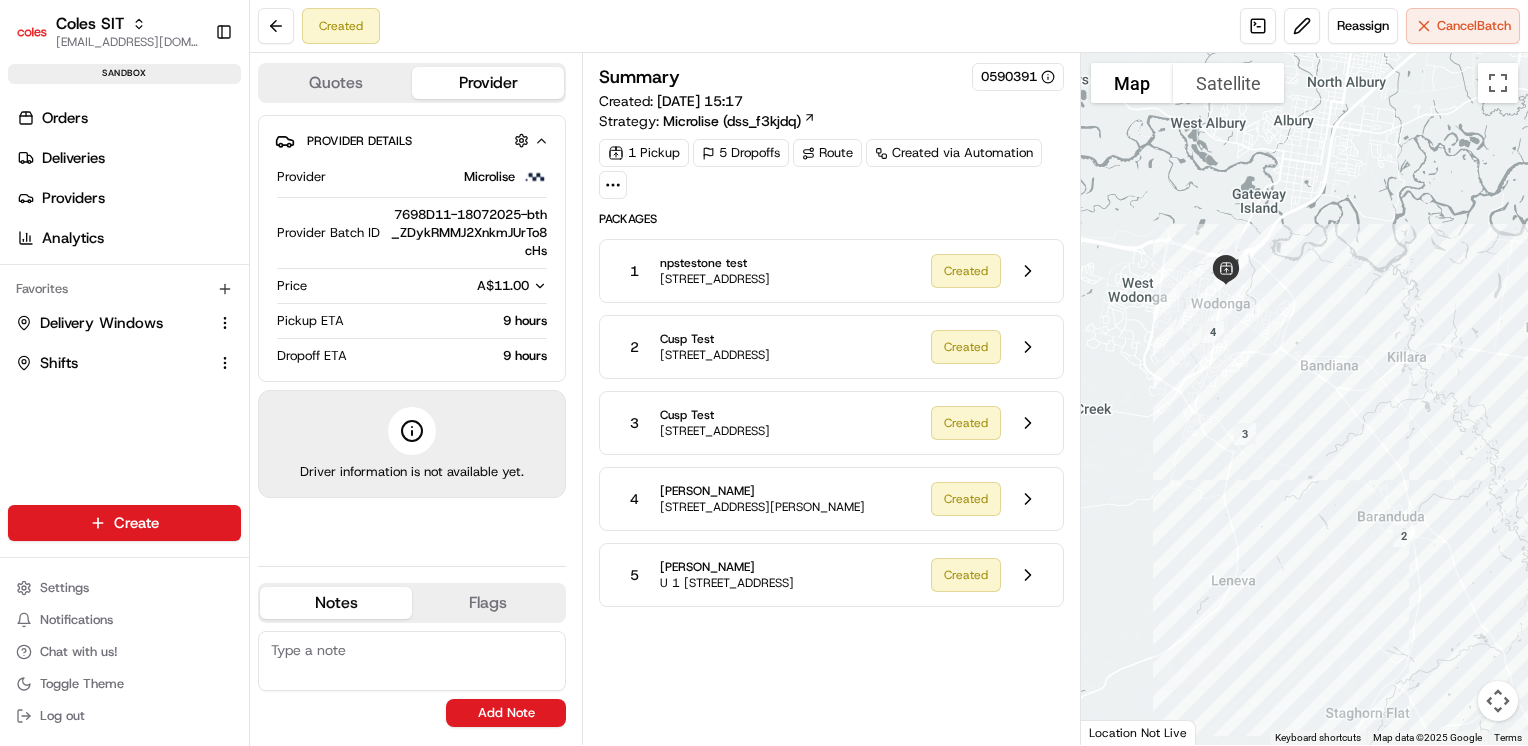 scroll, scrollTop: 0, scrollLeft: 0, axis: both 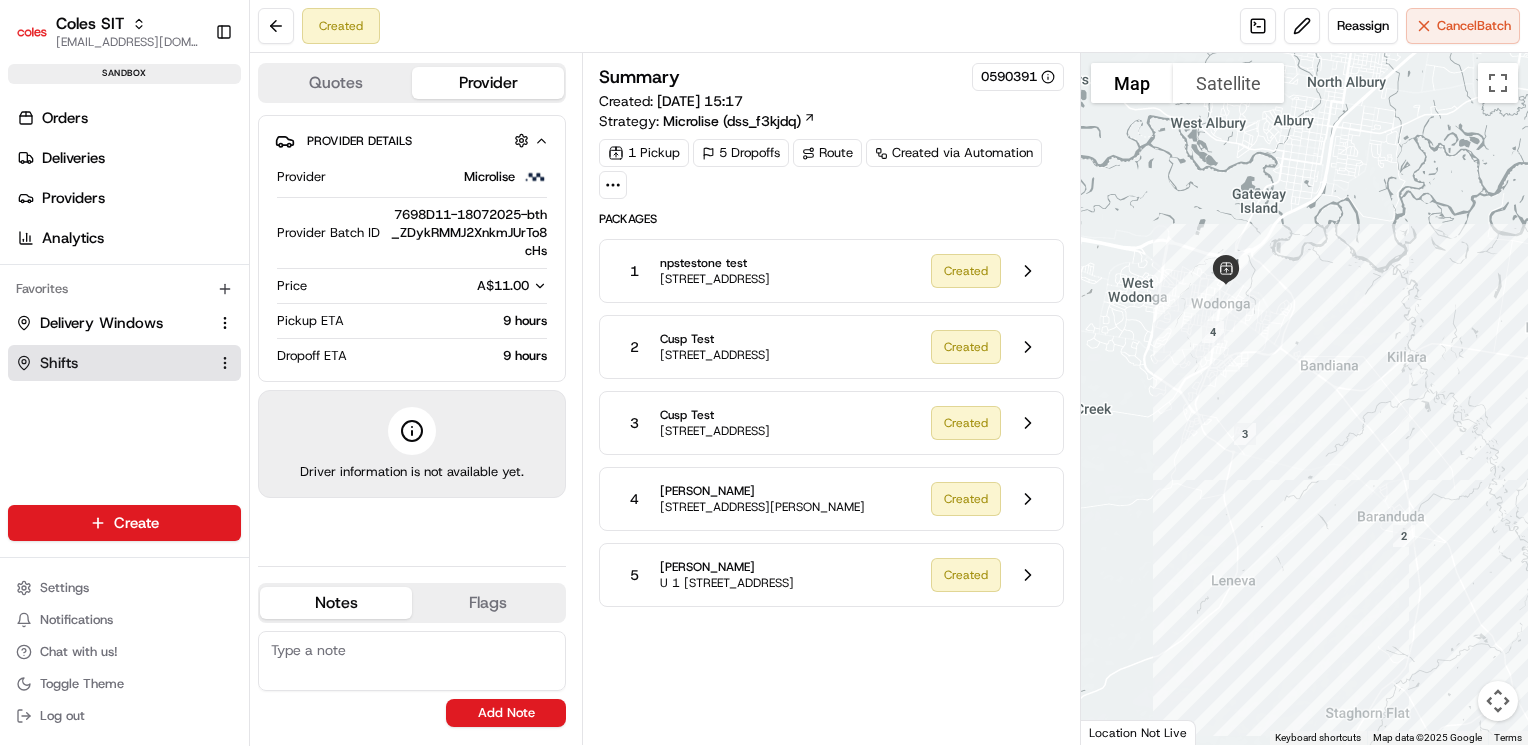 click on "Shifts" at bounding box center [59, 363] 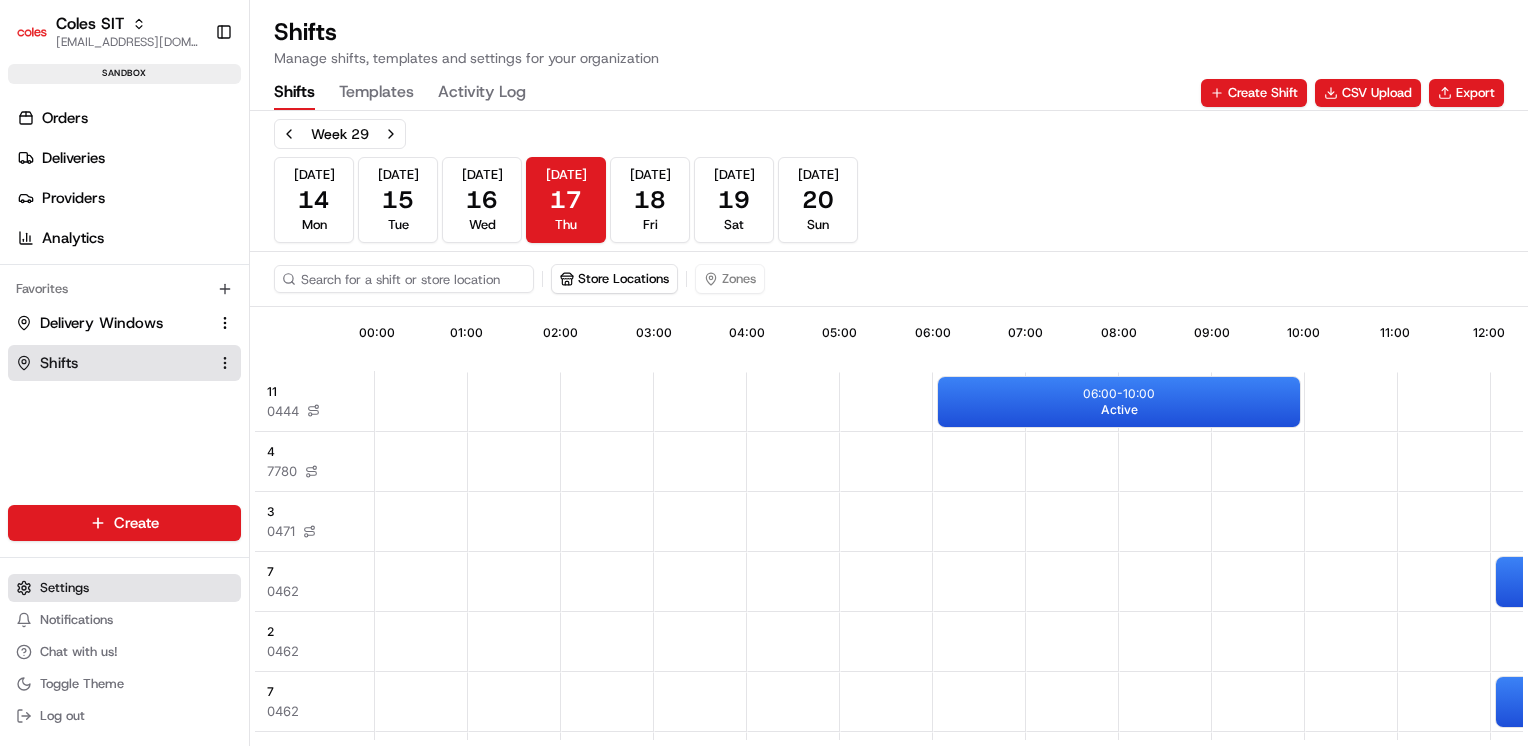 click on "Settings" at bounding box center [64, 588] 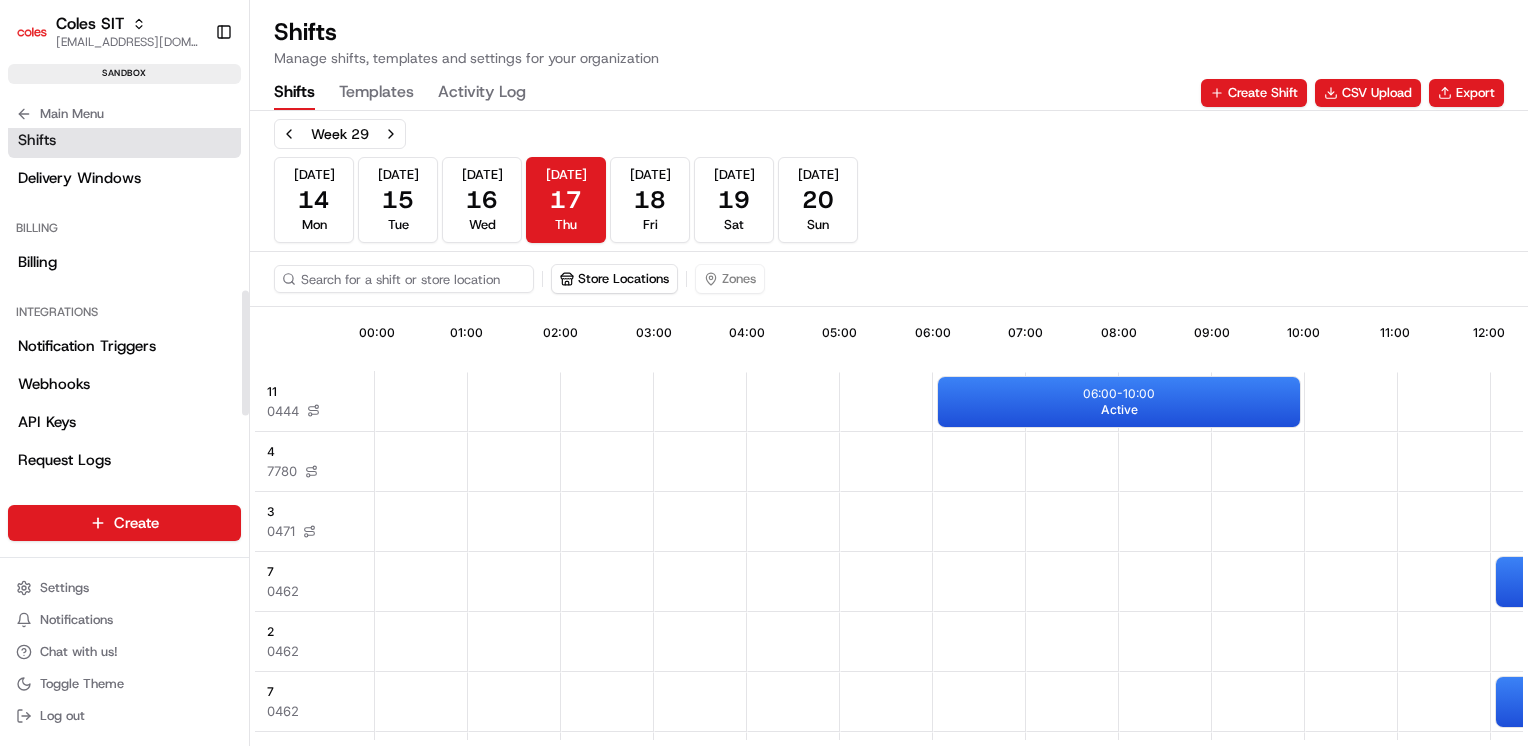 scroll, scrollTop: 613, scrollLeft: 0, axis: vertical 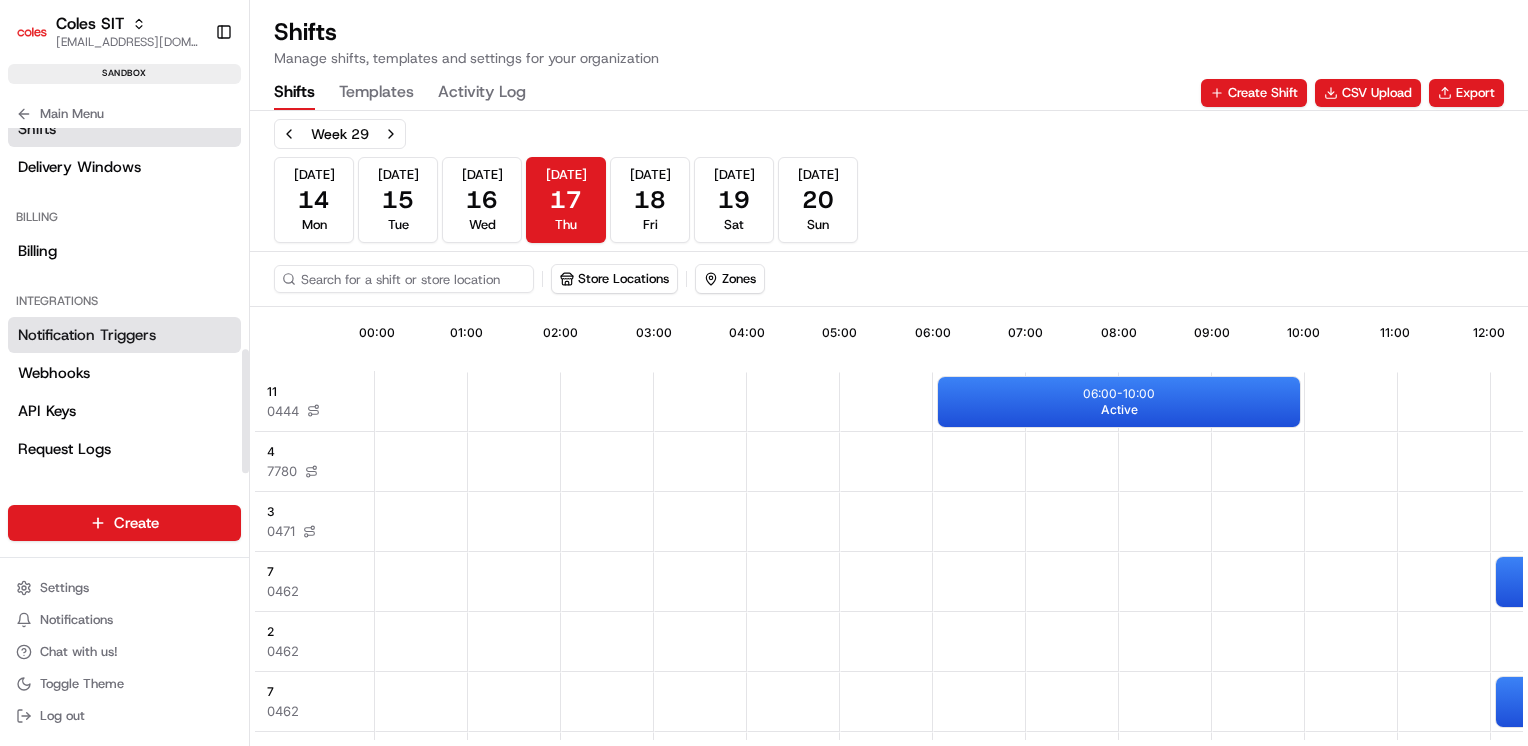 type 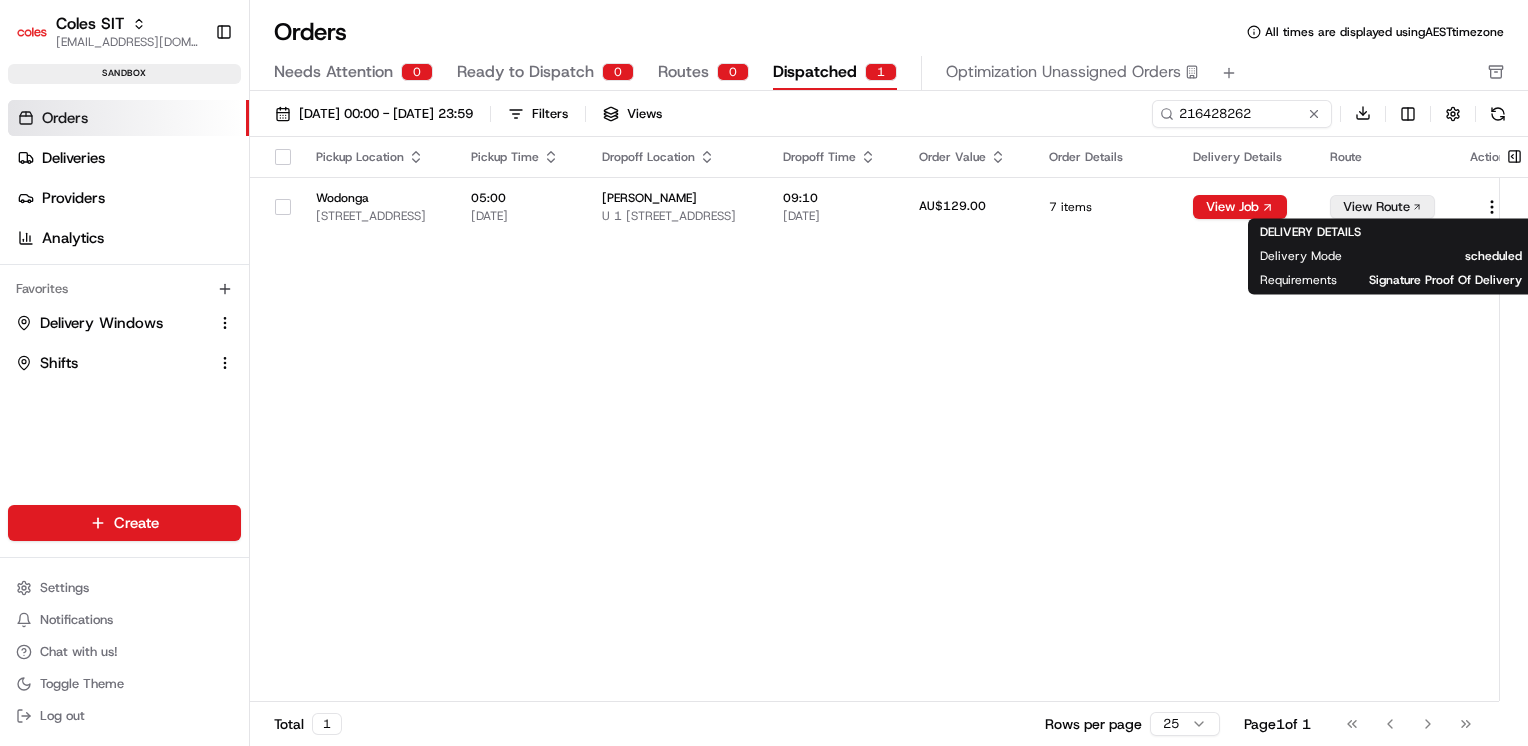scroll, scrollTop: 0, scrollLeft: 0, axis: both 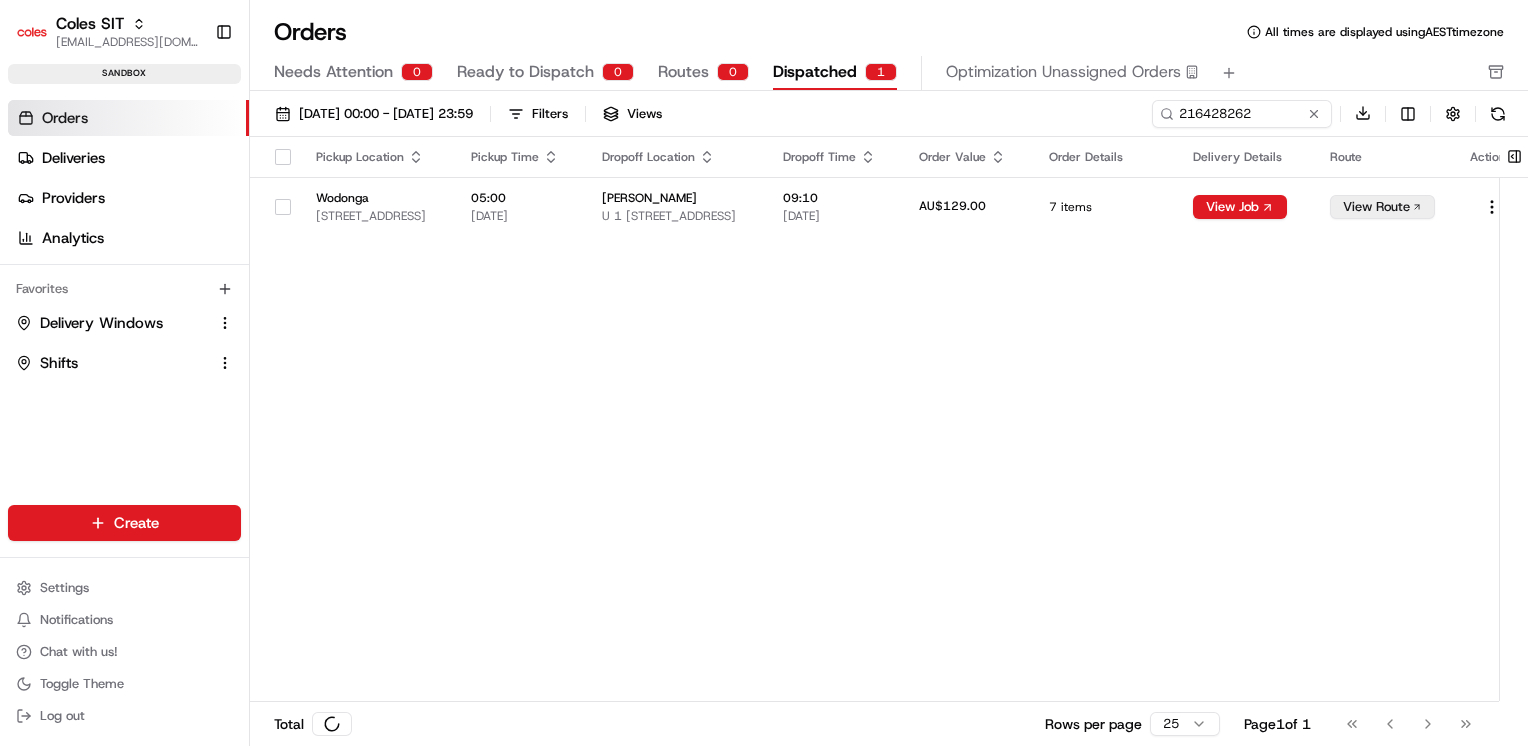 type 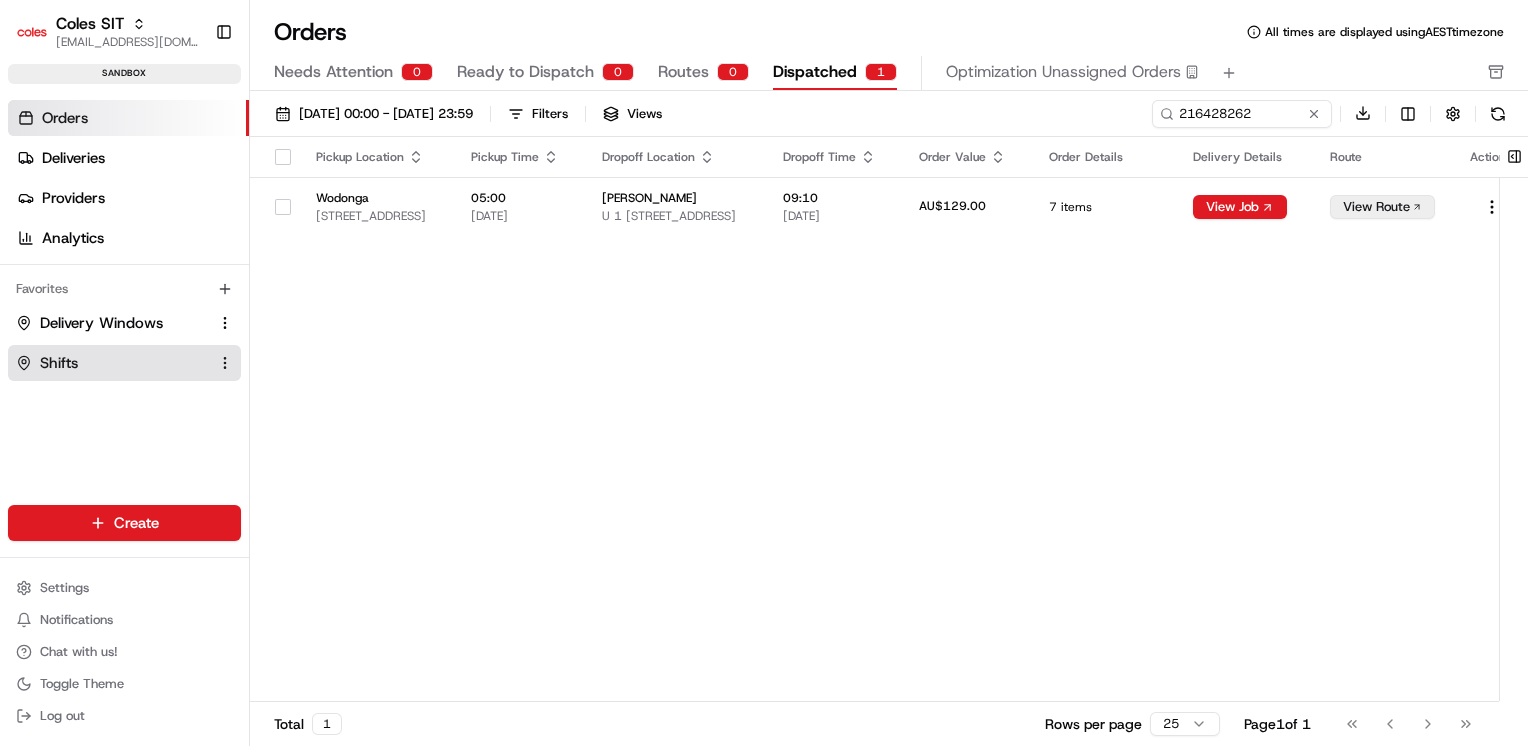 click on "Shifts" at bounding box center (112, 363) 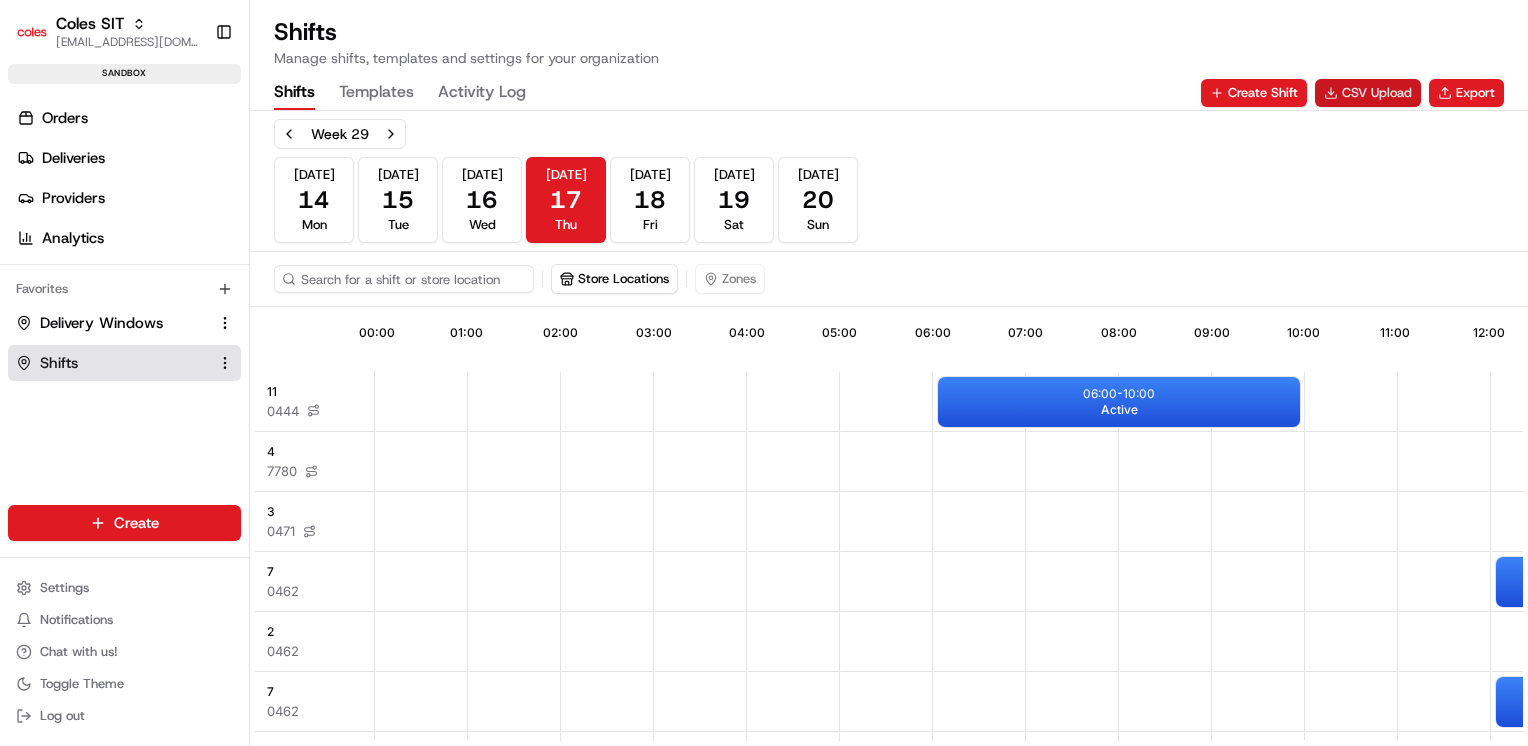 click on "CSV Upload" at bounding box center [1368, 93] 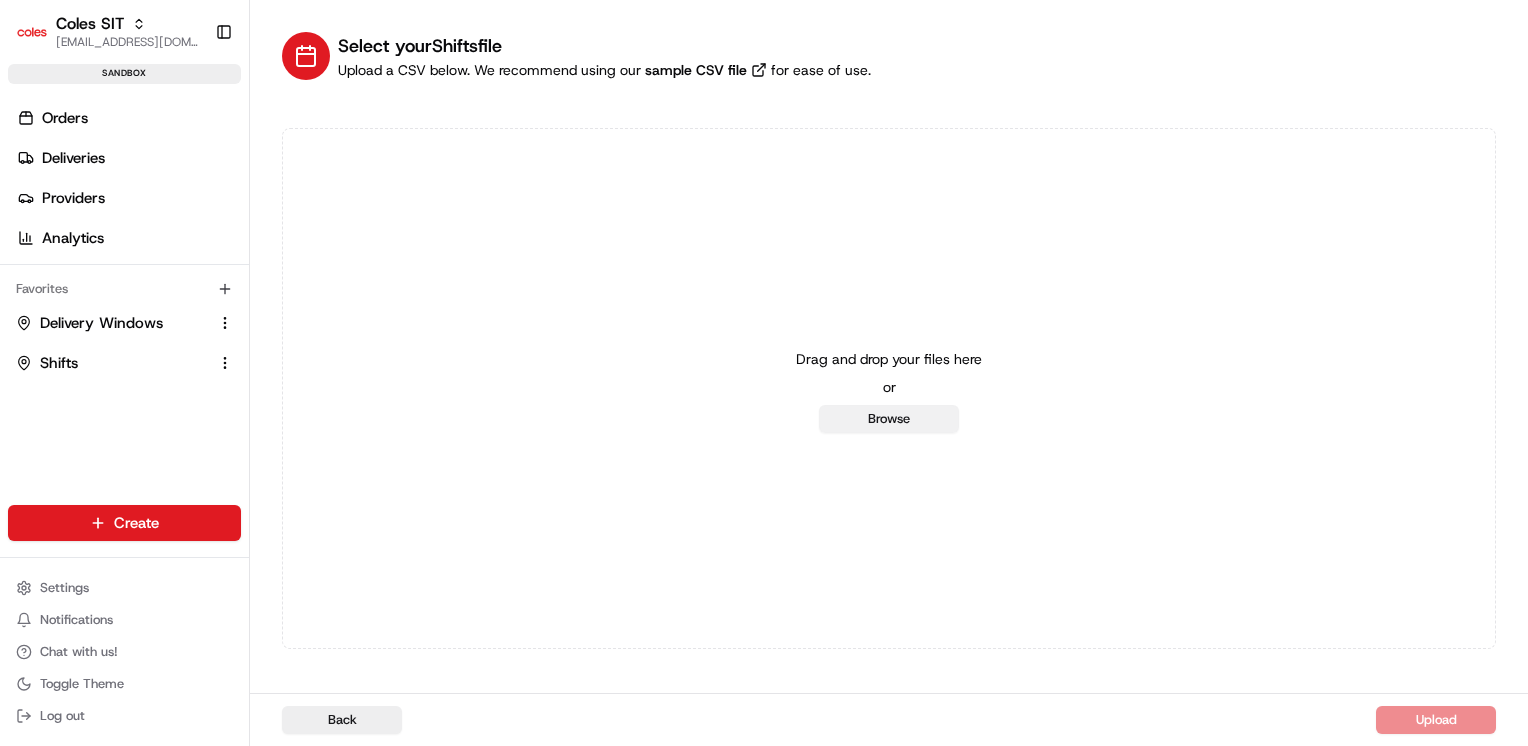 click on "Browse" at bounding box center [889, 419] 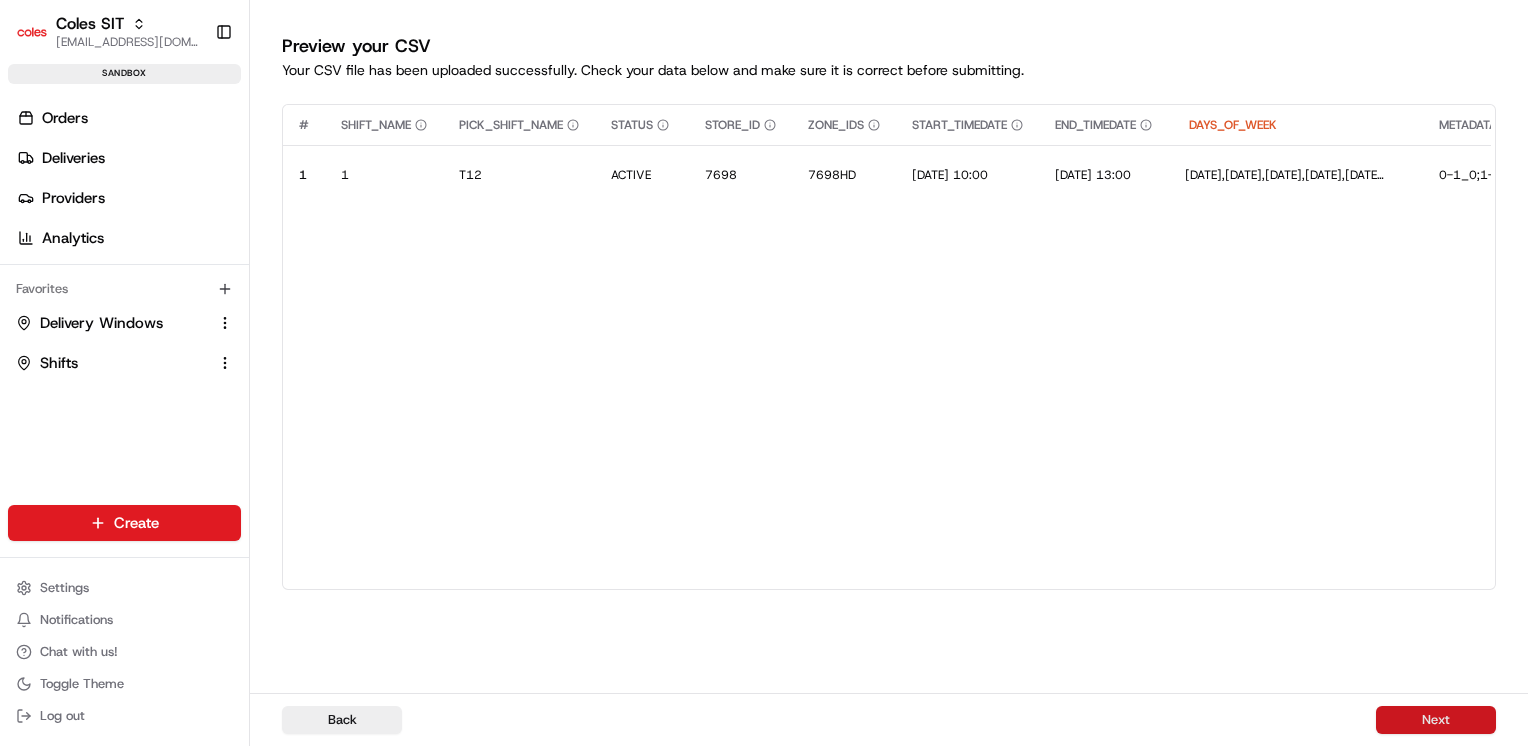 click on "Next" at bounding box center (1436, 720) 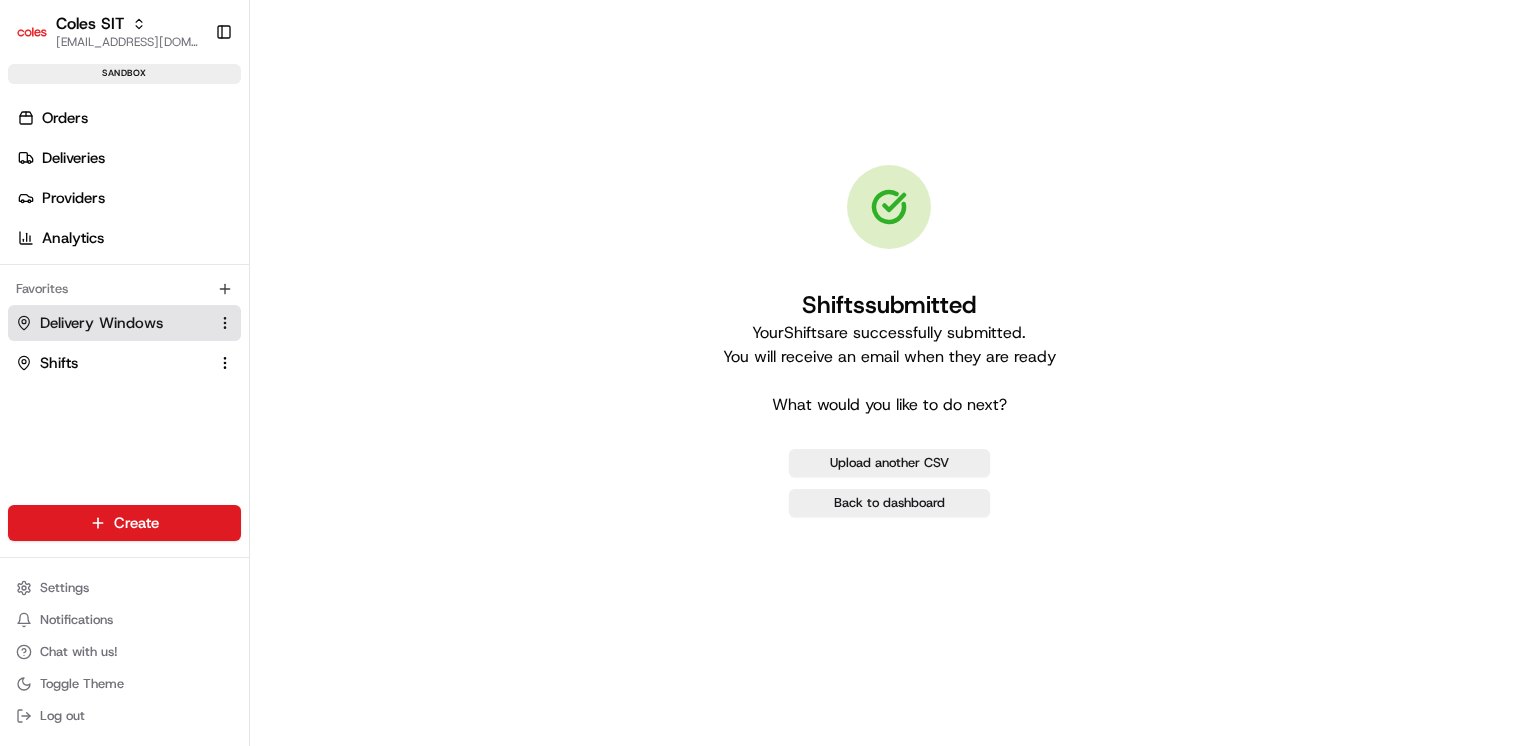 click on "Delivery Windows" at bounding box center [101, 323] 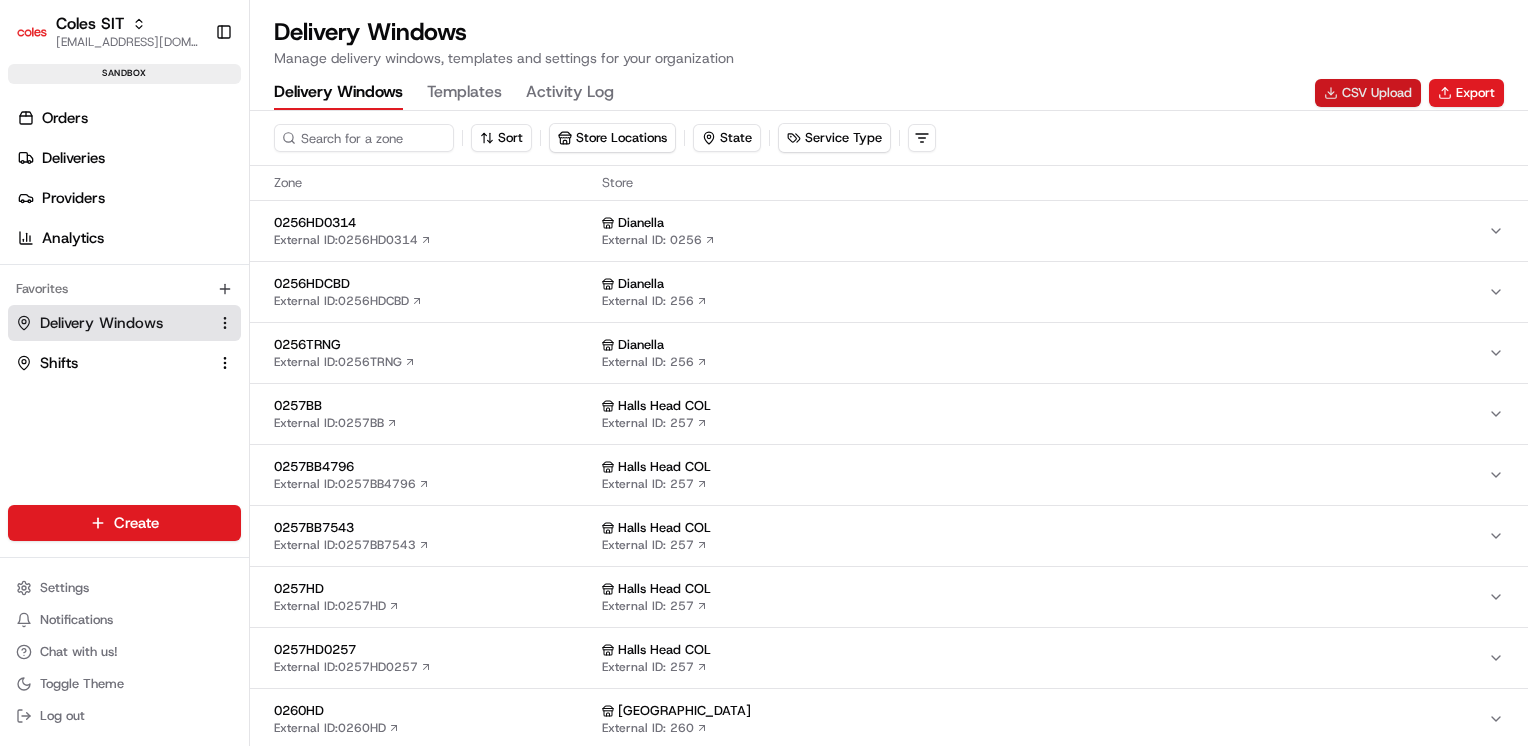 click on "CSV Upload" at bounding box center [1368, 93] 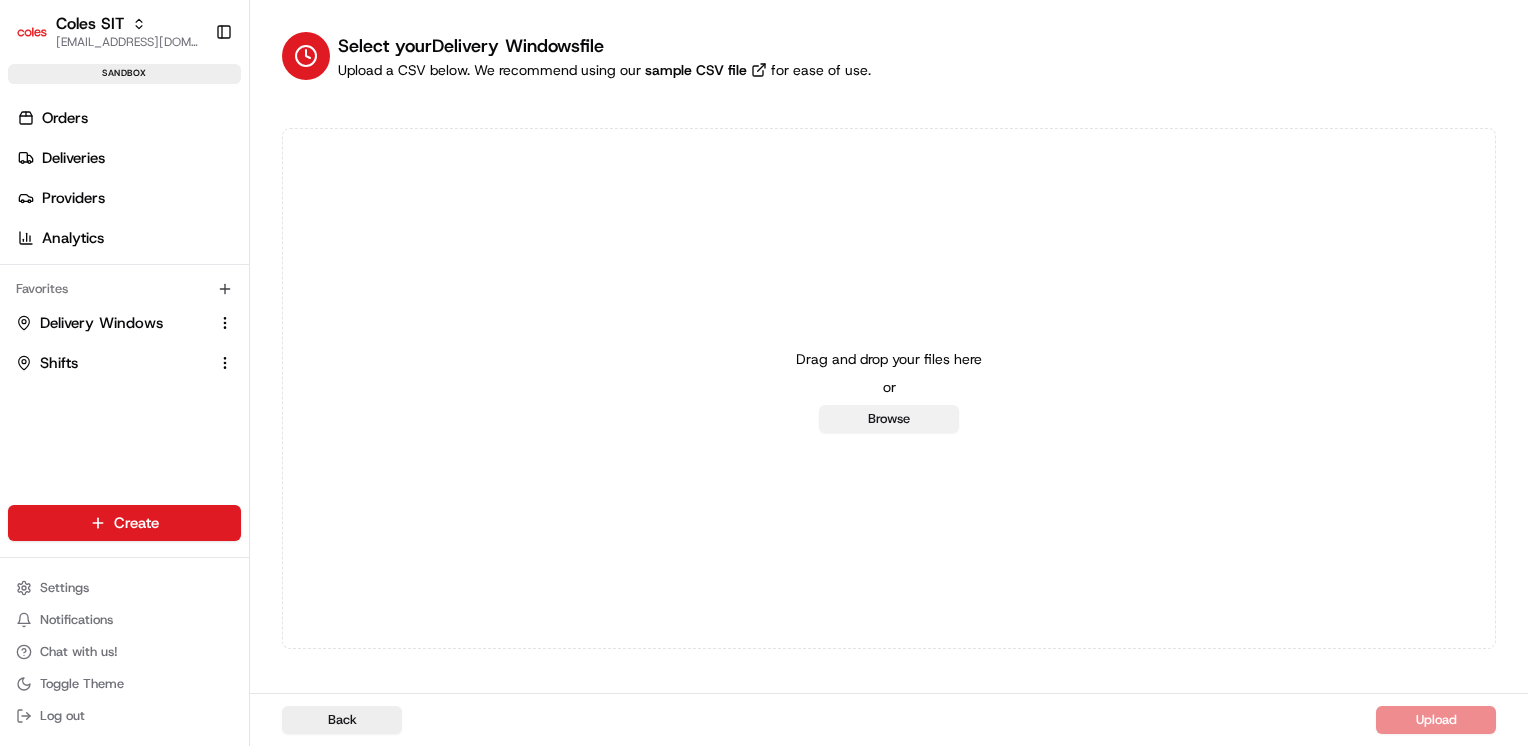 click on "Browse" at bounding box center [889, 419] 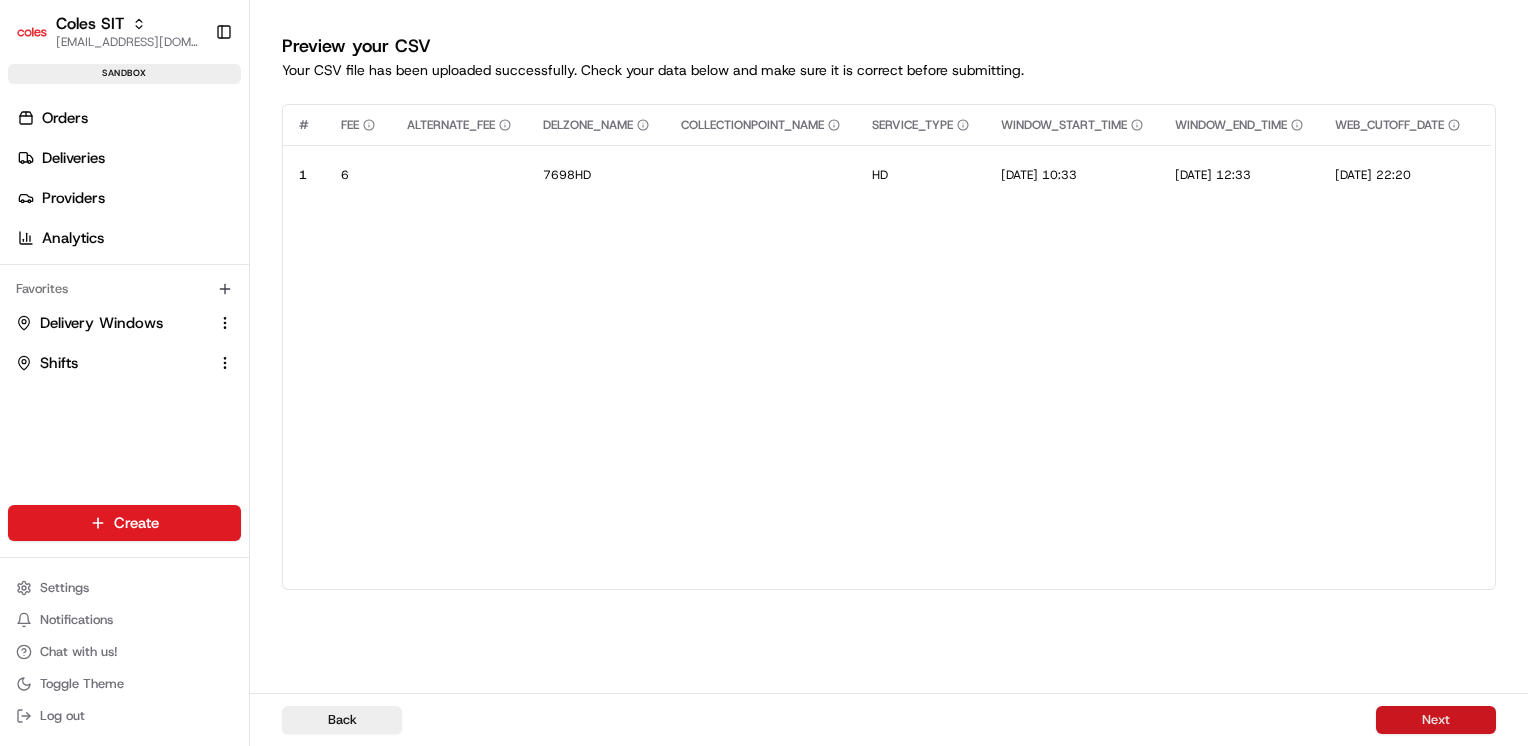 click on "Next" at bounding box center [1436, 720] 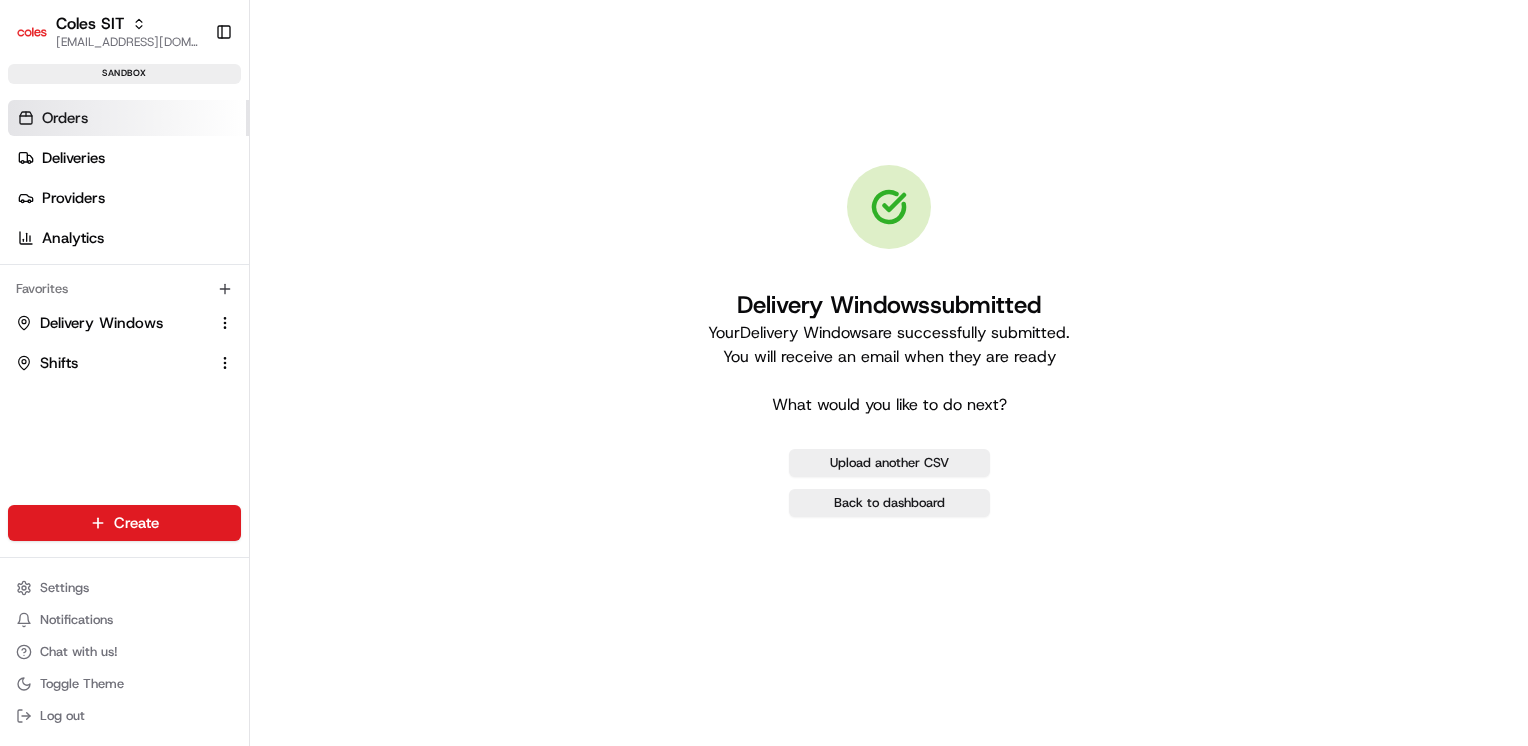 click on "Orders" at bounding box center (65, 118) 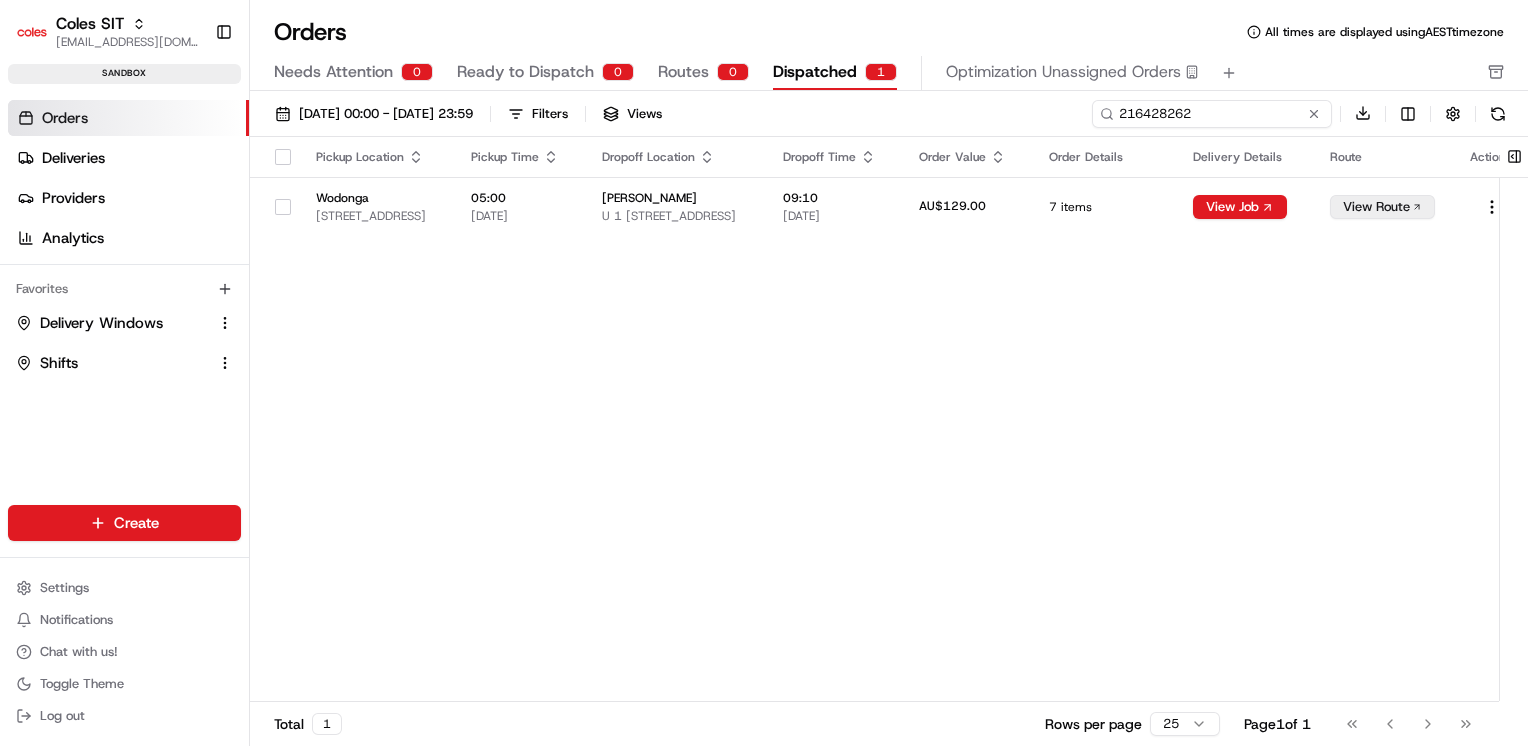 click on "216428262" at bounding box center [1212, 114] 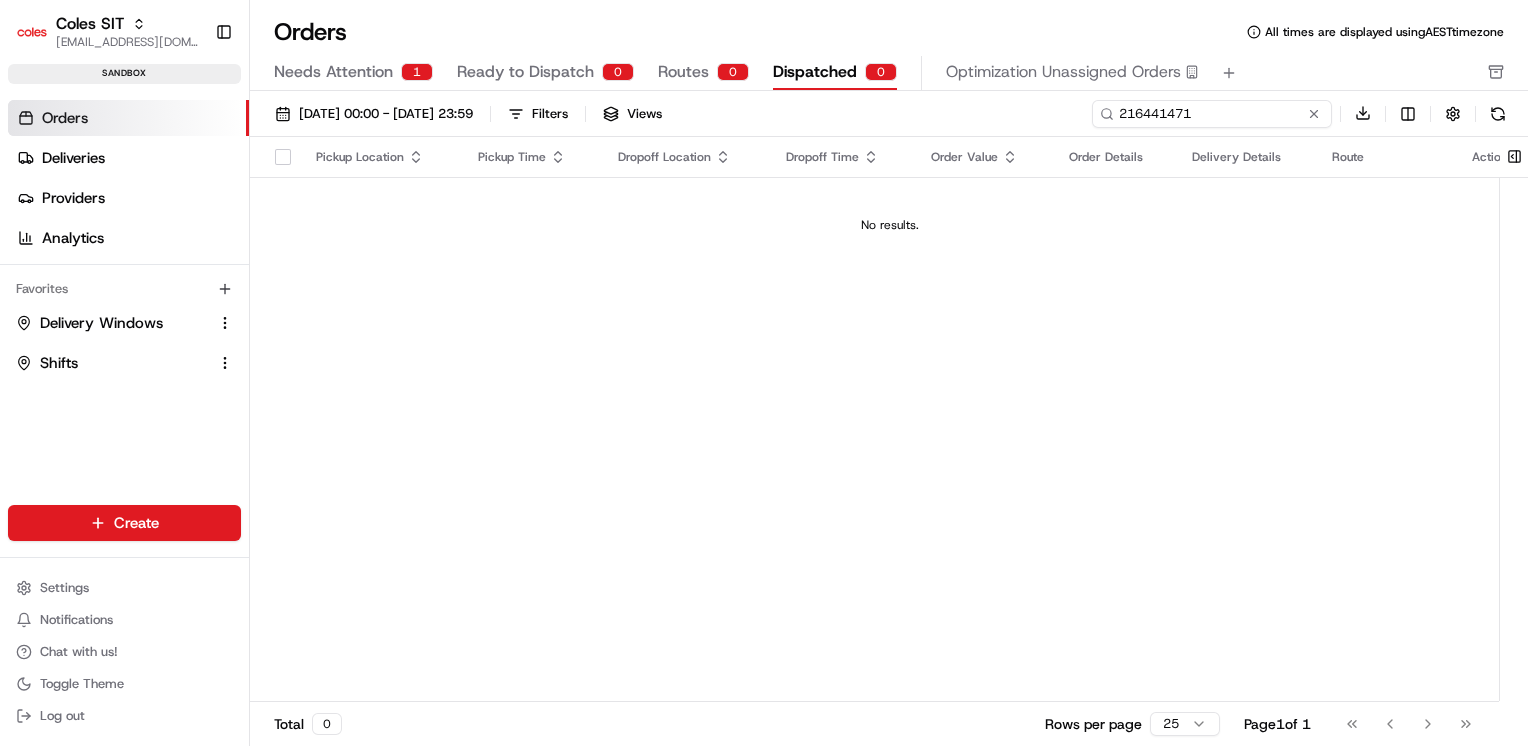type on "216441471" 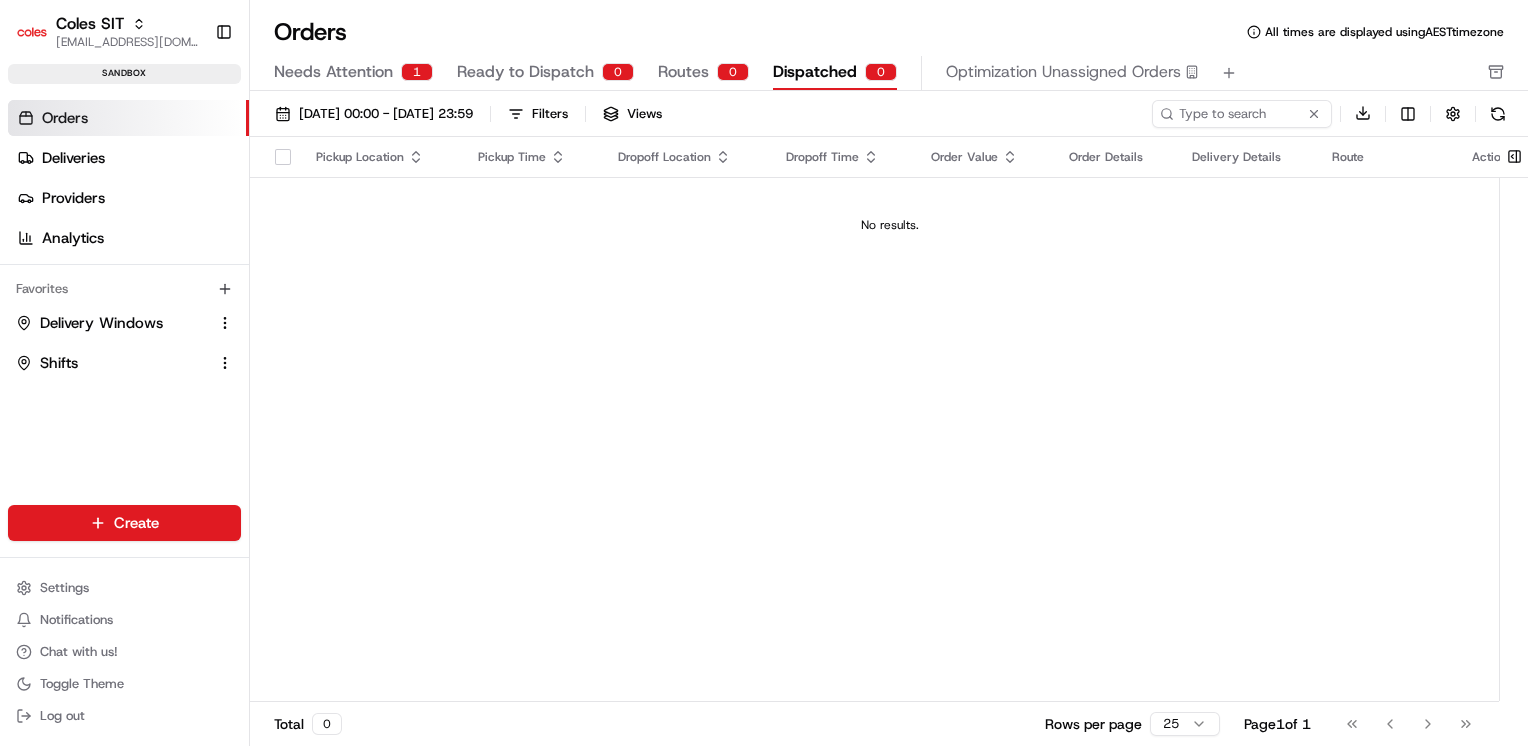 click on "Needs Attention" at bounding box center [333, 72] 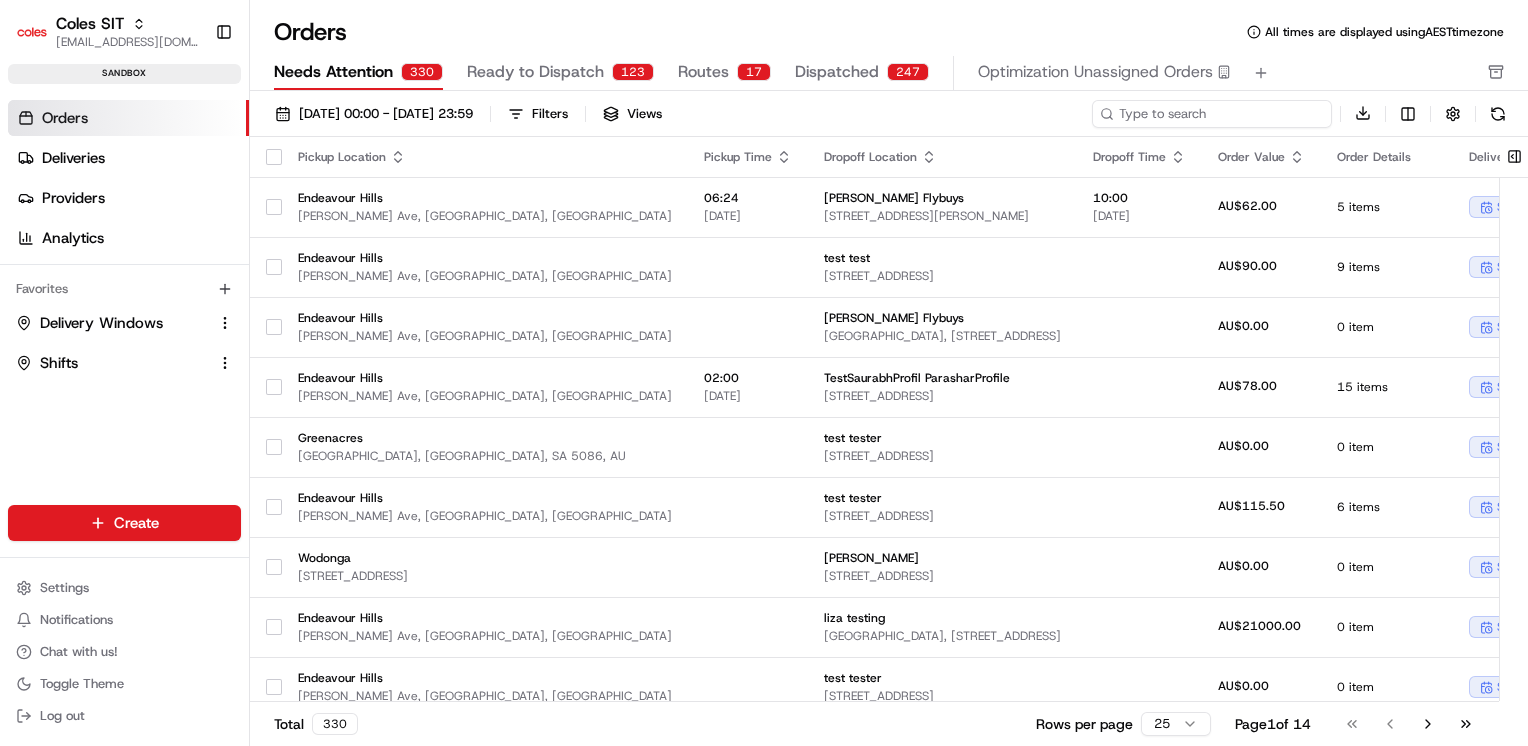 click at bounding box center (1212, 114) 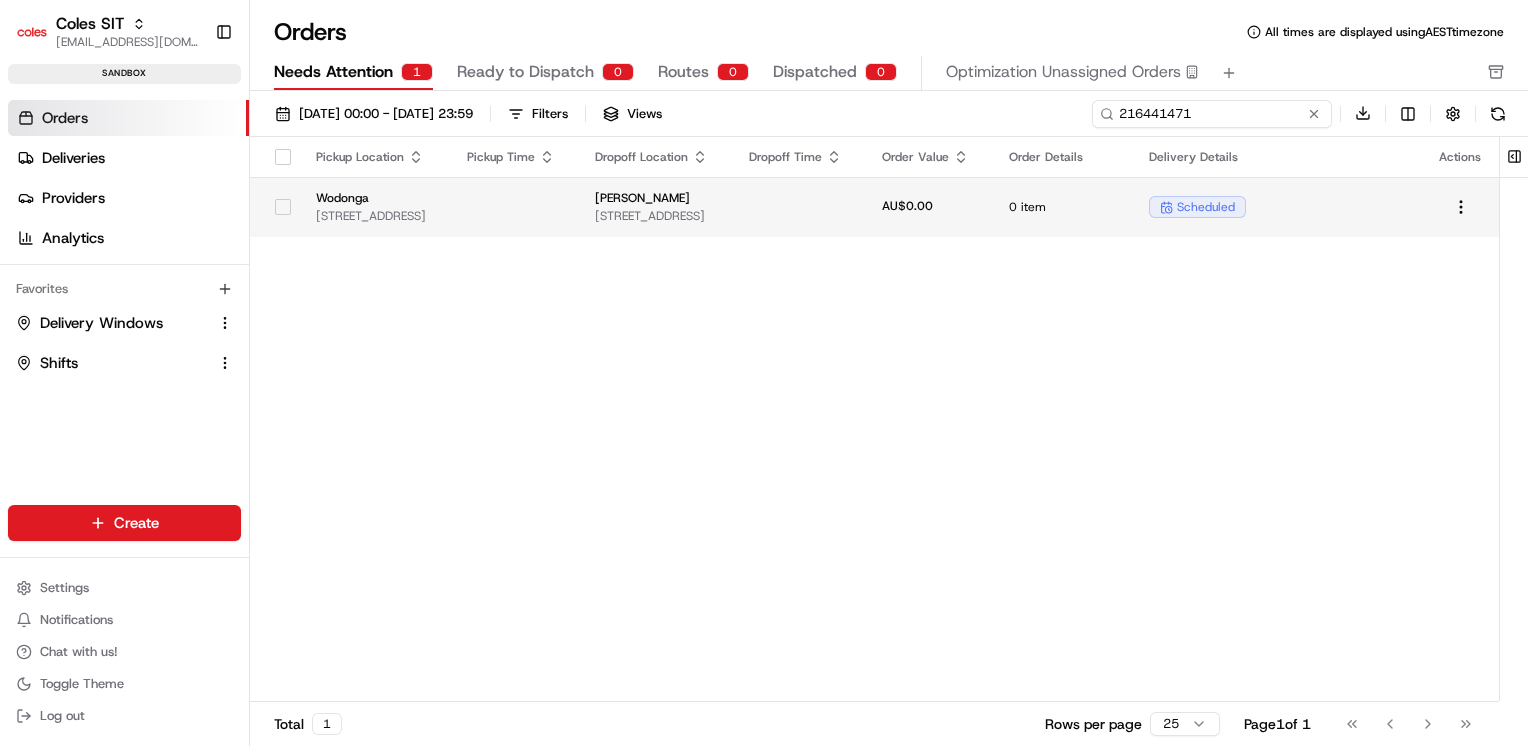 type on "216441471" 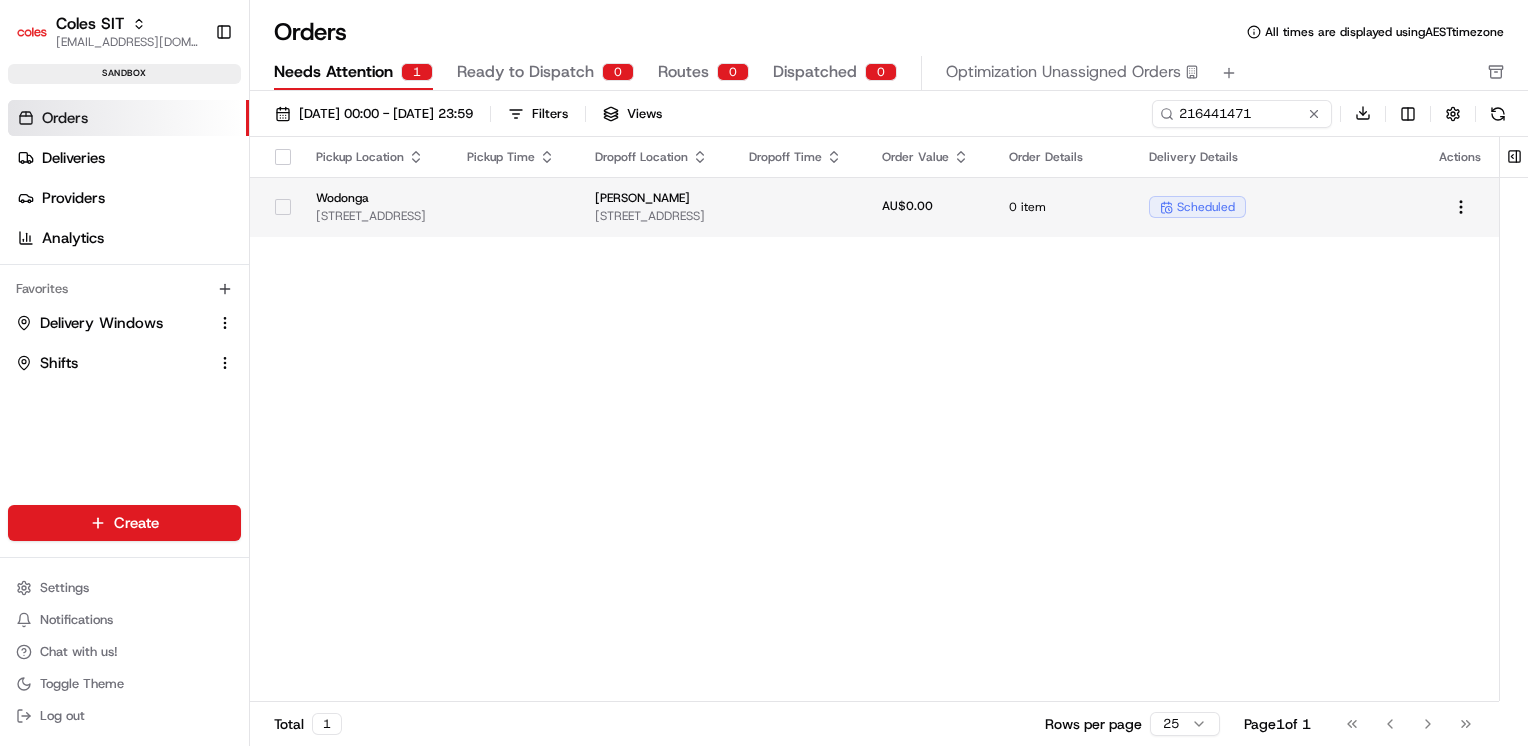 click on "[PERSON_NAME]" at bounding box center [656, 198] 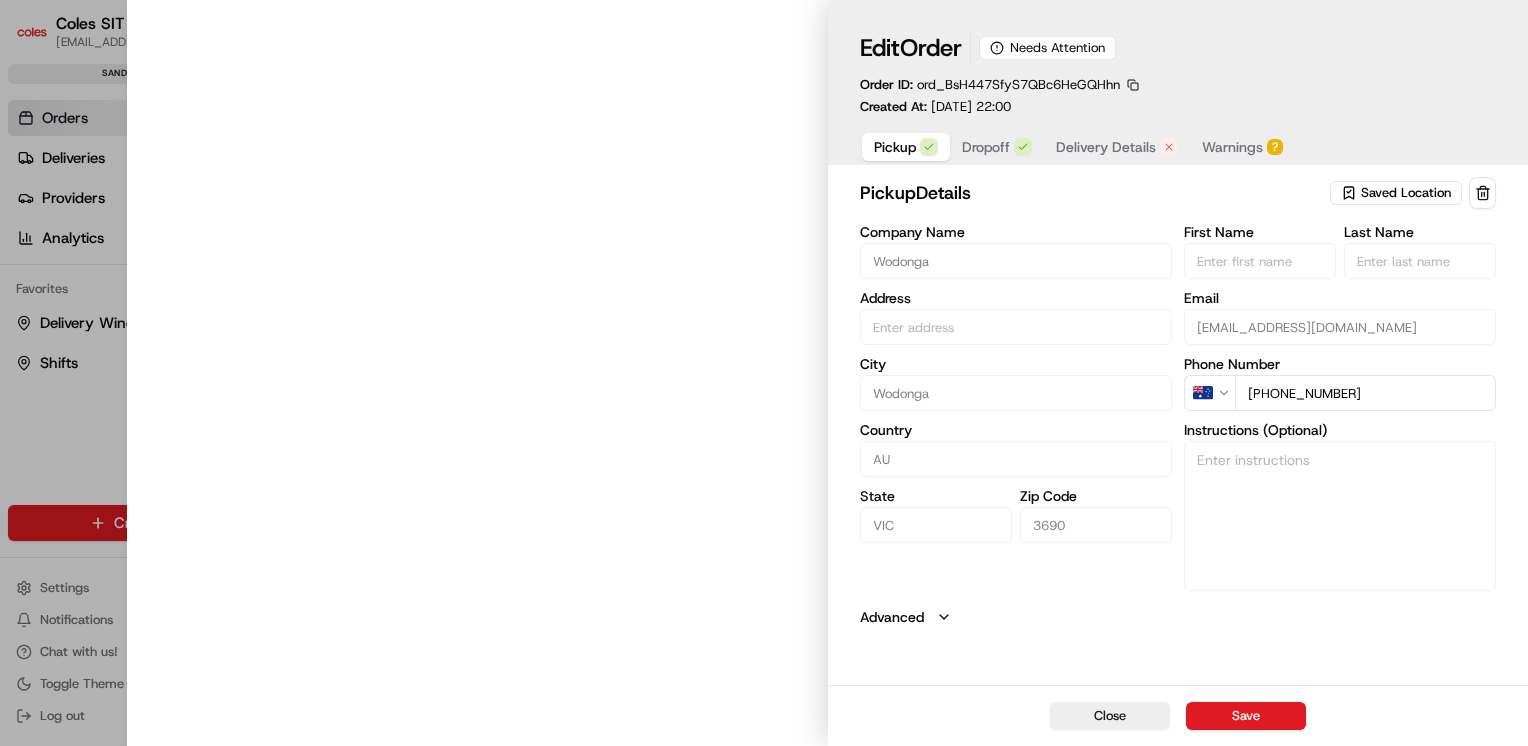 type on "[STREET_ADDRESS]" 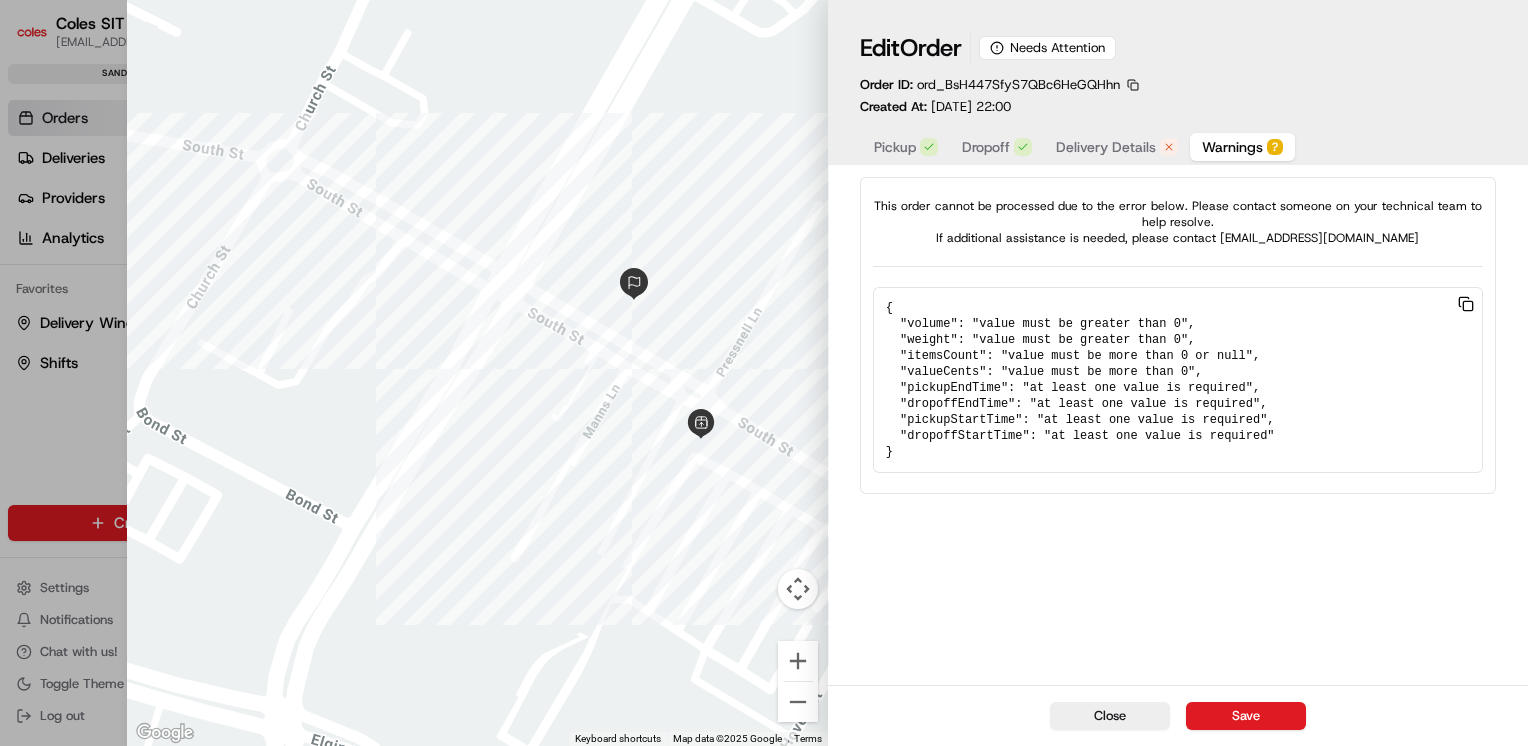 click on "Warnings" at bounding box center (1232, 147) 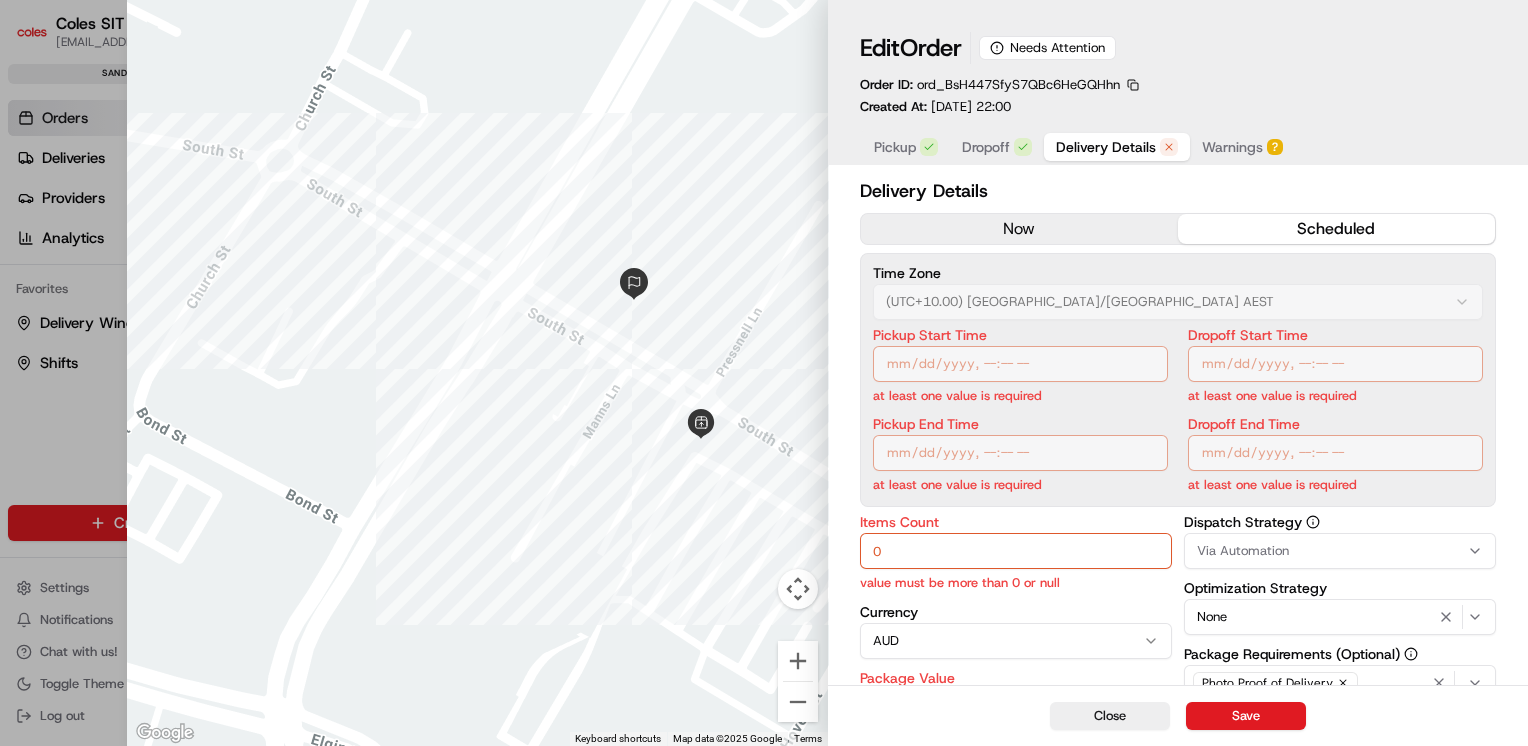 click on "Delivery Details" at bounding box center [1106, 147] 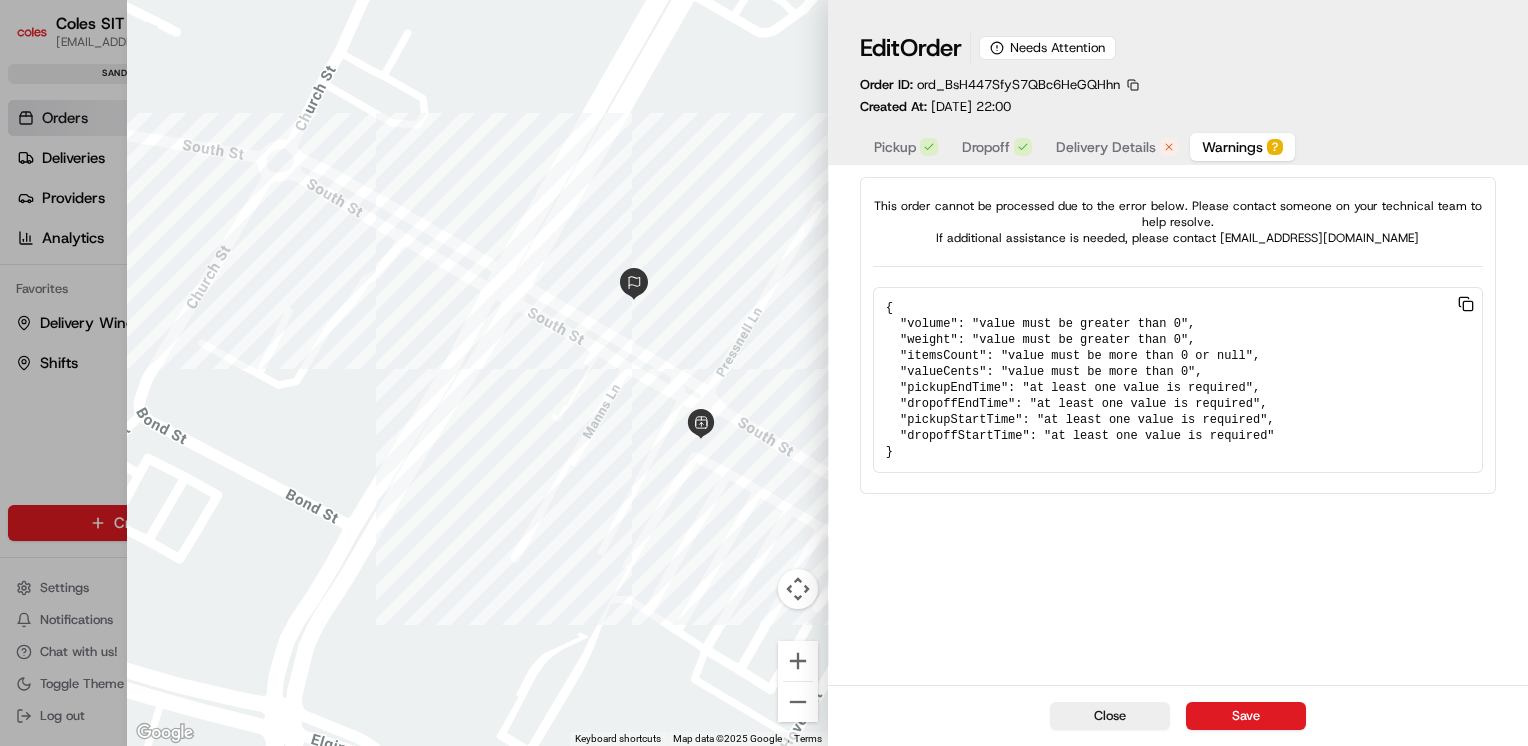 click on "Warnings" at bounding box center (1232, 147) 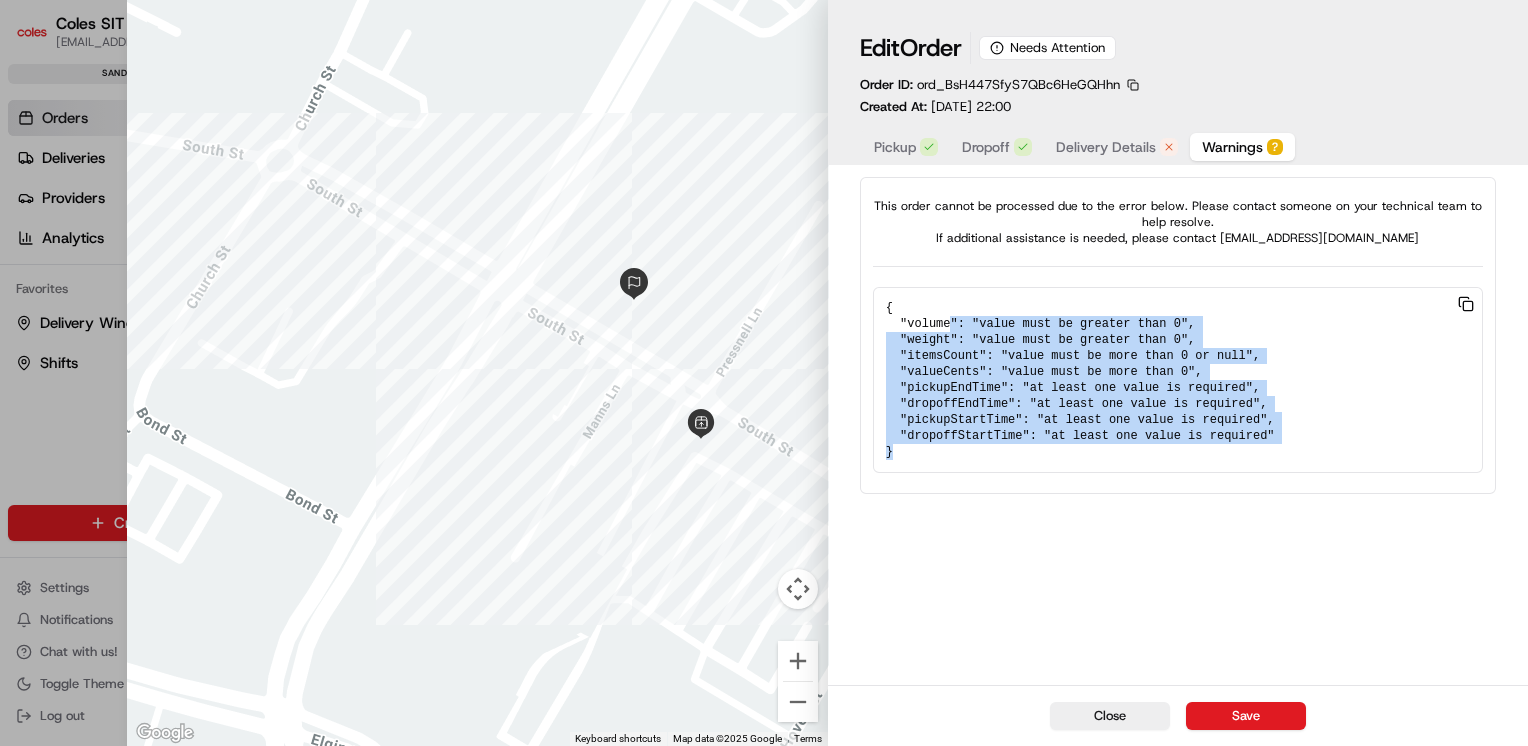 drag, startPoint x: 947, startPoint y: 325, endPoint x: 1221, endPoint y: 489, distance: 319.33054 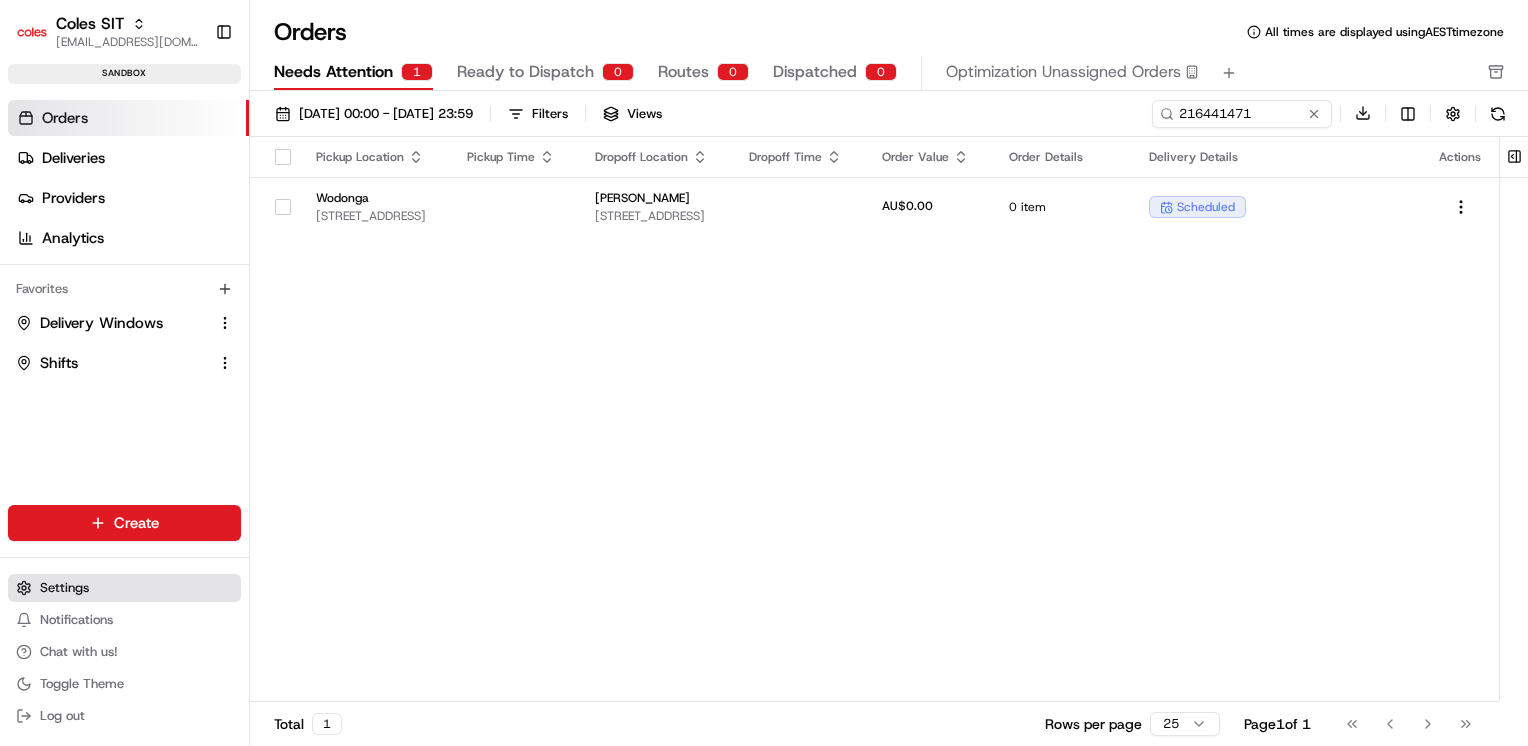 click on "Settings Notifications Chat with us! Toggle Theme Log out" at bounding box center (124, 652) 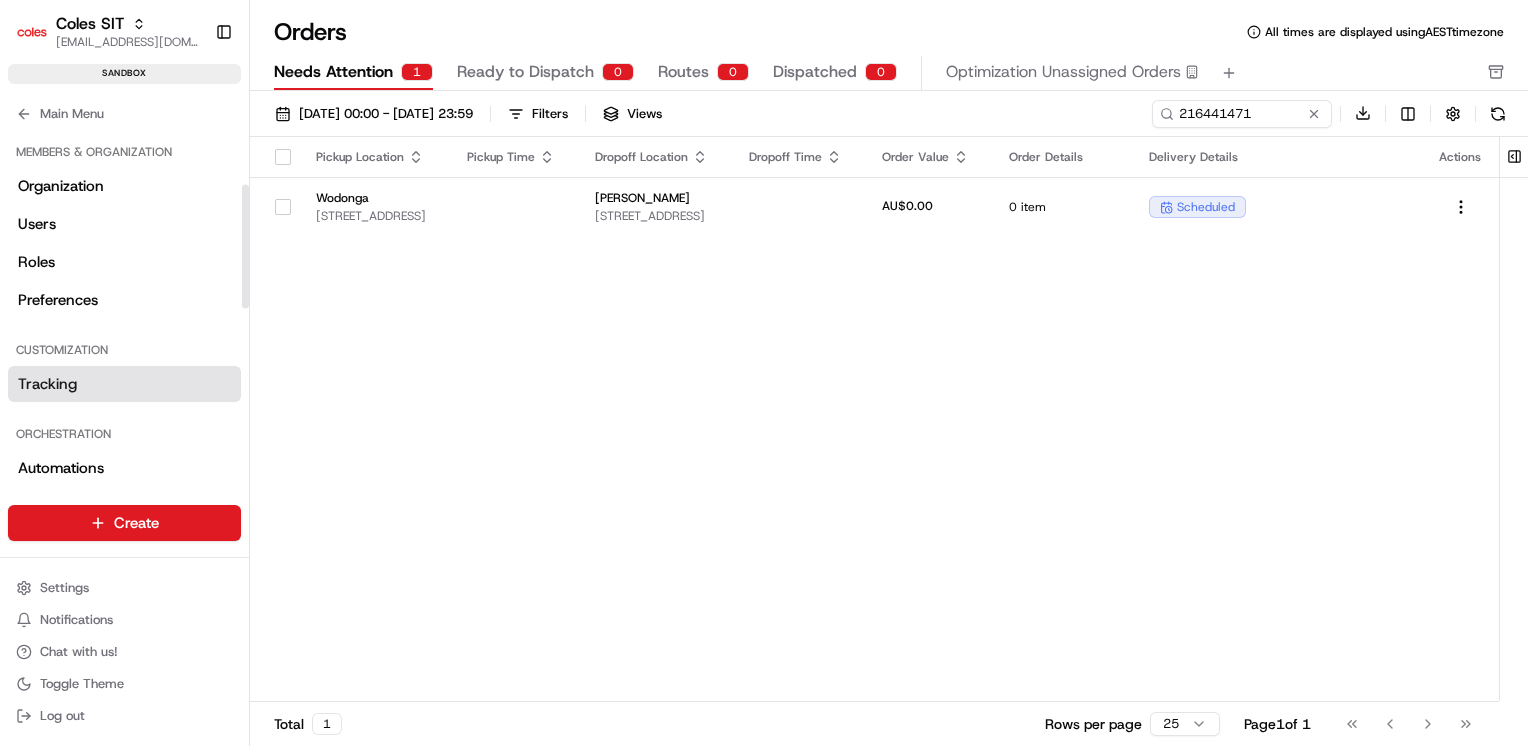 scroll, scrollTop: 613, scrollLeft: 0, axis: vertical 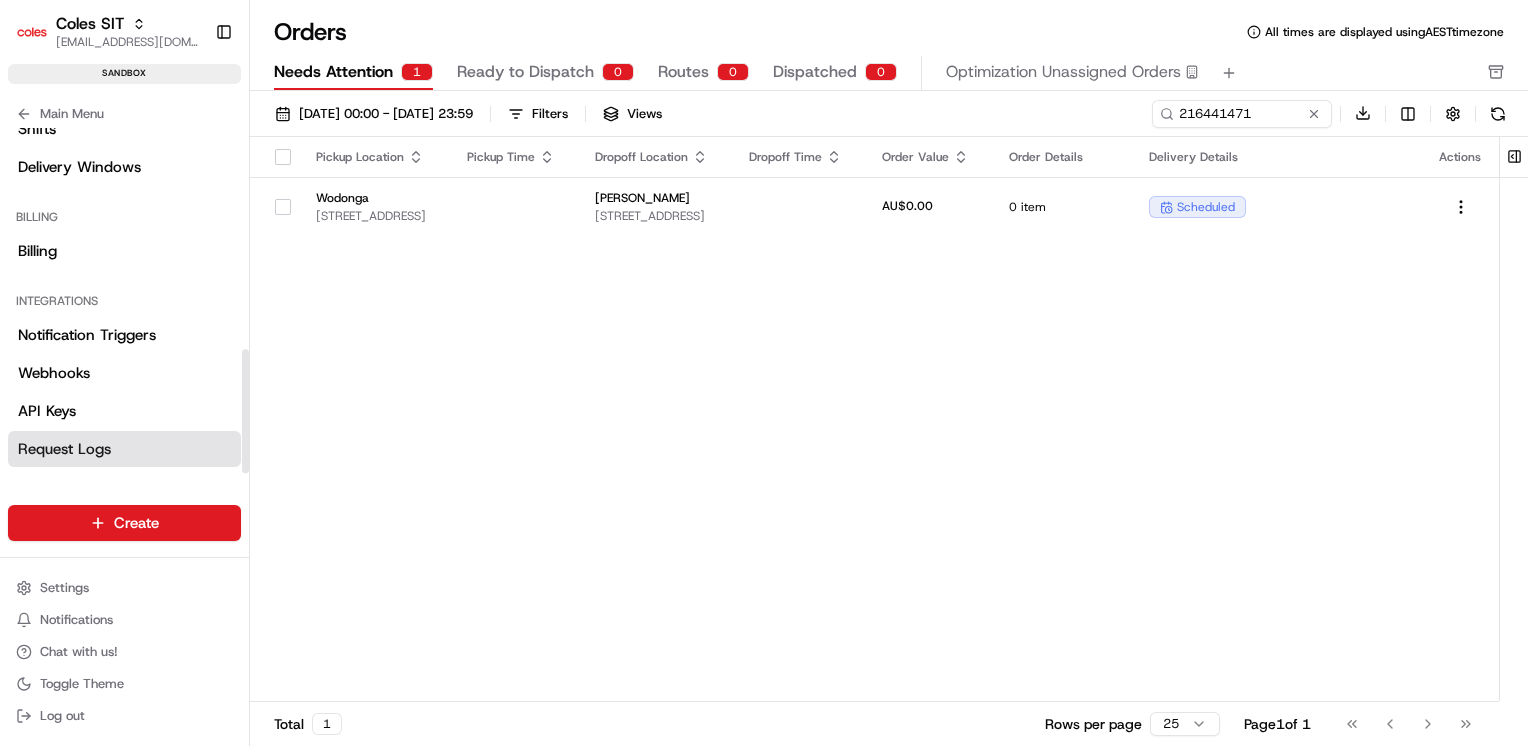 click on "Request Logs" at bounding box center [124, 449] 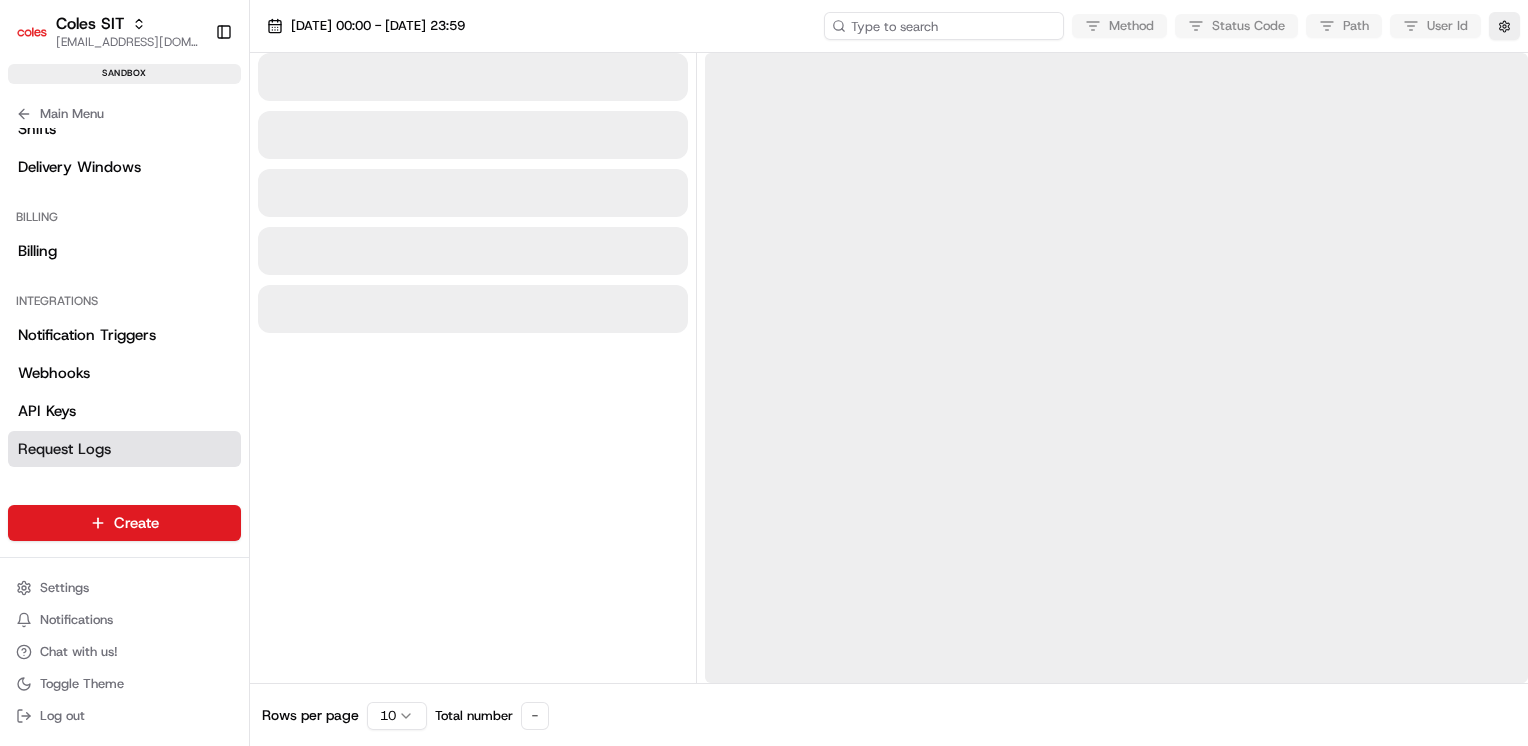 click at bounding box center [944, 26] 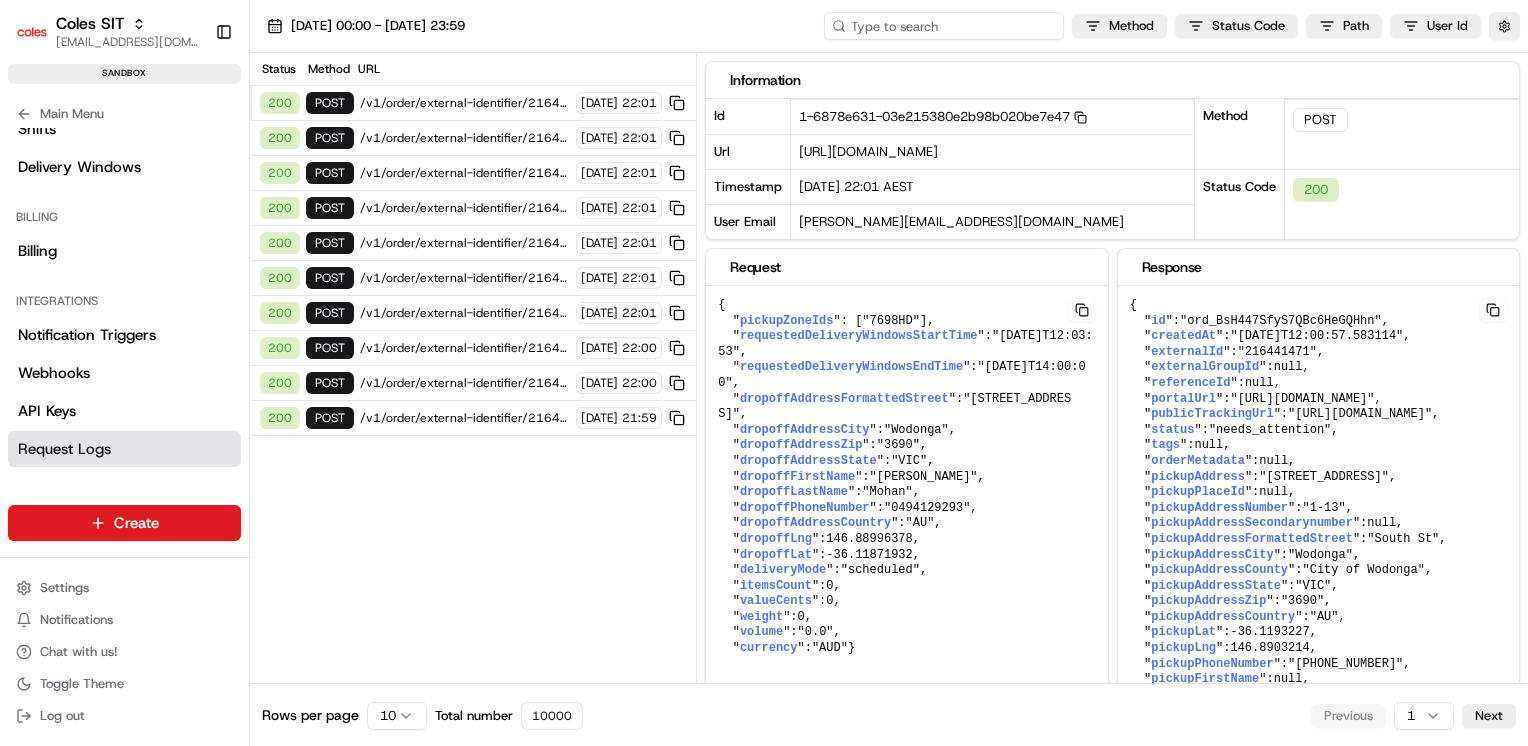 paste on "1-6878e61d-246dc9d87d7b4f055fcb9766" 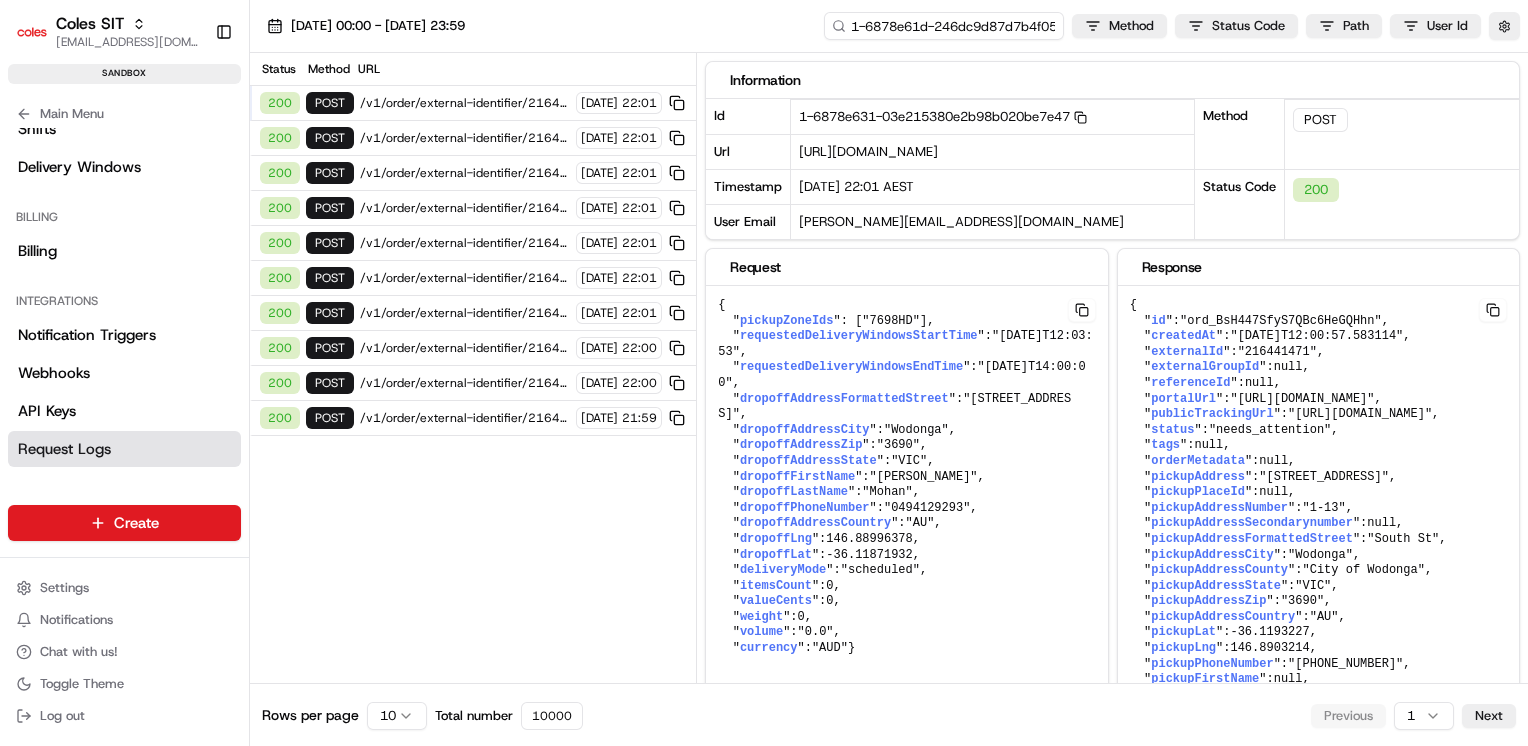 type on "1-6878e61d-246dc9d87d7b4f055fcb9766" 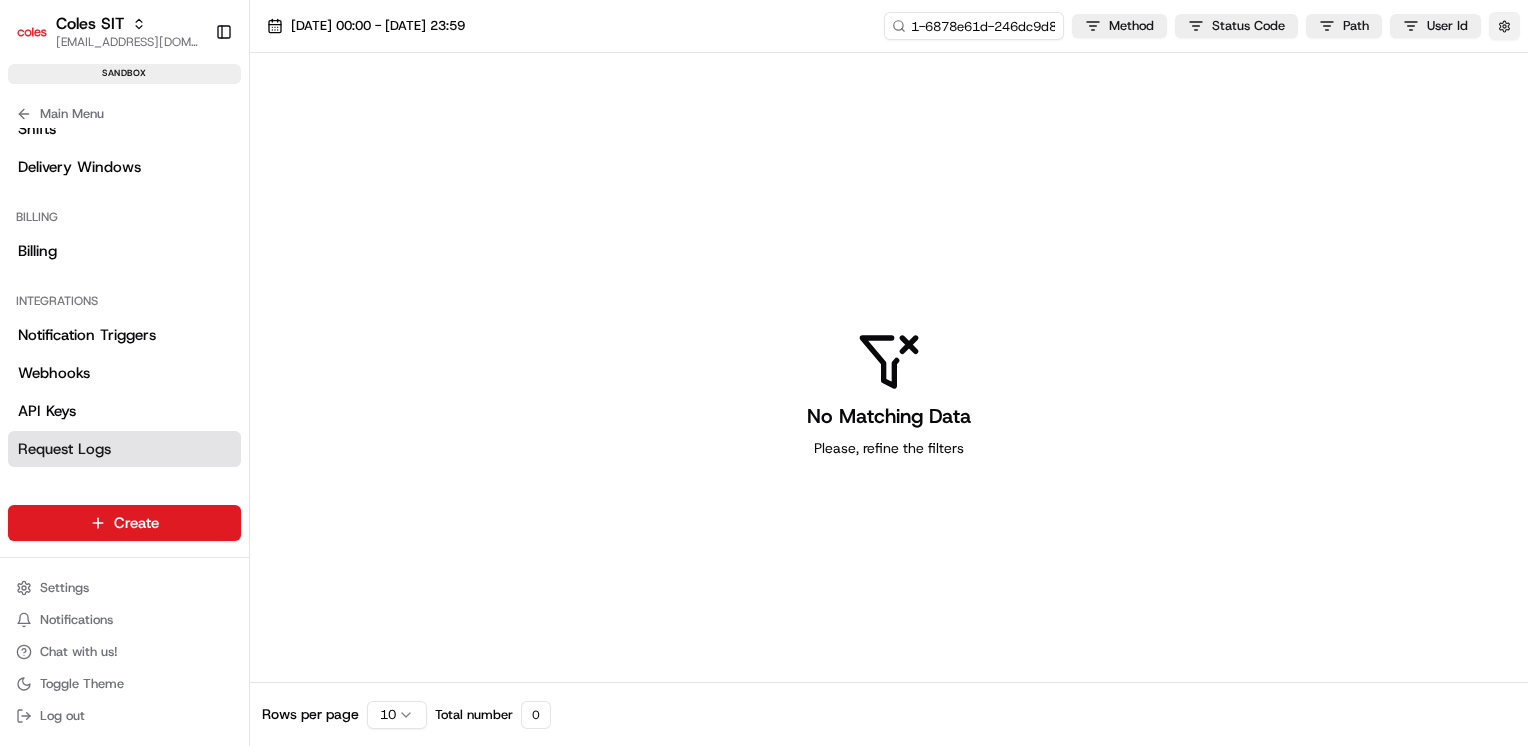click at bounding box center [1504, 26] 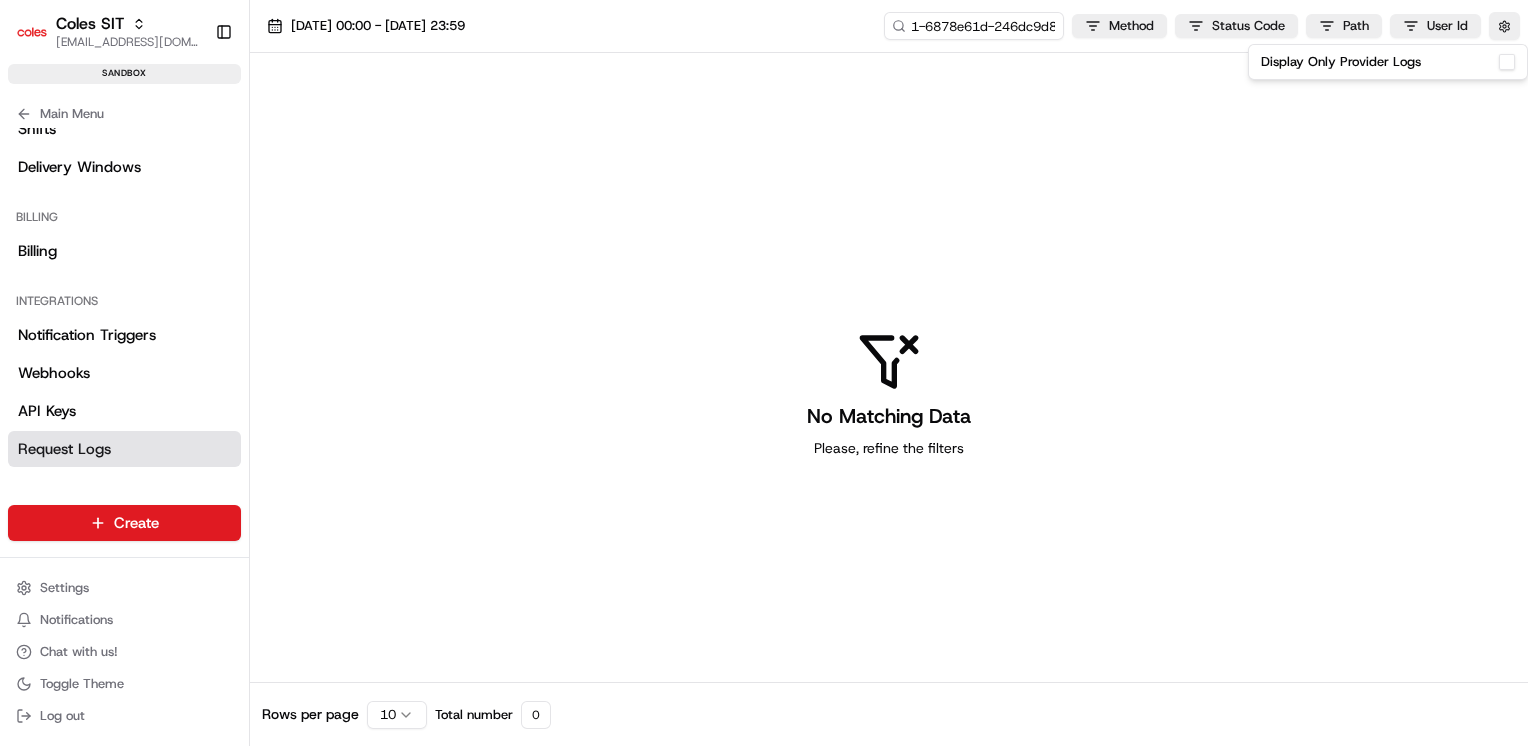click on "Display Only Provider Logs" at bounding box center (1341, 62) 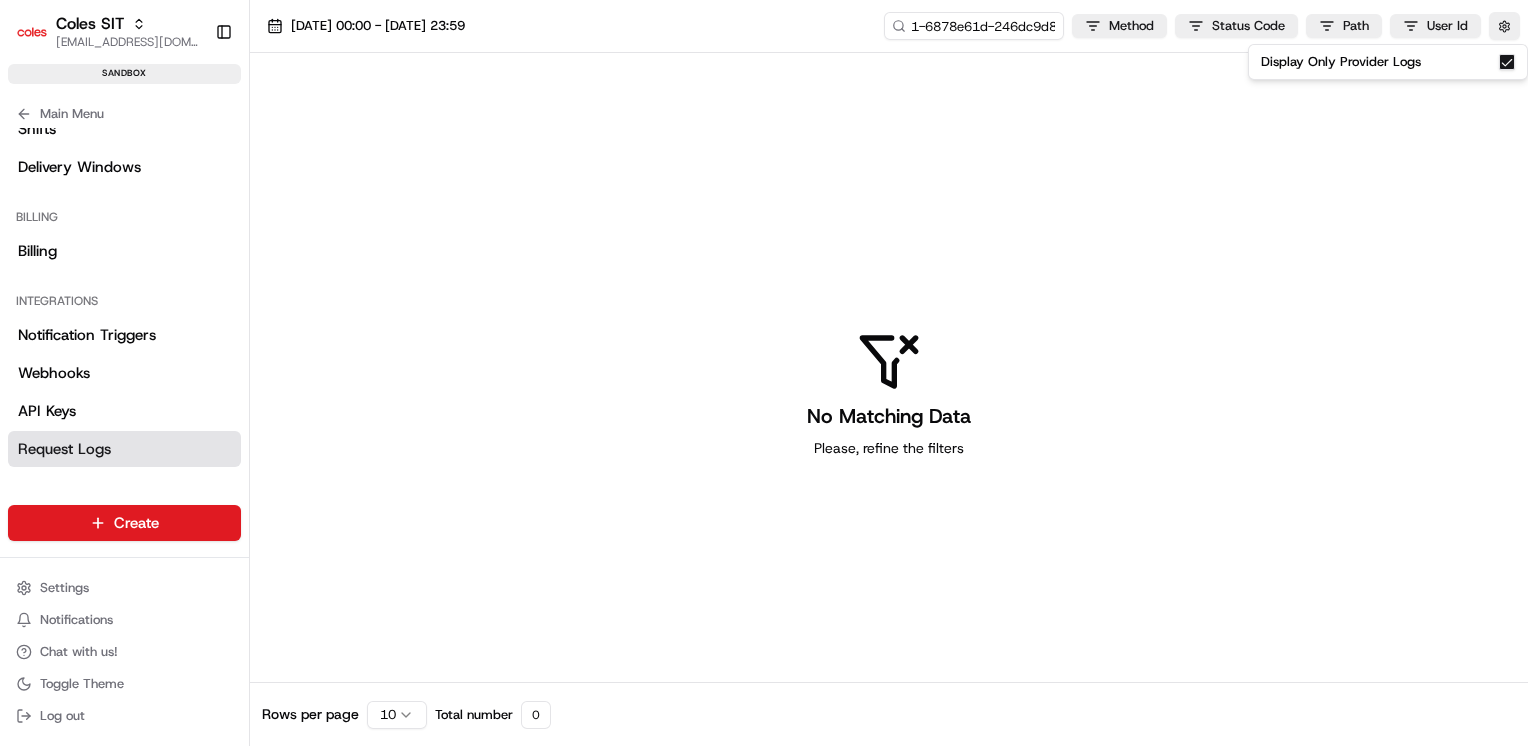 type on "on" 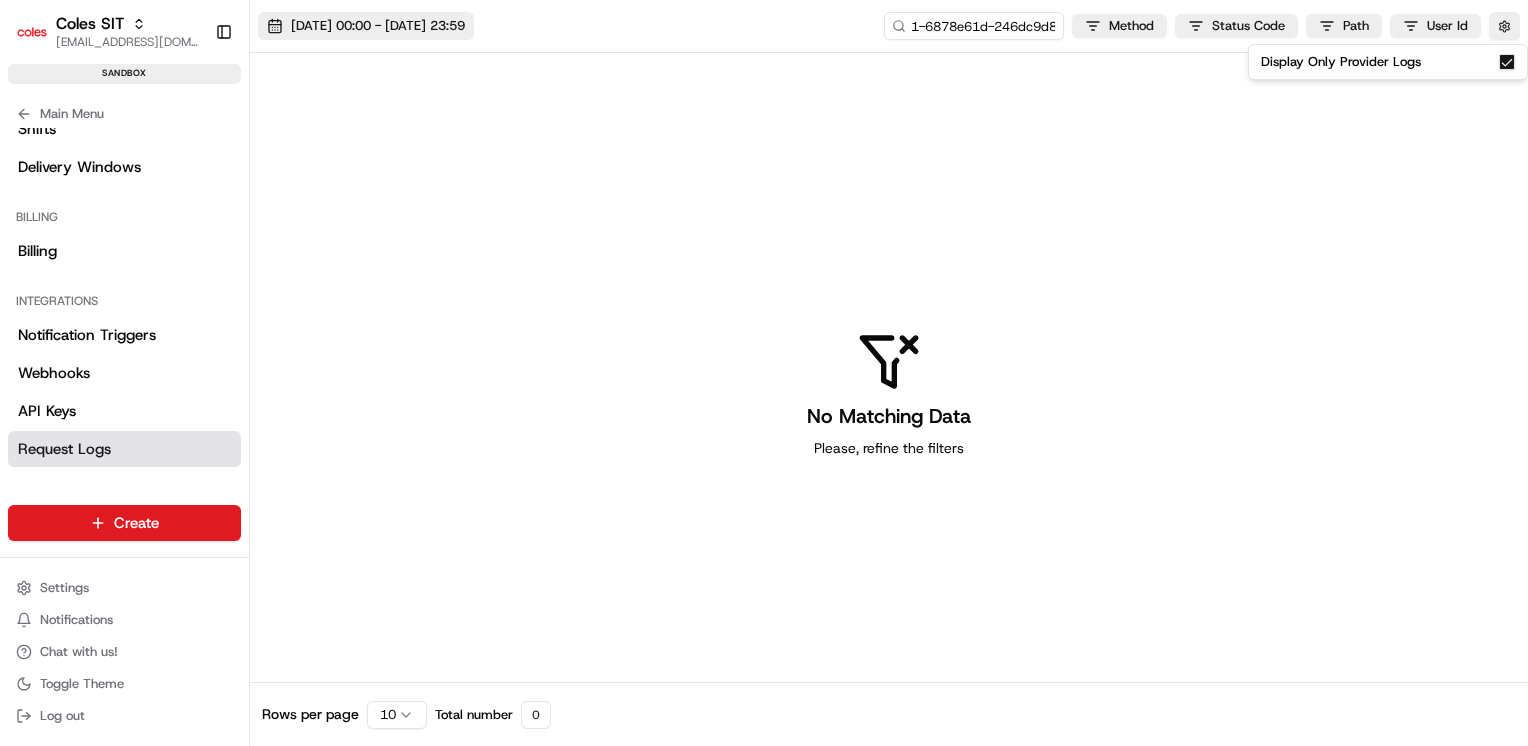 click on "17/07/2025 00:00 - 17/07/2025 23:59" at bounding box center (378, 26) 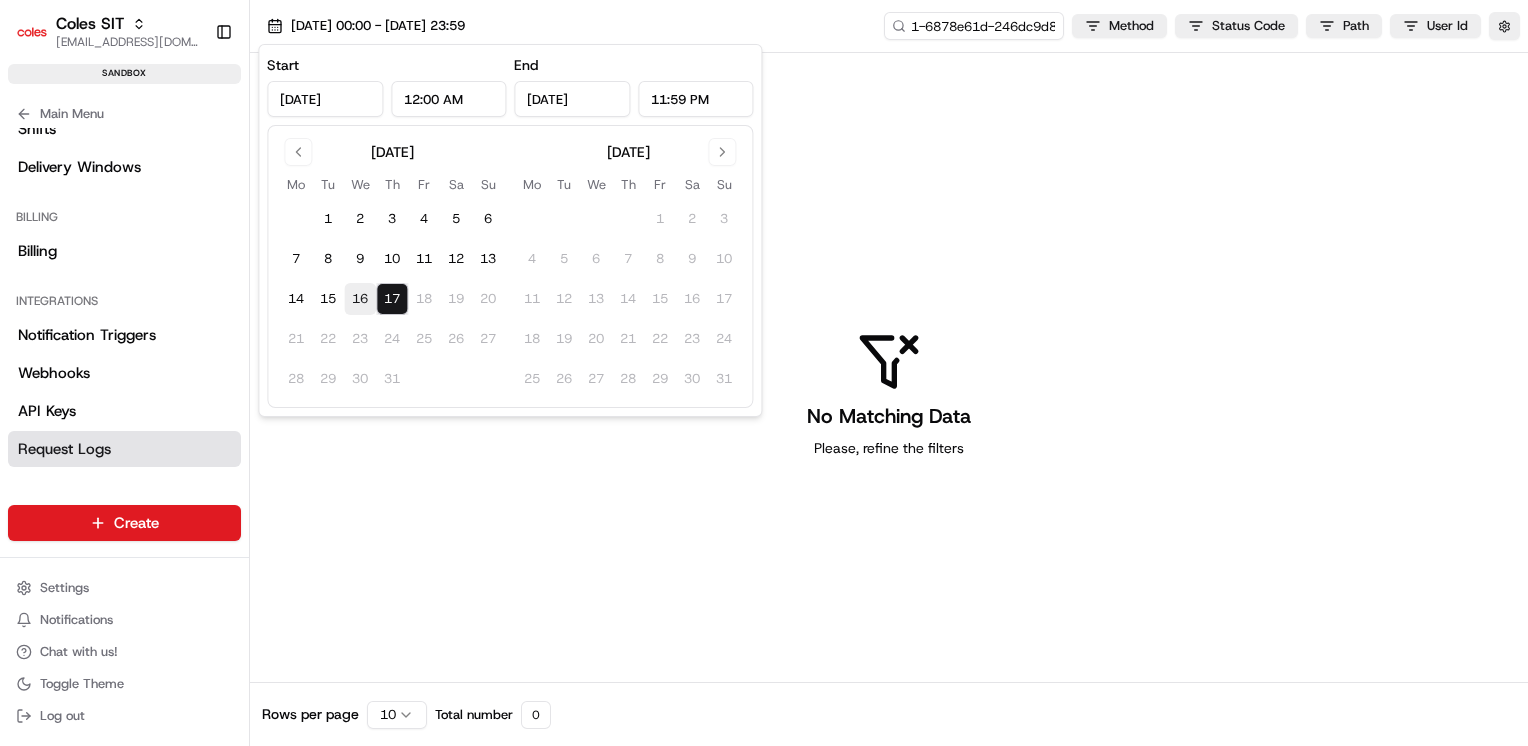click on "16" at bounding box center (360, 299) 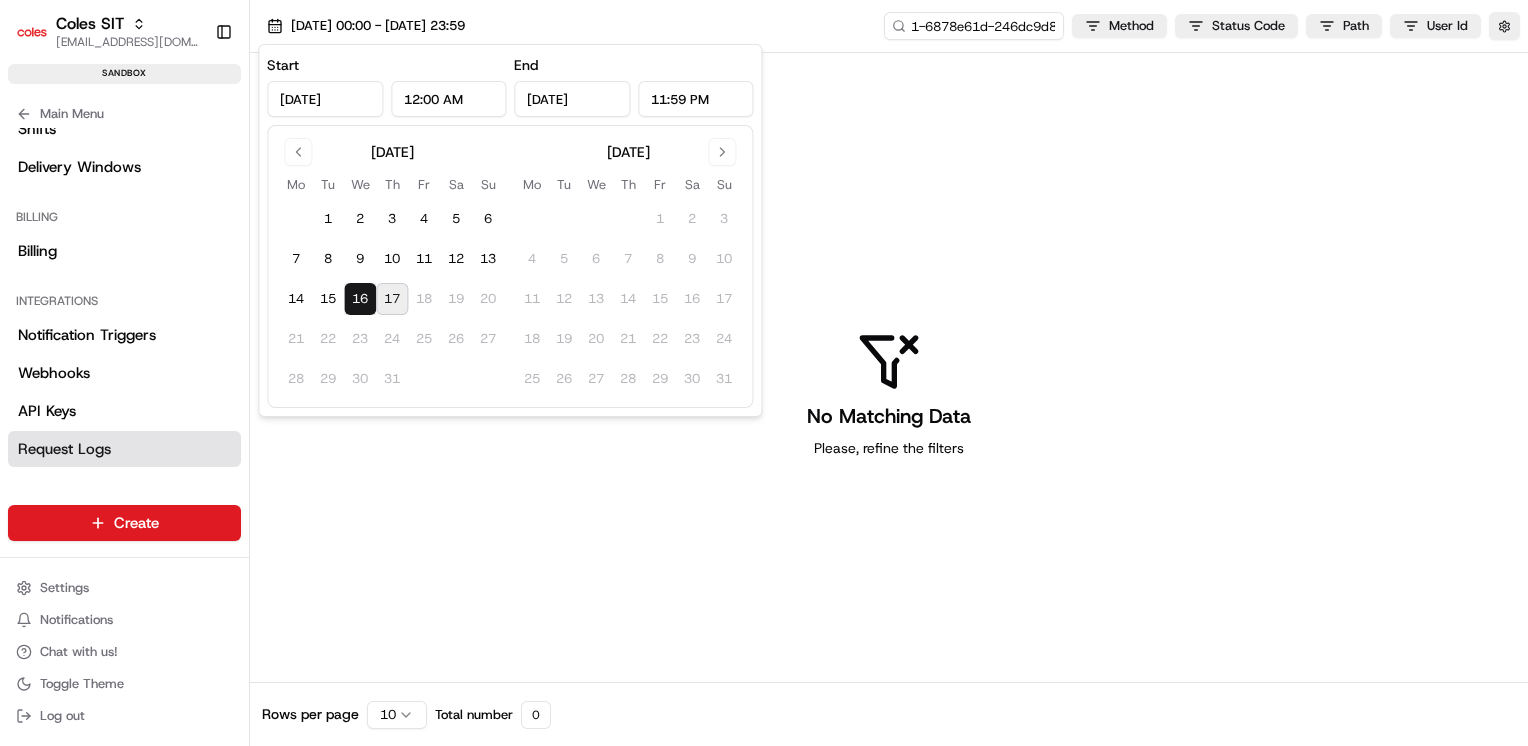 click on "17" at bounding box center (392, 299) 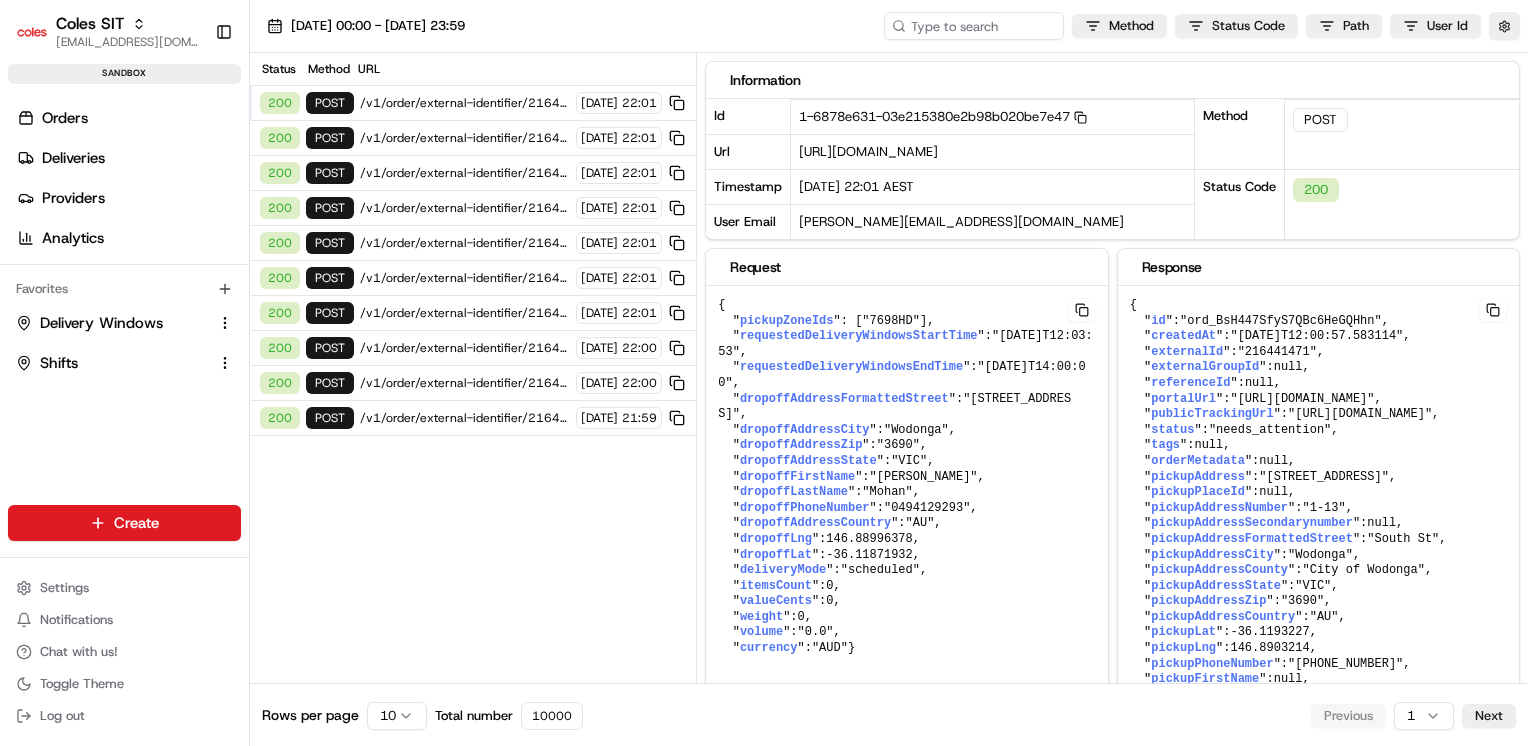 scroll, scrollTop: 0, scrollLeft: 0, axis: both 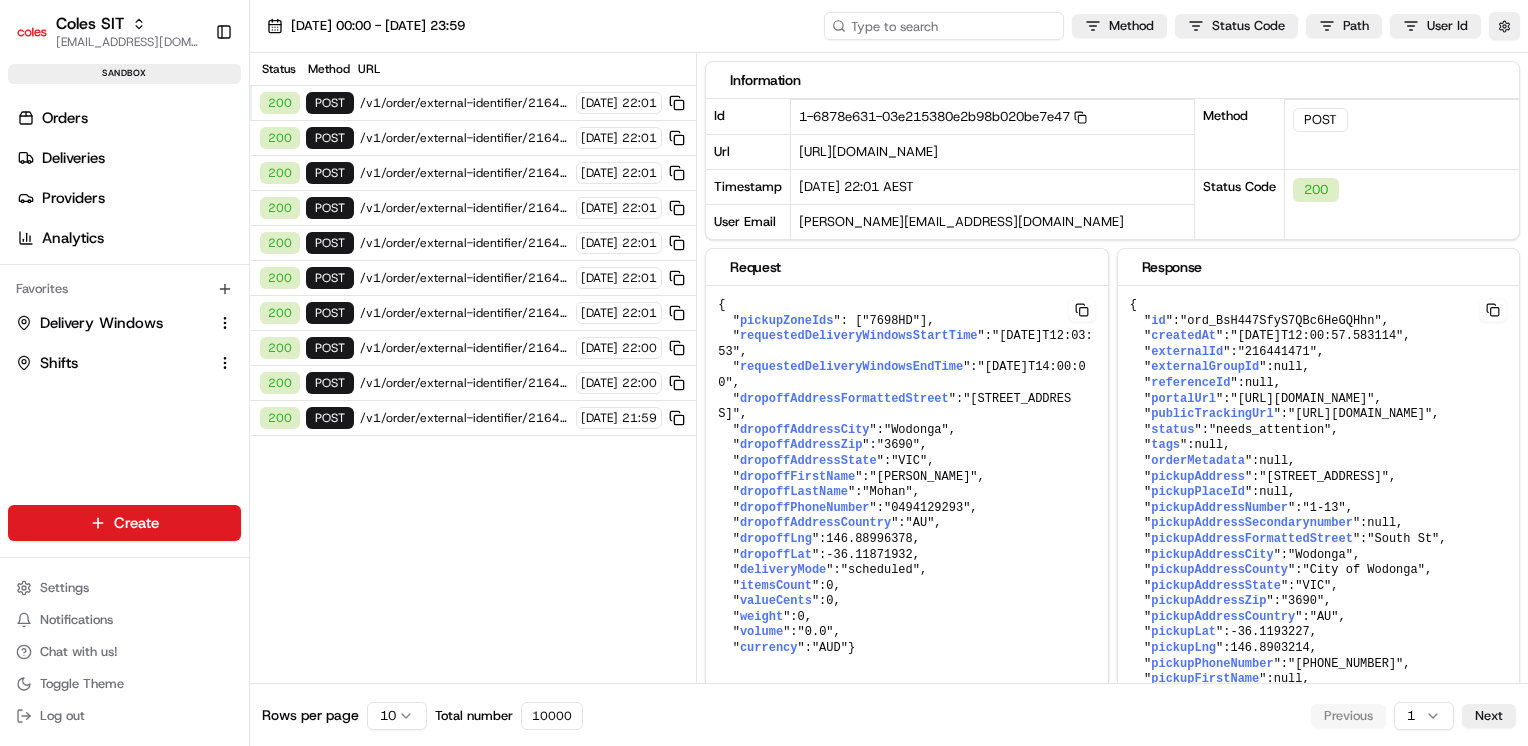 click at bounding box center [944, 26] 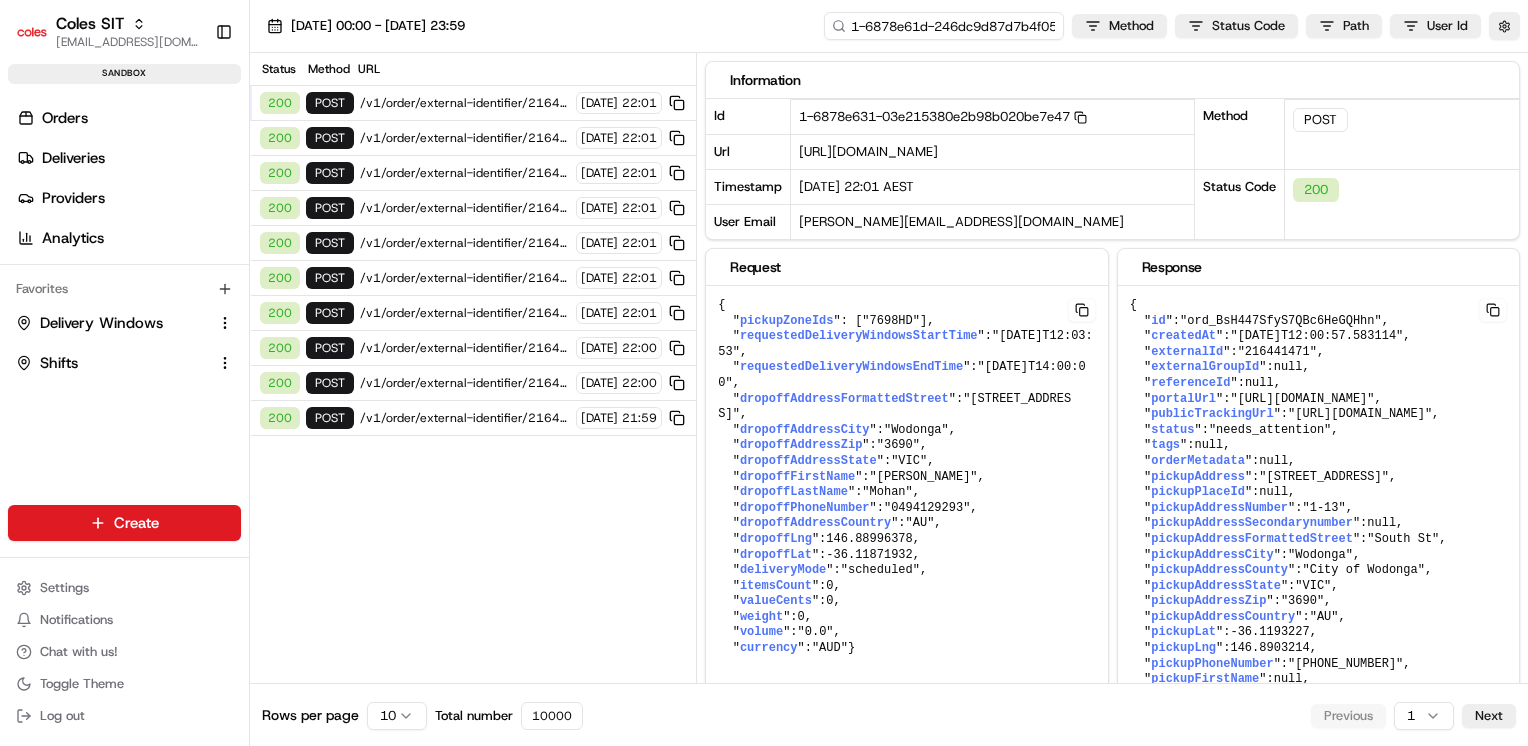 scroll, scrollTop: 0, scrollLeft: 78, axis: horizontal 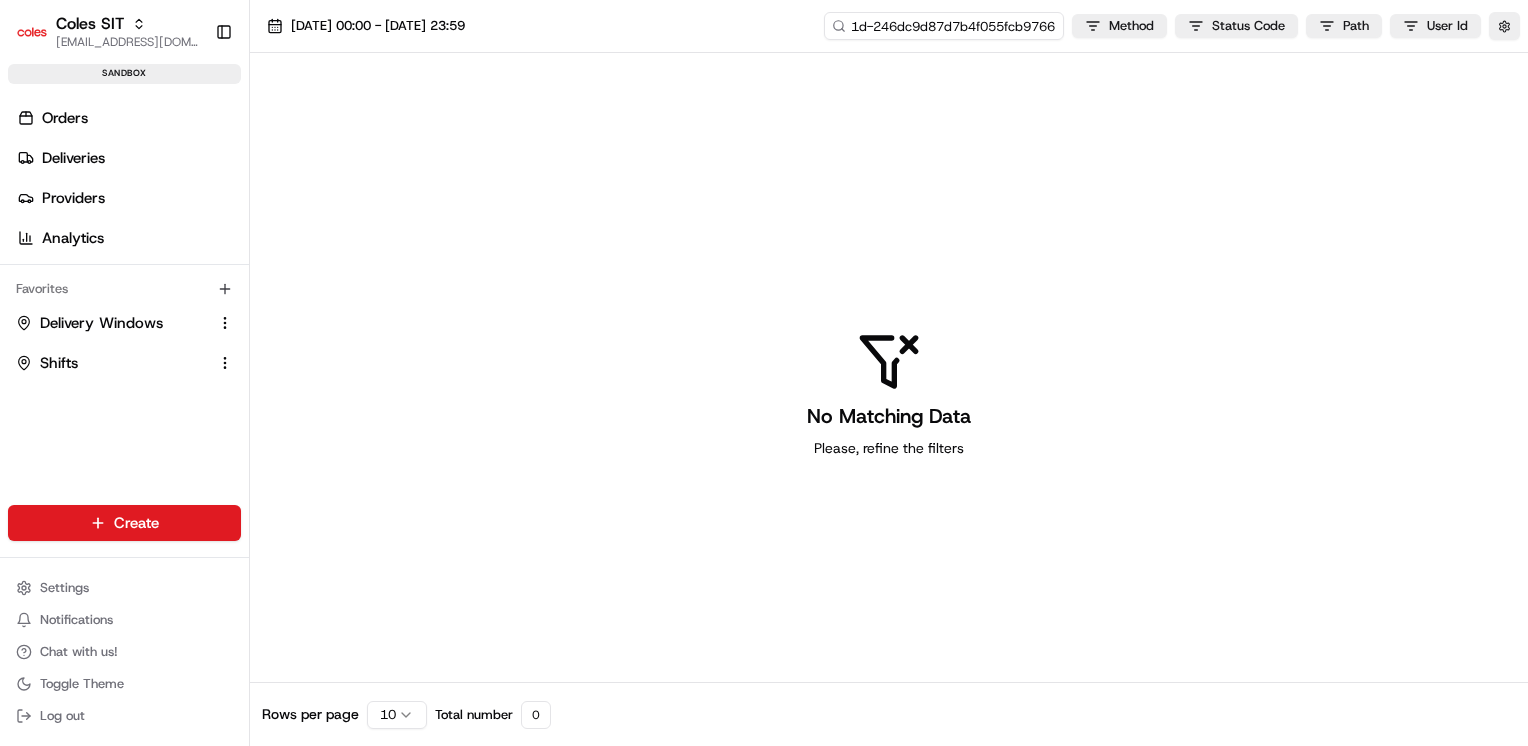 drag, startPoint x: 1048, startPoint y: 26, endPoint x: 1062, endPoint y: 26, distance: 14 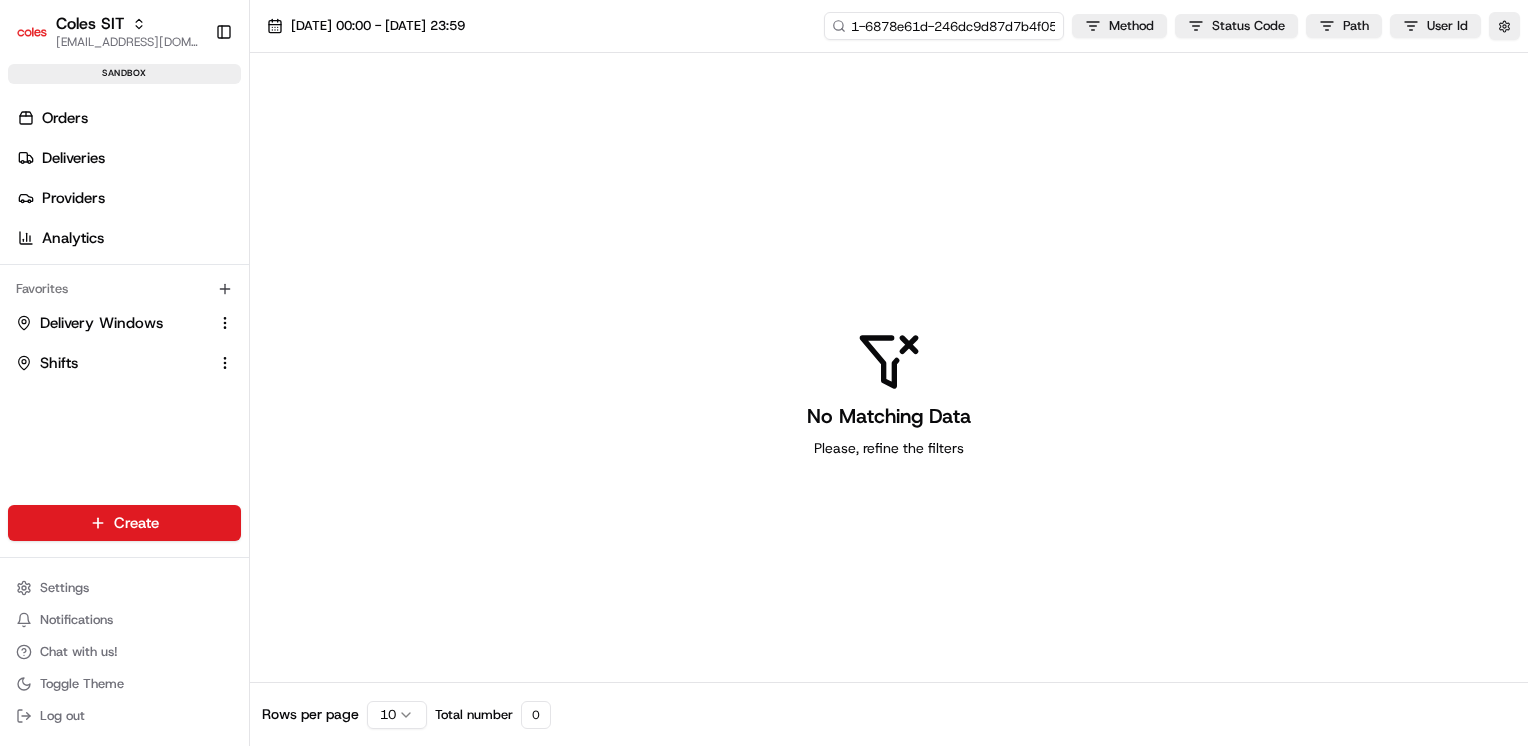 drag, startPoint x: 946, startPoint y: 36, endPoint x: 1043, endPoint y: 54, distance: 98.65597 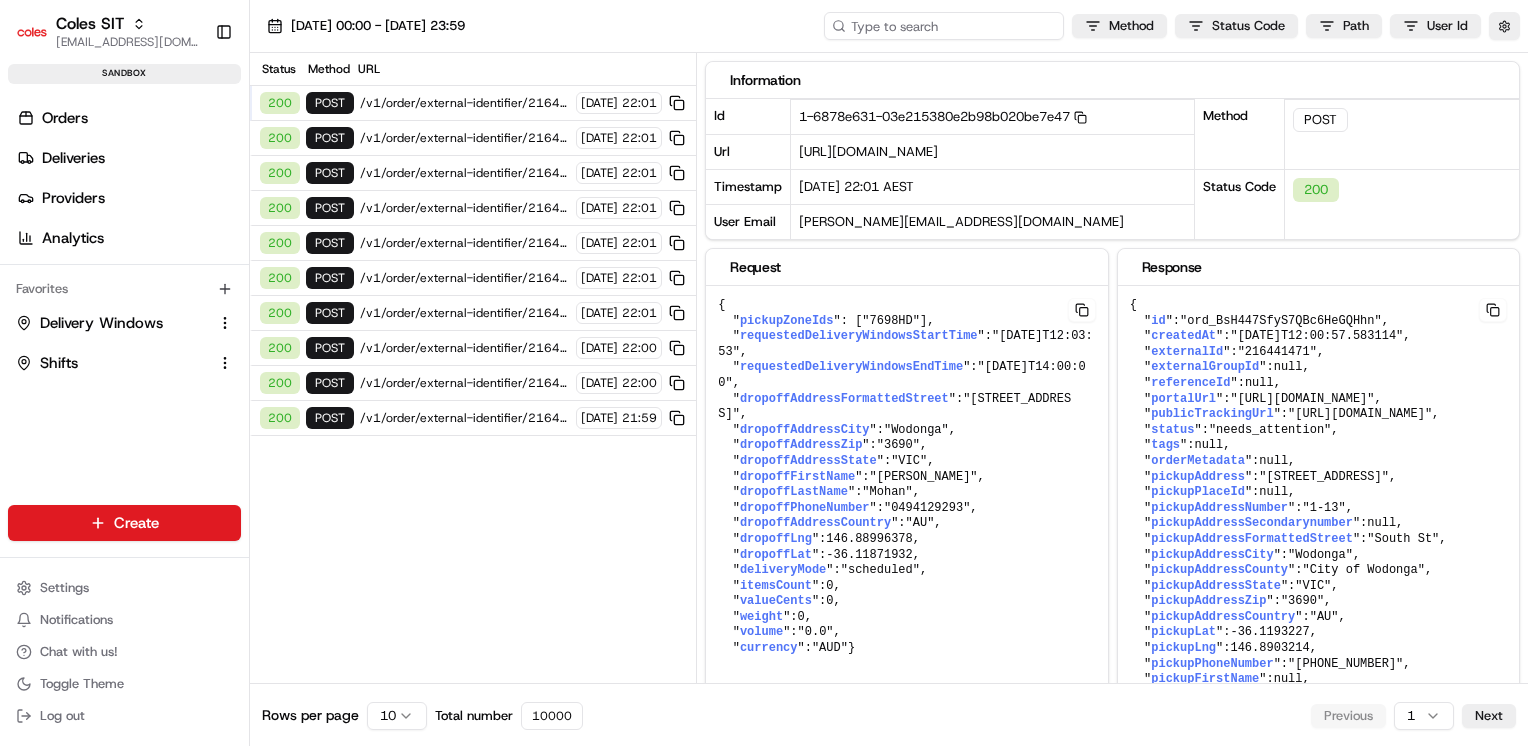 click at bounding box center (944, 26) 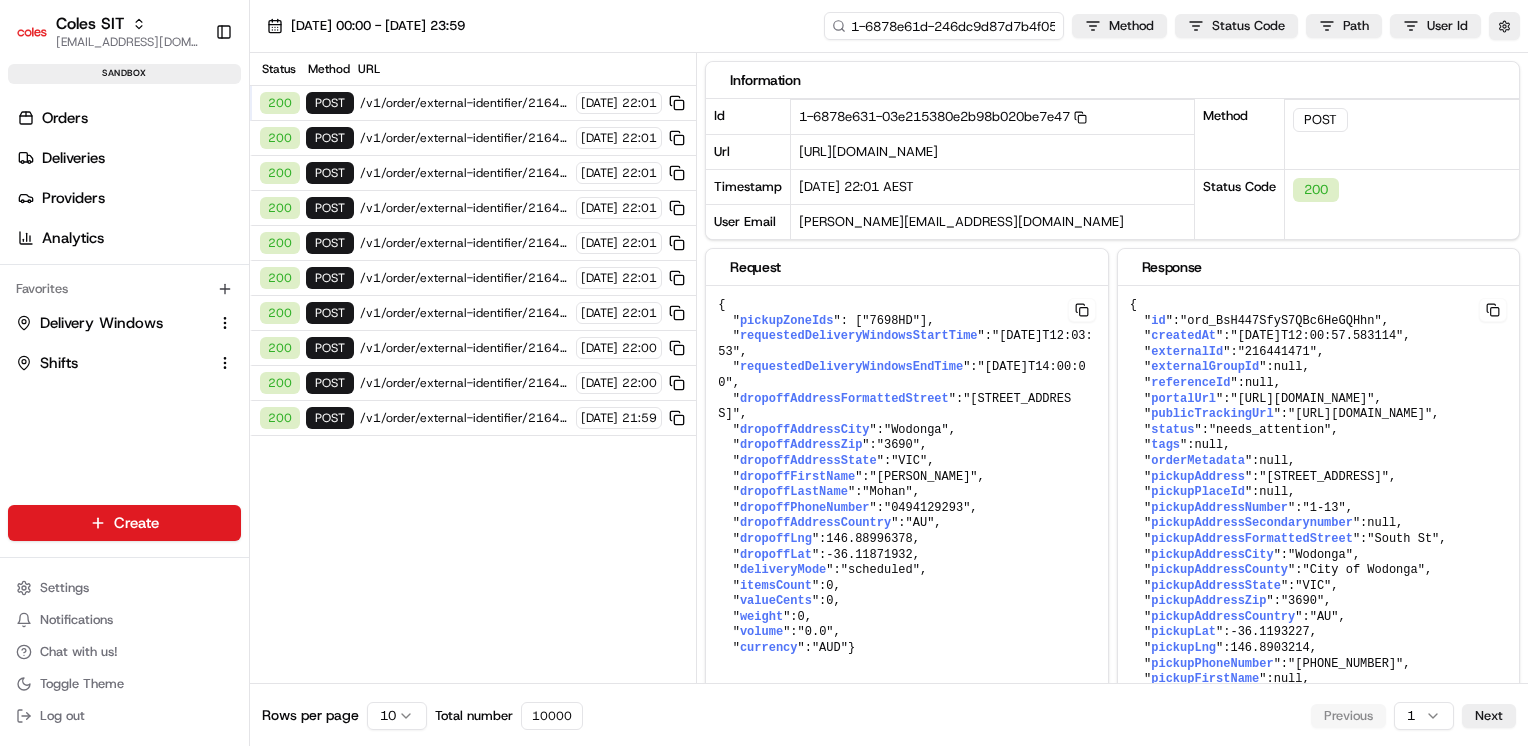 scroll, scrollTop: 0, scrollLeft: 78, axis: horizontal 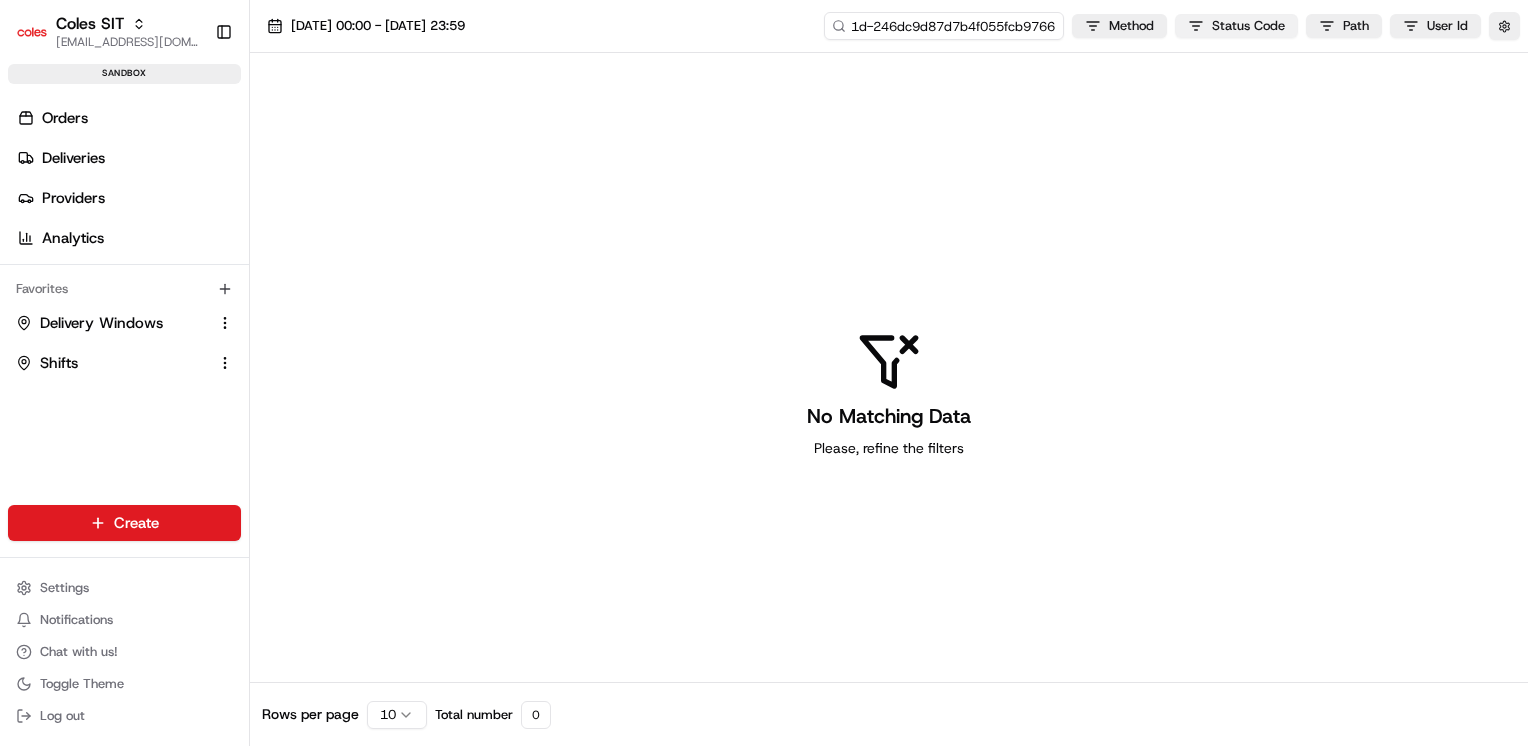 drag, startPoint x: 992, startPoint y: 26, endPoint x: 1247, endPoint y: 17, distance: 255.15877 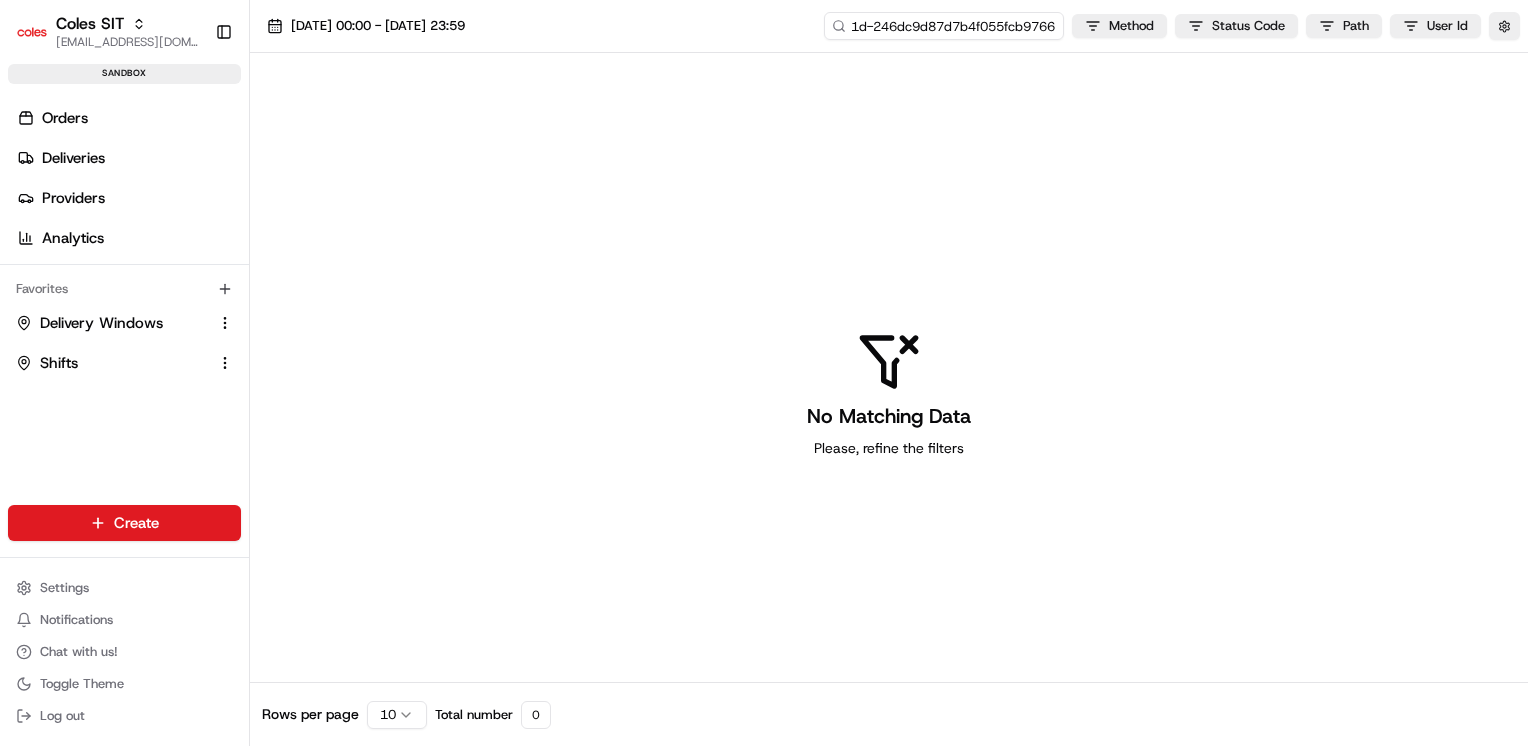 click on "1-6878e61d-246dc9d87d7b4f055fcb9766" at bounding box center (944, 26) 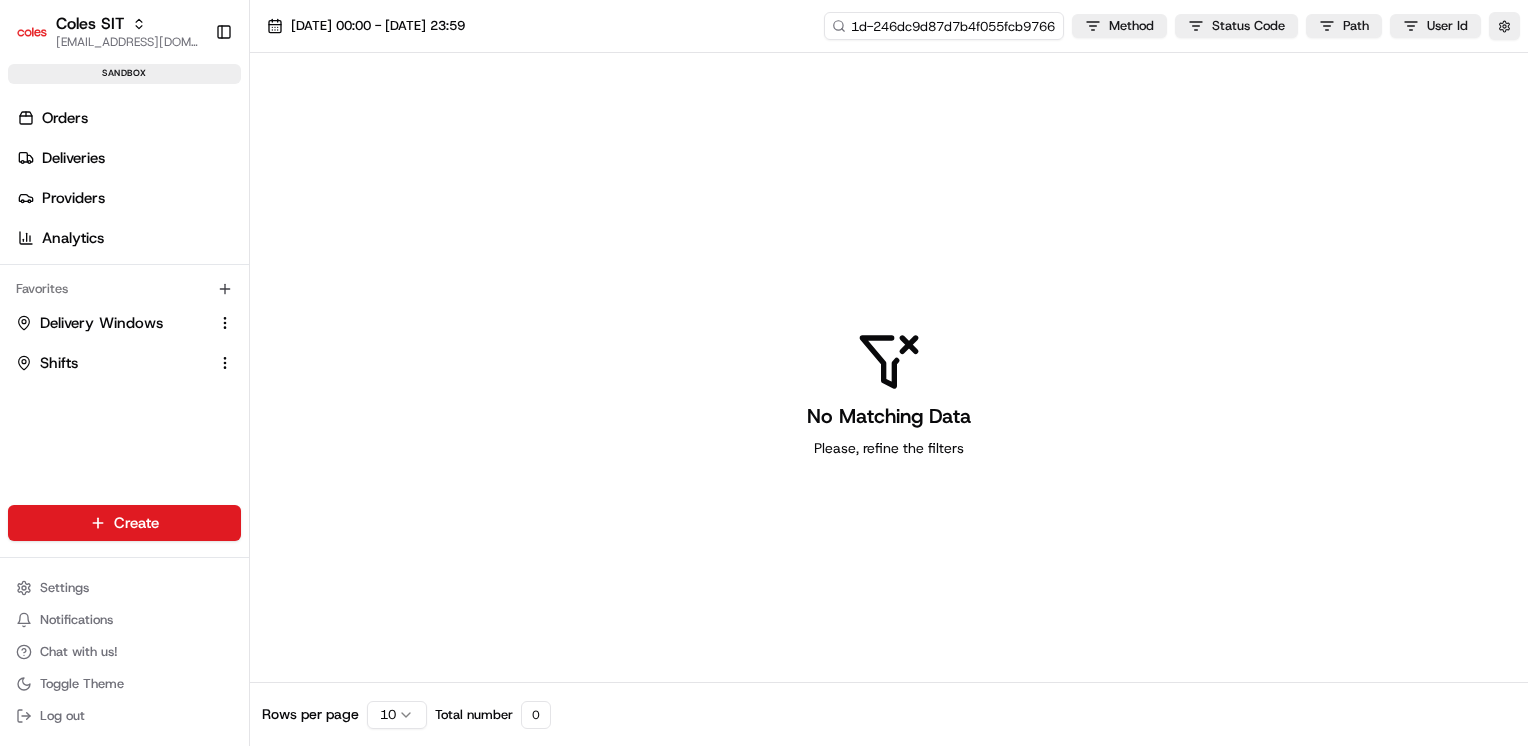 click on "1-6878e61d-246dc9d87d7b4f055fcb9766" at bounding box center (944, 26) 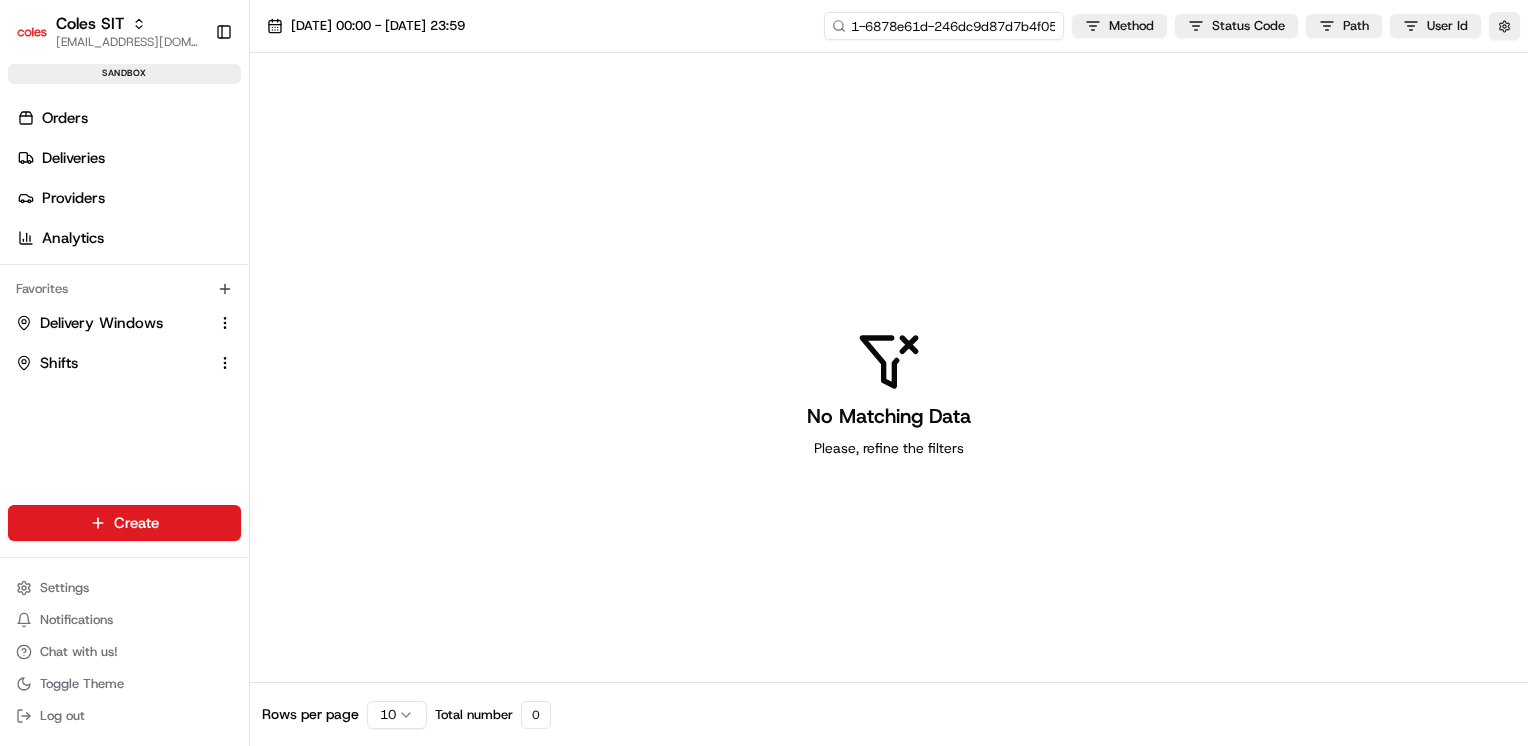 drag, startPoint x: 1046, startPoint y: 26, endPoint x: 785, endPoint y: 26, distance: 261 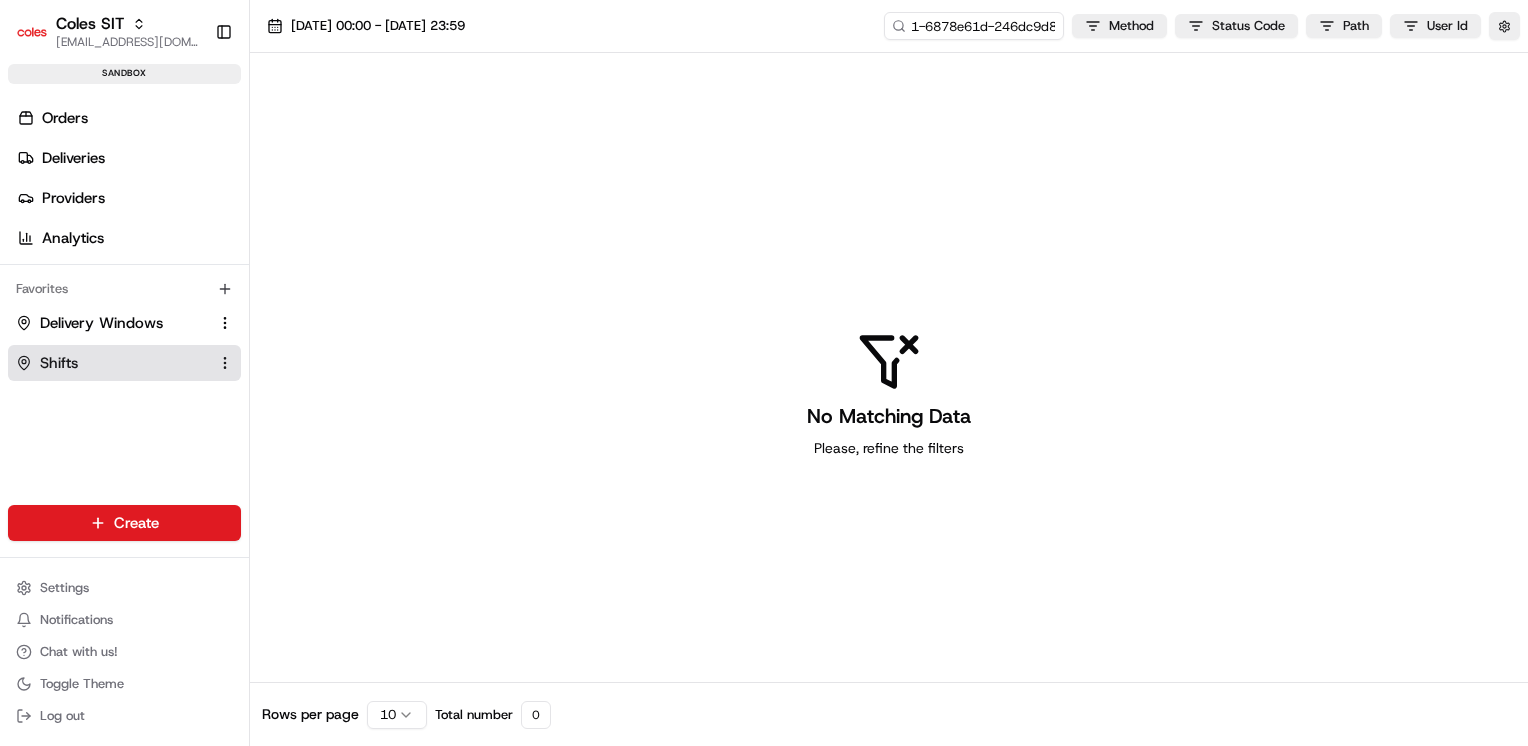 click on "Shifts" at bounding box center [59, 363] 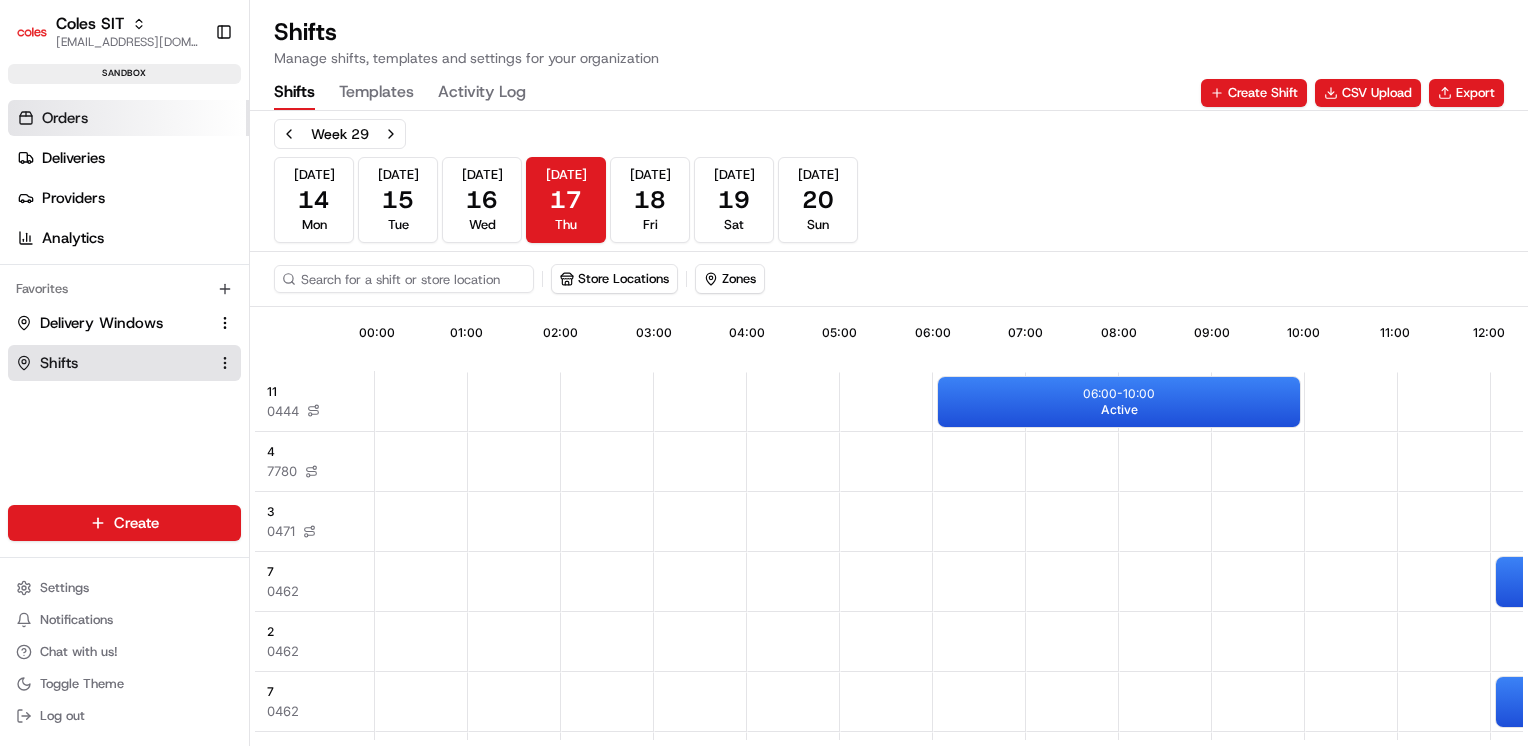 click on "Orders" at bounding box center [128, 118] 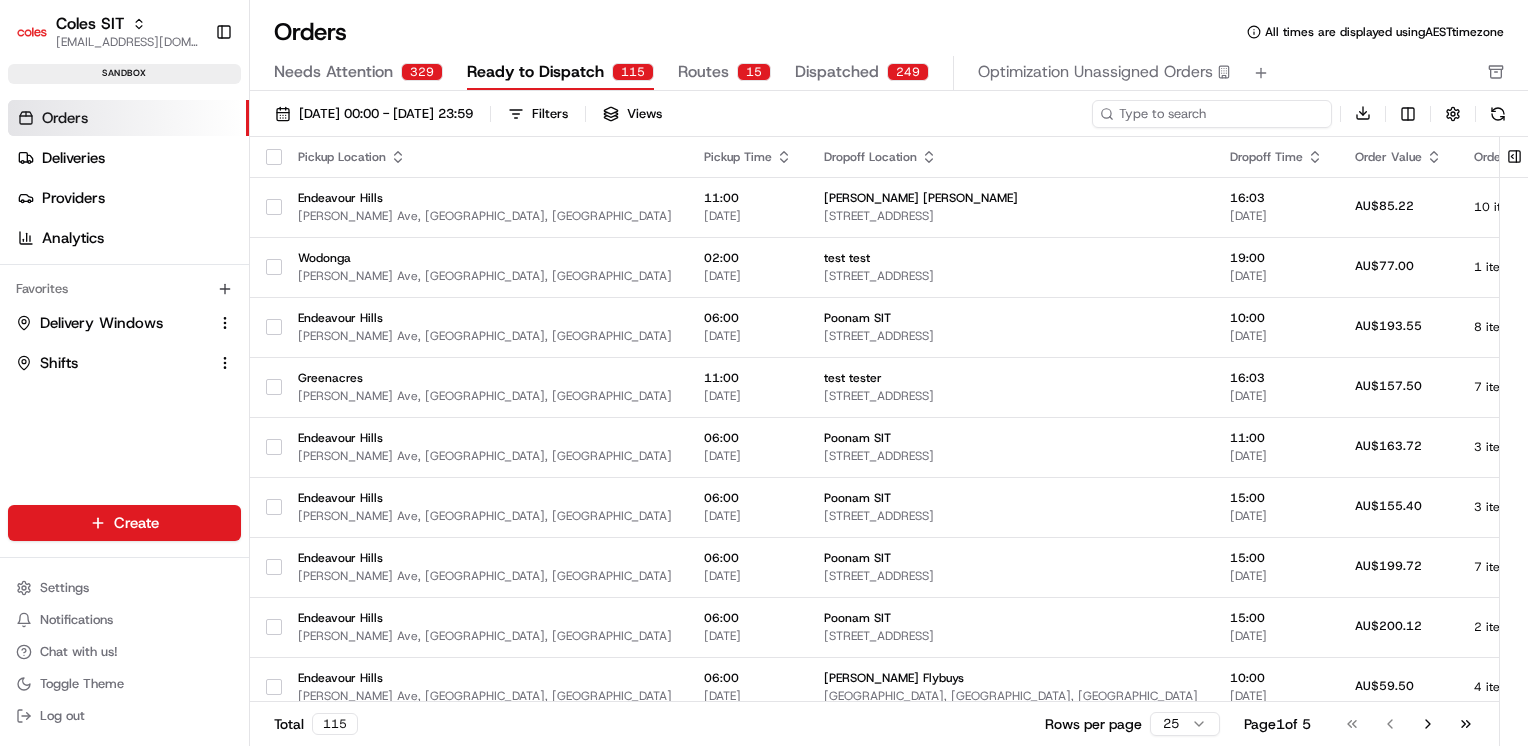 click at bounding box center (1212, 114) 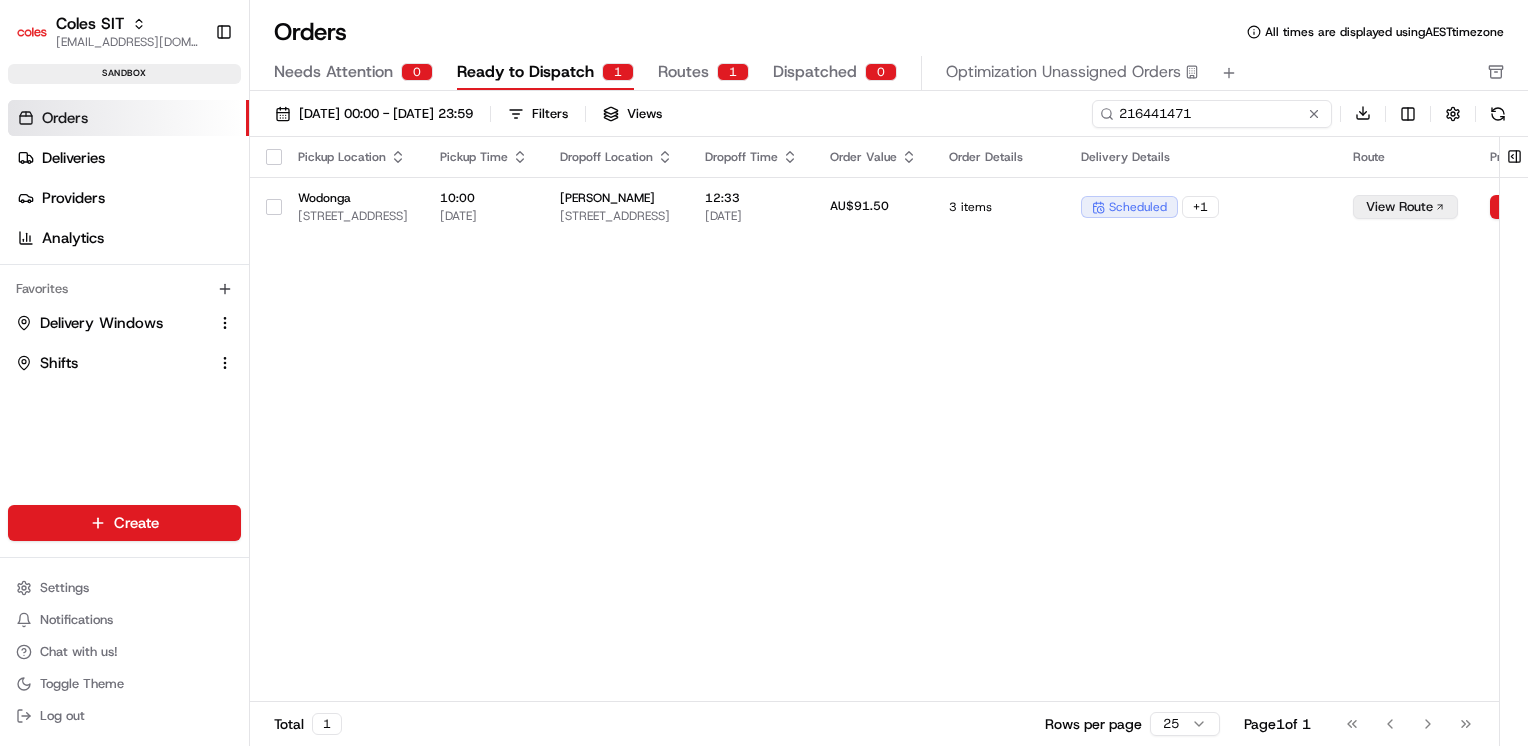 type on "216441471" 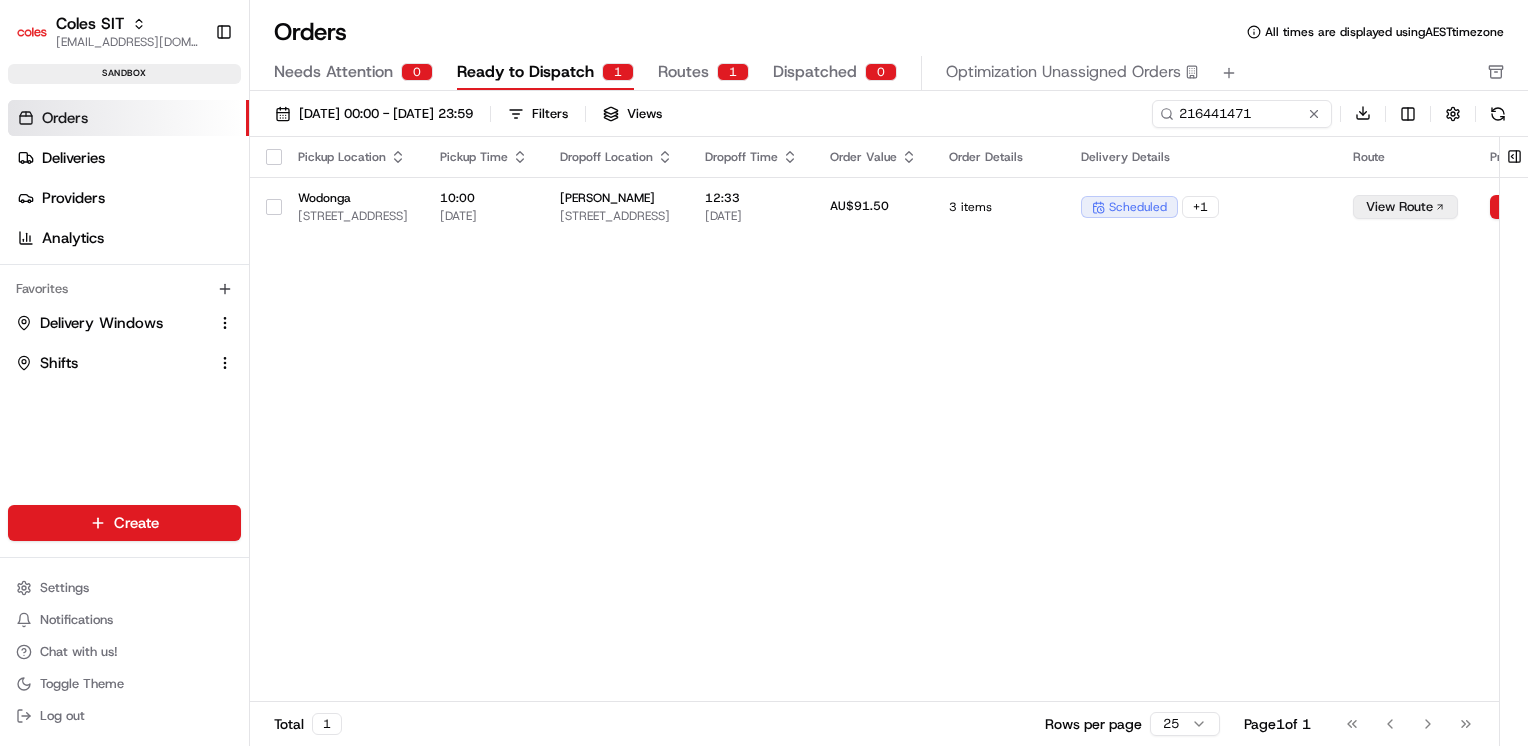 click on "Ready to Dispatch" at bounding box center [525, 72] 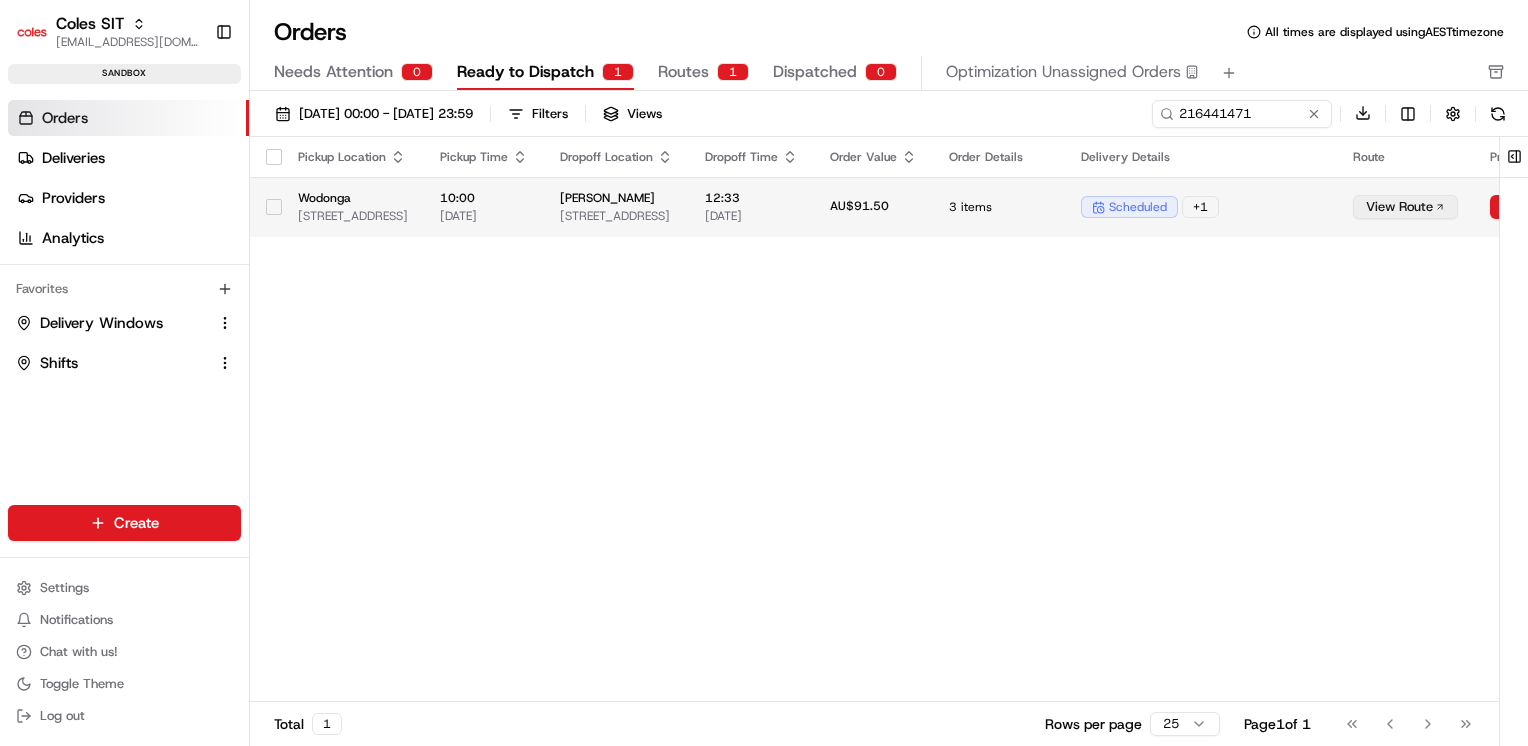 click on "[PERSON_NAME]" at bounding box center (616, 198) 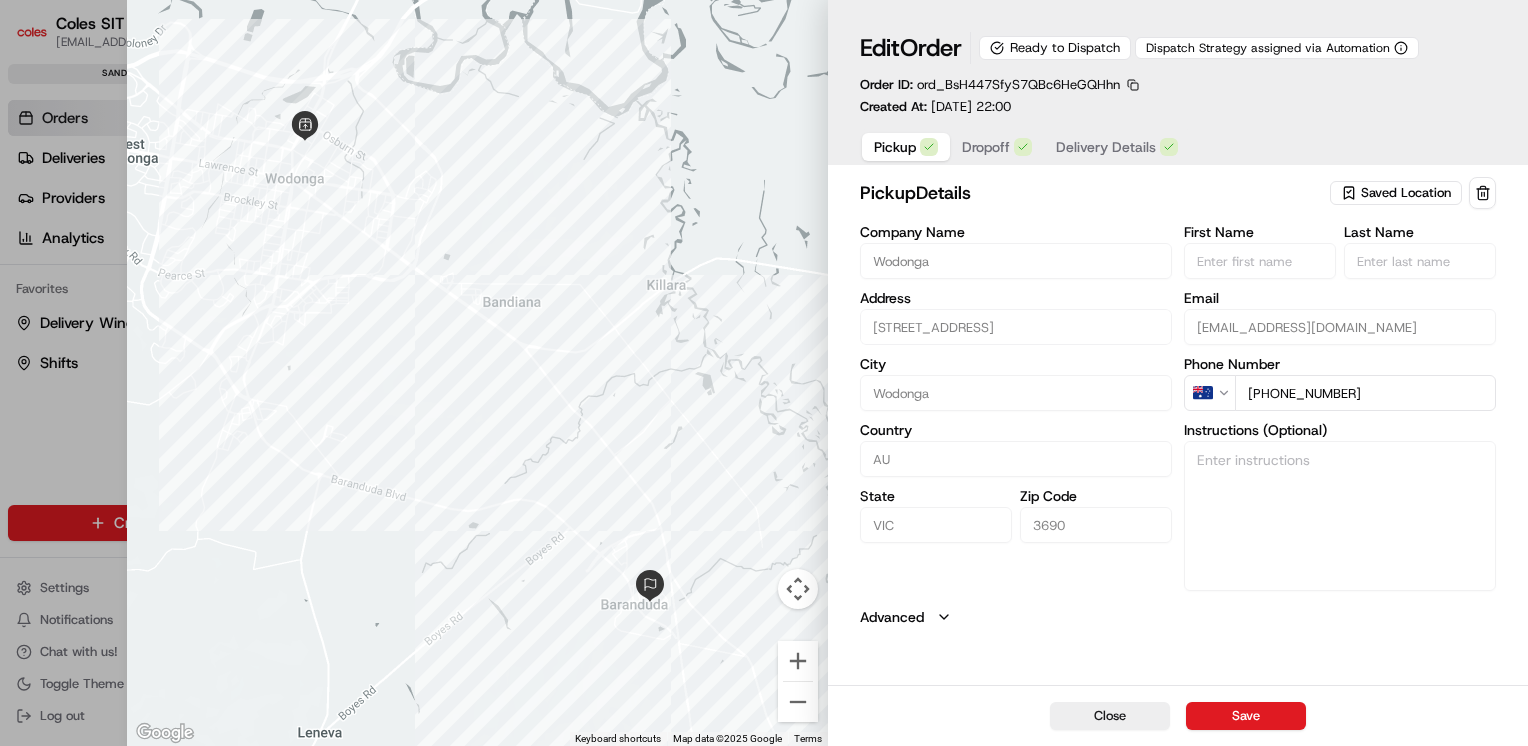 type 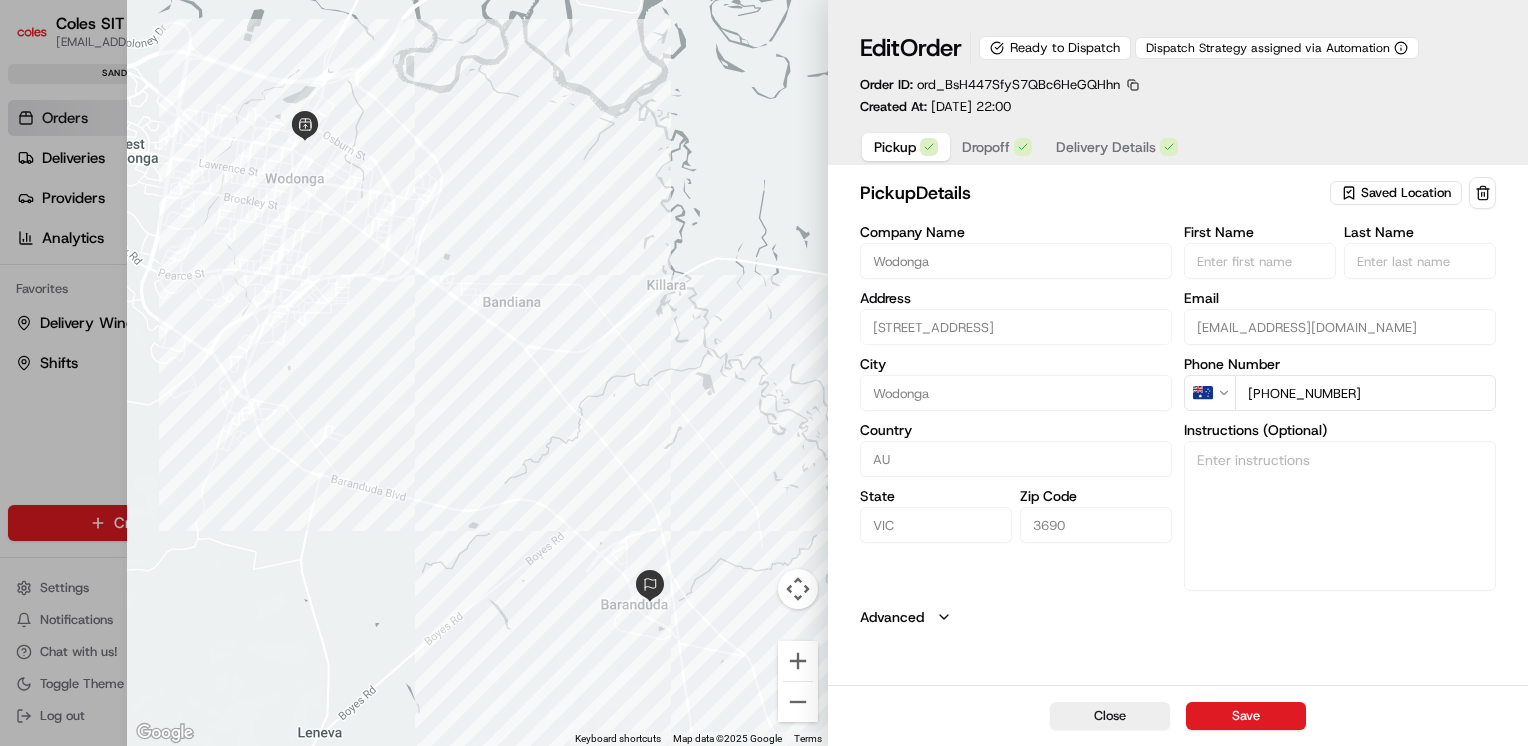 type 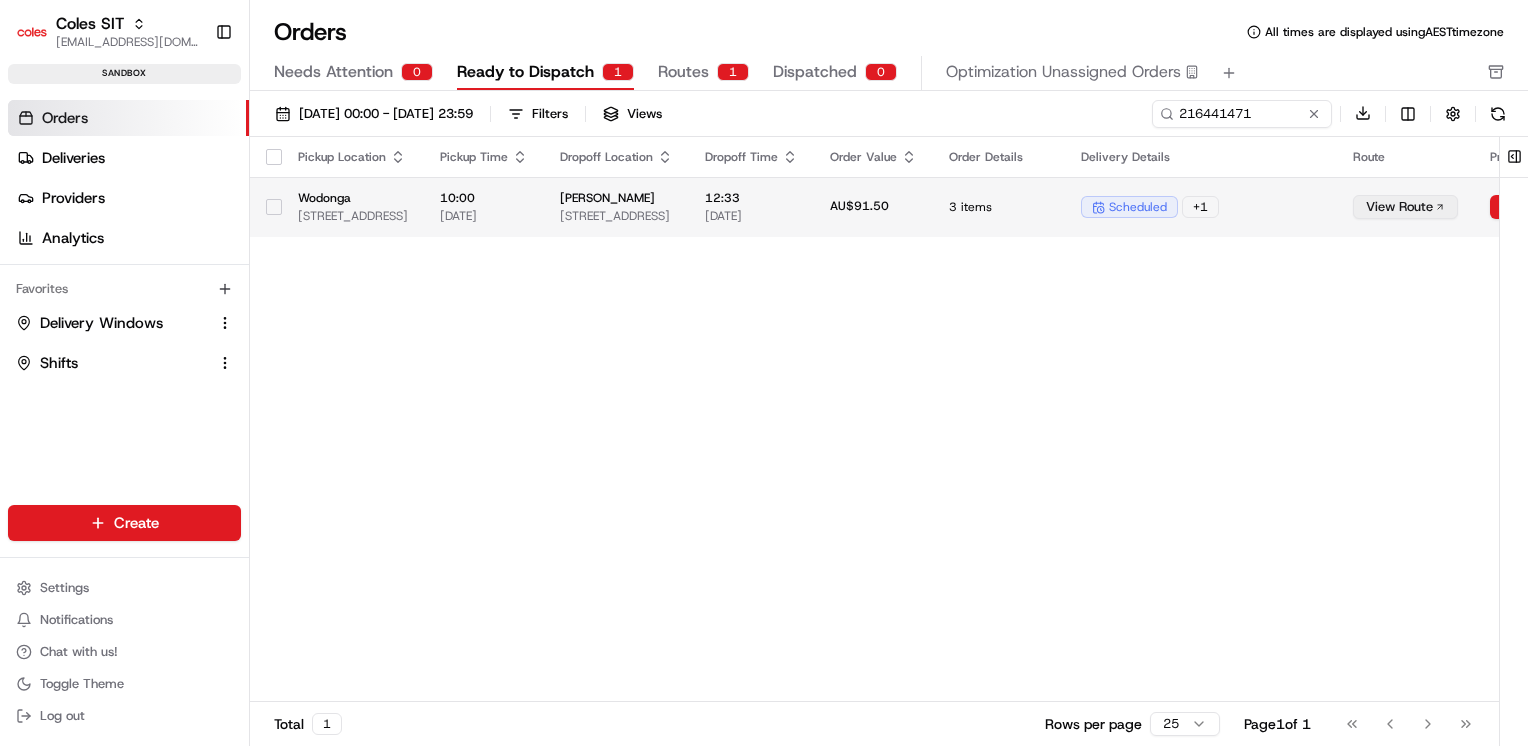 click on "+ 1" at bounding box center (1200, 207) 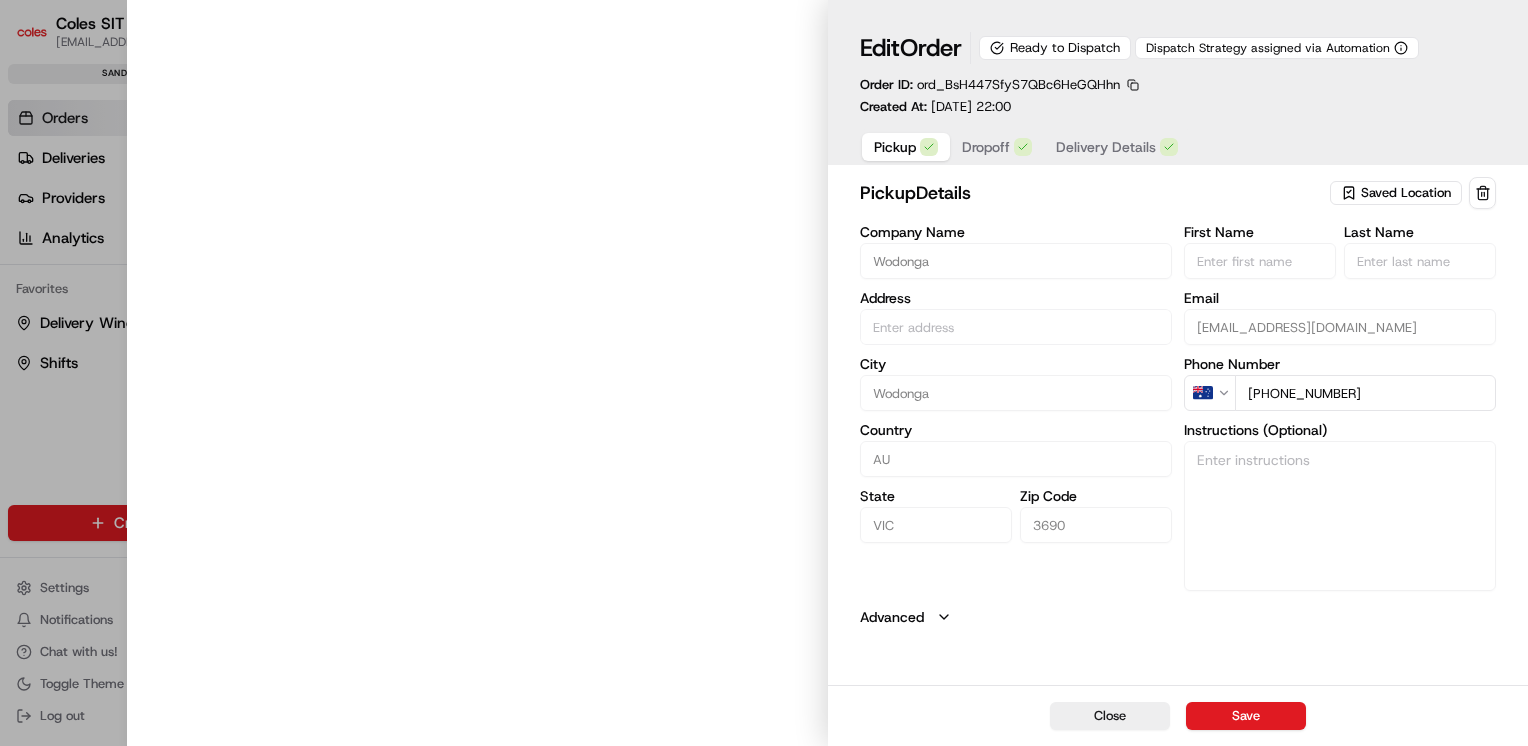type on "[STREET_ADDRESS]" 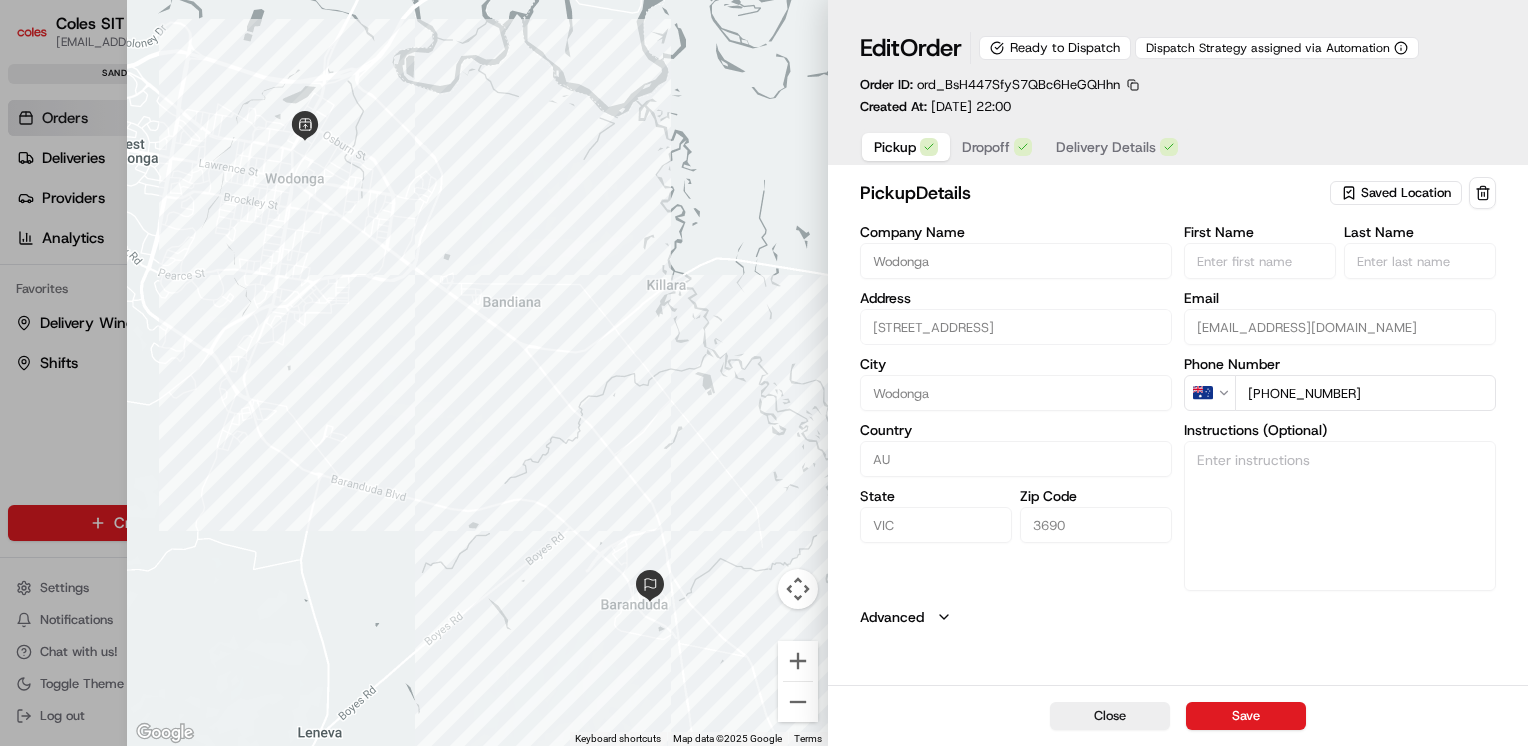 type 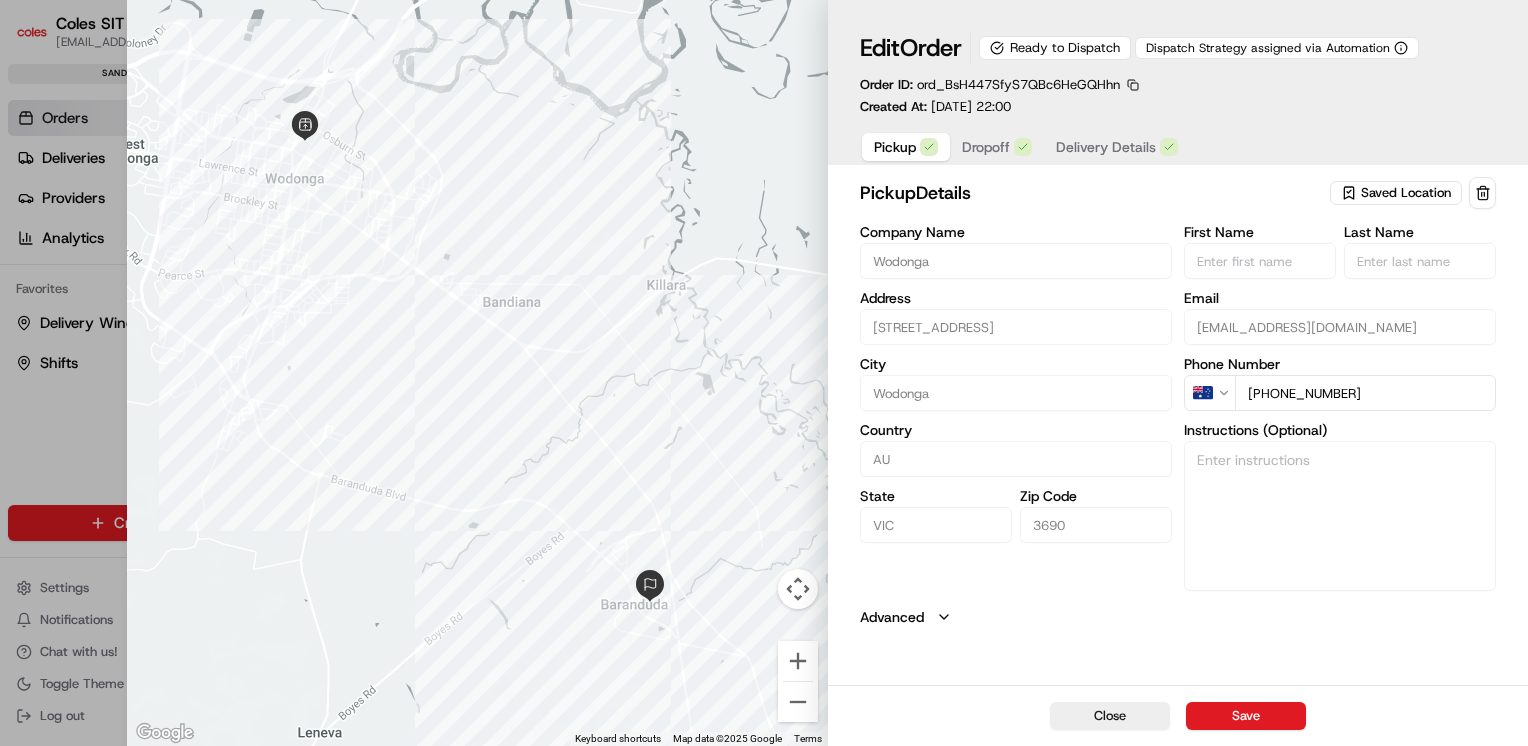 type 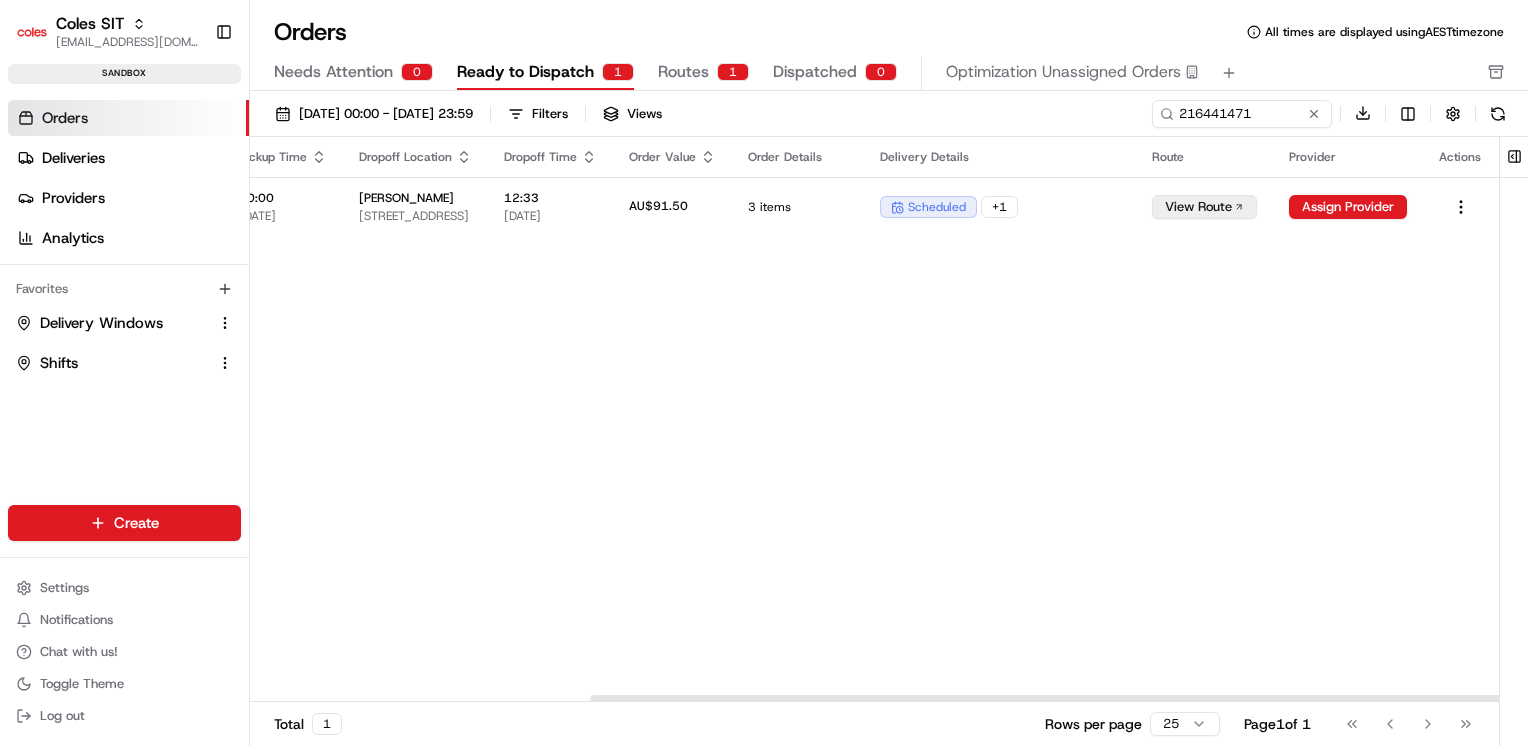 scroll, scrollTop: 0, scrollLeft: 472, axis: horizontal 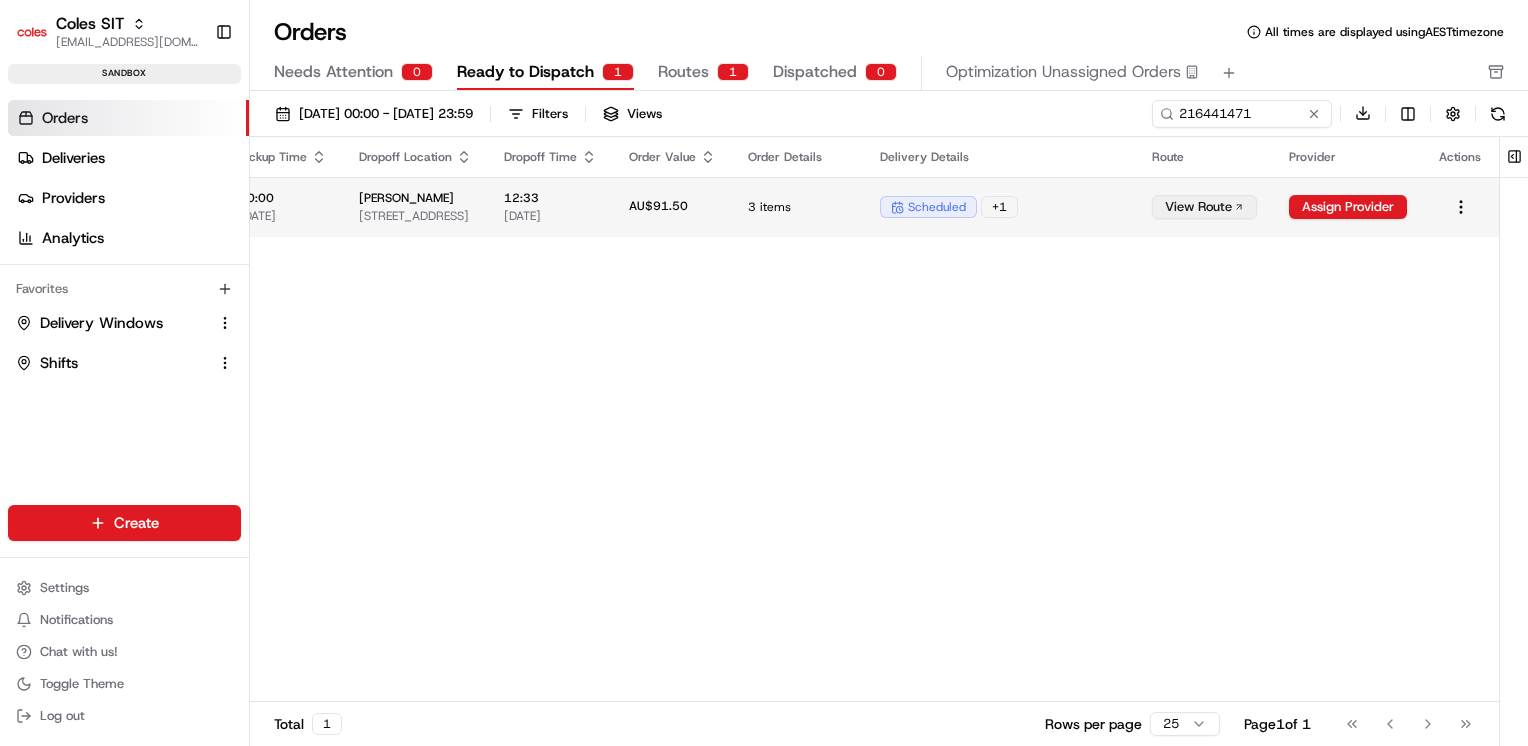 click on "View Route" at bounding box center [1204, 207] 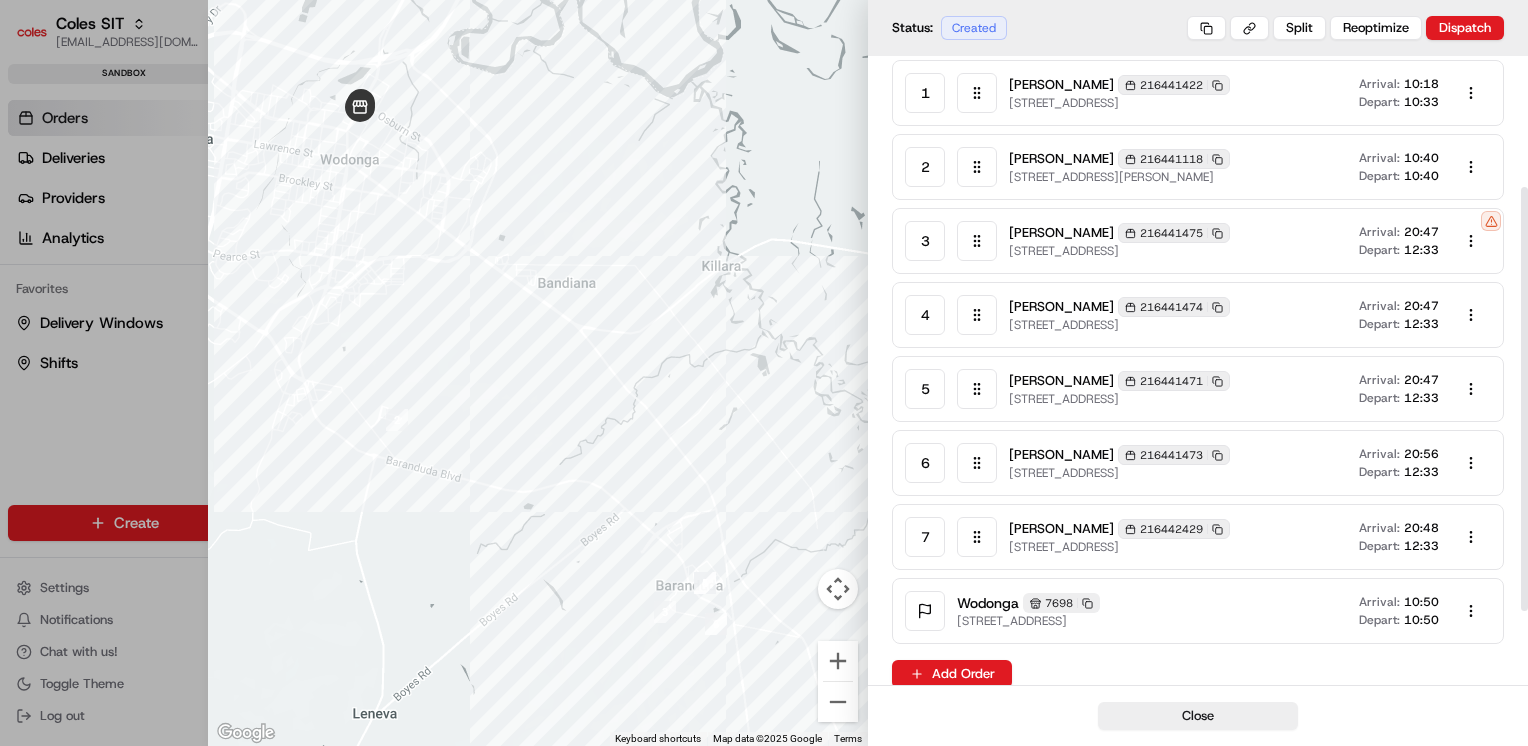 scroll, scrollTop: 284, scrollLeft: 0, axis: vertical 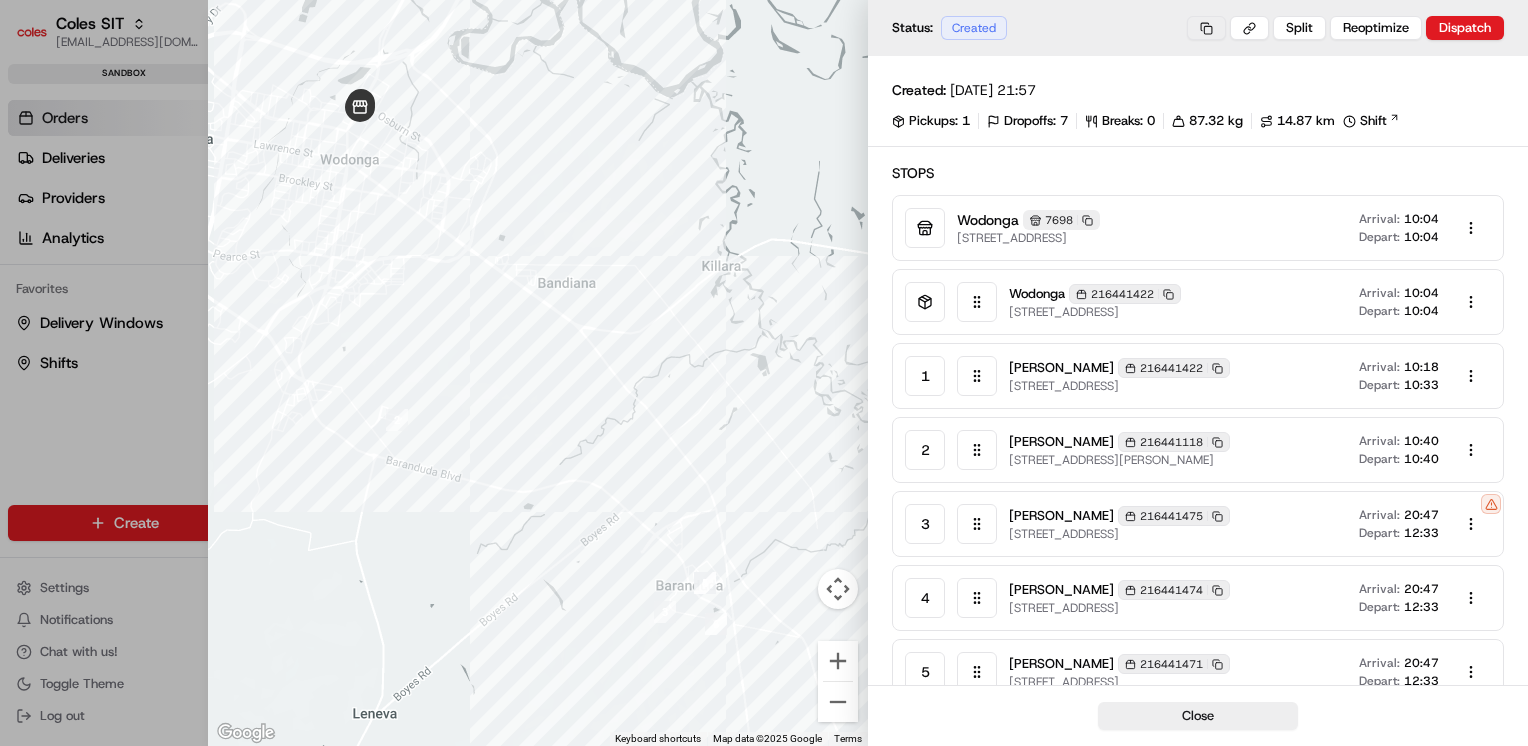 click at bounding box center (1206, 28) 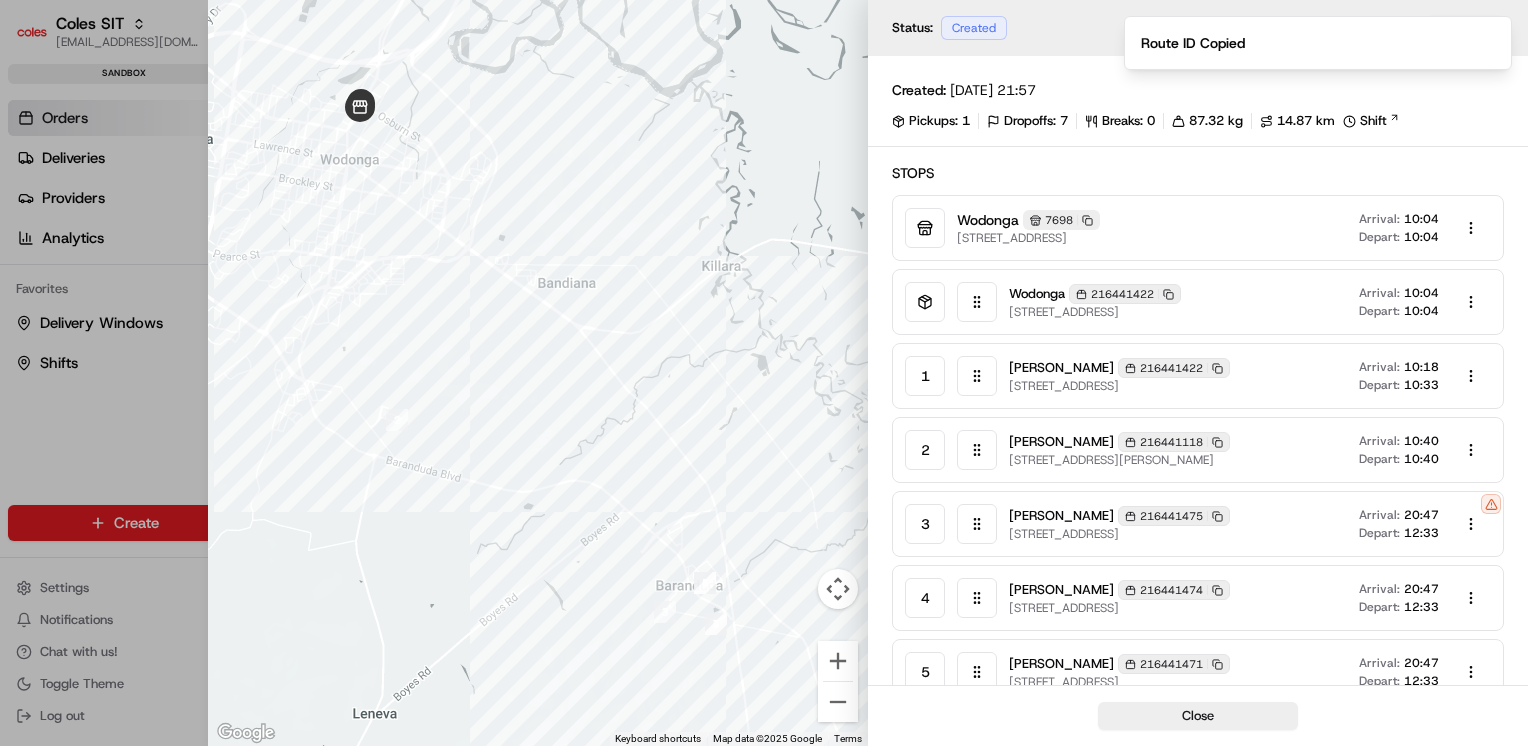 type 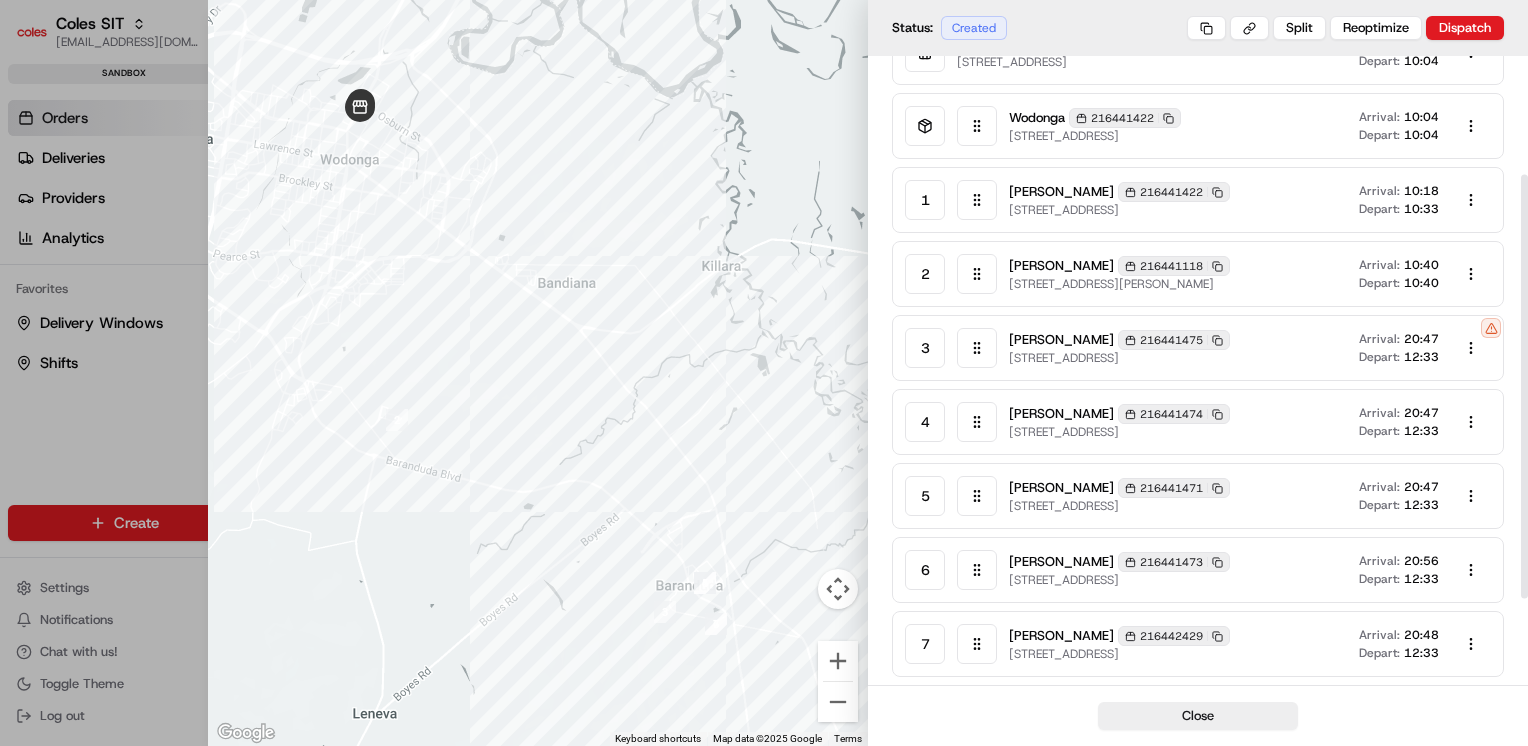 scroll, scrollTop: 174, scrollLeft: 0, axis: vertical 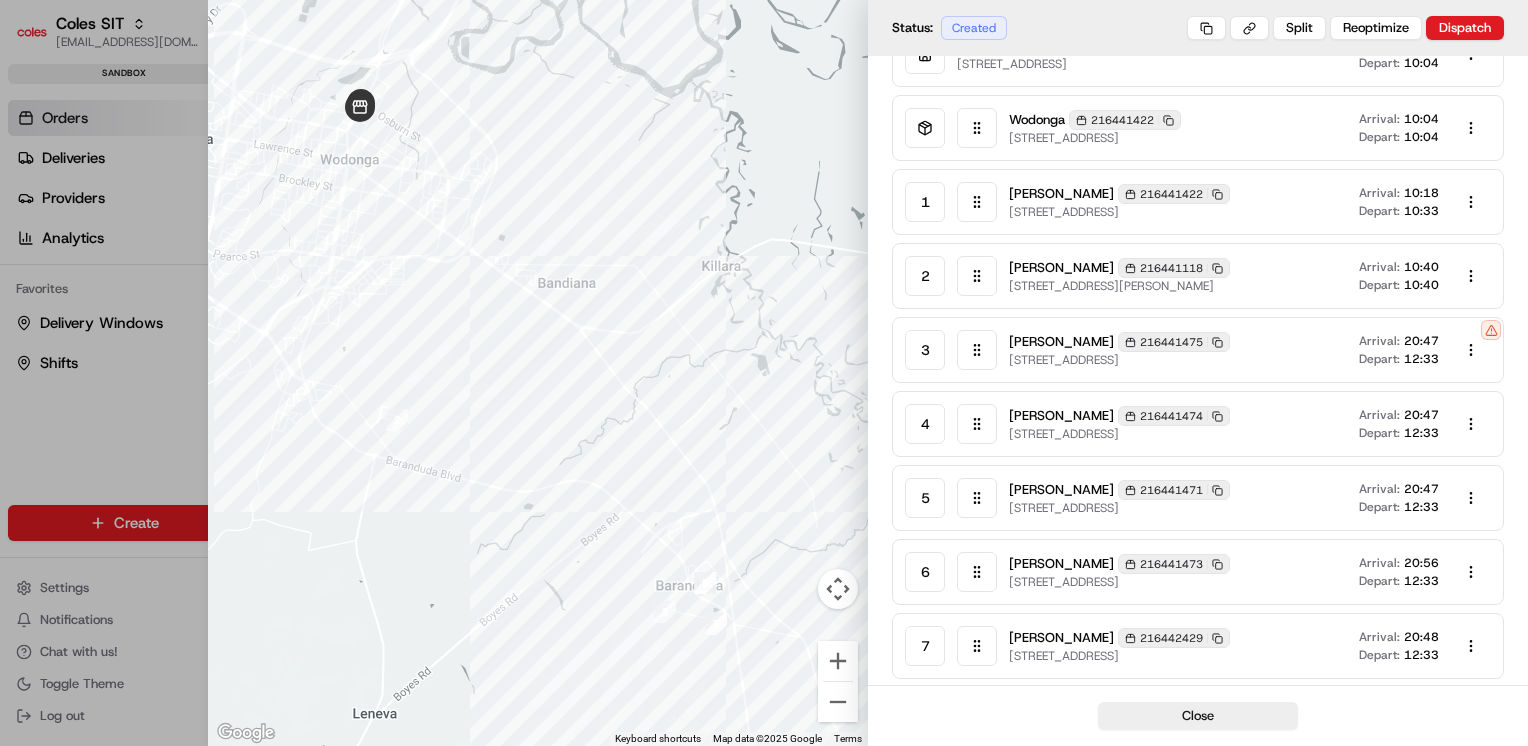 click 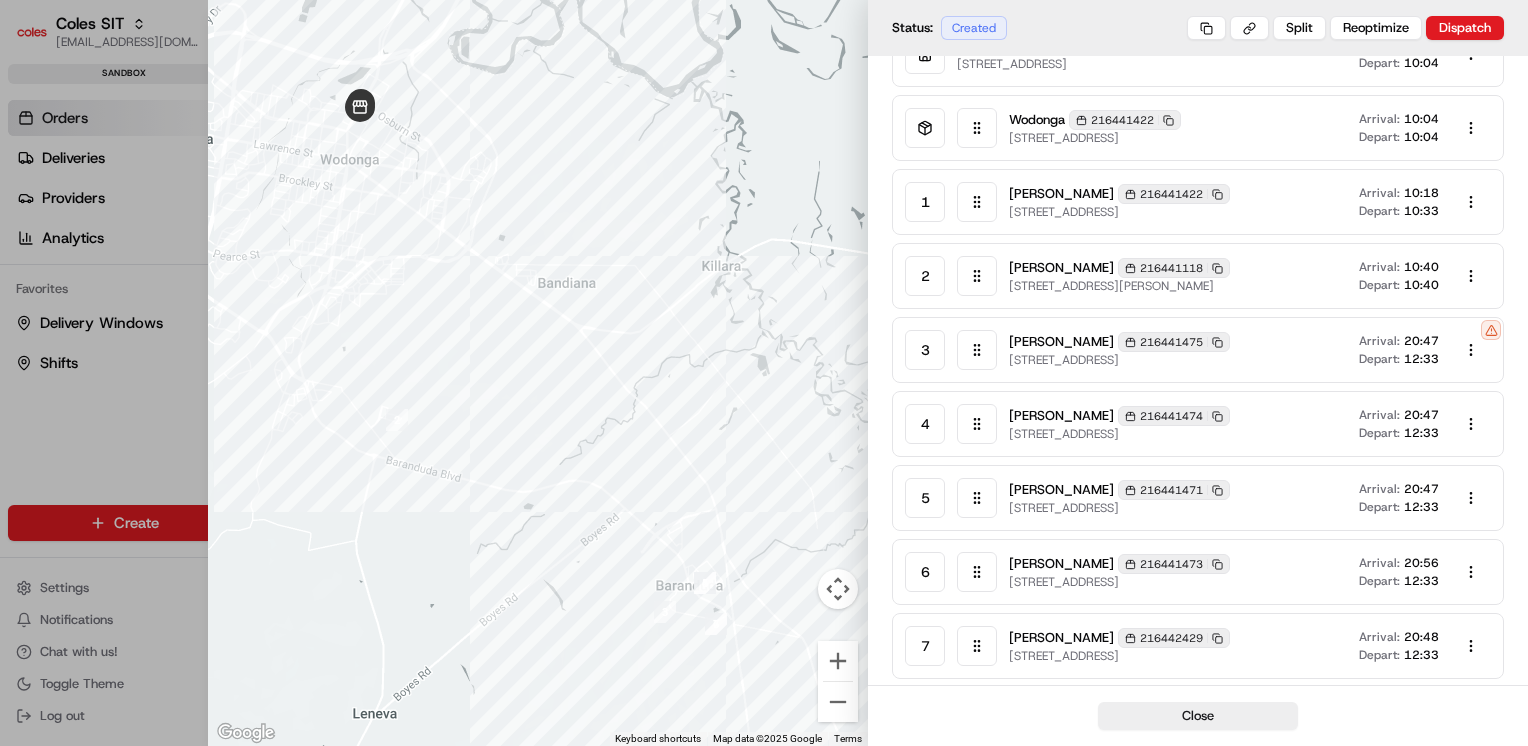 scroll, scrollTop: 0, scrollLeft: 0, axis: both 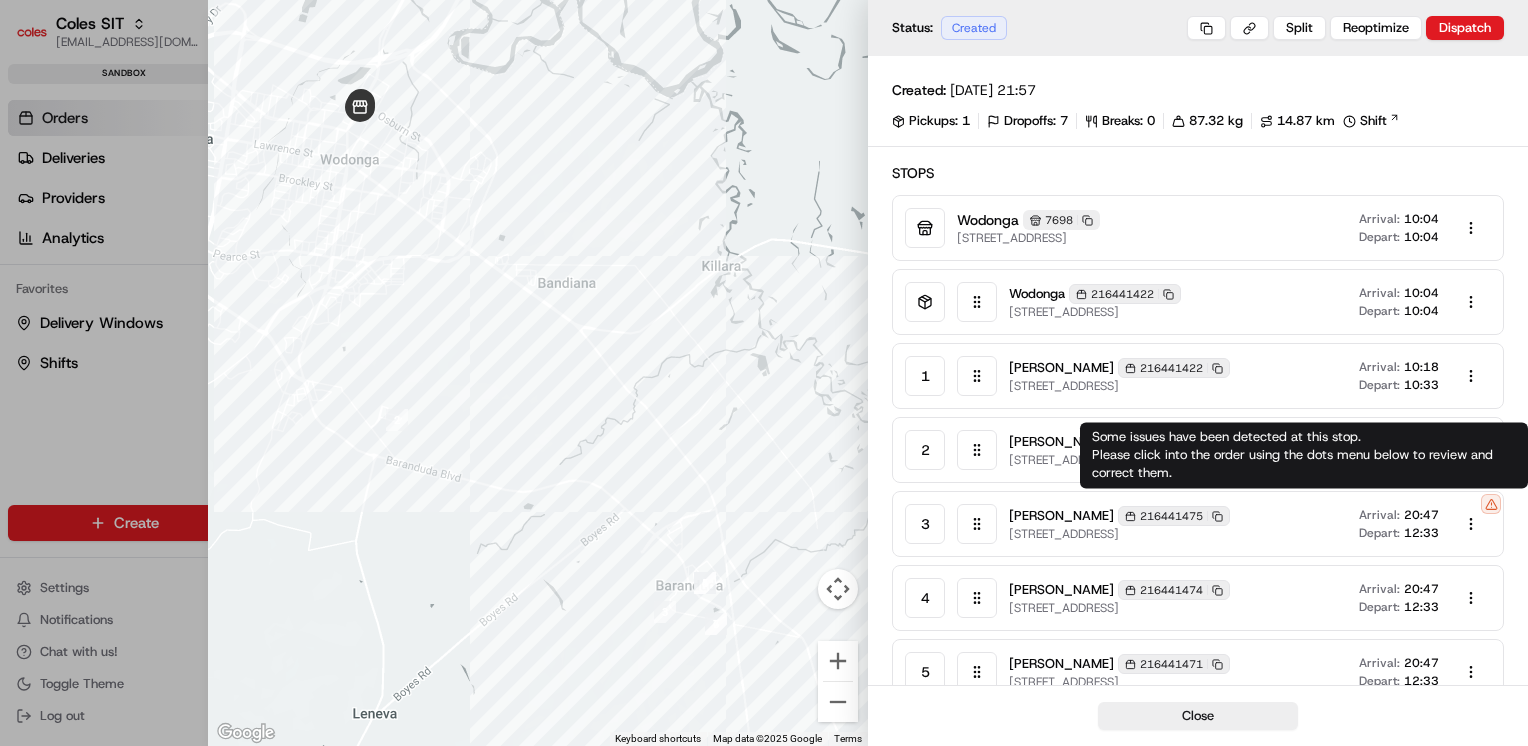 click 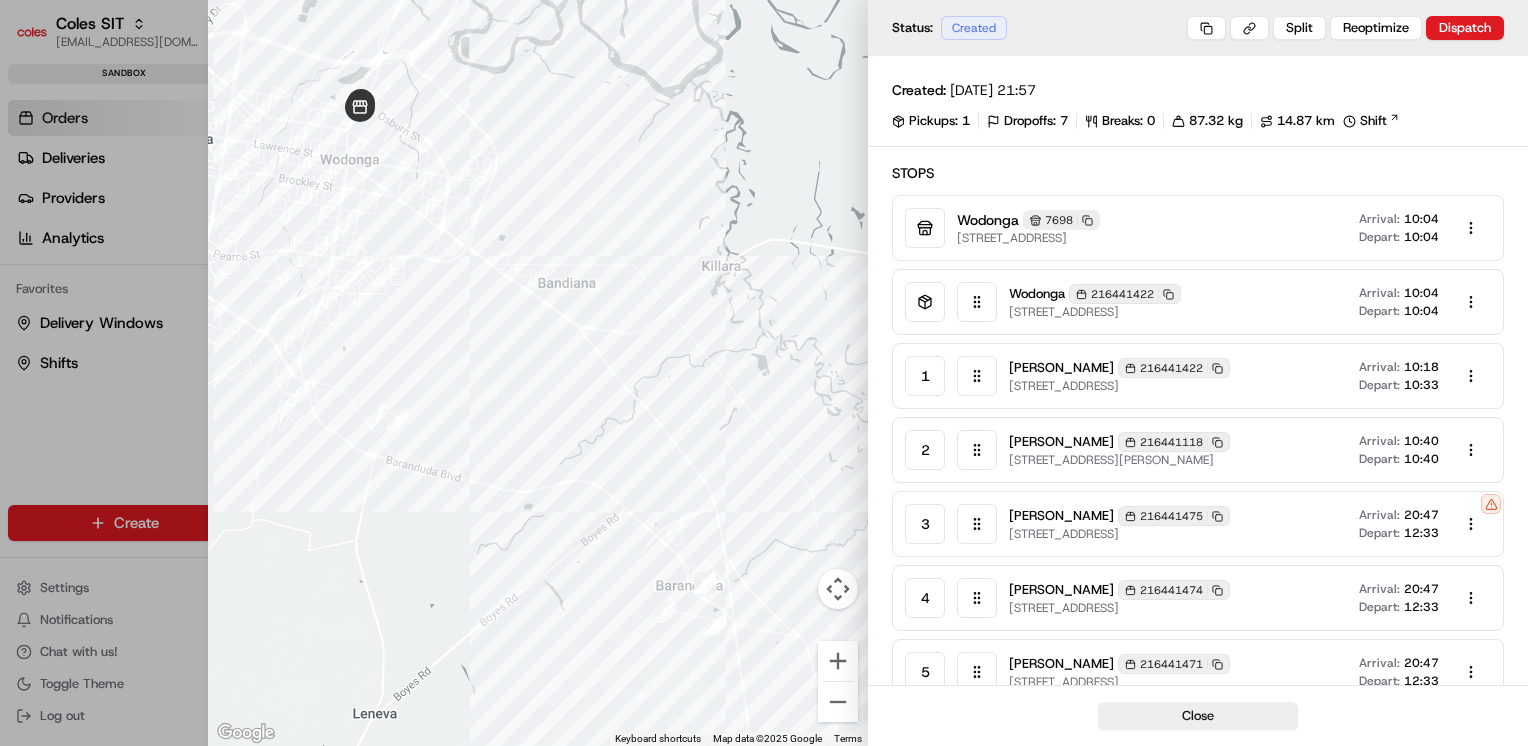 click on "Piyush Raghav 216441475 Copy  216441475 15 Howards Rd, BARANDUDA, VIC 3691, AU Arrival: 20:47 Depart: 12:33" at bounding box center [1250, 524] 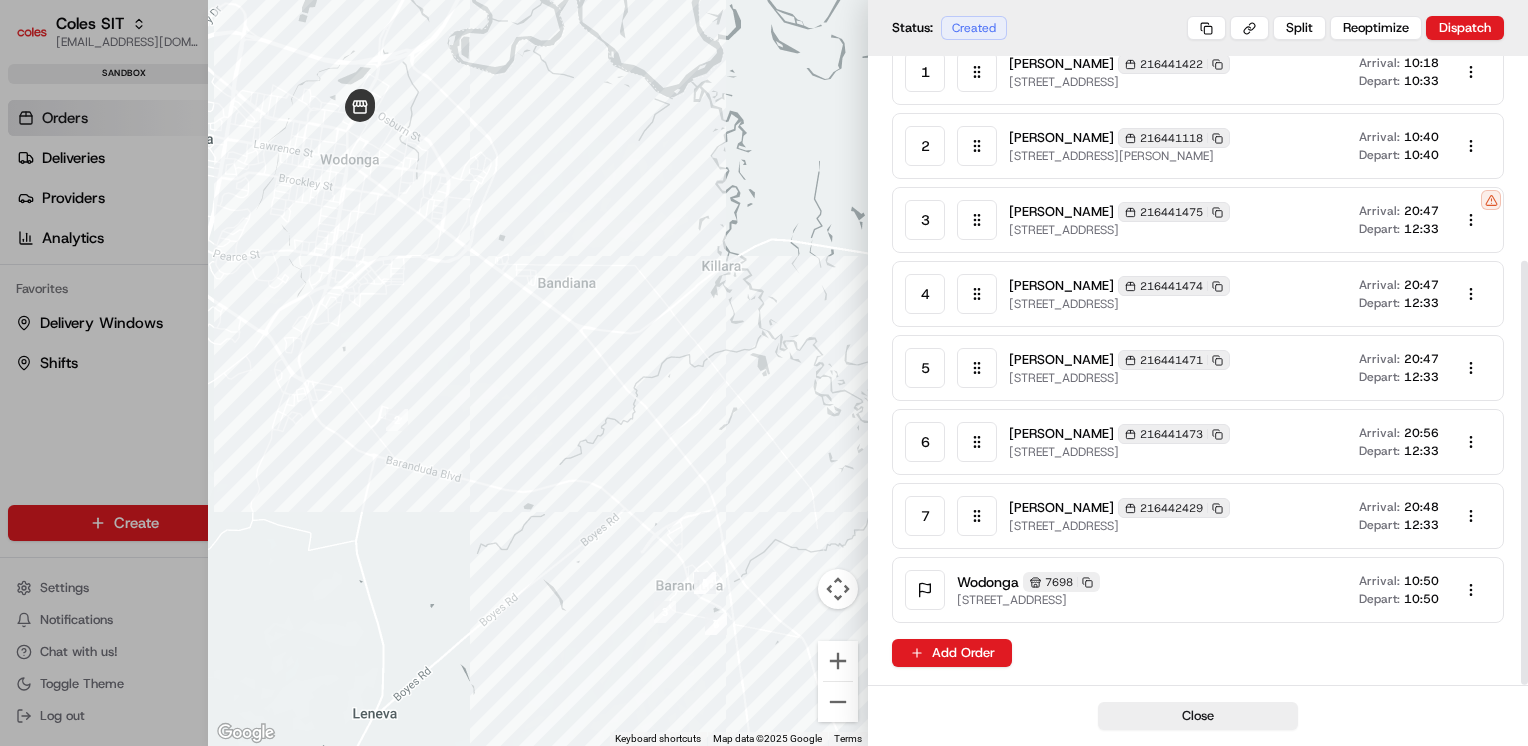 scroll, scrollTop: 304, scrollLeft: 0, axis: vertical 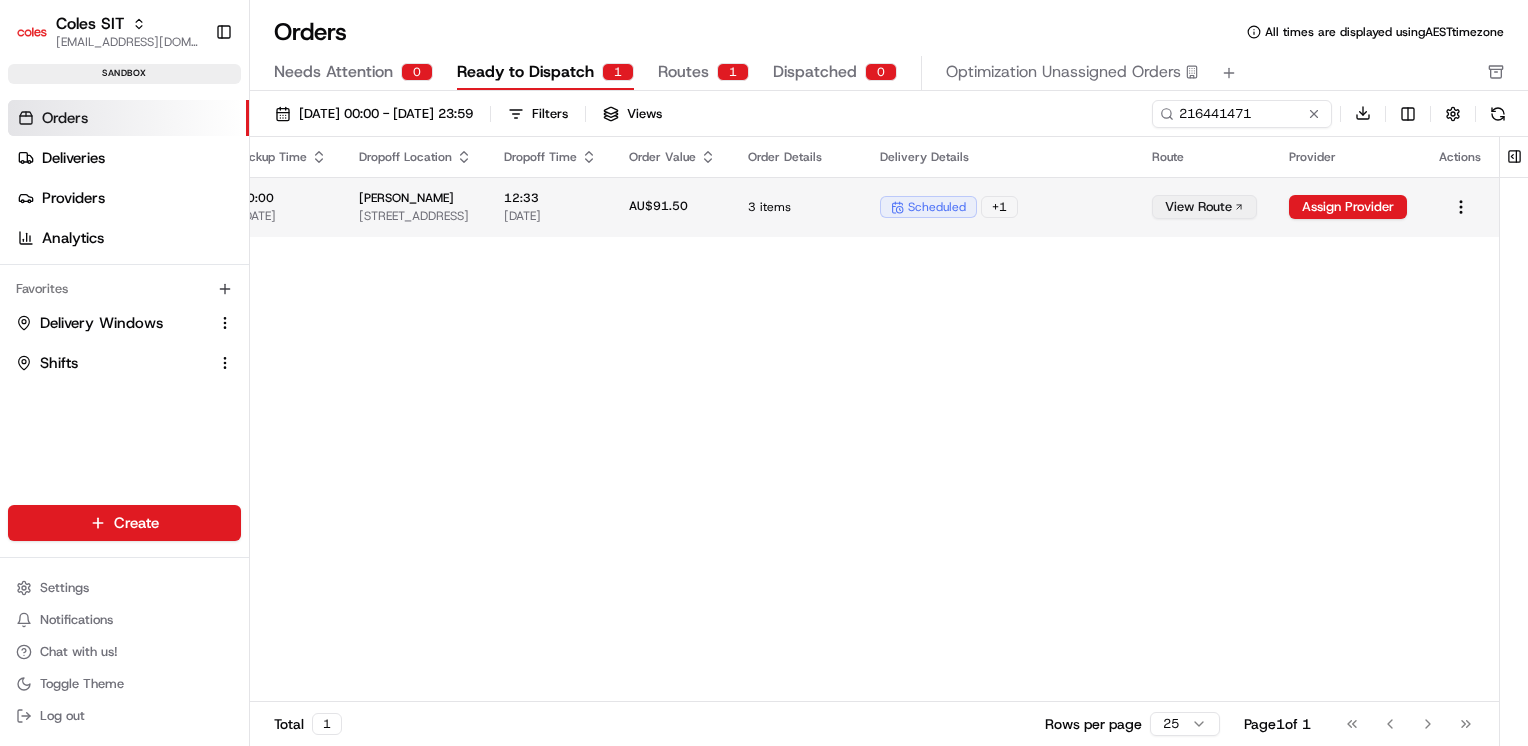 click on "View Route" at bounding box center [1204, 207] 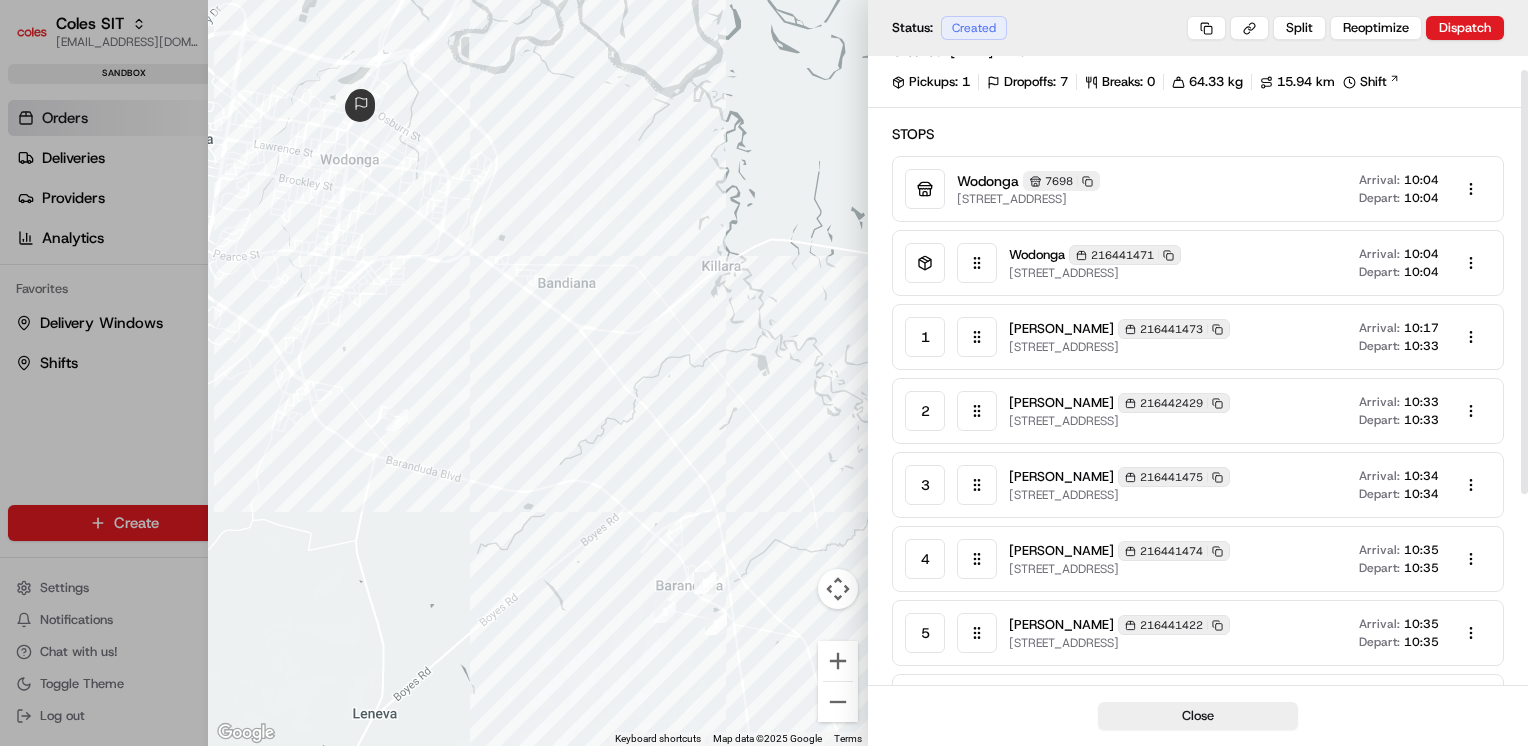 scroll, scrollTop: 0, scrollLeft: 0, axis: both 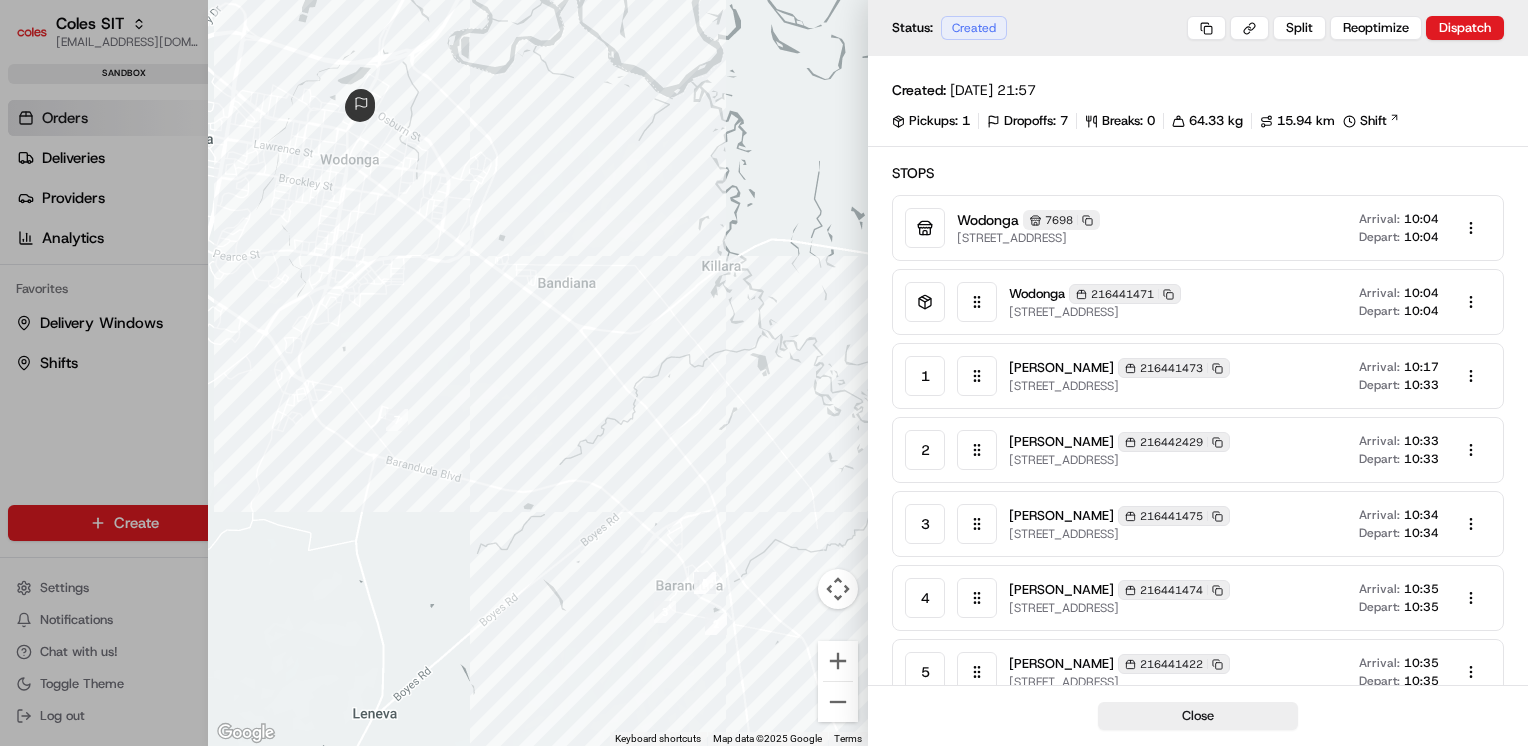 click on "Piyush Raghav 216441473 Copy  216441473 1D Howards Rd, BARANDUDA, VIC 3691, AU Arrival: 10:17 Depart: 10:33" at bounding box center (1250, 376) 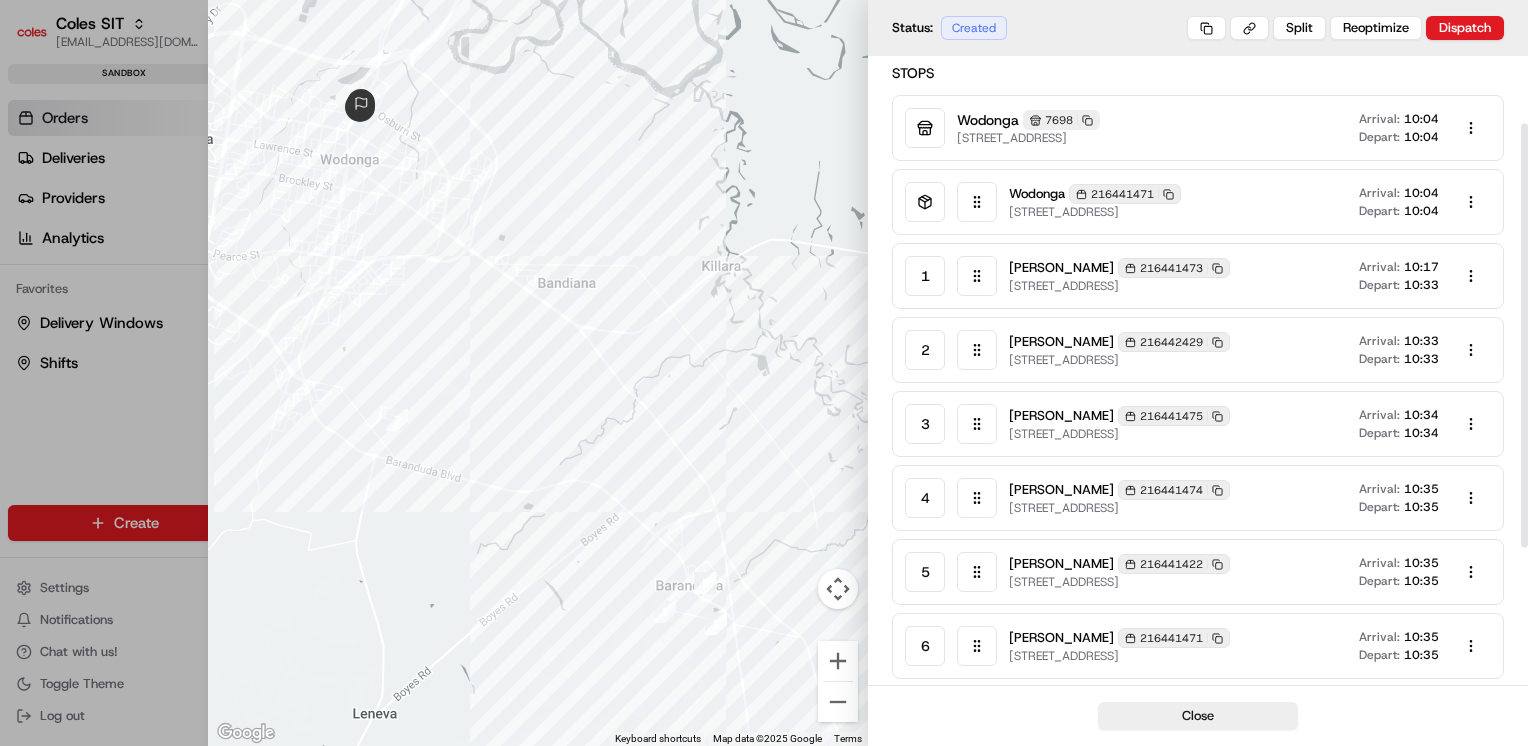 scroll, scrollTop: 100, scrollLeft: 0, axis: vertical 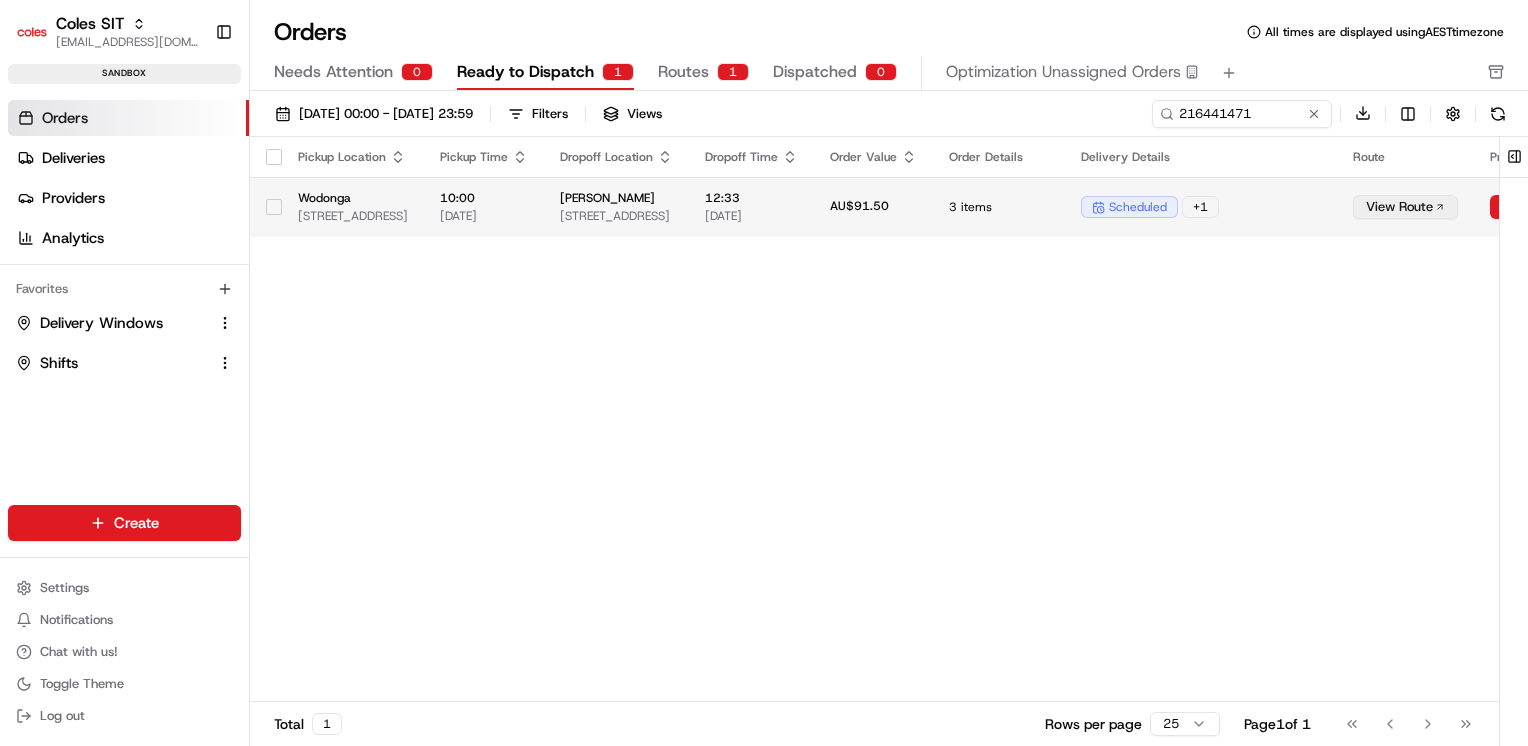 click on "AU$91.50" at bounding box center [873, 207] 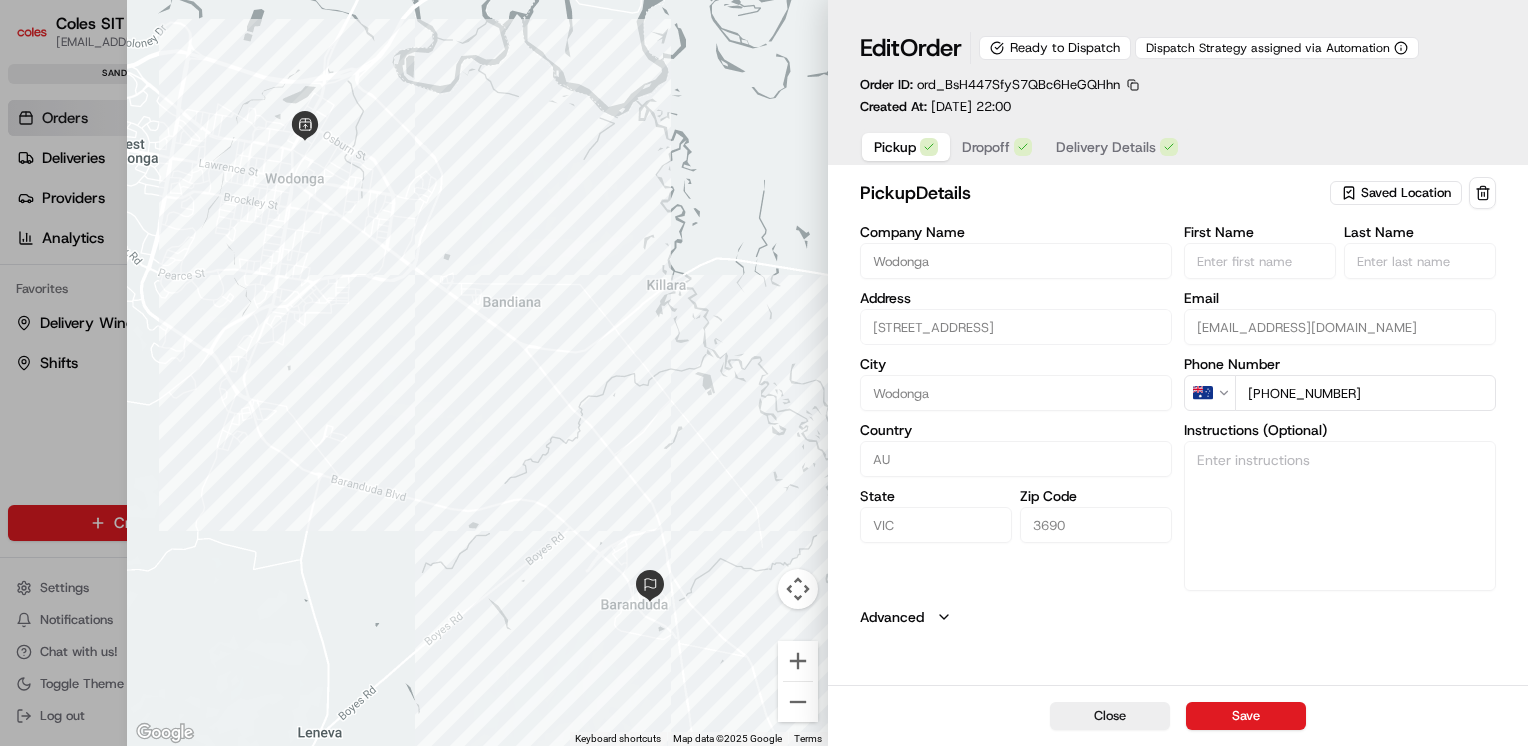 click at bounding box center (764, 373) 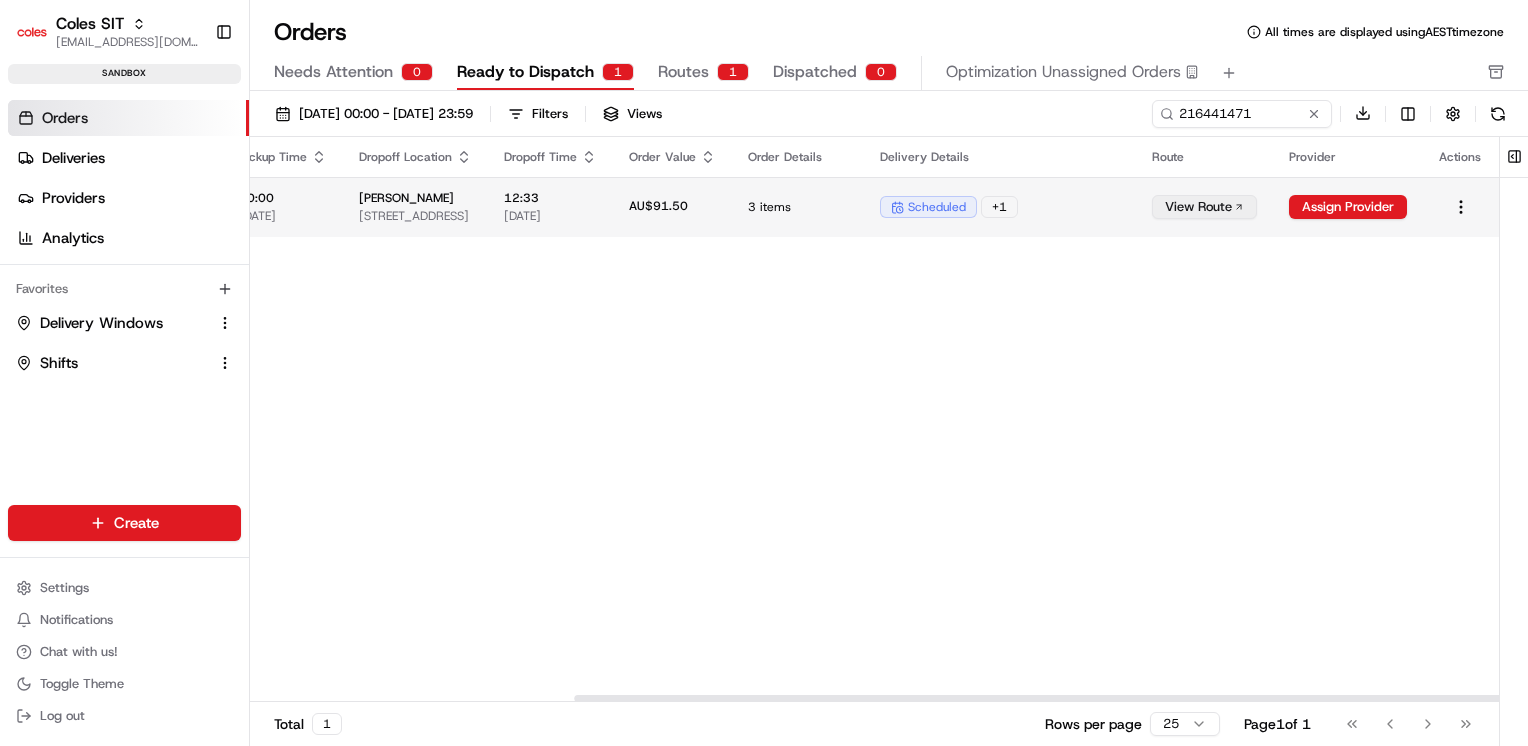 scroll, scrollTop: 0, scrollLeft: 472, axis: horizontal 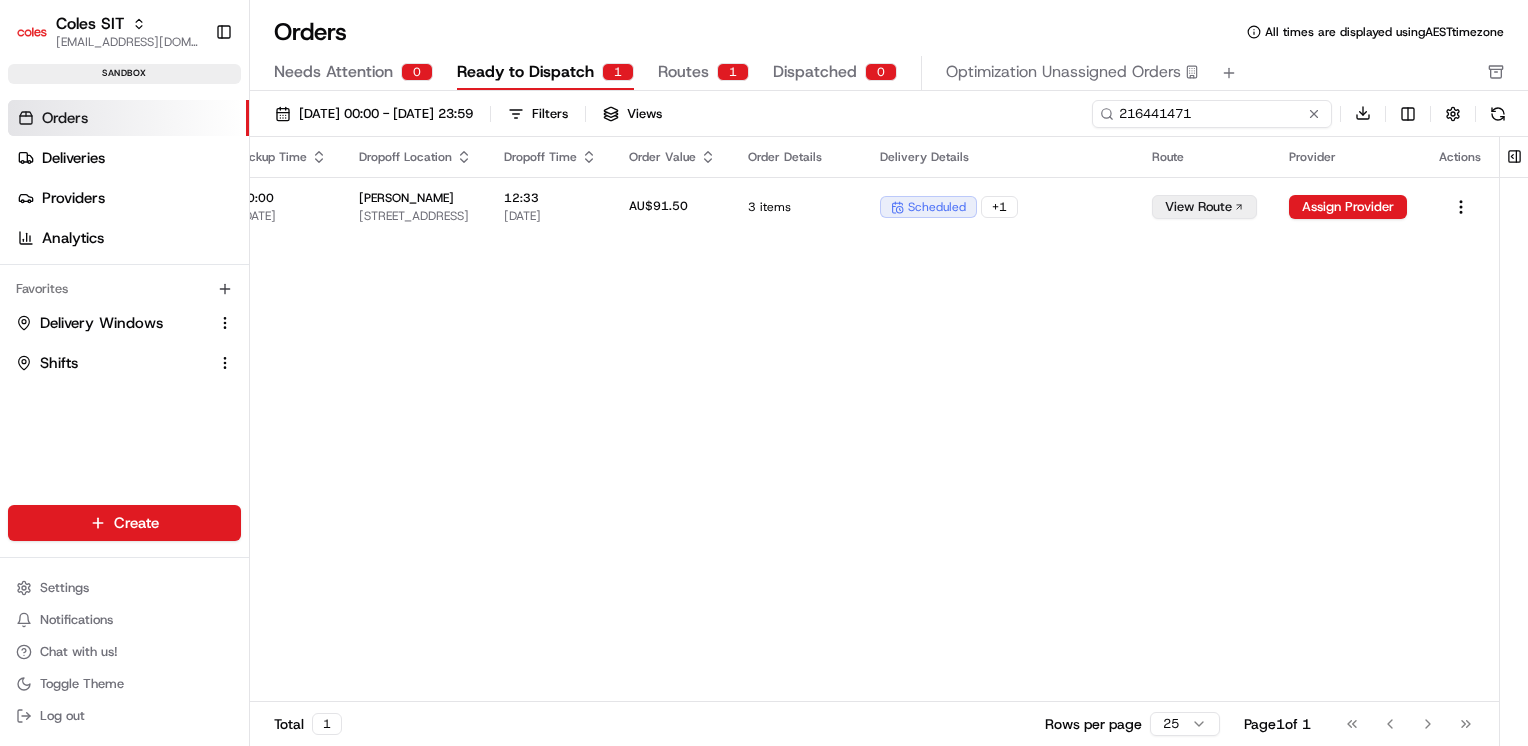 click on "216441471" at bounding box center (1212, 114) 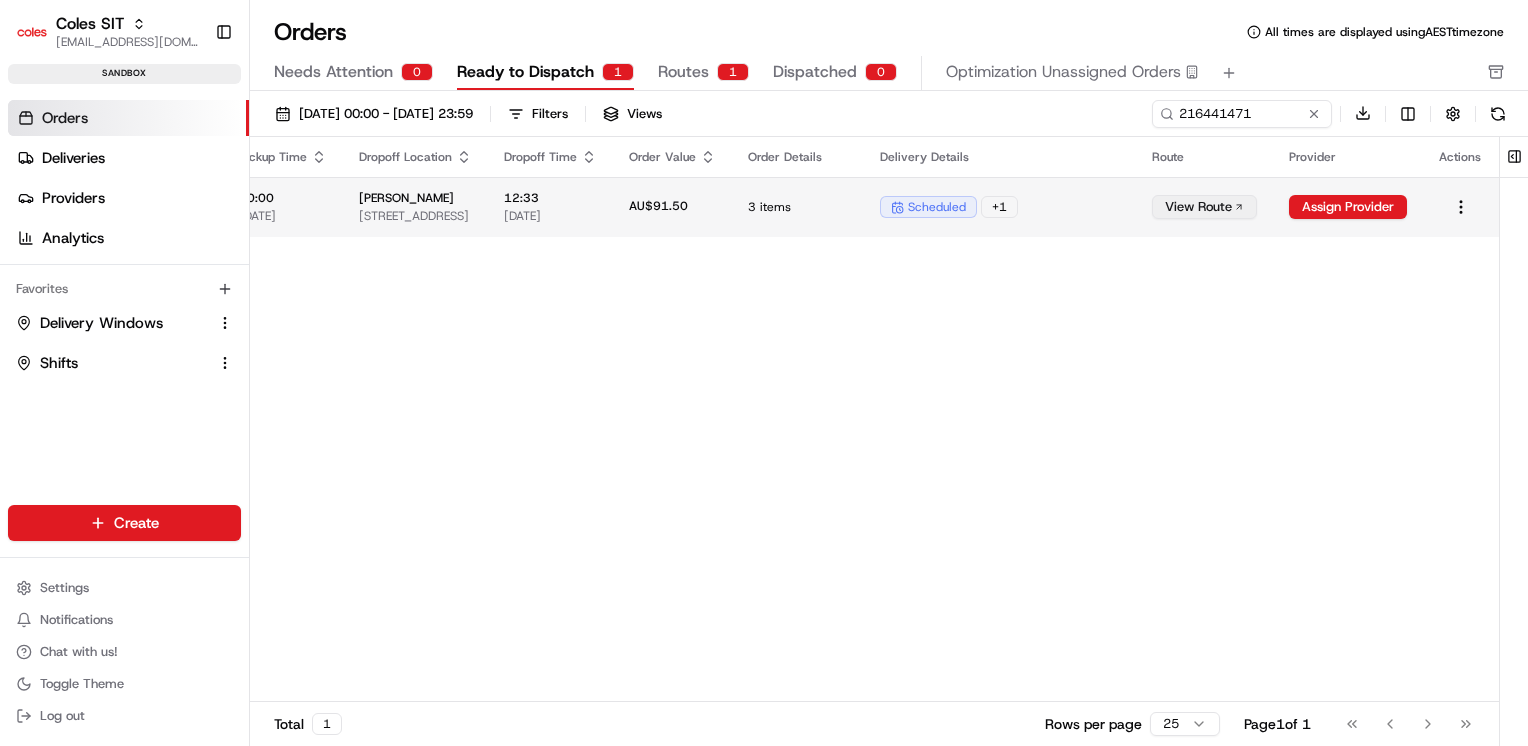 click on "View Route" at bounding box center [1204, 207] 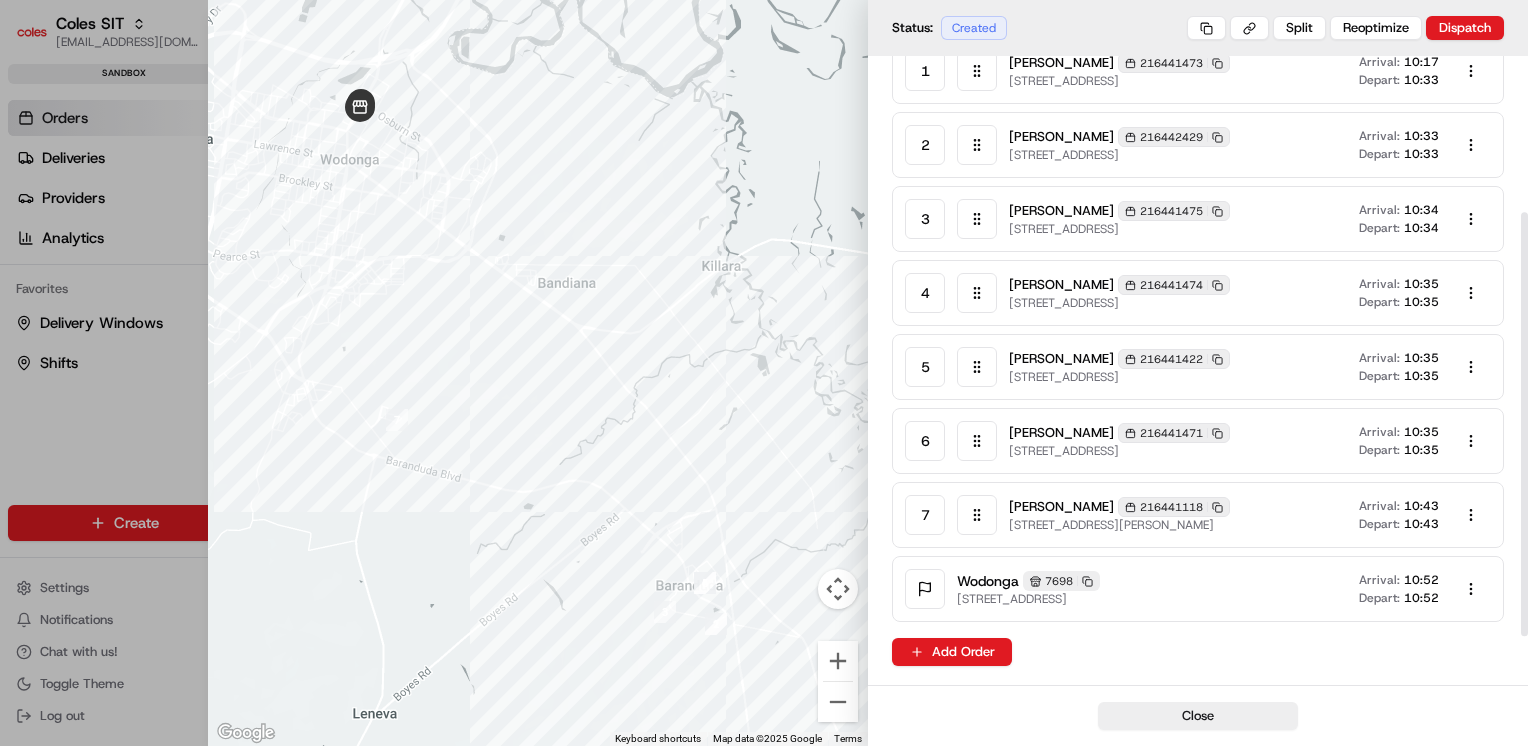 scroll, scrollTop: 0, scrollLeft: 0, axis: both 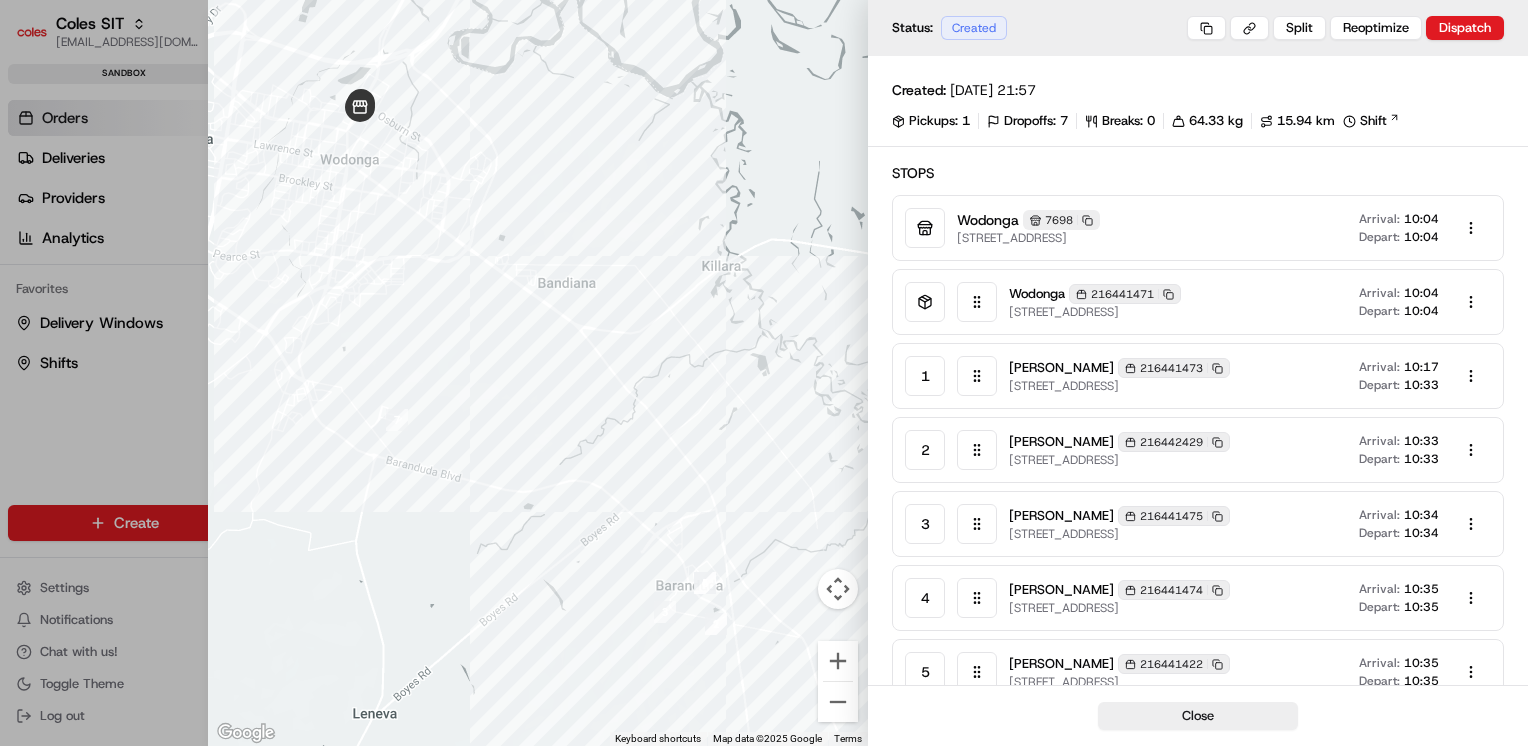 type 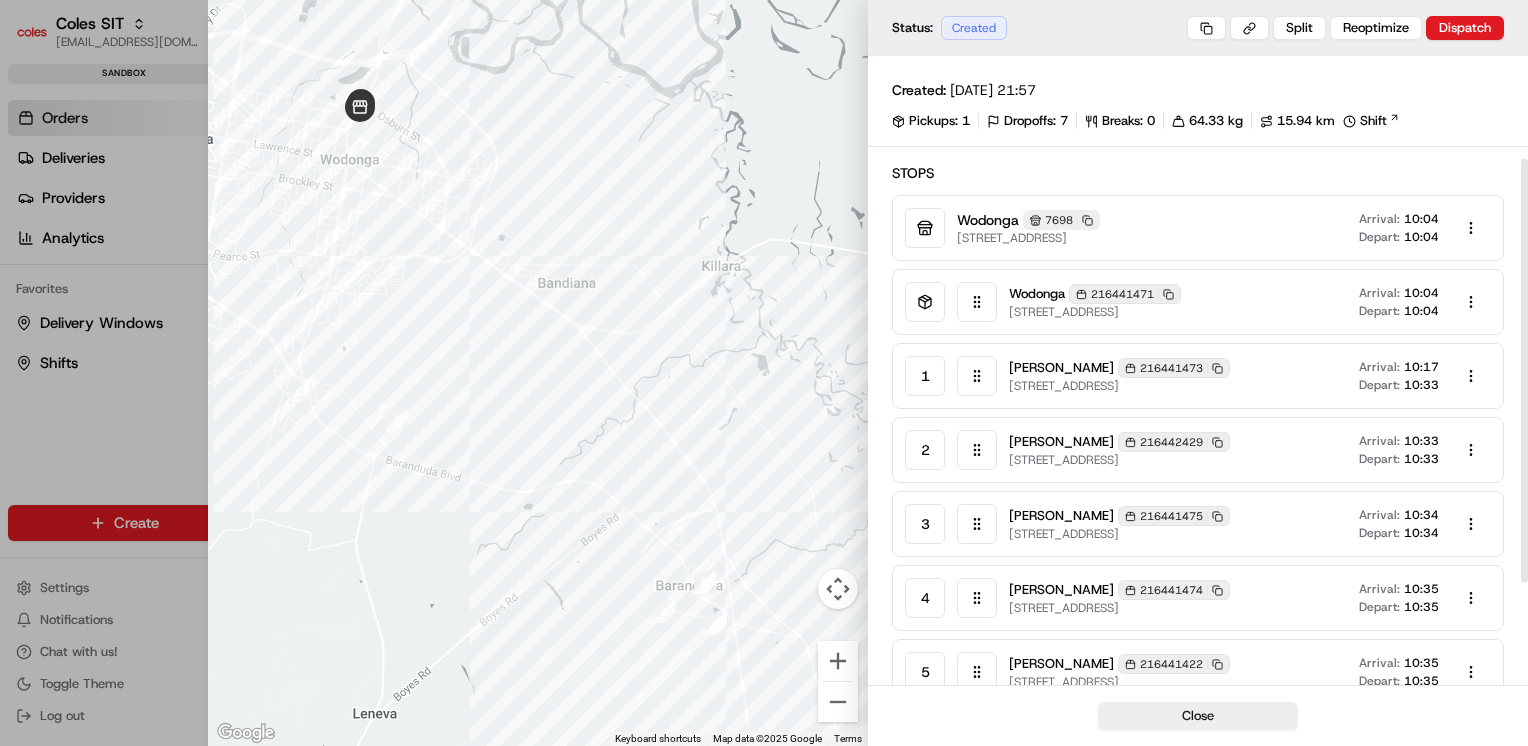 scroll, scrollTop: 305, scrollLeft: 0, axis: vertical 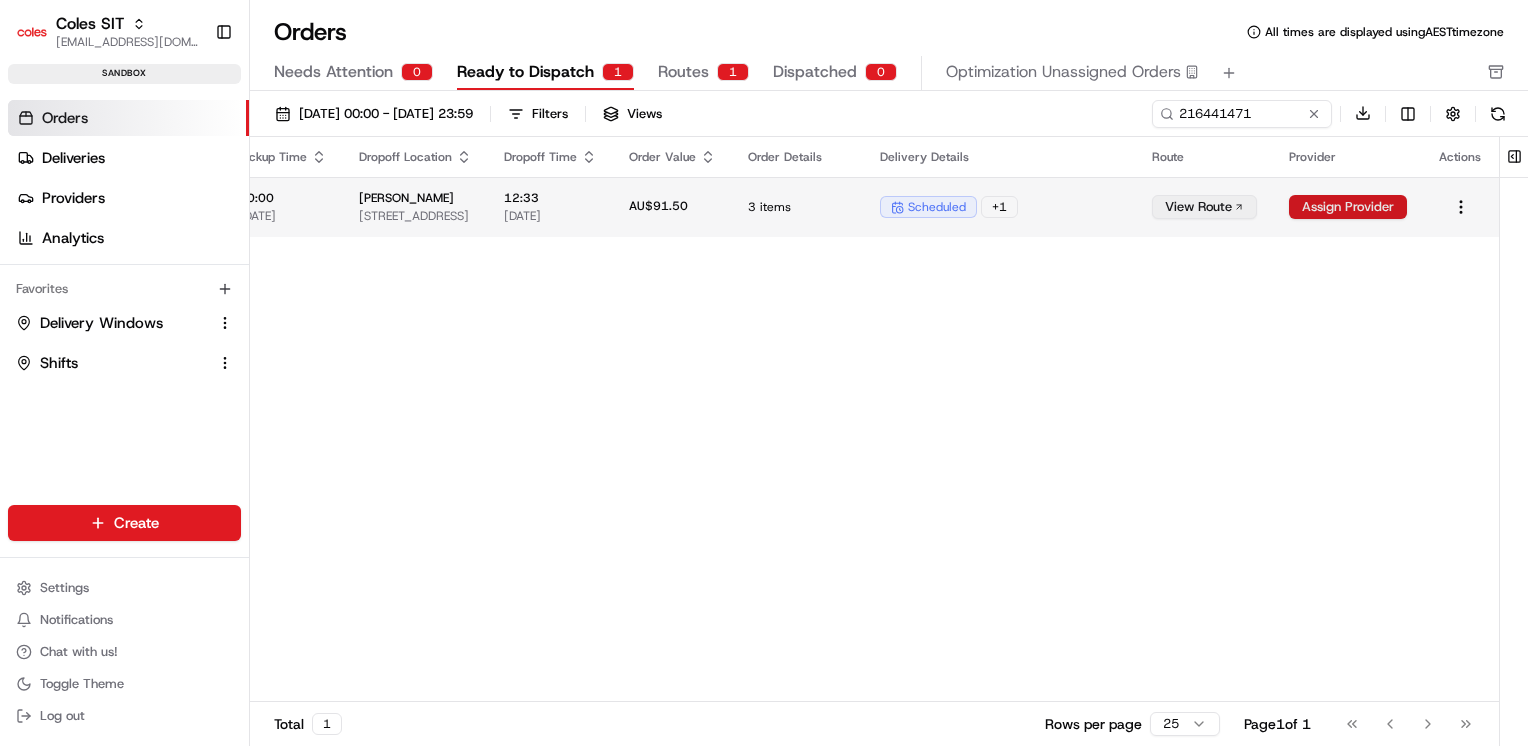 click on "Assign Provider" at bounding box center [1348, 207] 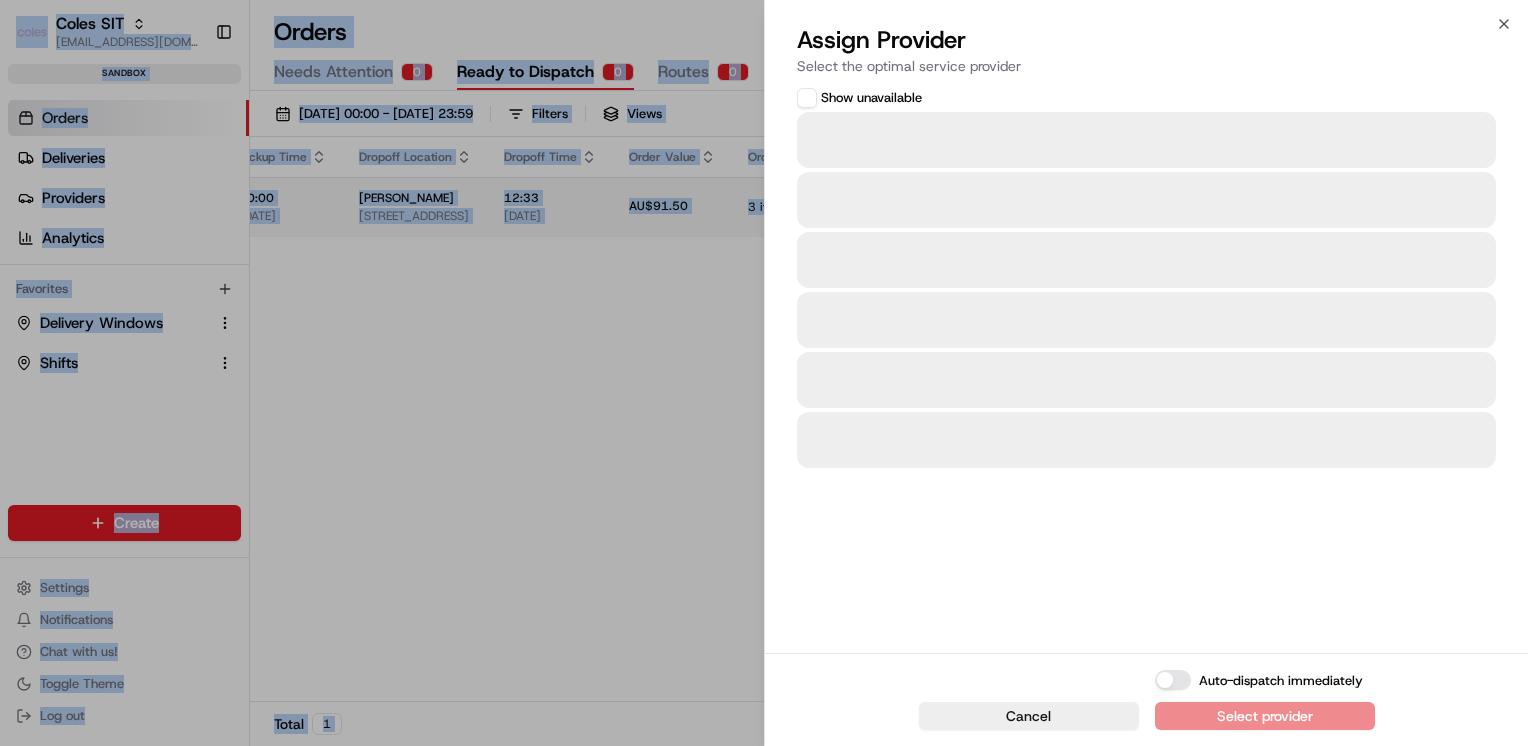 click on "Coles SIT [EMAIL_ADDRESS][DOMAIN_NAME] Toggle Sidebar sandbox Orders Deliveries Providers Analytics Favorites Delivery Windows Shifts Main Menu Members & Organization Organization Users Roles Preferences Customization Tracking Orchestration Automations Dispatch Strategy Optimization Strategy Locations Pickup Locations Dropoff Locations Zones Shifts Delivery Windows Billing Billing Integrations Notification Triggers Webhooks API Keys Request Logs Create Settings Notifications Chat with us! Toggle Theme Log out Orders All times are displayed using  AEST  timezone Needs Attention 0 Ready to Dispatch 0 Routes 0 Dispatched 0 Optimization Unassigned Orders [DATE] 00:00 - [DATE] 23:59 Filters Views 216441471 Download Pickup Location Pickup Time Dropoff Location Dropoff Time Order Value Order Details Delivery Details Route Provider Actions [GEOGRAPHIC_DATA] [STREET_ADDRESS] 10:00 [DATE] [PERSON_NAME] [STREET_ADDRESS], AU 12:33 [DATE] AU$91.50 3   items" at bounding box center (764, 373) 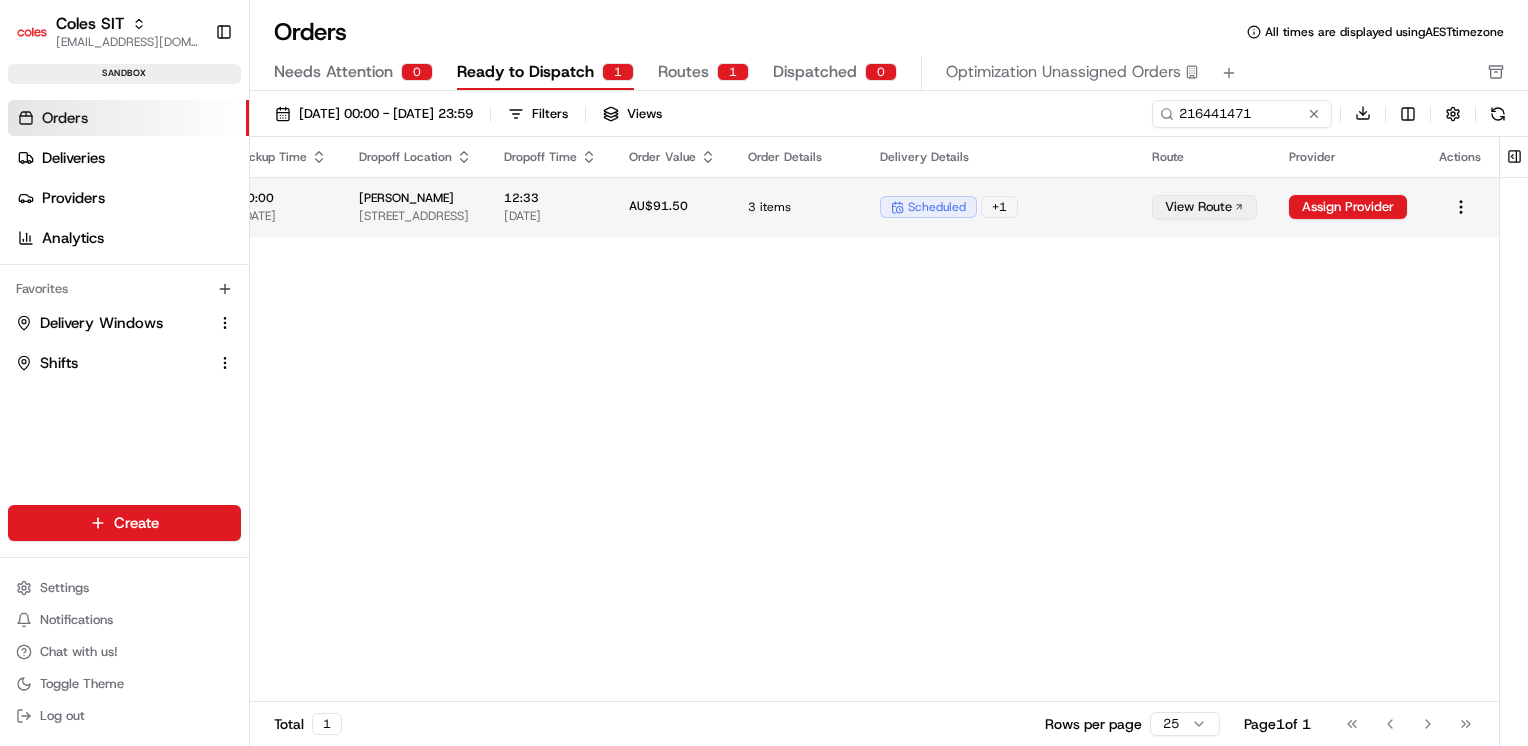 click on "View Route" at bounding box center [1204, 207] 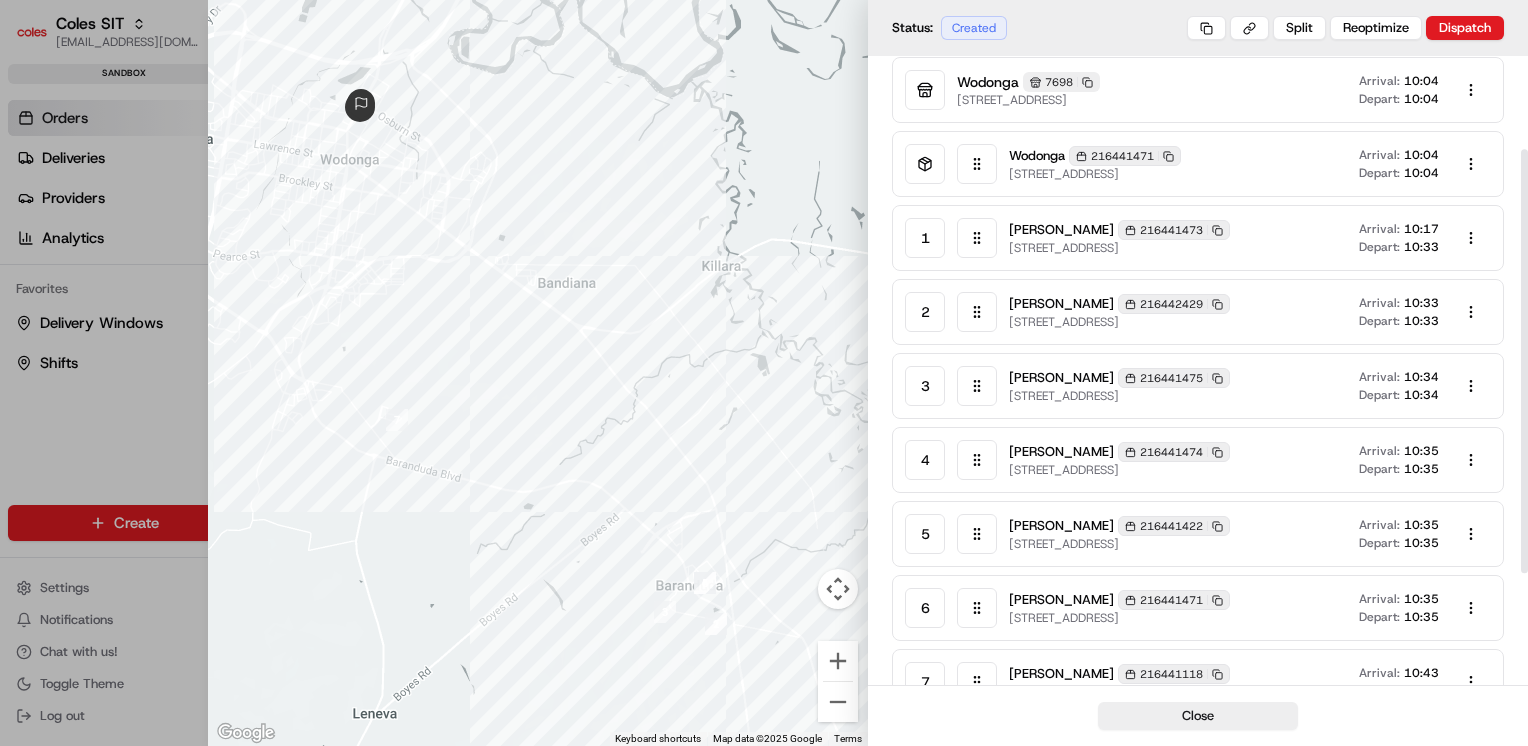 scroll, scrollTop: 0, scrollLeft: 0, axis: both 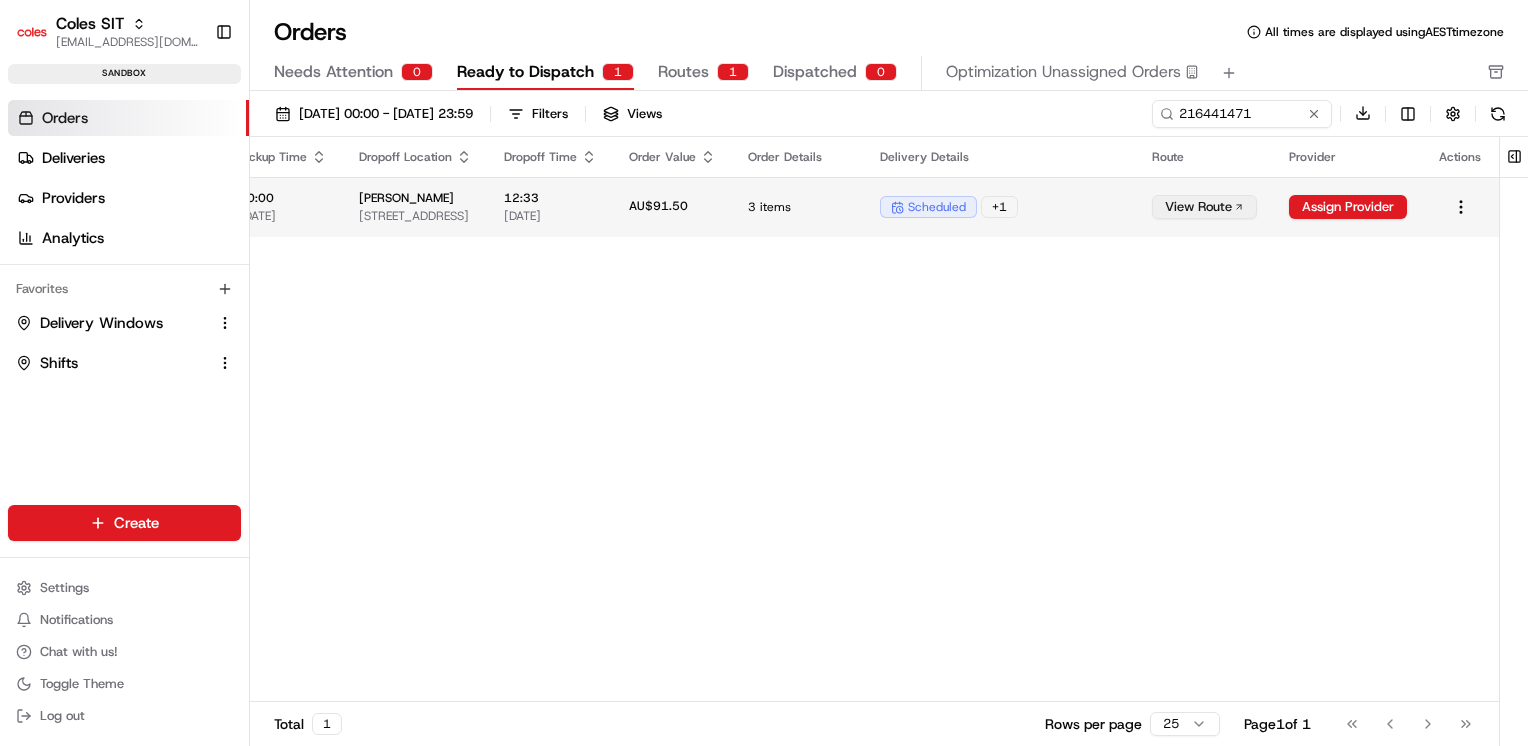 click on "View Route" at bounding box center [1204, 207] 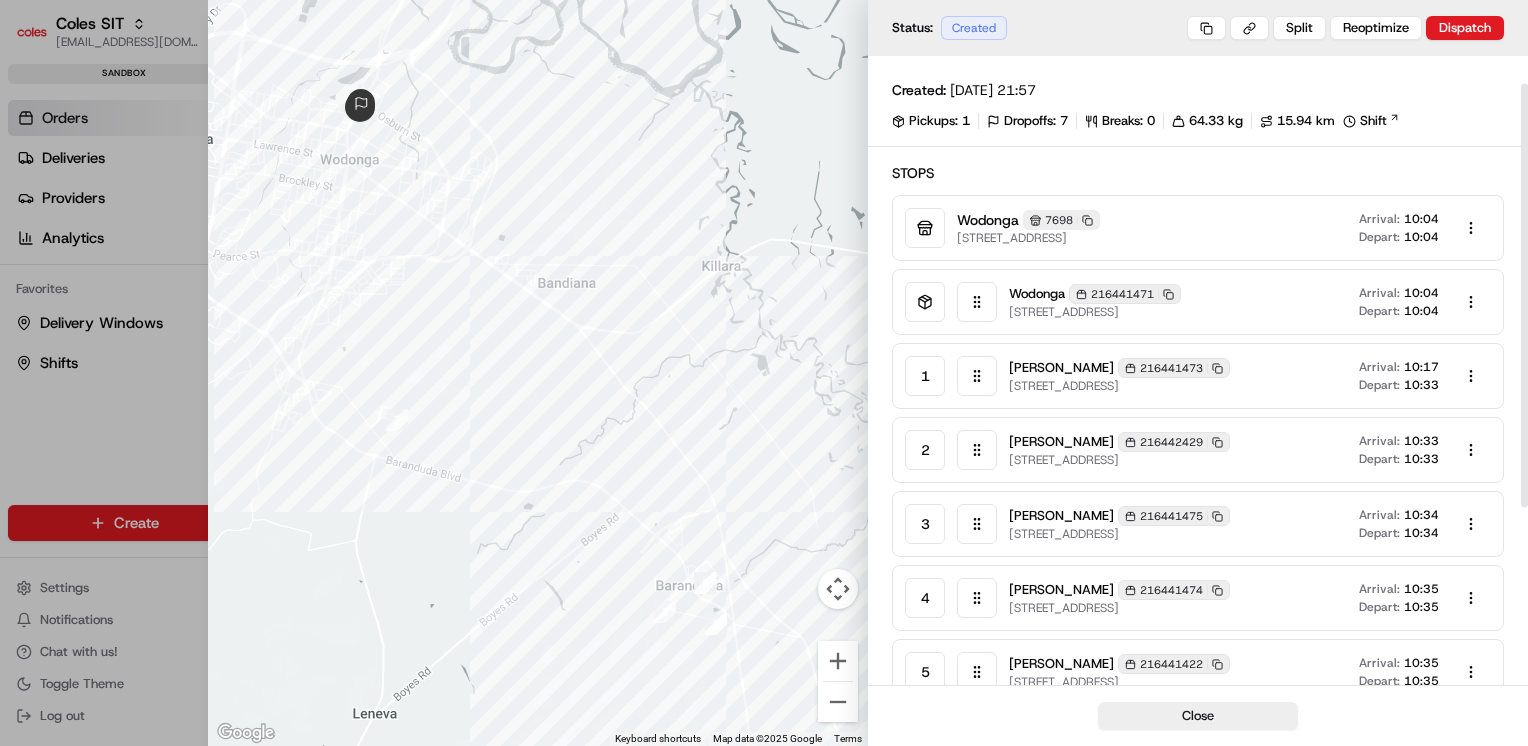 scroll, scrollTop: 64, scrollLeft: 0, axis: vertical 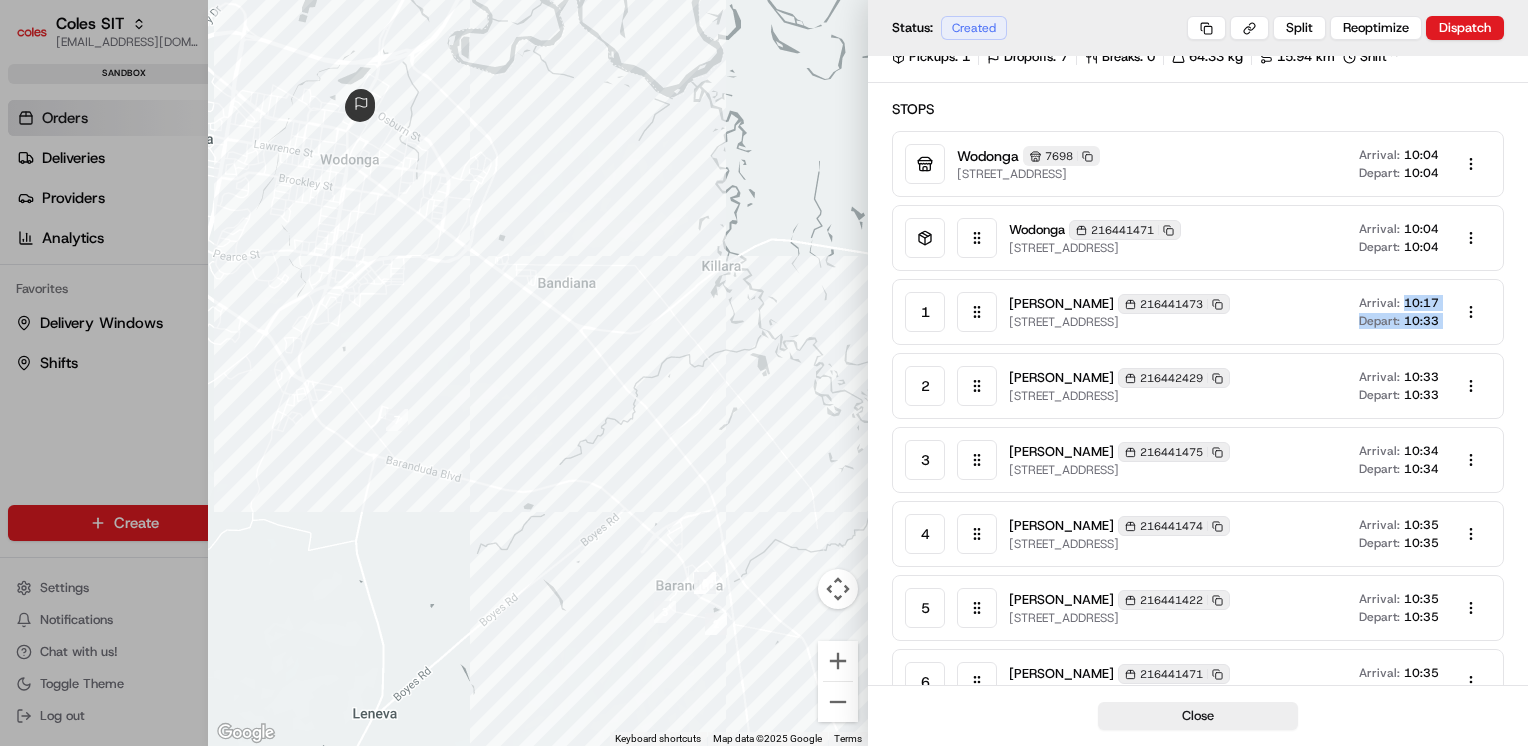 drag, startPoint x: 1407, startPoint y: 302, endPoint x: 1447, endPoint y: 301, distance: 40.012497 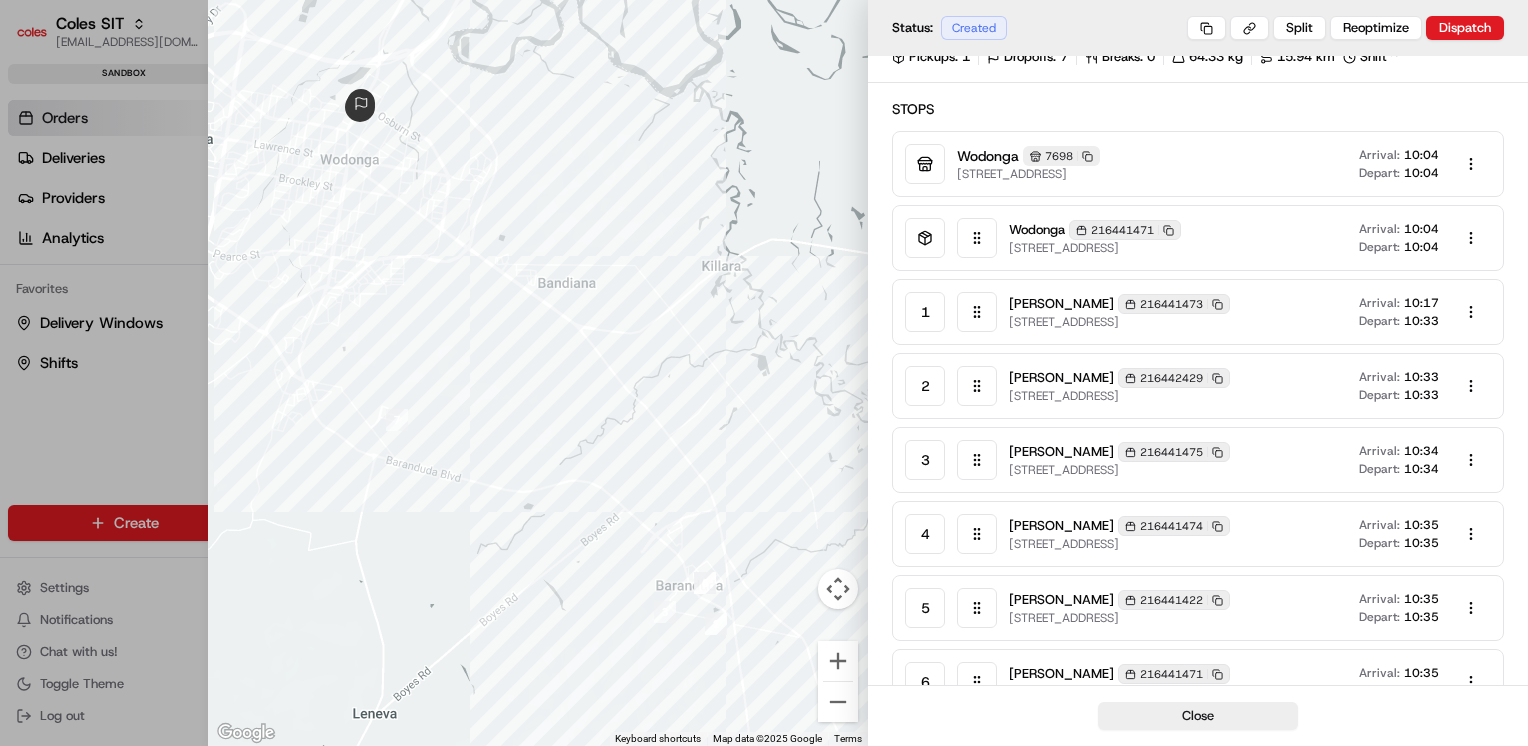 click on "10:33" at bounding box center [1421, 377] 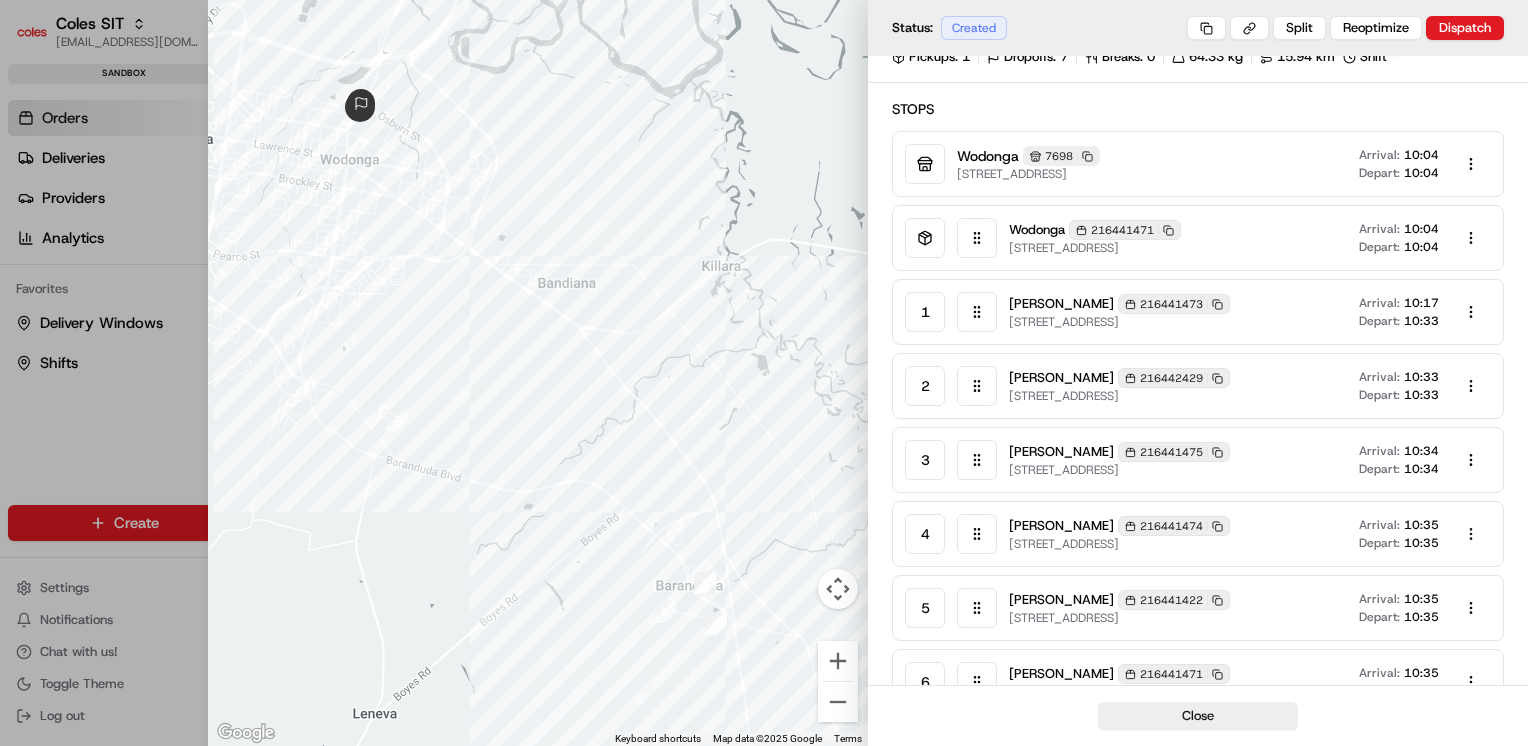 click on "Coles SIT prateekmohan.lal@coles.com.au Toggle Sidebar sandbox Orders Deliveries Providers Analytics Favorites Delivery Windows Shifts Main Menu Members & Organization Organization Users Roles Preferences Customization Tracking Orchestration Automations Dispatch Strategy Optimization Strategy Locations Pickup Locations Dropoff Locations Zones Shifts Delivery Windows Billing Billing Integrations Notification Triggers Webhooks API Keys Request Logs Create Settings Notifications Chat with us! Toggle Theme Log out Orders All times are displayed using  AEST  timezone Needs Attention 0 Ready to Dispatch 0 Routes 0 Dispatched 0 Optimization Unassigned Orders 01/07/2025 00:00 - 31/07/2025 23:59 Filters Views 216441471 Download Pickup Location Pickup Time Dropoff Location Dropoff Time Order Value Order Details Delivery Details Route Provider Actions Wodonga 1-13 South St, Wodonga VIC 3690, Australia 10:00 18/07/2025 Prateek Mohan 20 Foxglove Tce, BARANDUDA, VIC 3691, AU 12:33 18/07/2025 AU$91.50 3   items" at bounding box center (764, 373) 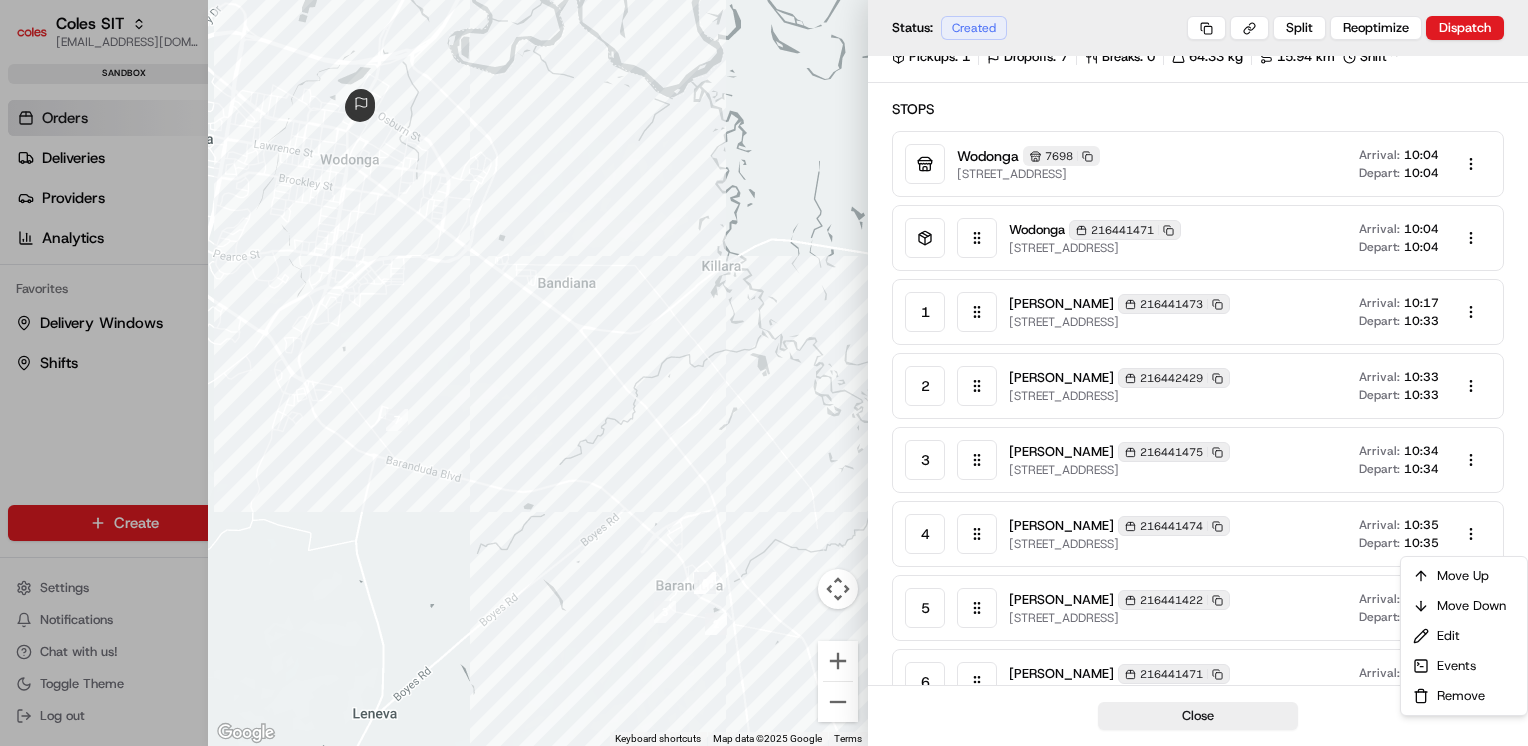 click on "Coles SIT prateekmohan.lal@coles.com.au Toggle Sidebar sandbox Orders Deliveries Providers Analytics Favorites Delivery Windows Shifts Main Menu Members & Organization Organization Users Roles Preferences Customization Tracking Orchestration Automations Dispatch Strategy Optimization Strategy Locations Pickup Locations Dropoff Locations Zones Shifts Delivery Windows Billing Billing Integrations Notification Triggers Webhooks API Keys Request Logs Create Settings Notifications Chat with us! Toggle Theme Log out Orders All times are displayed using  AEST  timezone Needs Attention 0 Ready to Dispatch 0 Routes 0 Dispatched 0 Optimization Unassigned Orders 01/07/2025 00:00 - 31/07/2025 23:59 Filters Views 216441471 Download Pickup Location Pickup Time Dropoff Location Dropoff Time Order Value Order Details Delivery Details Route Provider Actions Wodonga 1-13 South St, Wodonga VIC 3690, Australia 10:00 18/07/2025 Prateek Mohan 20 Foxglove Tce, BARANDUDA, VIC 3691, AU 12:33 18/07/2025 AU$91.50 3   items" at bounding box center (764, 373) 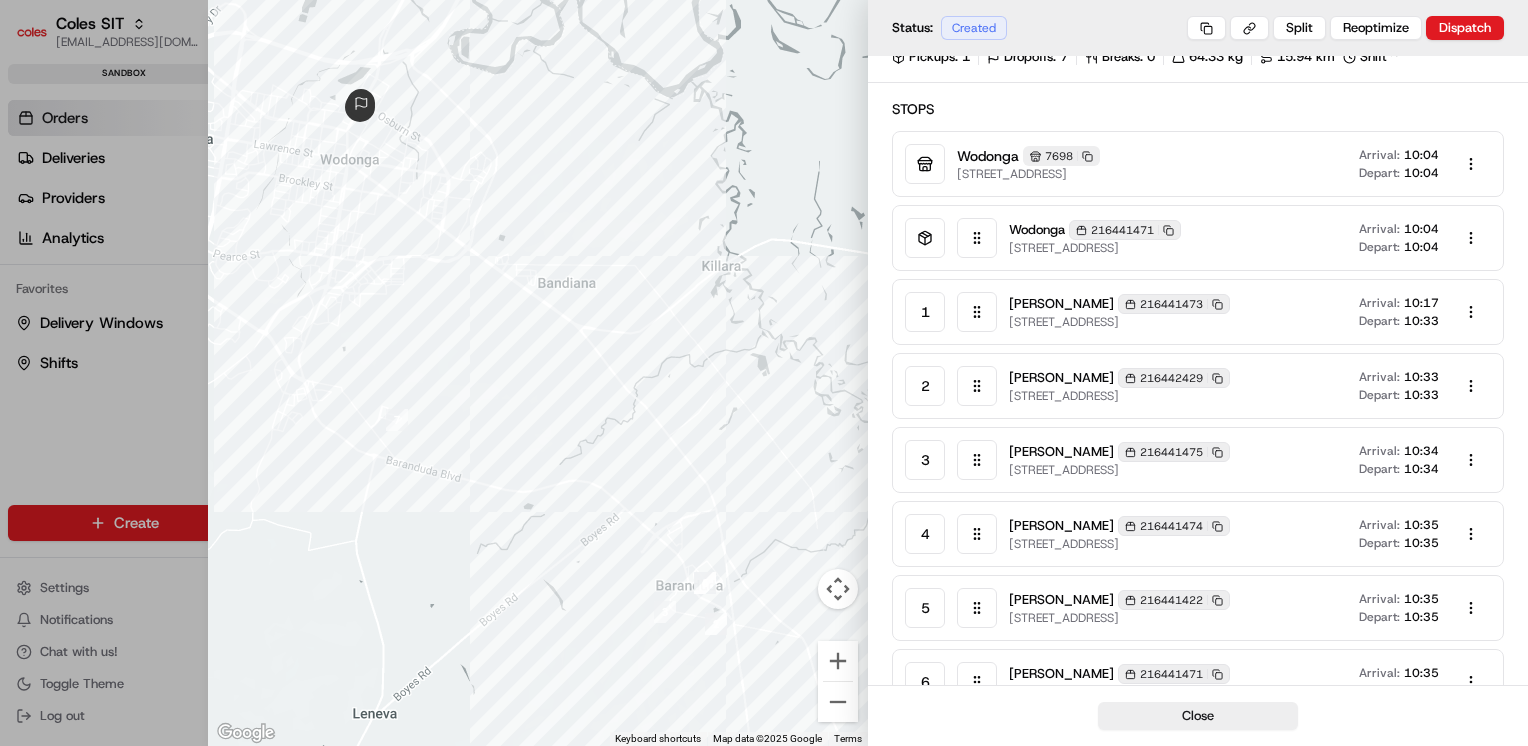drag, startPoint x: 1045, startPoint y: 321, endPoint x: 1197, endPoint y: 410, distance: 176.13914 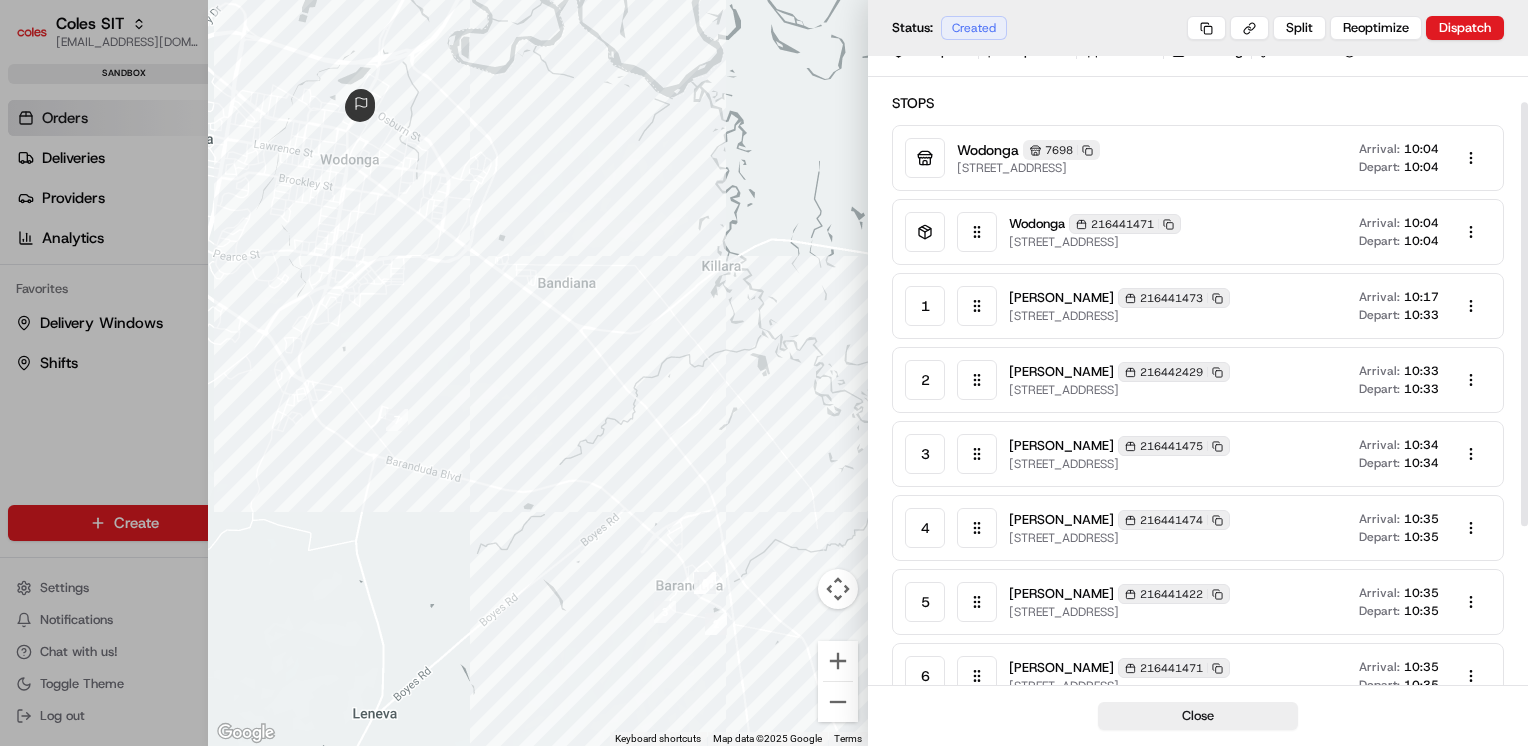 scroll, scrollTop: 72, scrollLeft: 0, axis: vertical 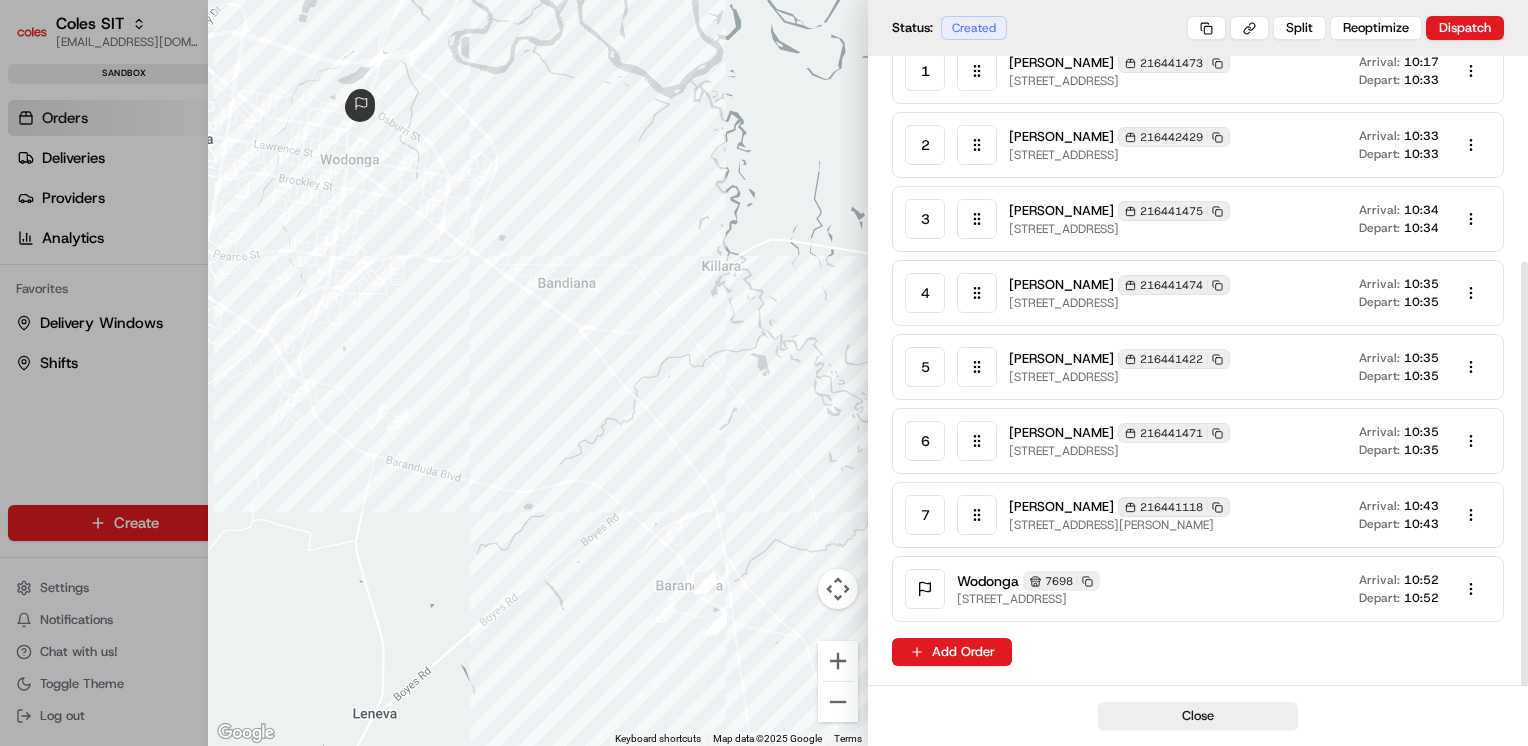 drag, startPoint x: 1027, startPoint y: 533, endPoint x: 1249, endPoint y: 682, distance: 267.3668 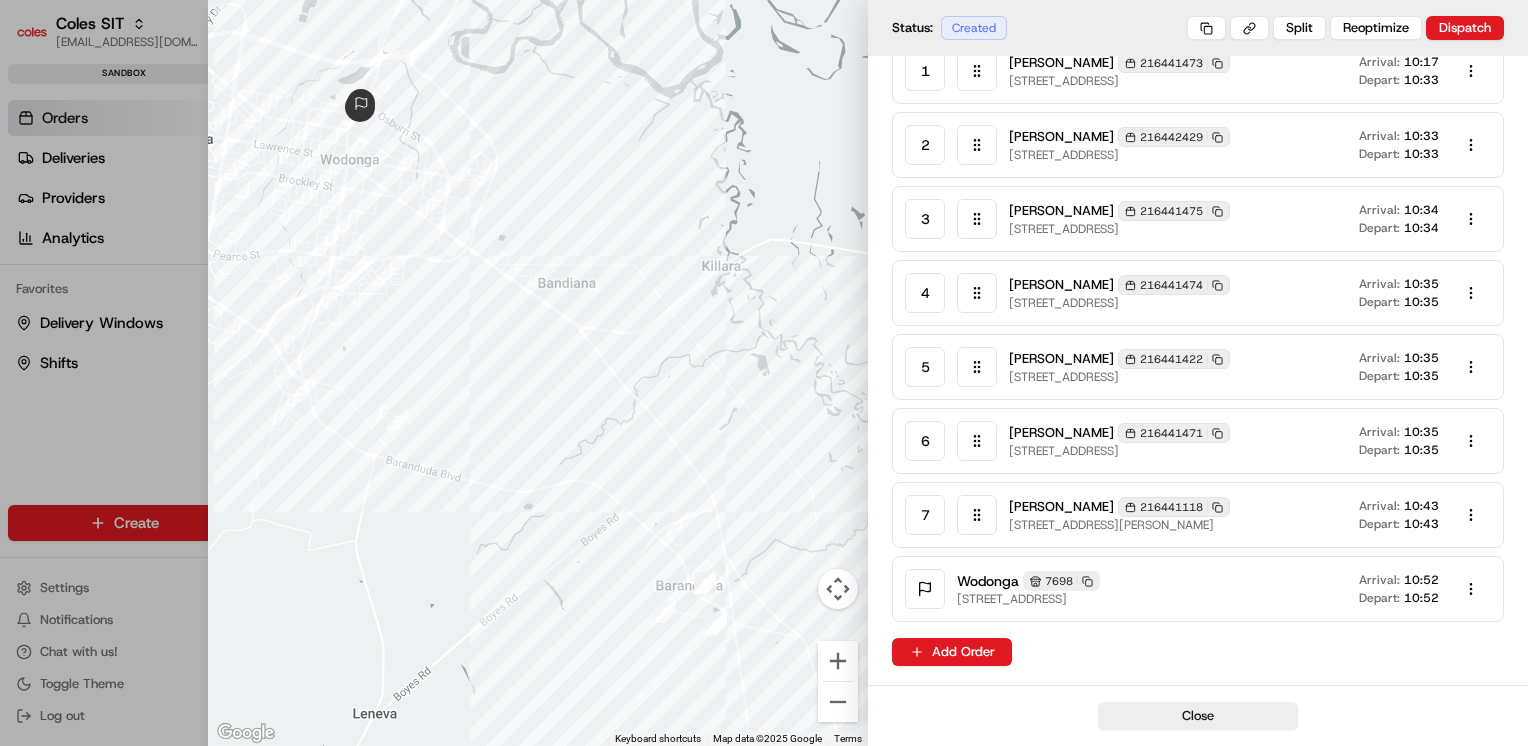 drag, startPoint x: 1249, startPoint y: 682, endPoint x: 1172, endPoint y: 634, distance: 90.73588 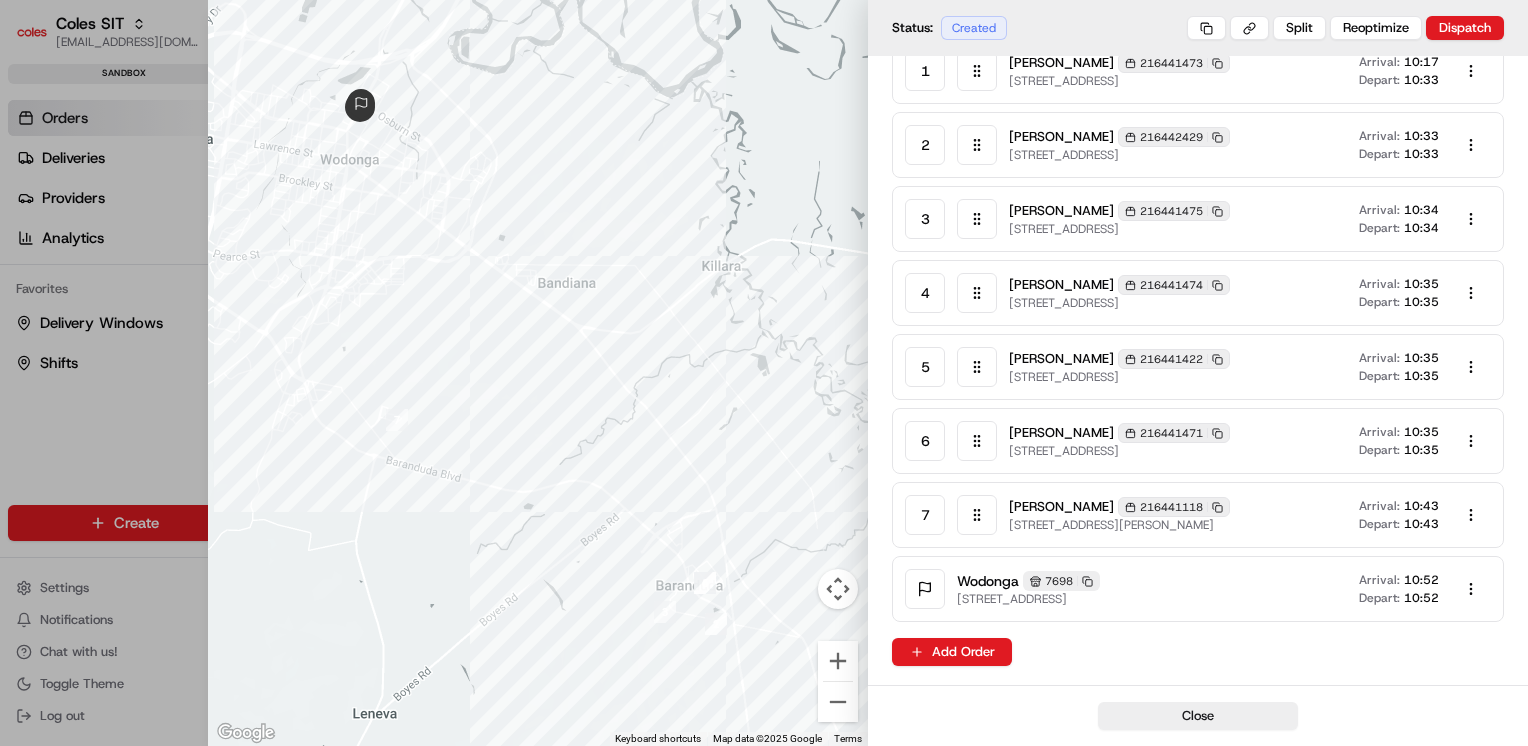 drag, startPoint x: 1300, startPoint y: 450, endPoint x: 1011, endPoint y: 284, distance: 333.28217 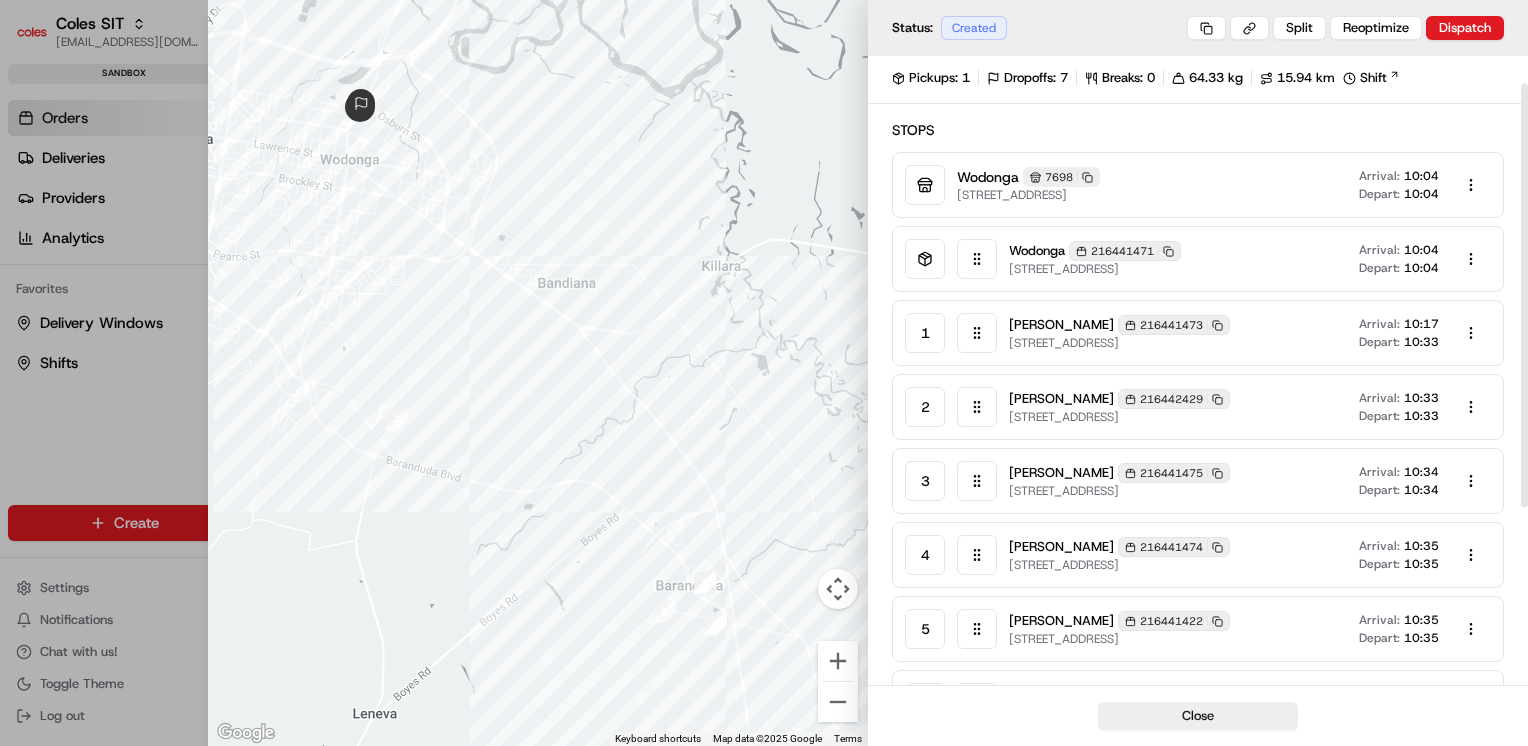 scroll, scrollTop: 40, scrollLeft: 0, axis: vertical 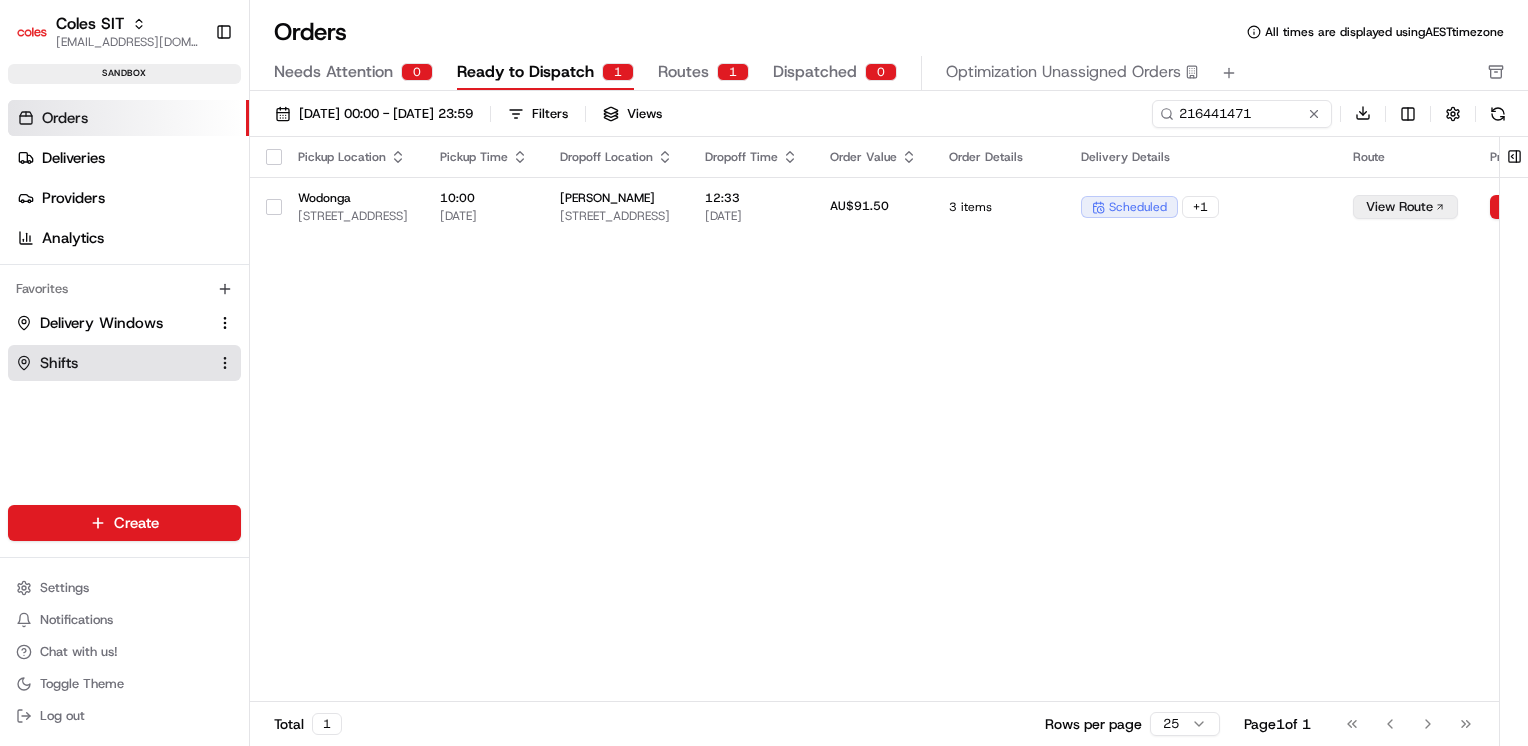 click on "Shifts" at bounding box center (124, 363) 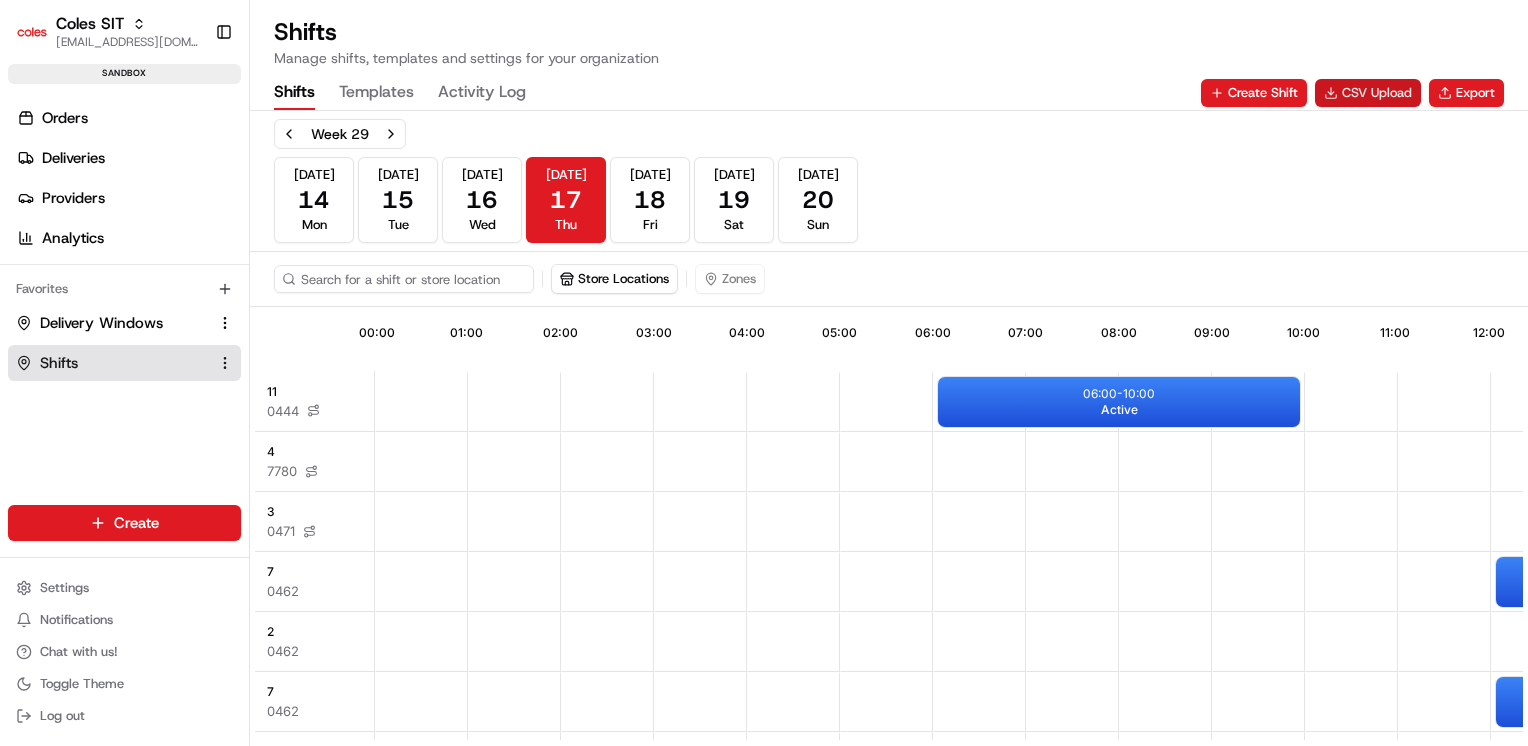 click on "CSV Upload" at bounding box center [1368, 93] 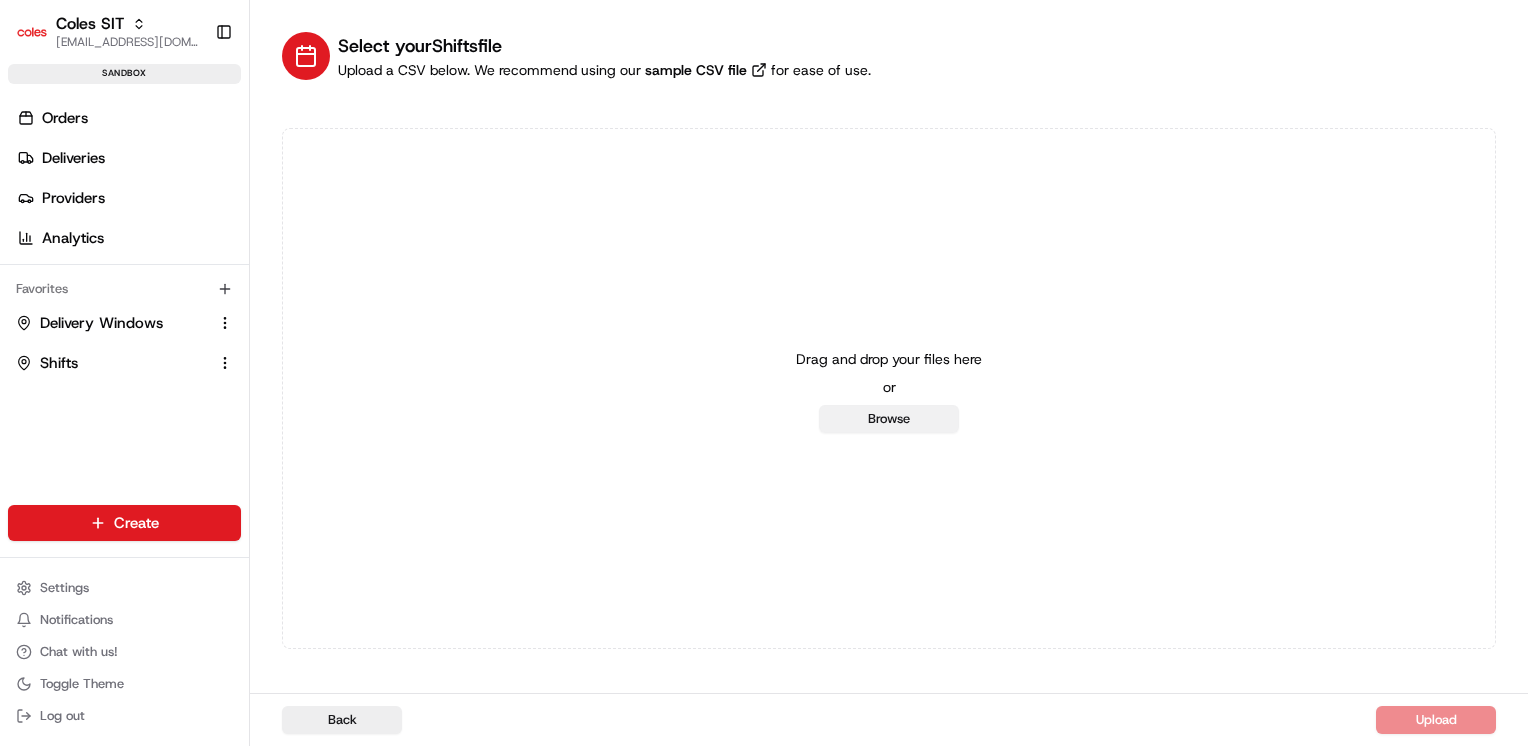 click on "Browse" at bounding box center (889, 419) 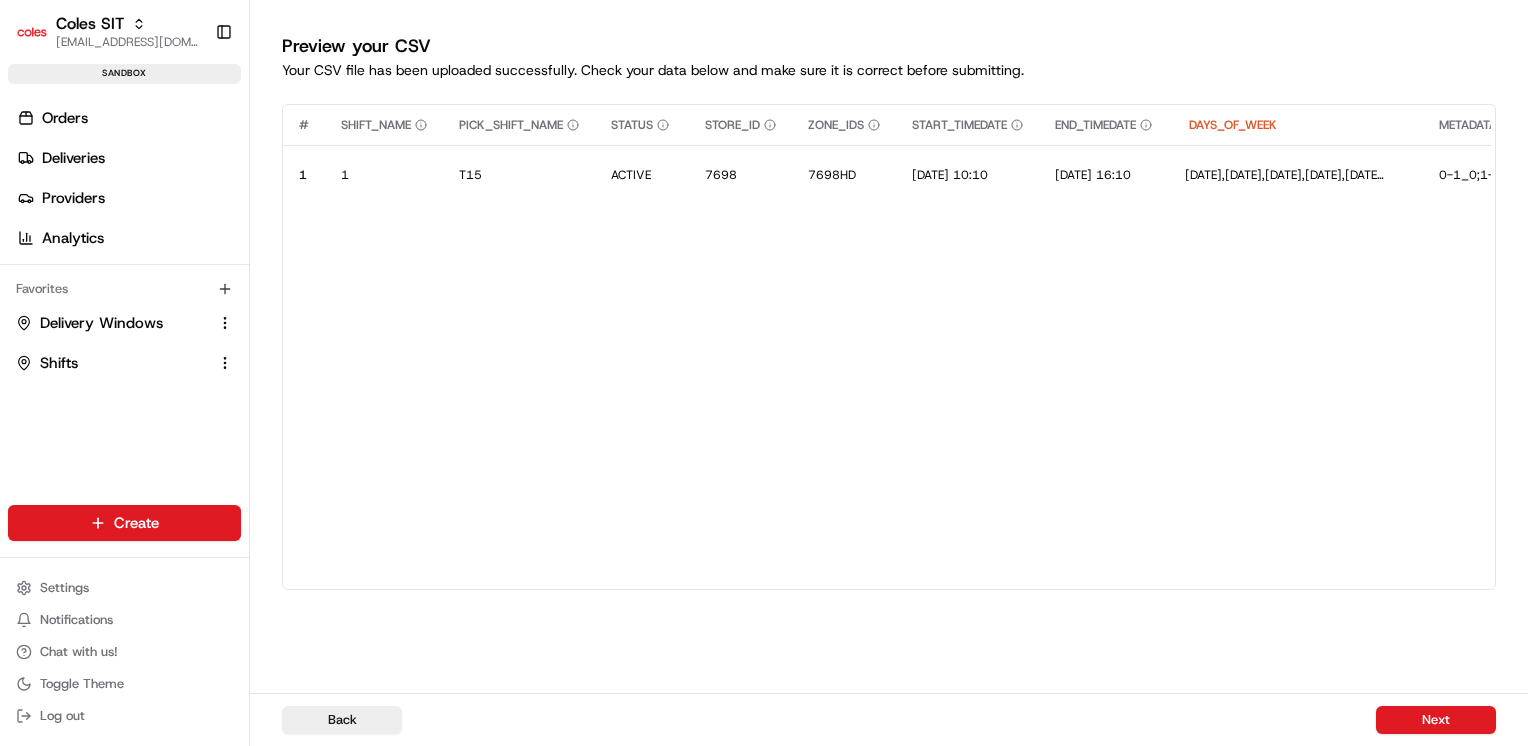 click on "Back Next" at bounding box center (889, 719) 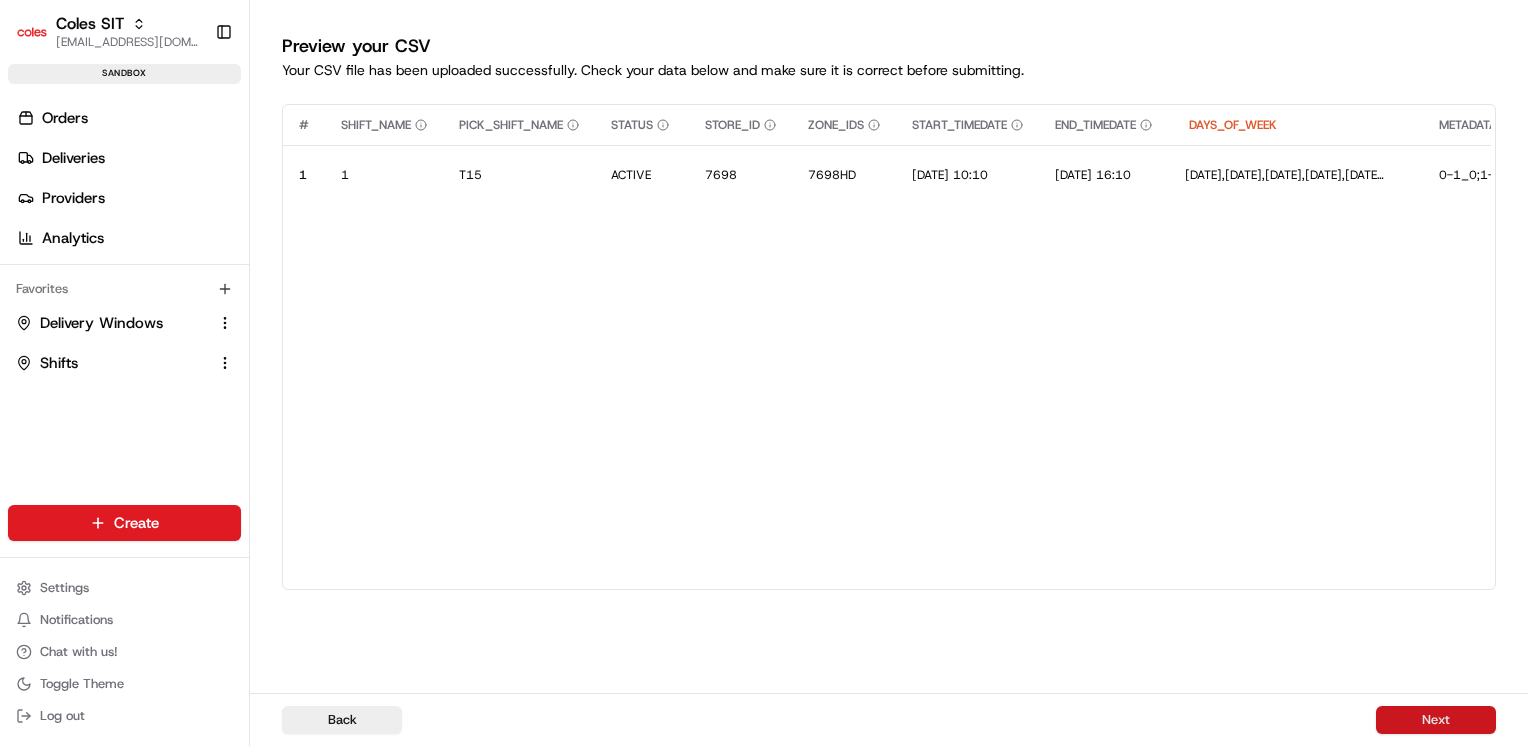 click on "Next" at bounding box center (1436, 720) 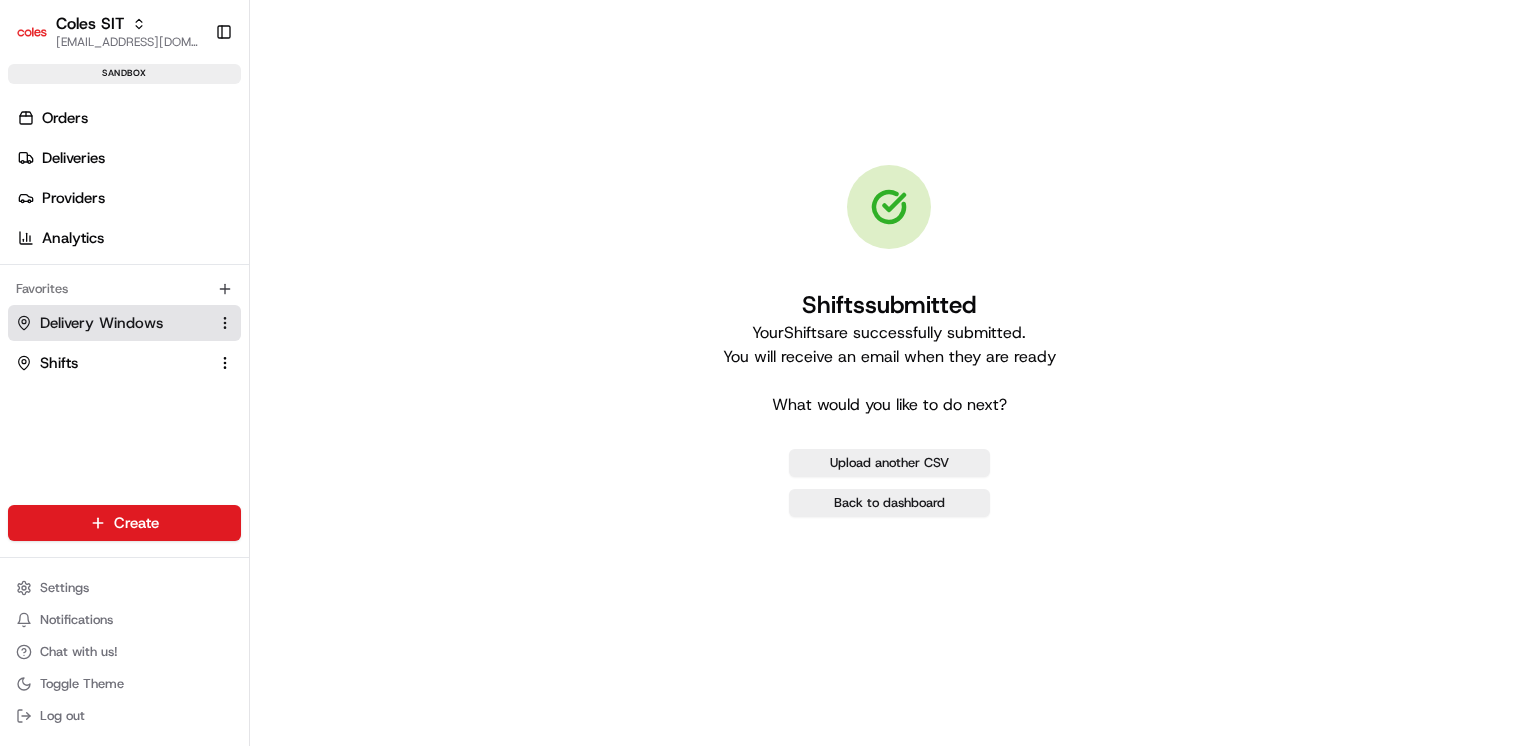 click on "Delivery Windows" at bounding box center [101, 323] 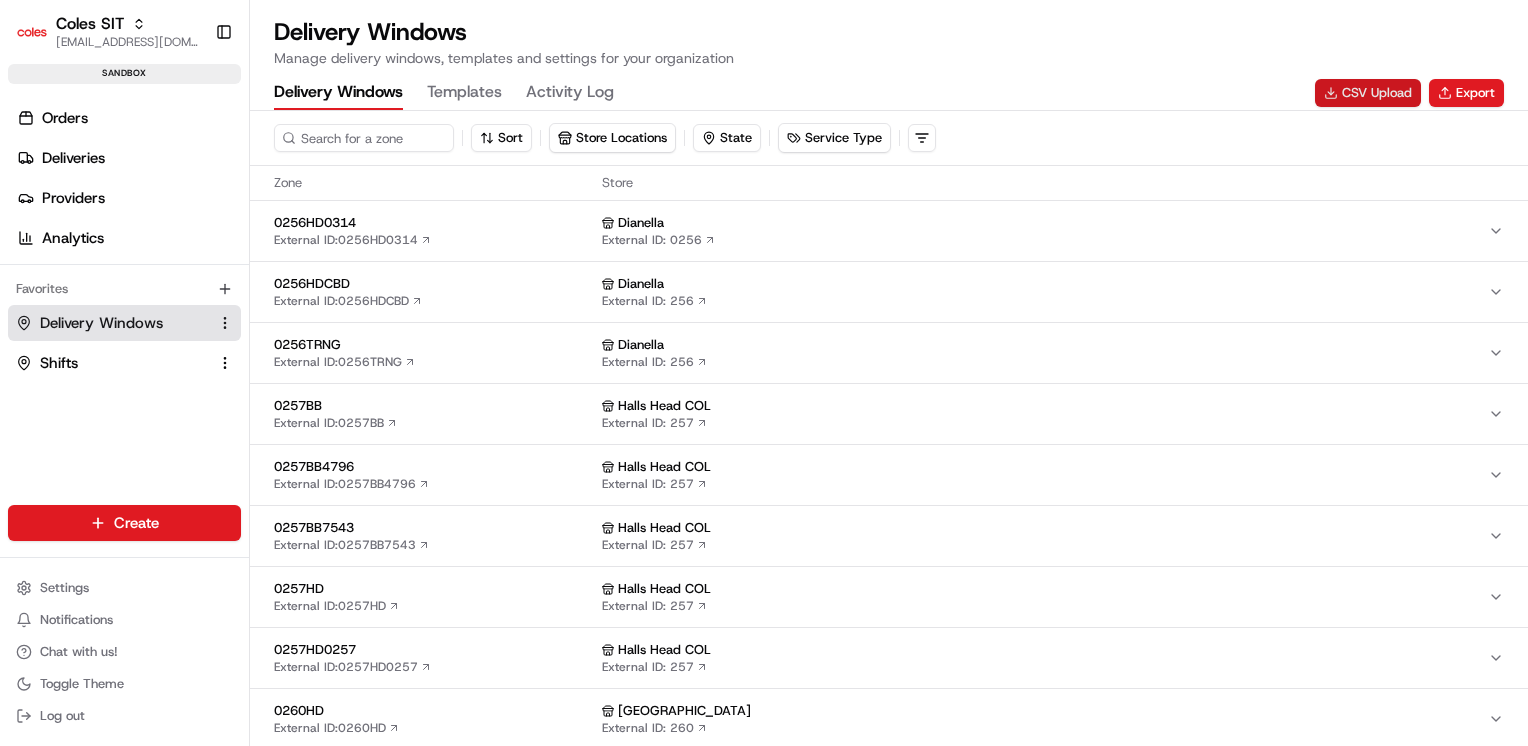 click on "CSV Upload" at bounding box center (1368, 93) 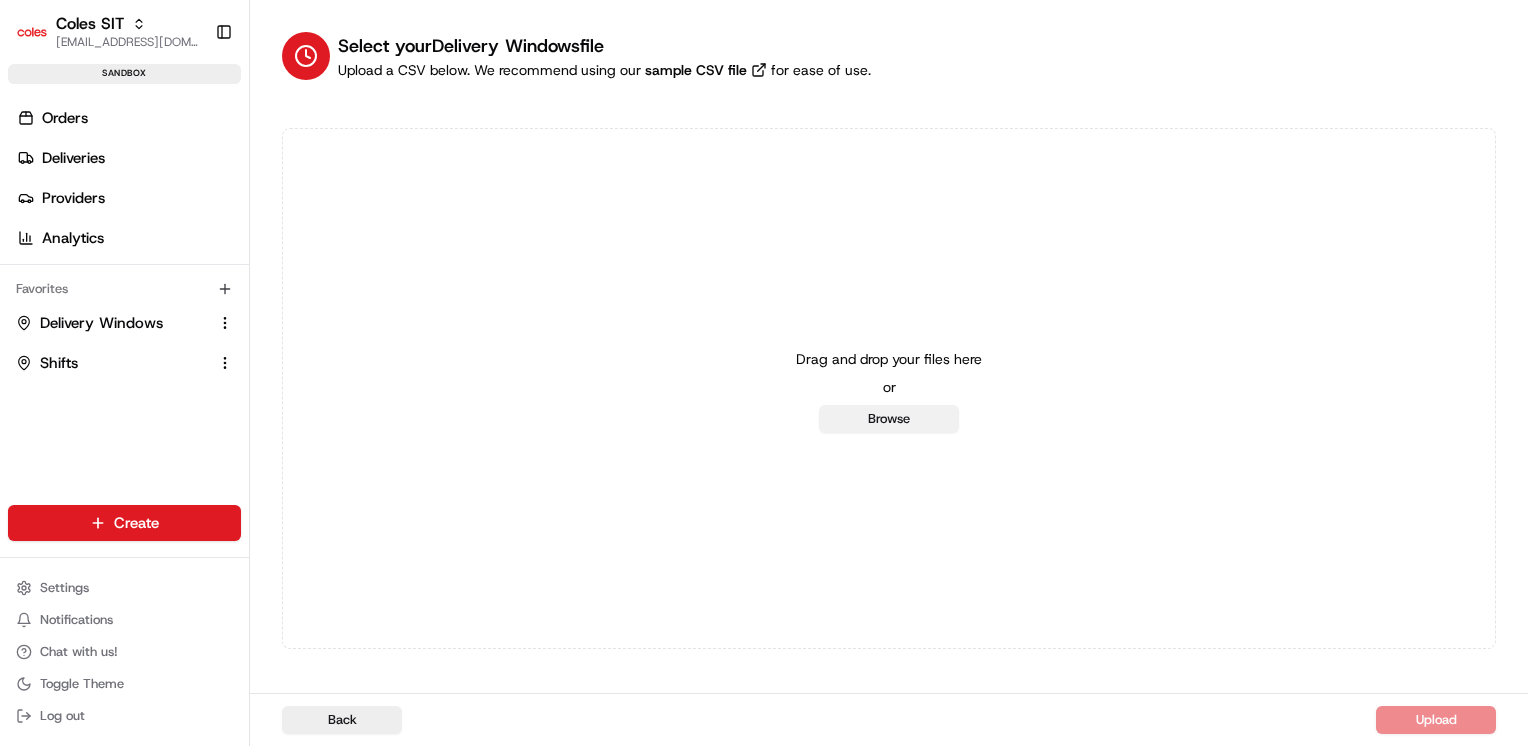 click on "Browse" at bounding box center (889, 419) 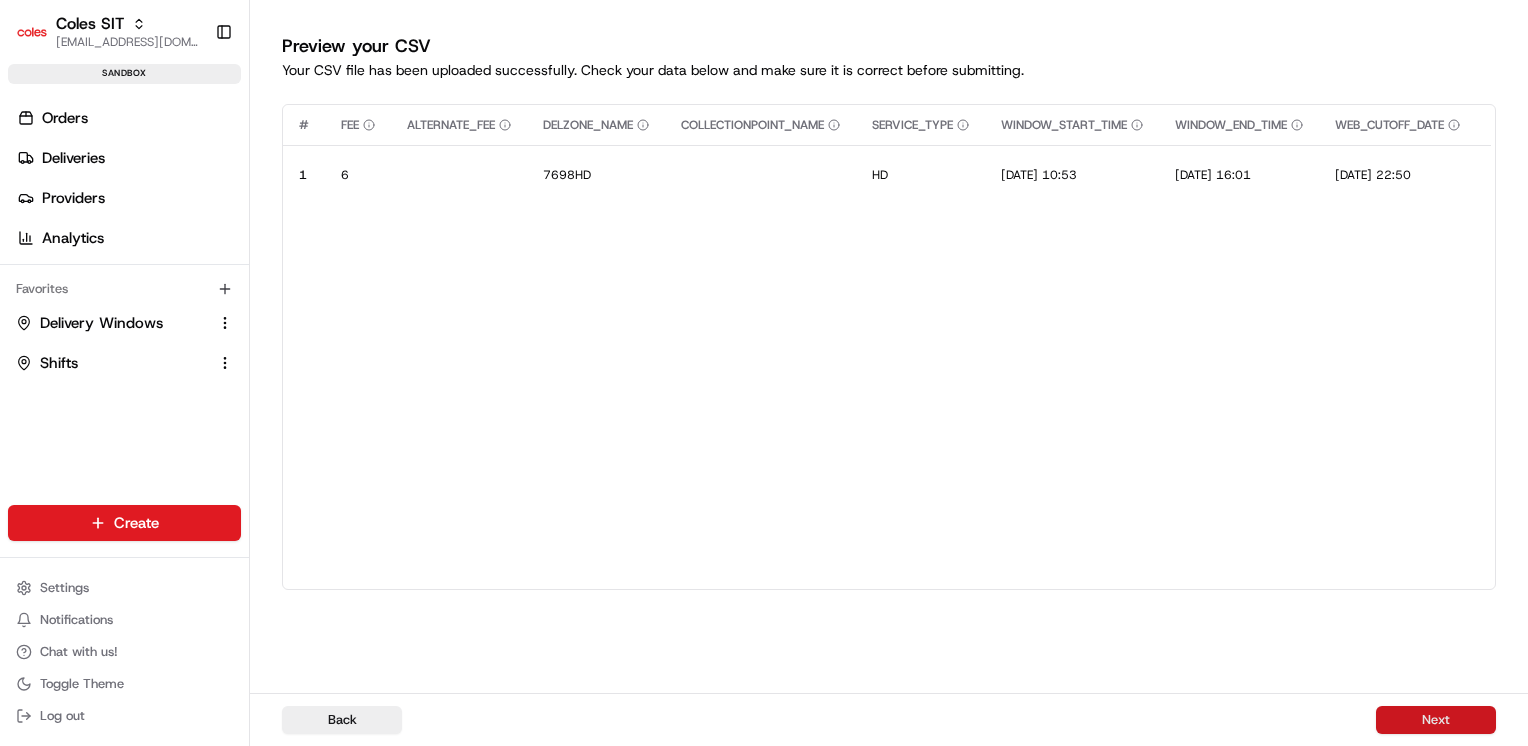 click on "Next" at bounding box center [1436, 720] 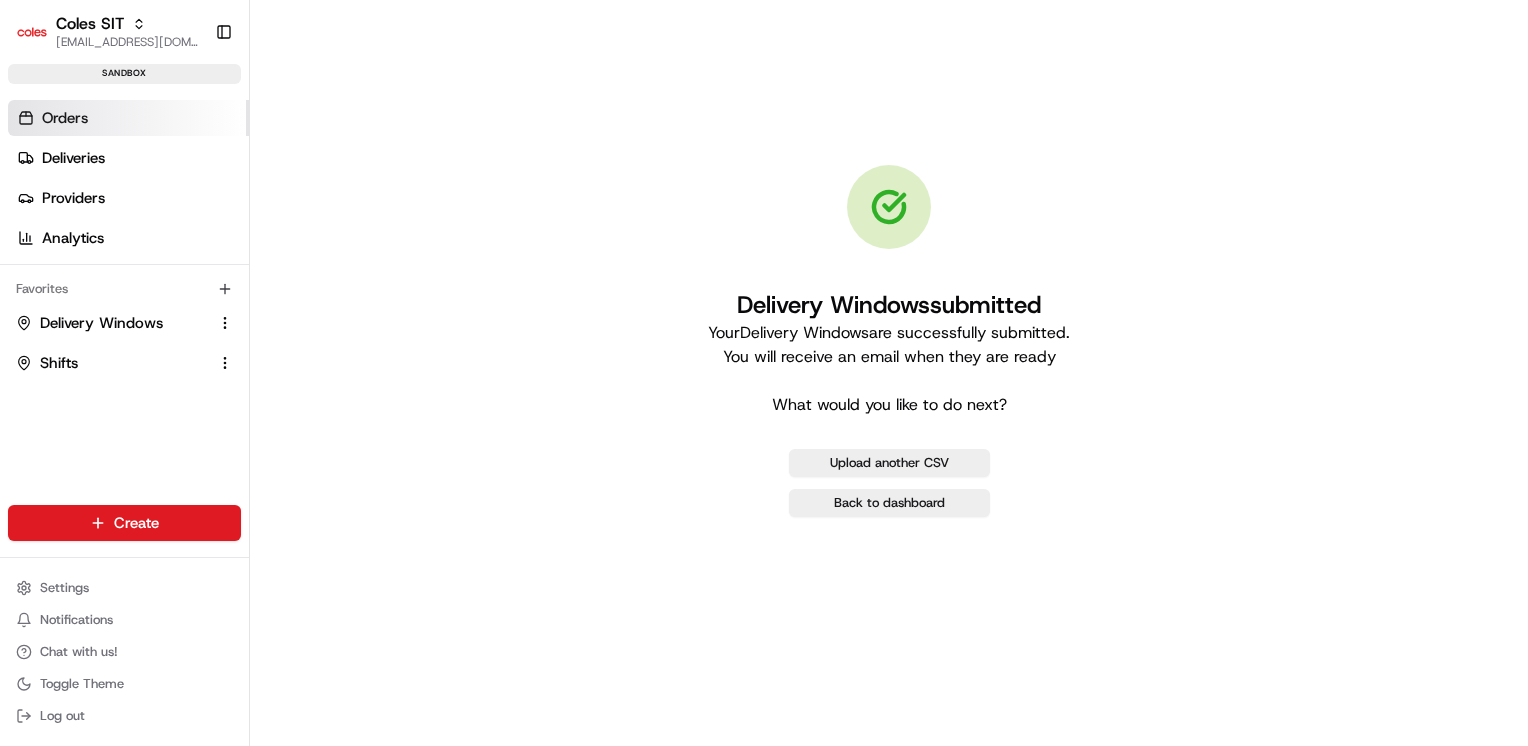 click on "Orders" at bounding box center [128, 118] 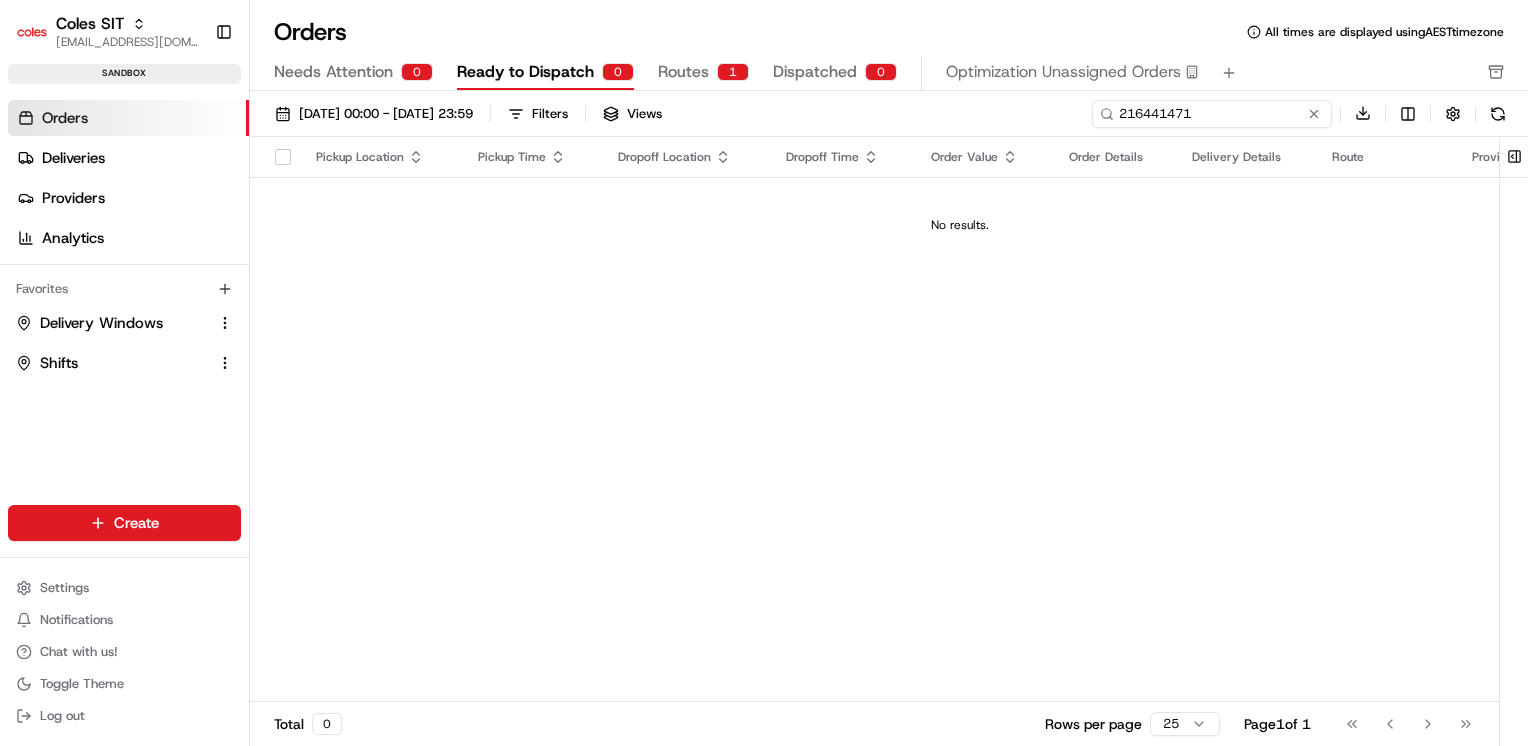 click on "216441471" at bounding box center [1212, 114] 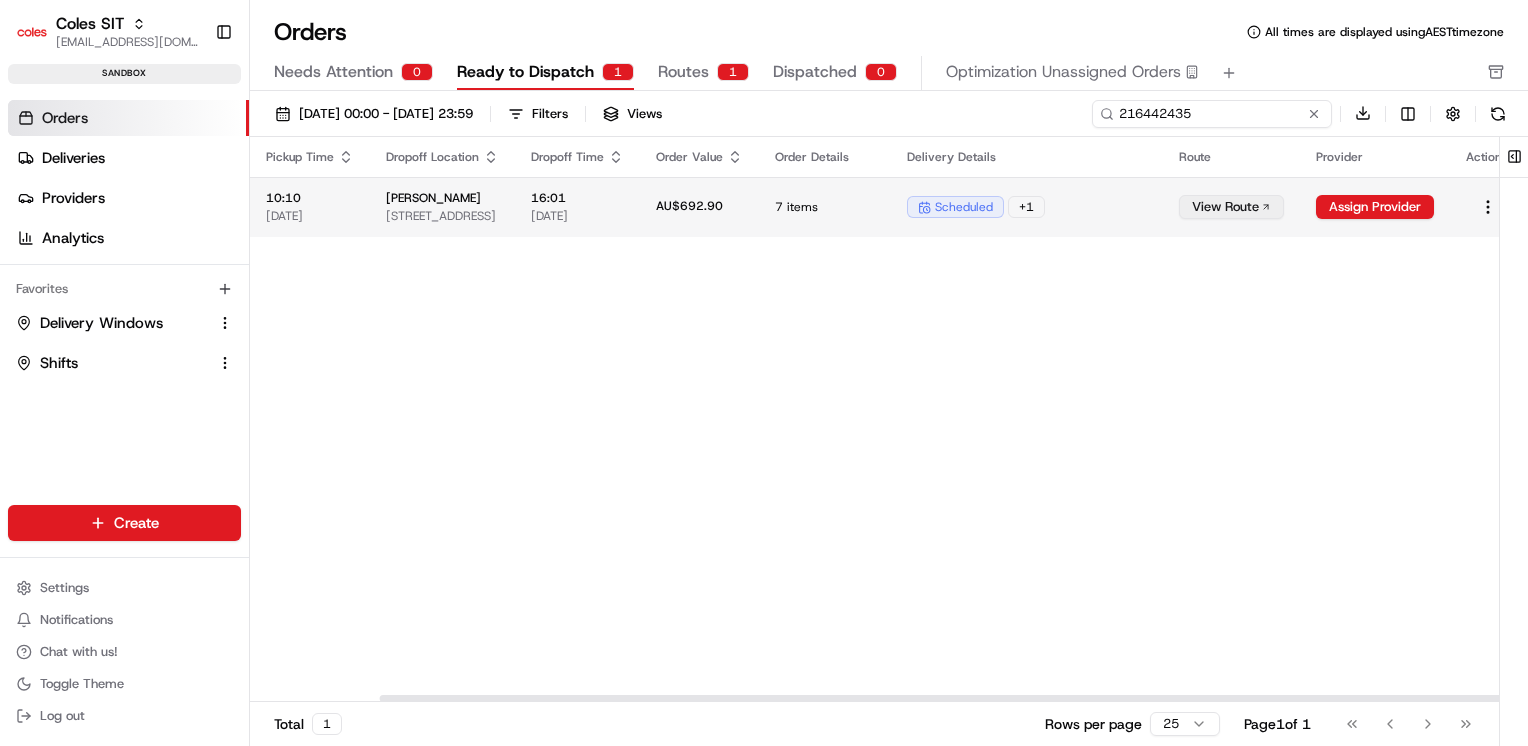 scroll, scrollTop: 0, scrollLeft: 441, axis: horizontal 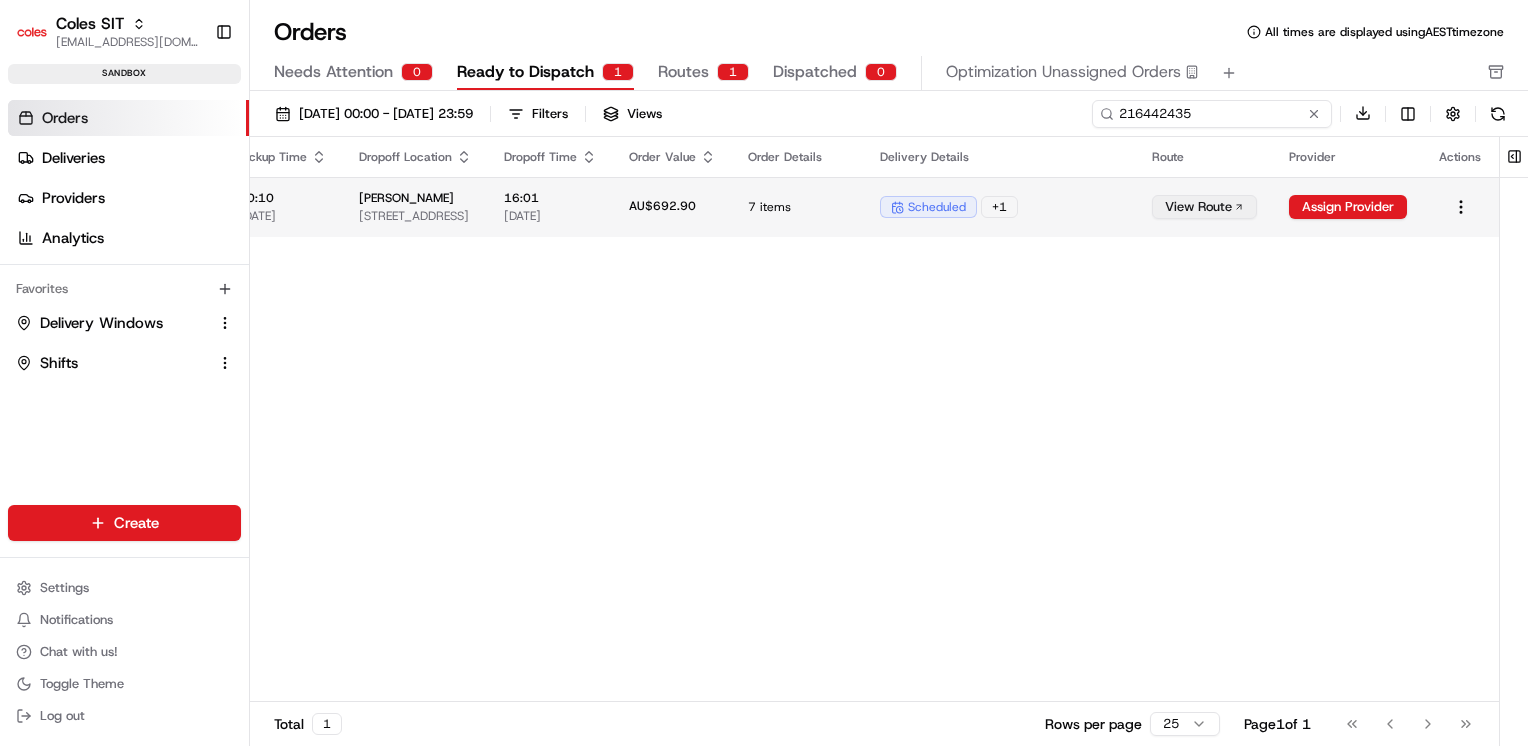 type on "216442435" 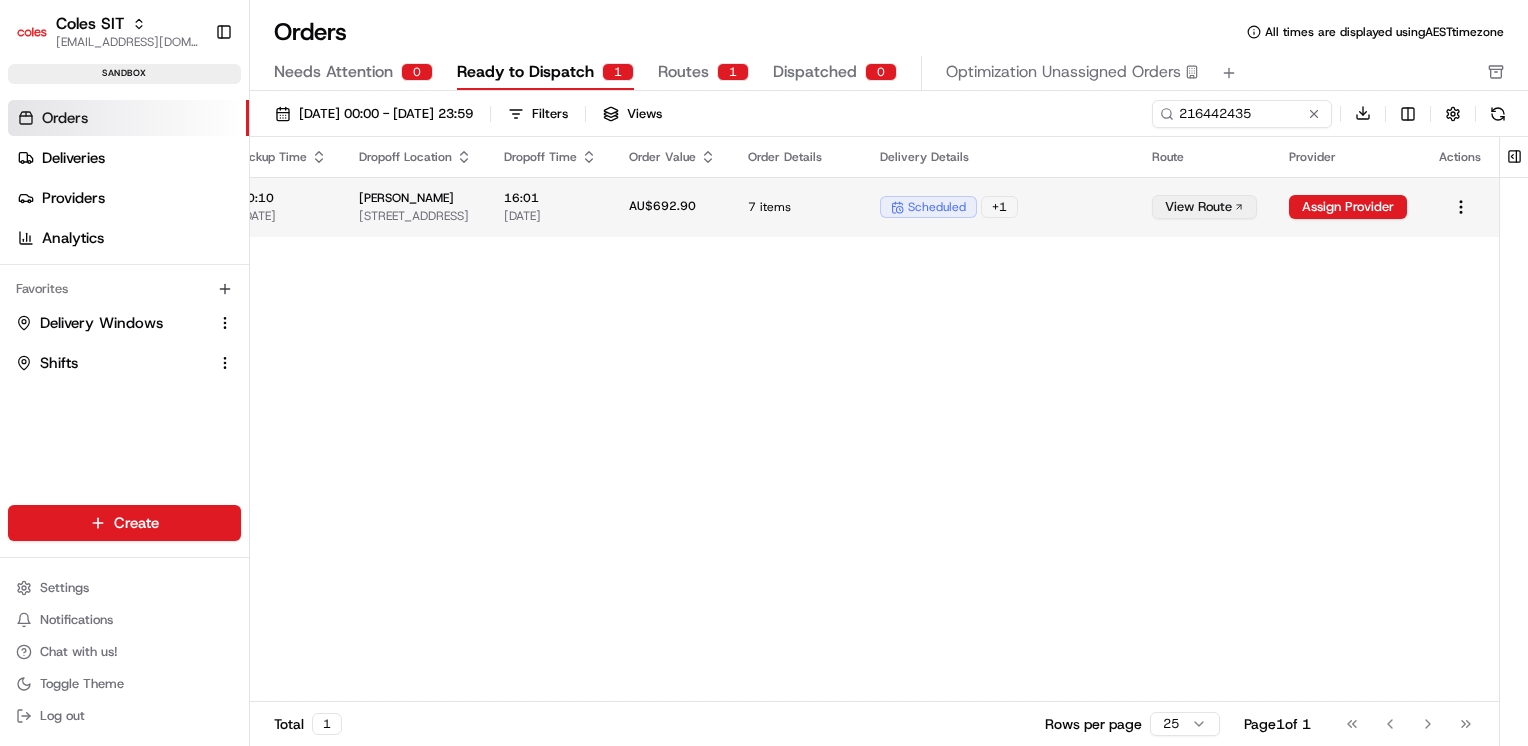 click on "View Route" at bounding box center (1204, 207) 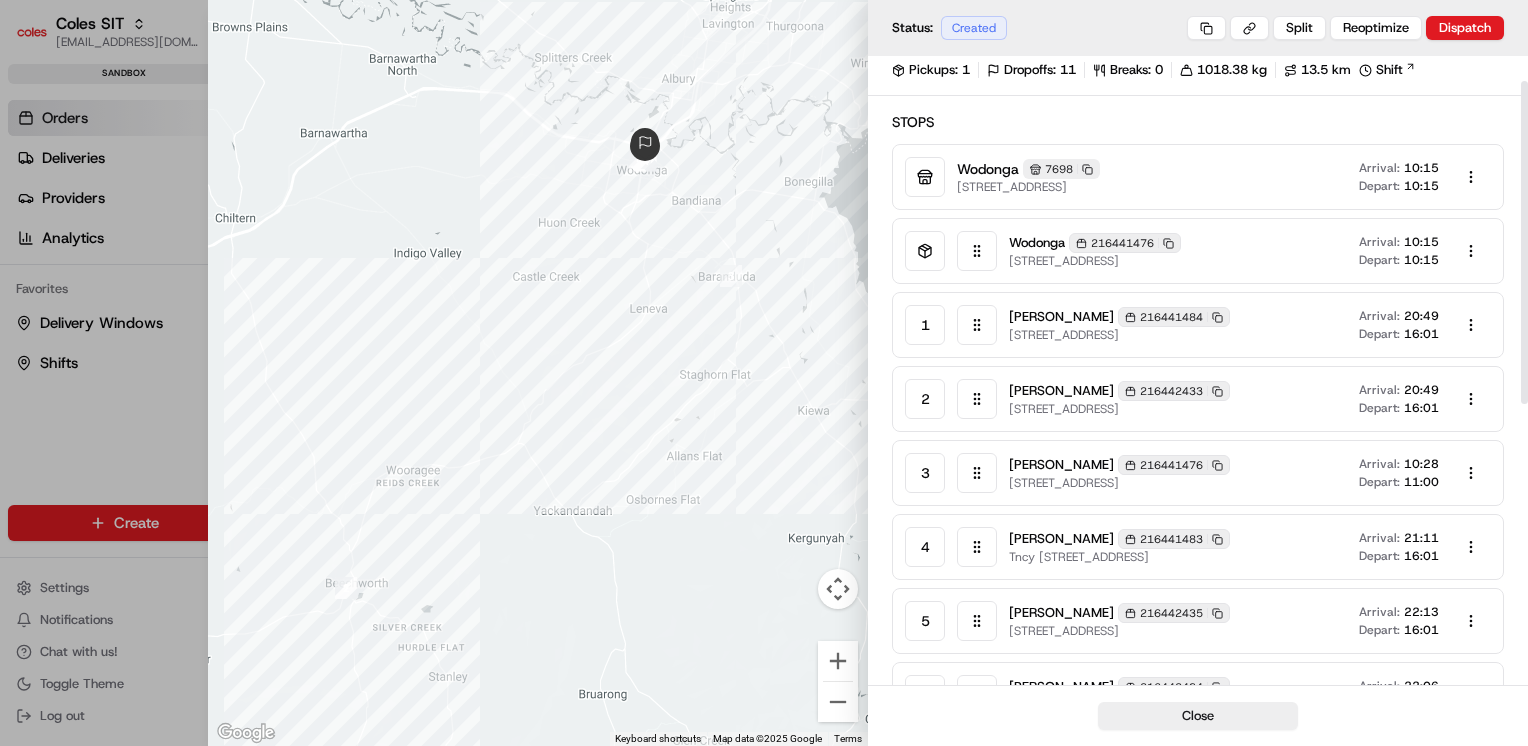 scroll, scrollTop: 48, scrollLeft: 0, axis: vertical 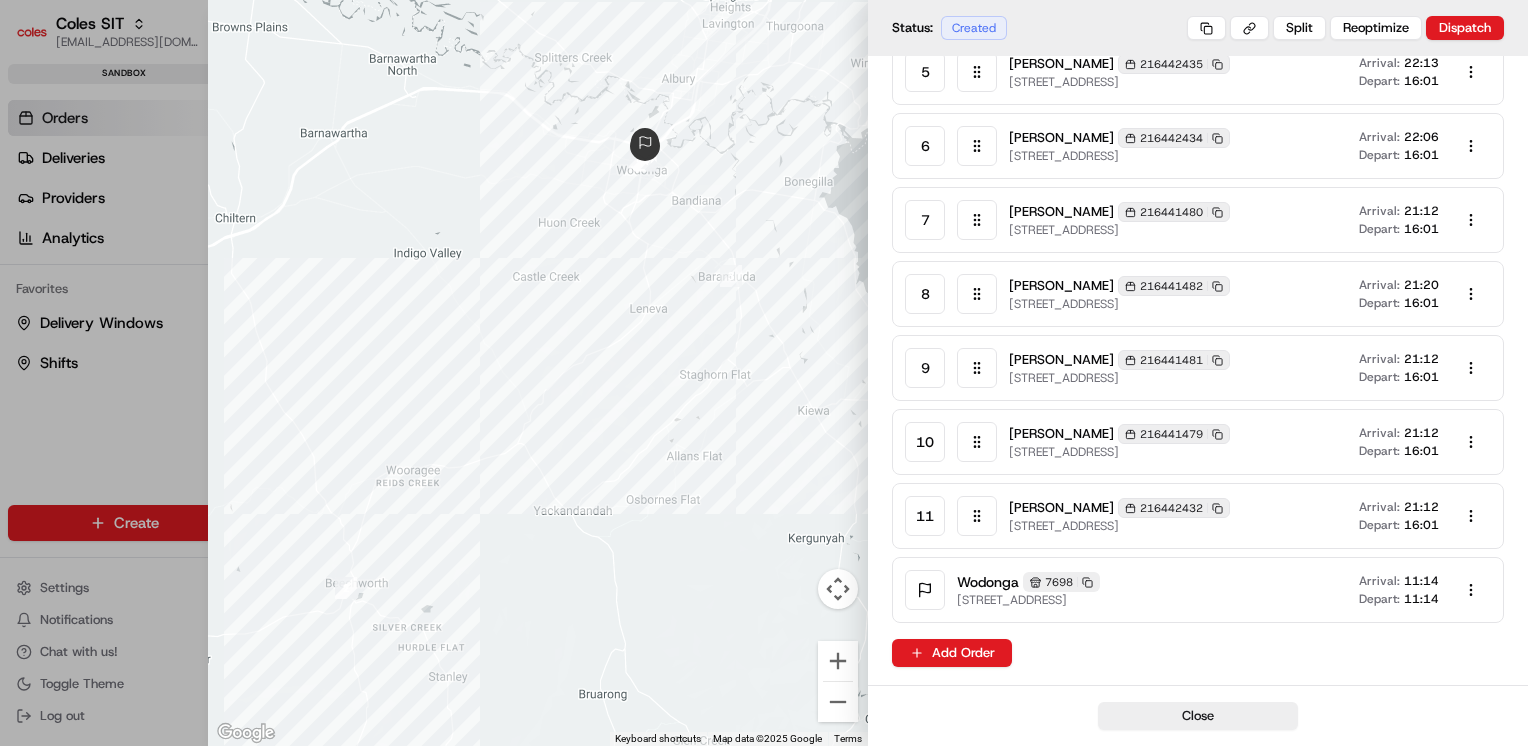 click 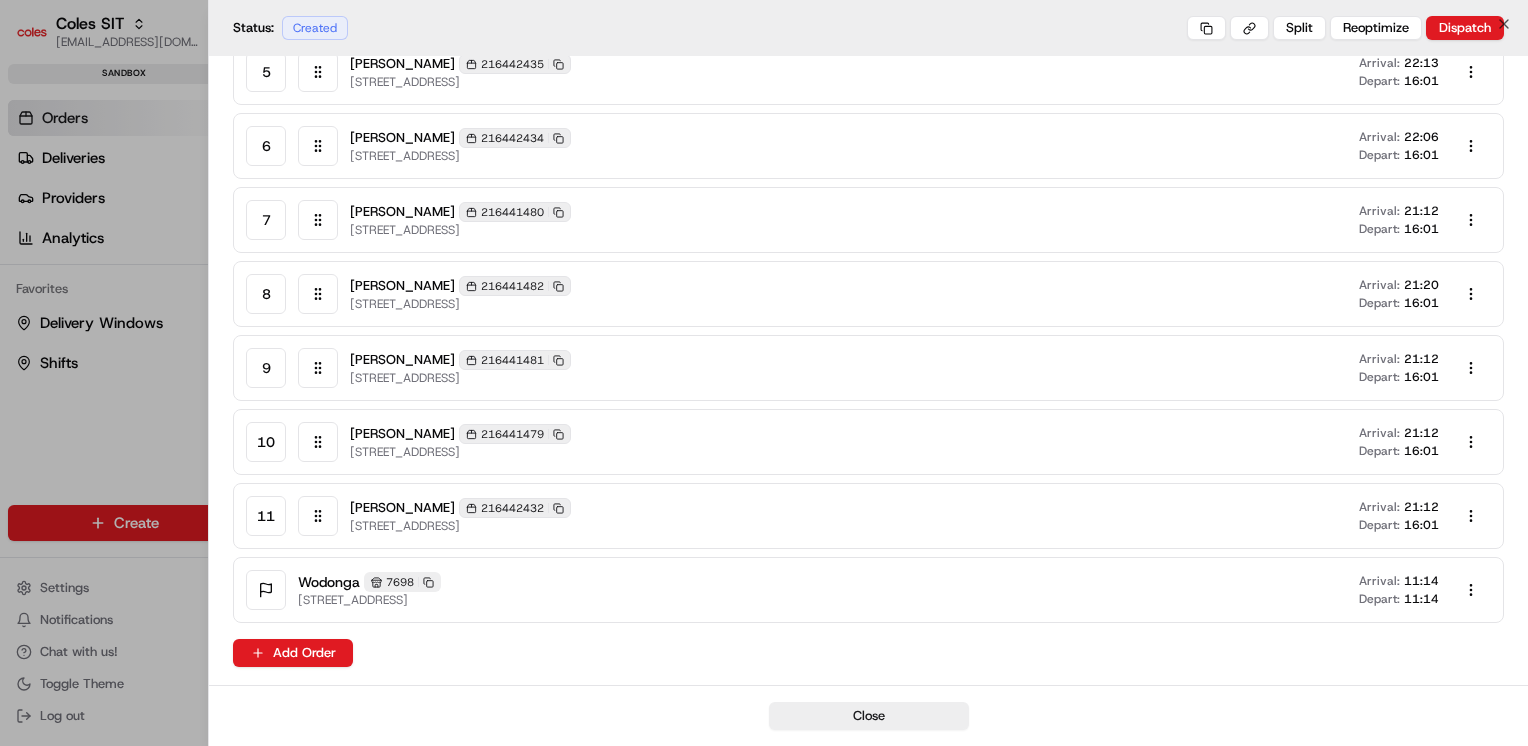 click at bounding box center [764, 373] 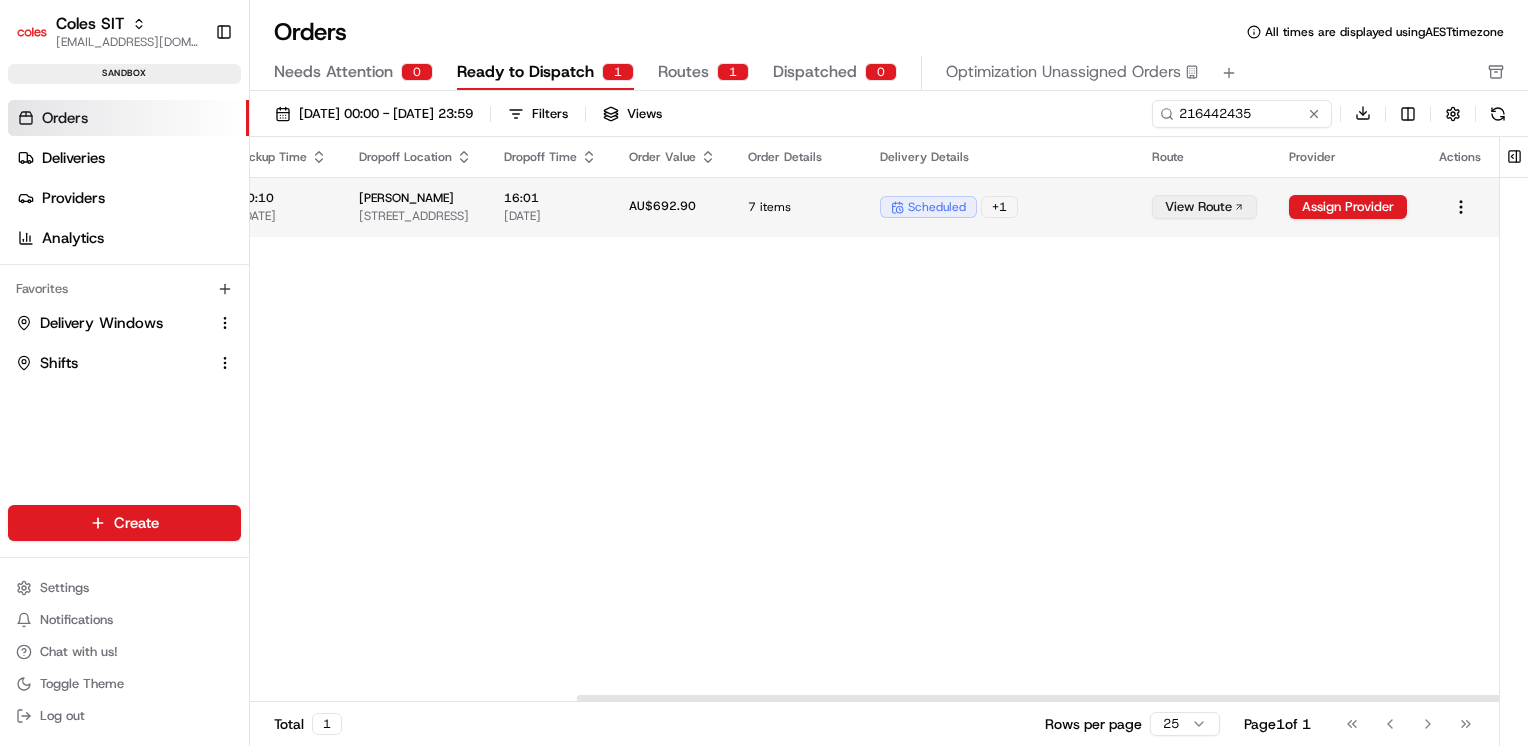 scroll, scrollTop: 0, scrollLeft: 441, axis: horizontal 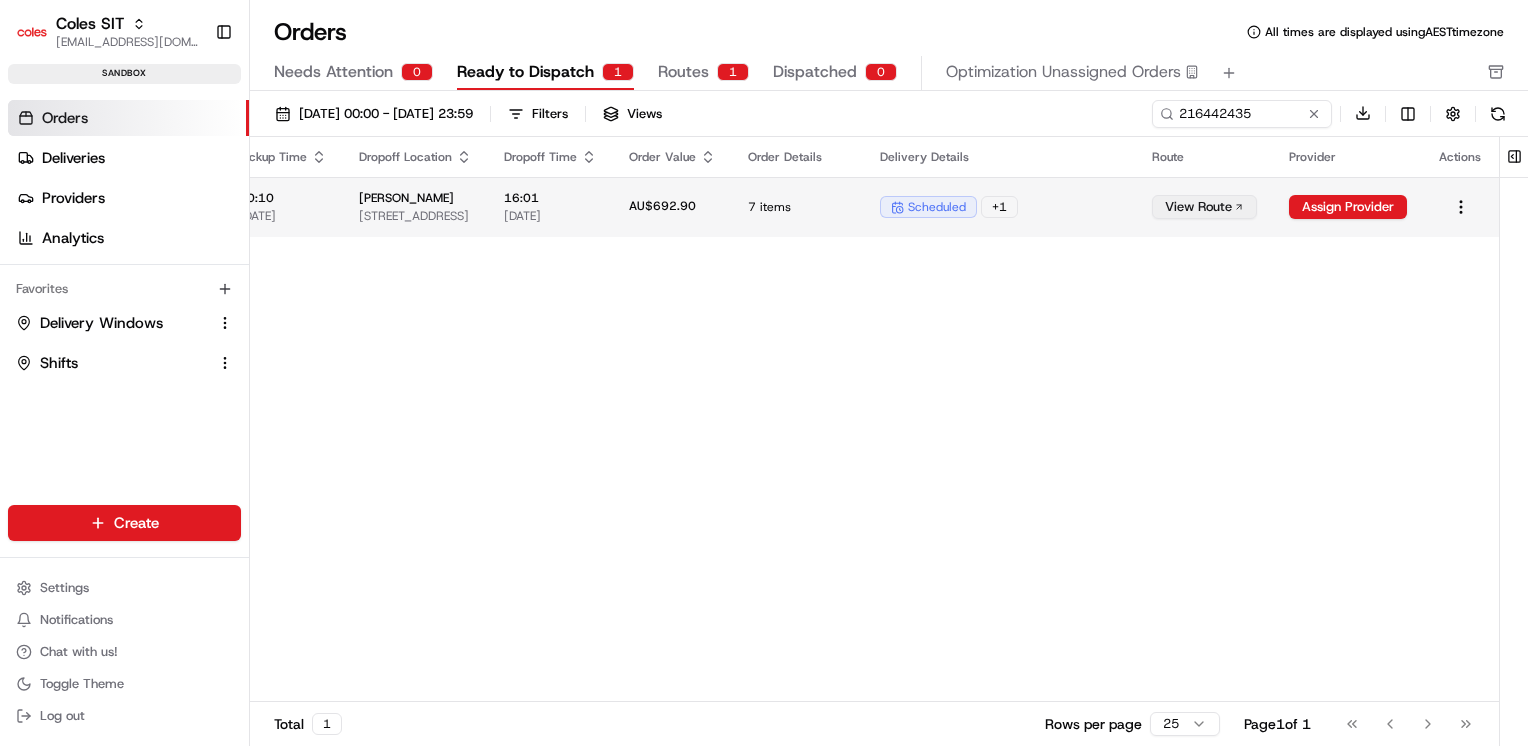 click on "View Route" at bounding box center [1204, 207] 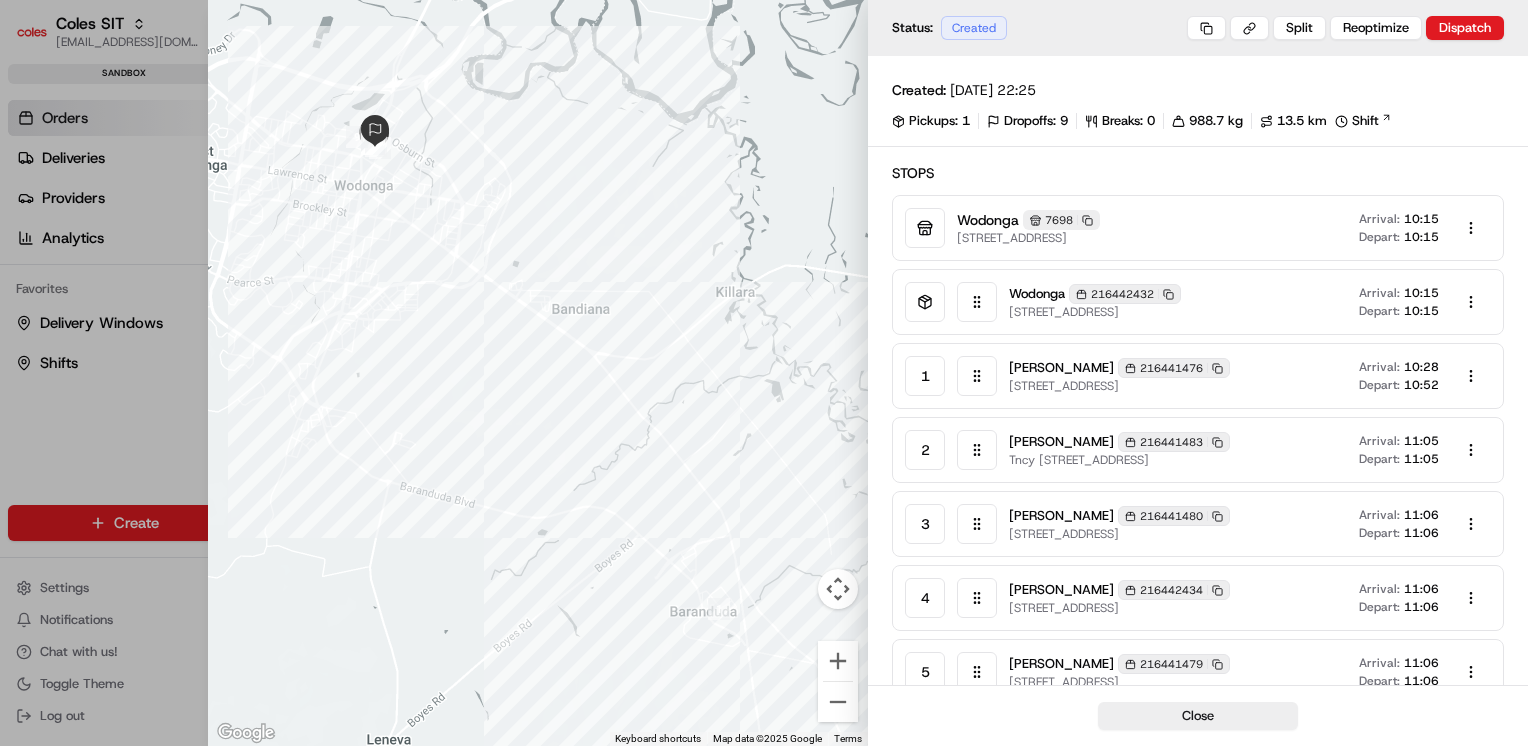 type 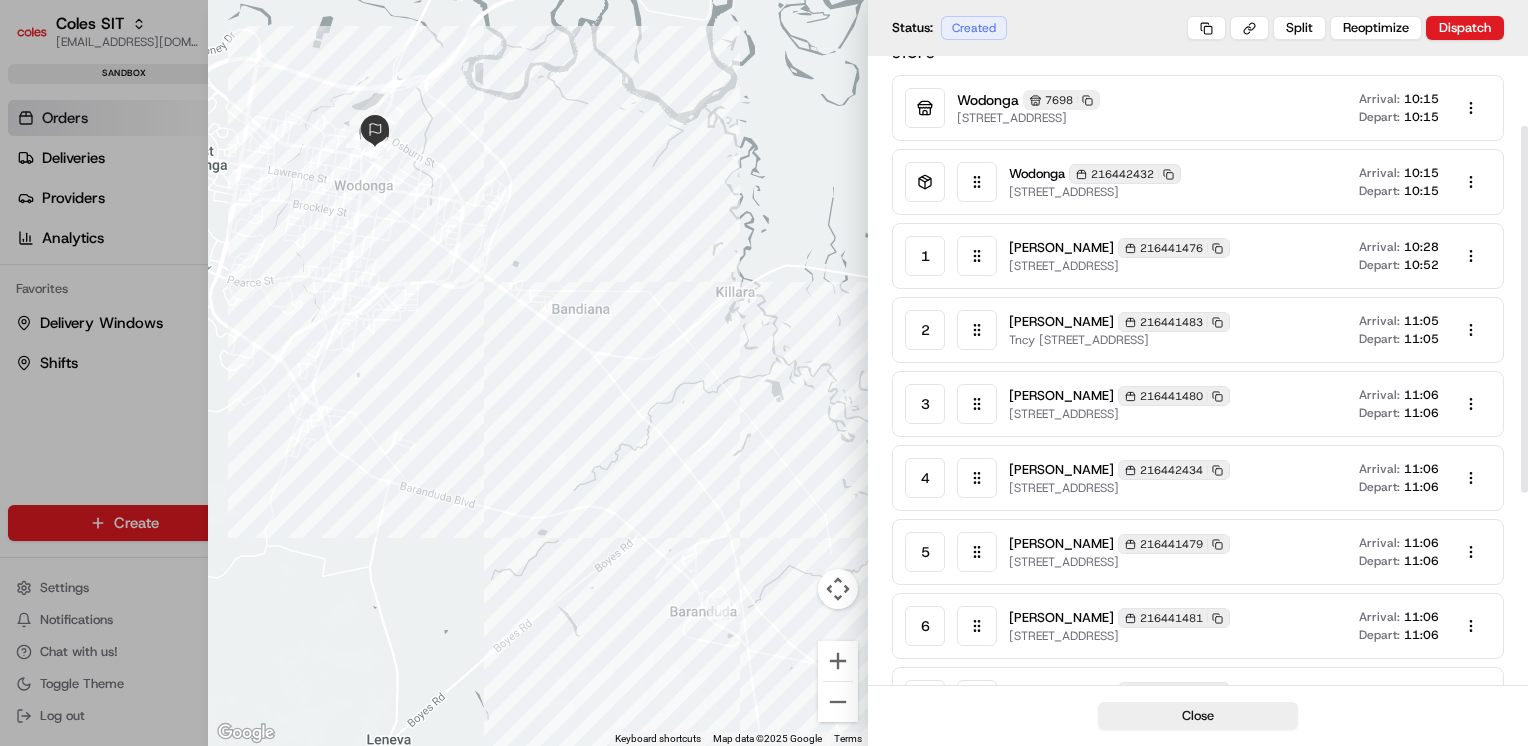 scroll, scrollTop: 0, scrollLeft: 0, axis: both 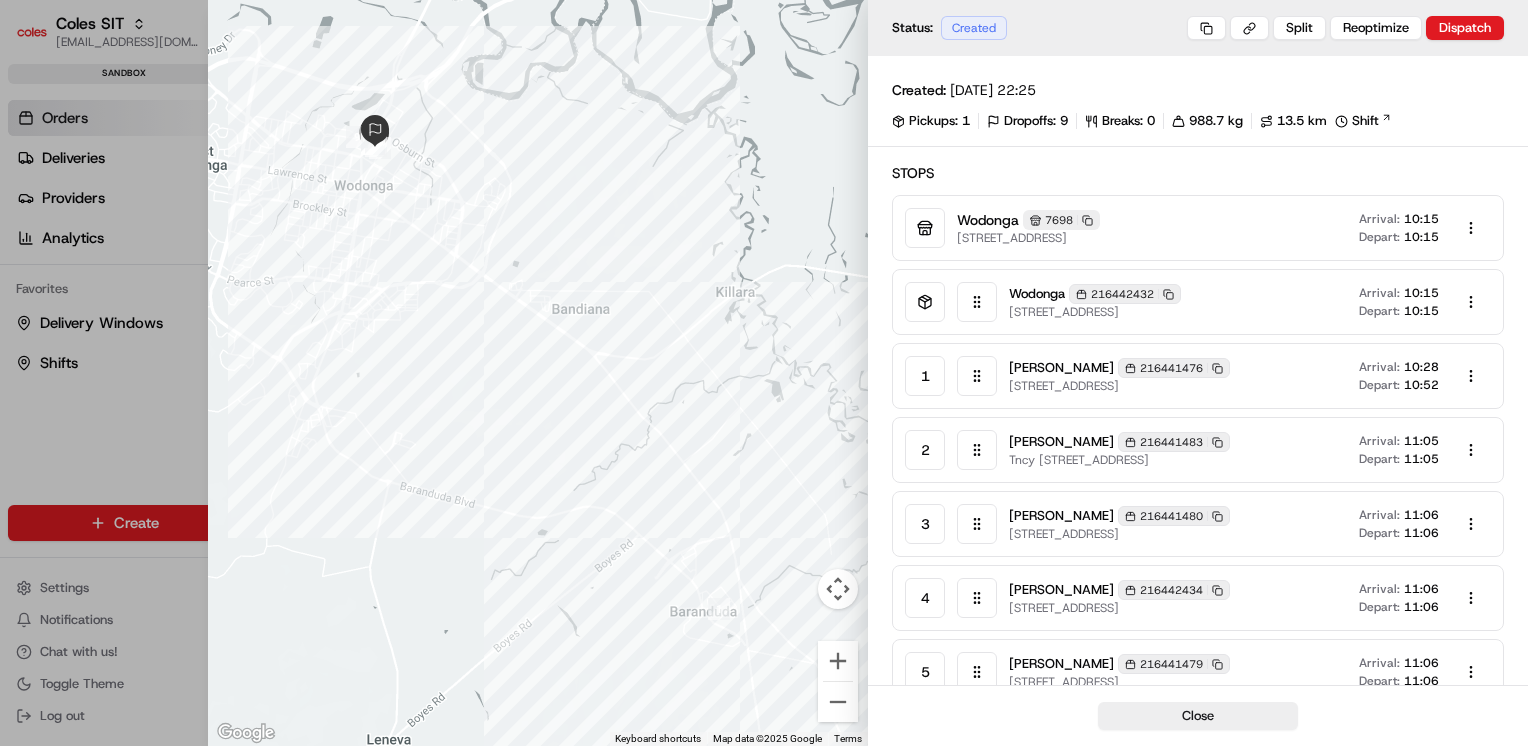 type 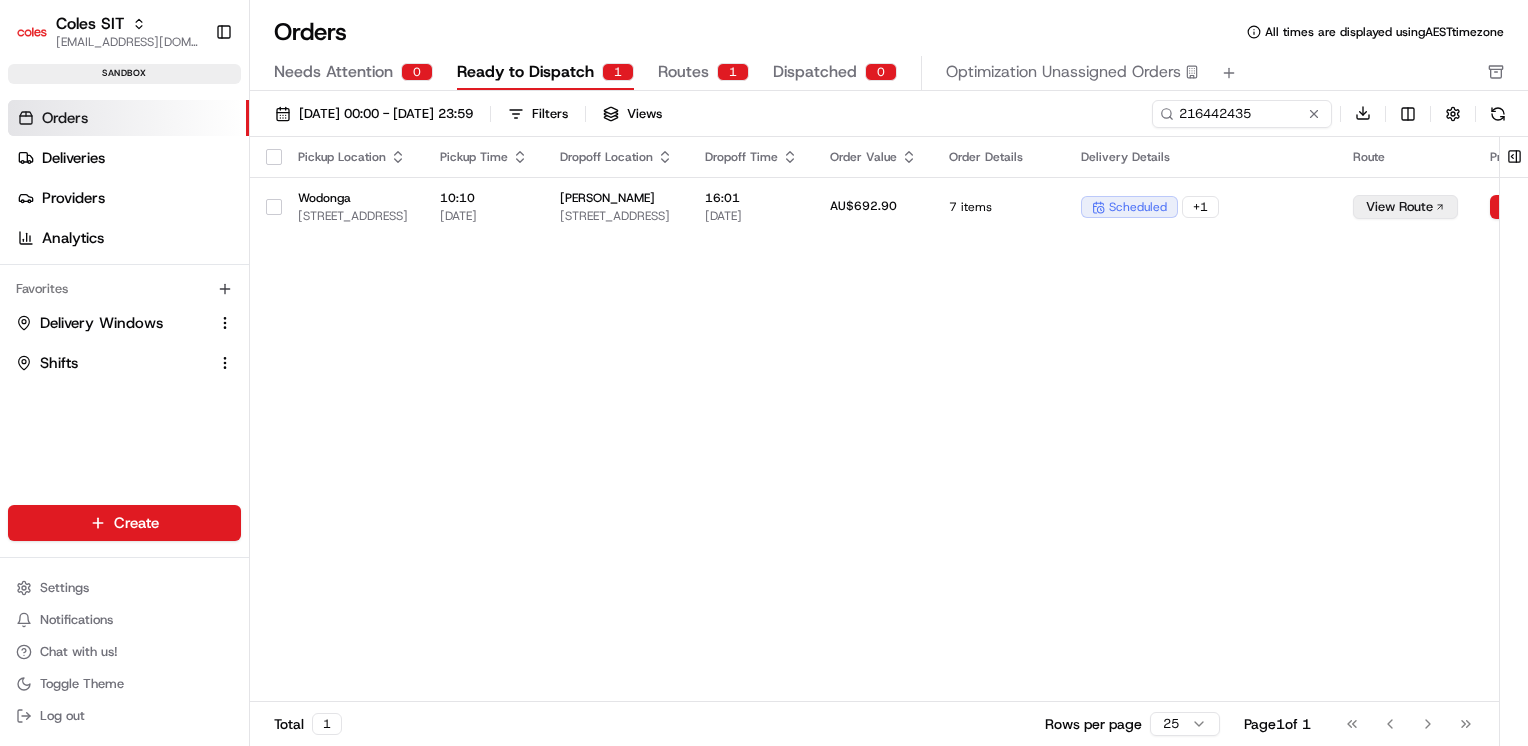 scroll, scrollTop: 0, scrollLeft: 0, axis: both 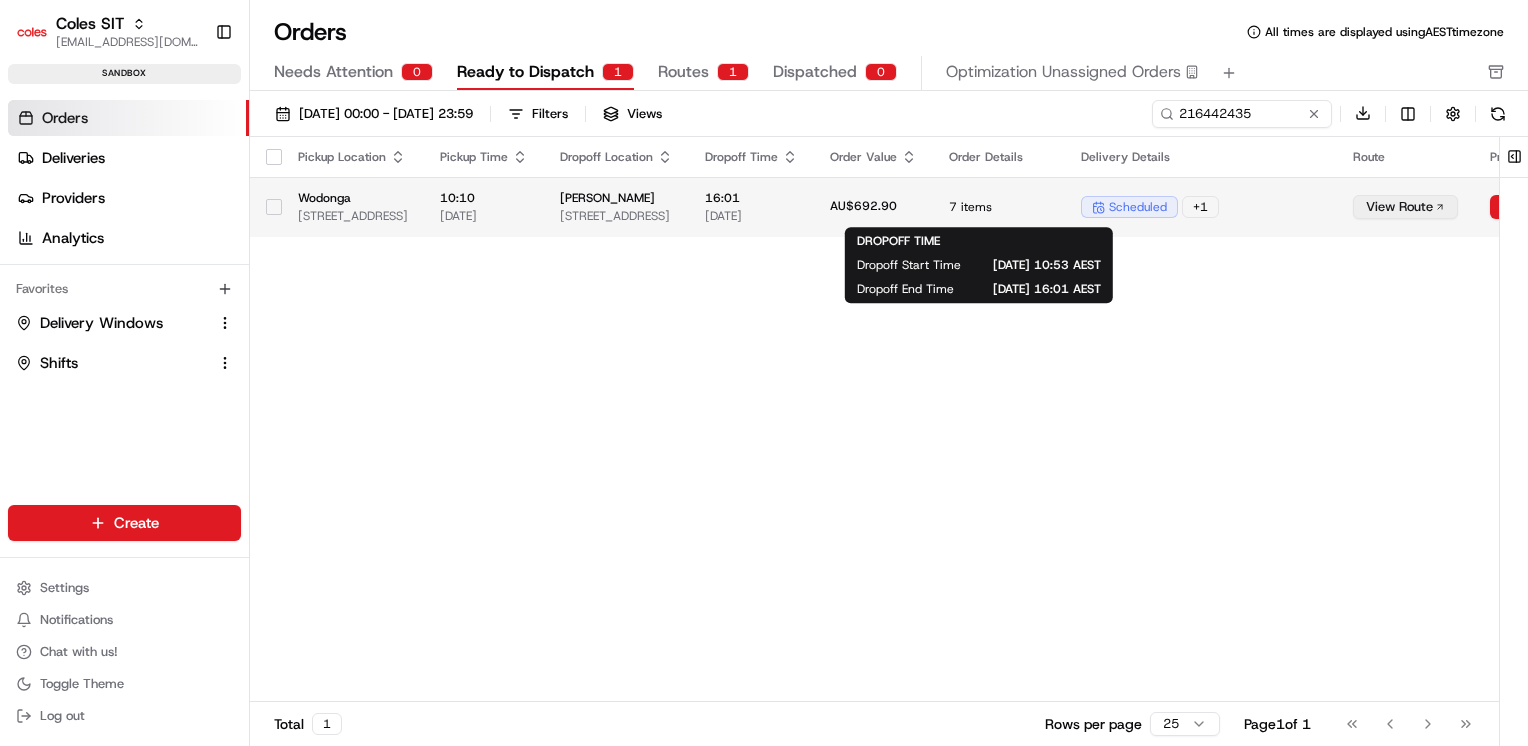click on "16:01 [DATE]" at bounding box center (751, 207) 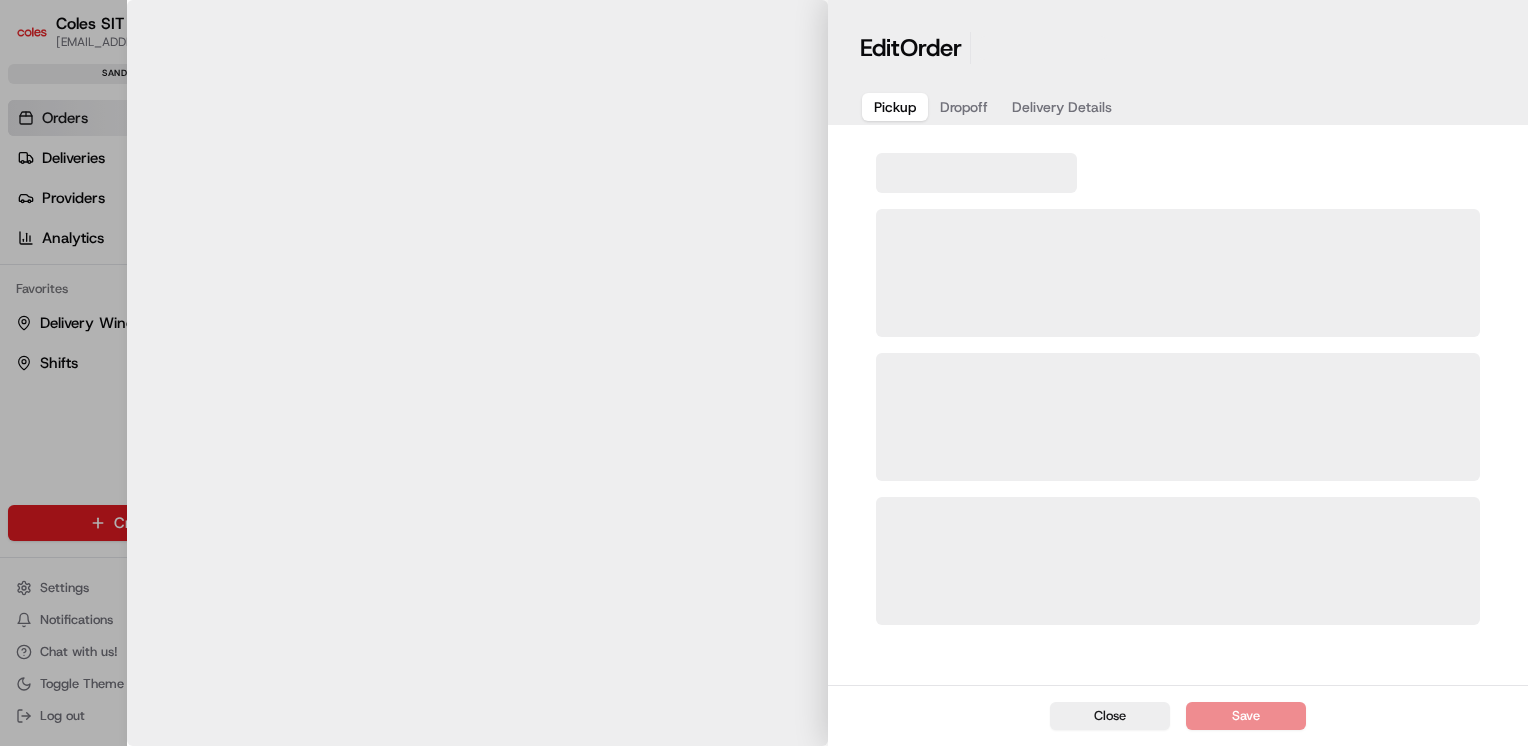 click on "Coles SIT [EMAIL_ADDRESS][DOMAIN_NAME] Toggle Sidebar sandbox Orders Deliveries Providers Analytics Favorites Delivery Windows Shifts Main Menu Members & Organization Organization Users Roles Preferences Customization Tracking Orchestration Automations Dispatch Strategy Optimization Strategy Locations Pickup Locations Dropoff Locations Zones Shifts Delivery Windows Billing Billing Integrations Notification Triggers Webhooks API Keys Request Logs Create Settings Notifications Chat with us! Toggle Theme Log out Orders All times are displayed using  AEST  timezone Needs Attention 0 Ready to Dispatch 0 Routes 0 Dispatched 0 Optimization Unassigned Orders [DATE] 00:00 - [DATE] 23:59 Filters Views 216442435 Download Pickup Location Pickup Time Dropoff Location Dropoff Time Order Value Order Details Delivery Details Route Provider Actions [GEOGRAPHIC_DATA] [STREET_ADDRESS] 10:10 [DATE] [PERSON_NAME] [STREET_ADDRESS] 16:01 [DATE] AU$692.90 7   items + 1 0" at bounding box center (764, 373) 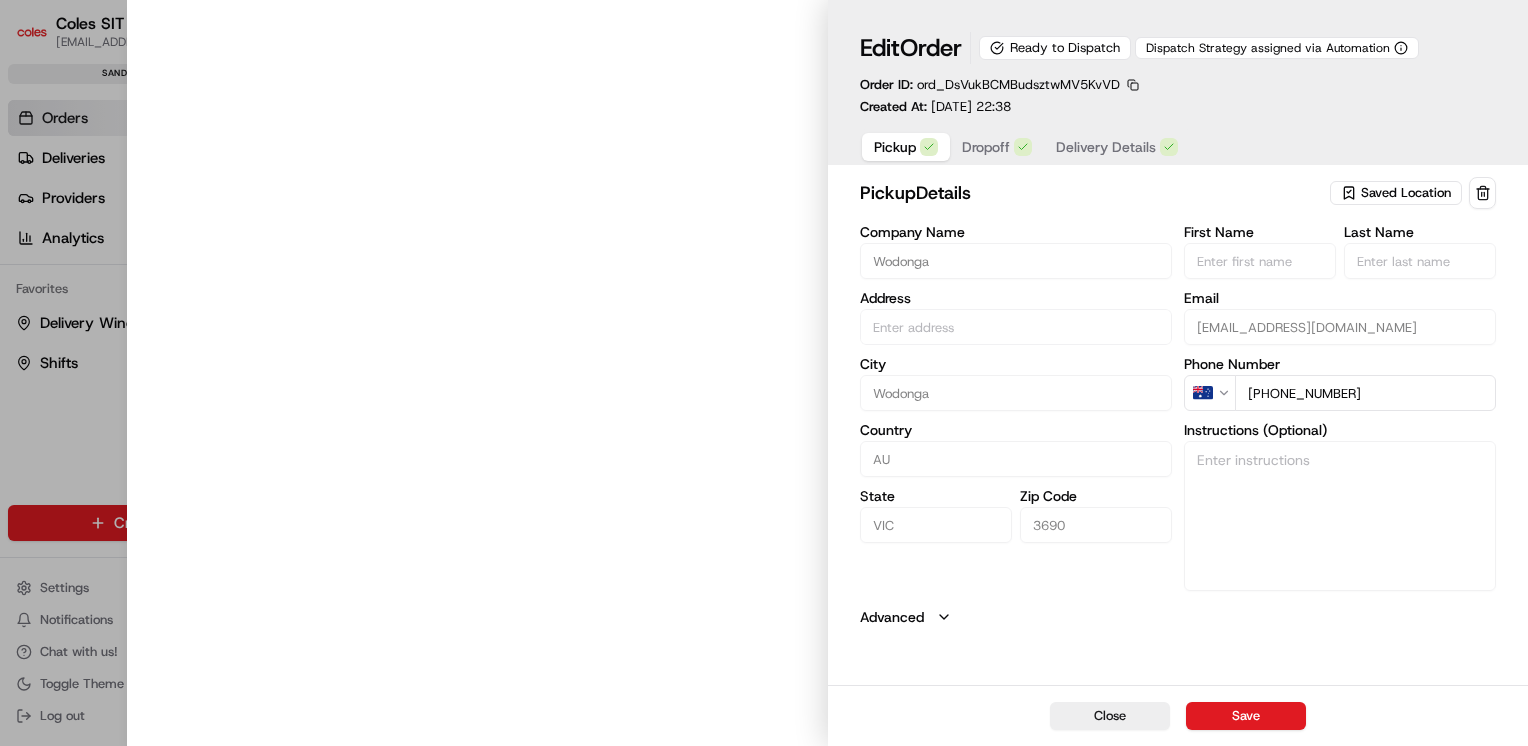 type on "[STREET_ADDRESS]" 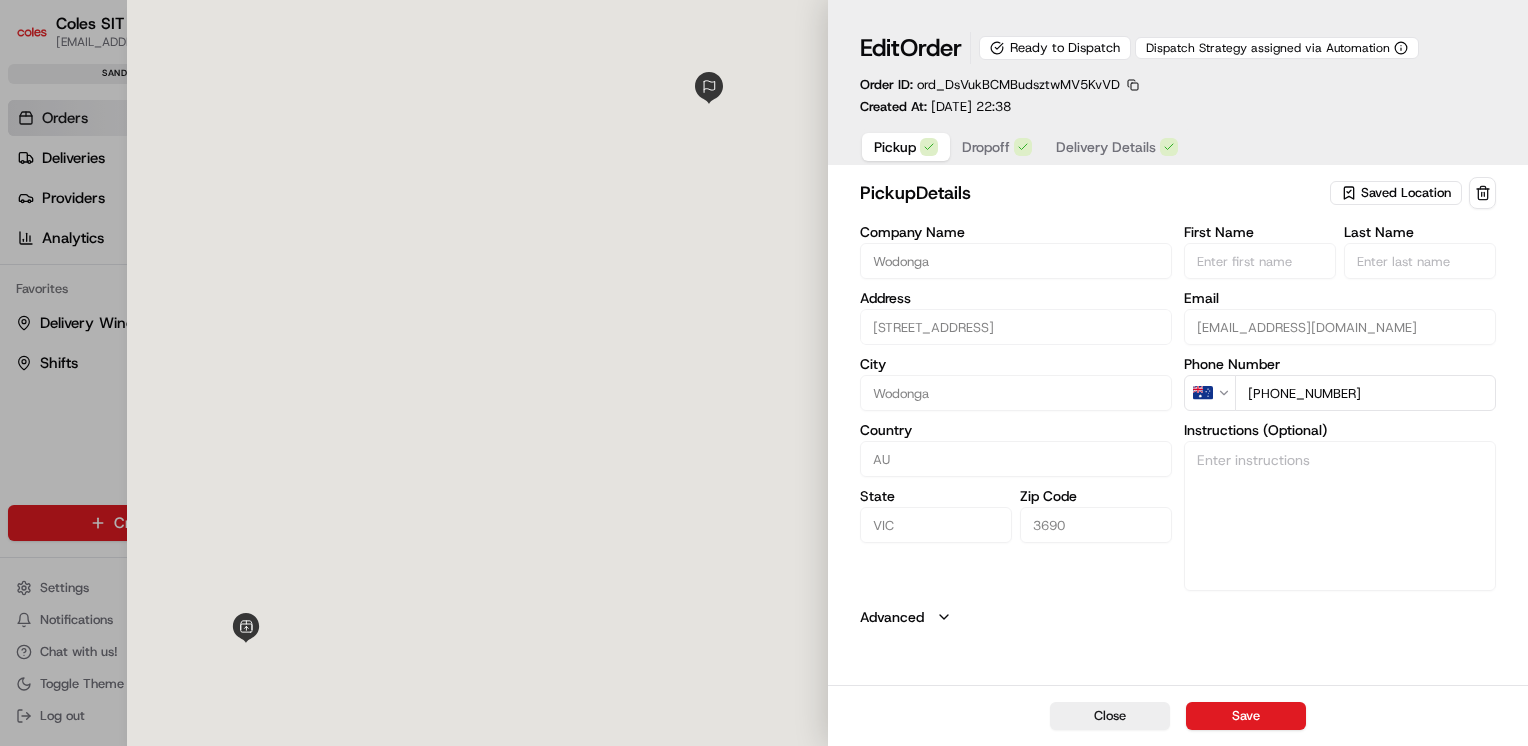 type 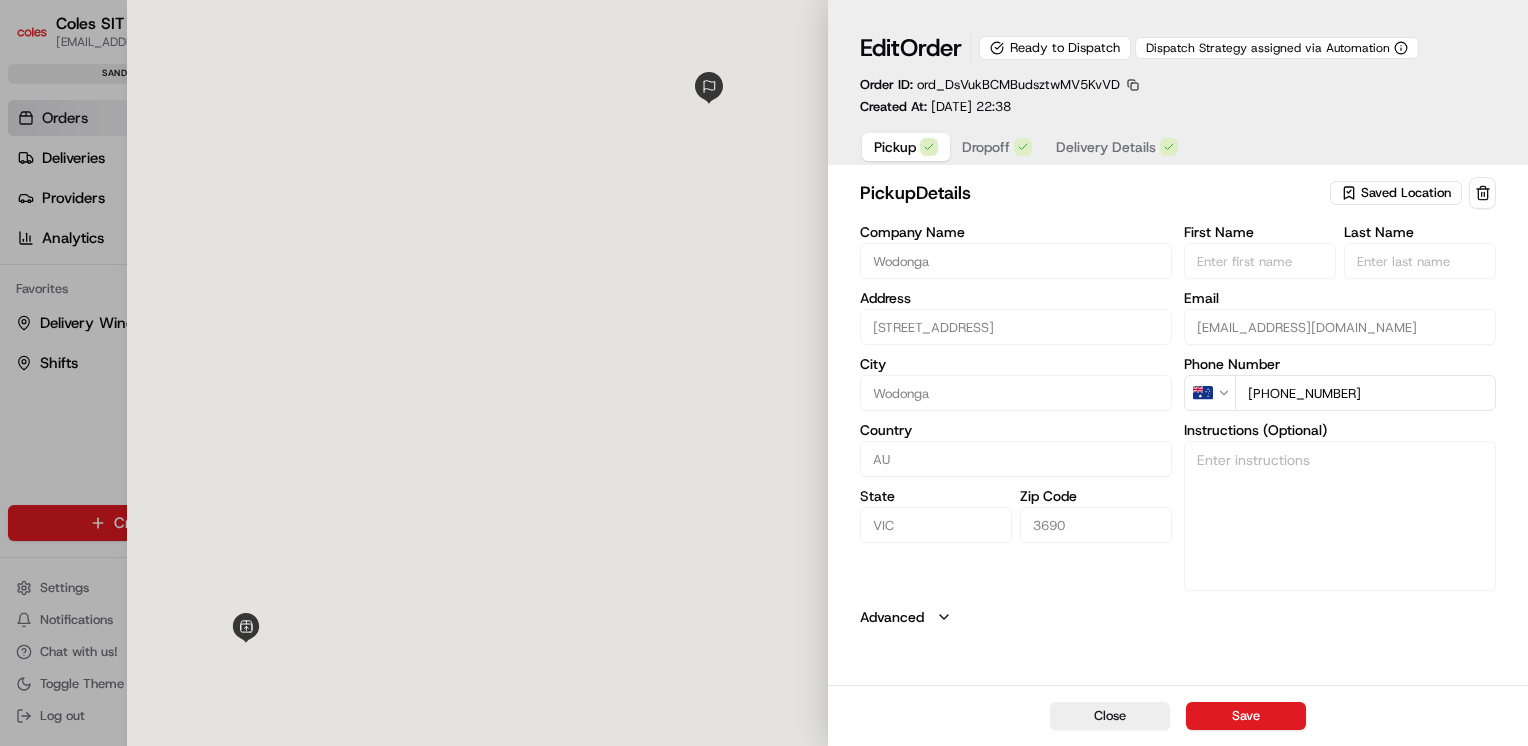 type 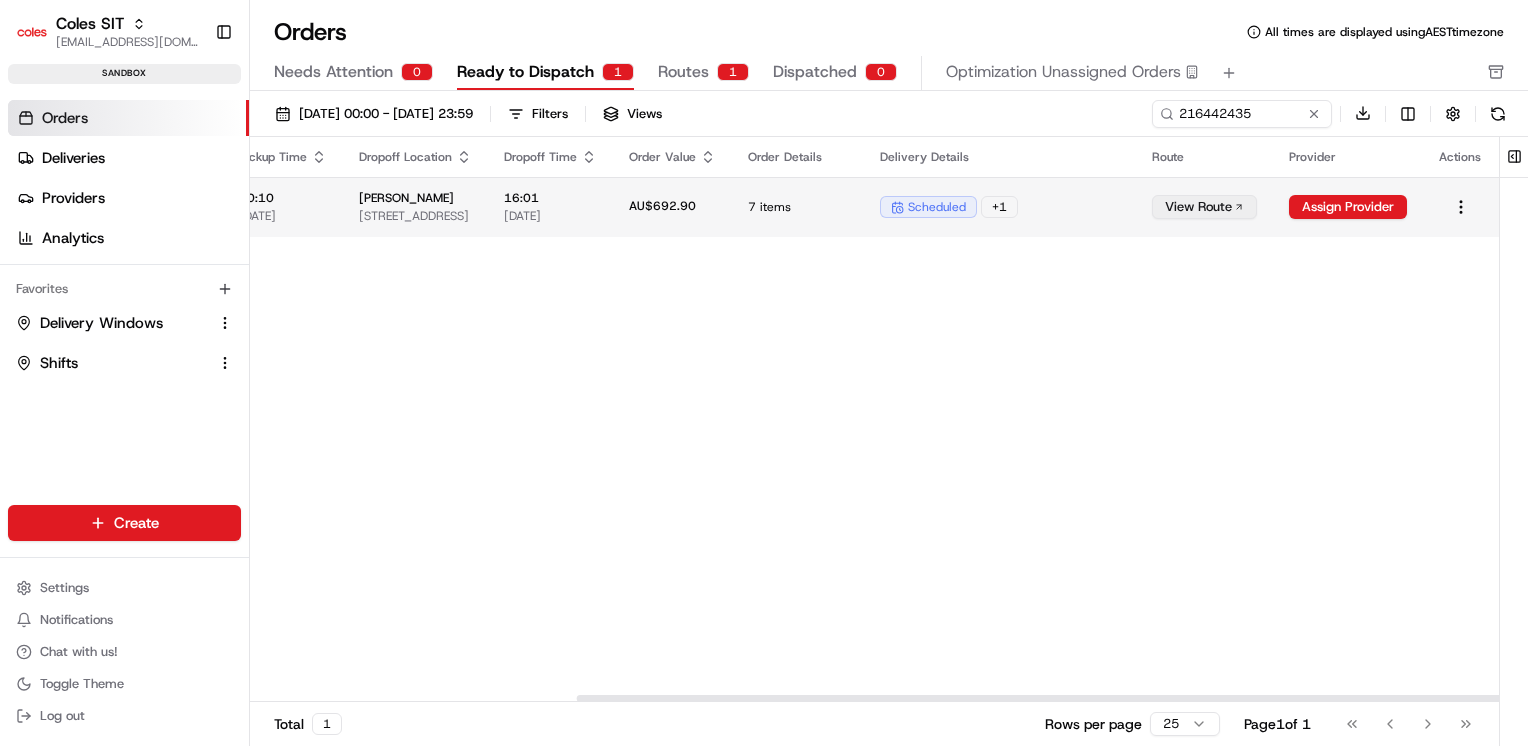 scroll, scrollTop: 0, scrollLeft: 441, axis: horizontal 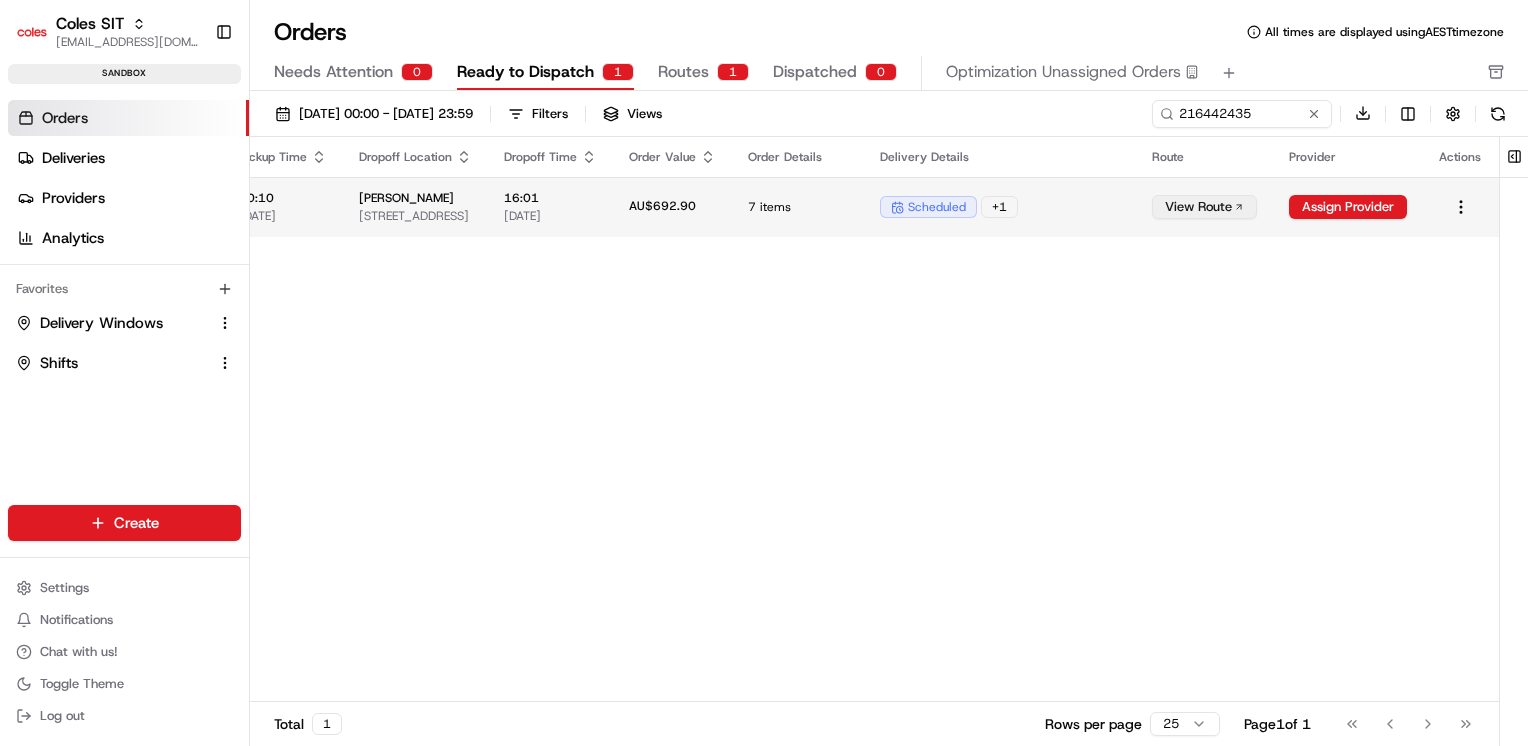 click on "View Route" at bounding box center [1204, 207] 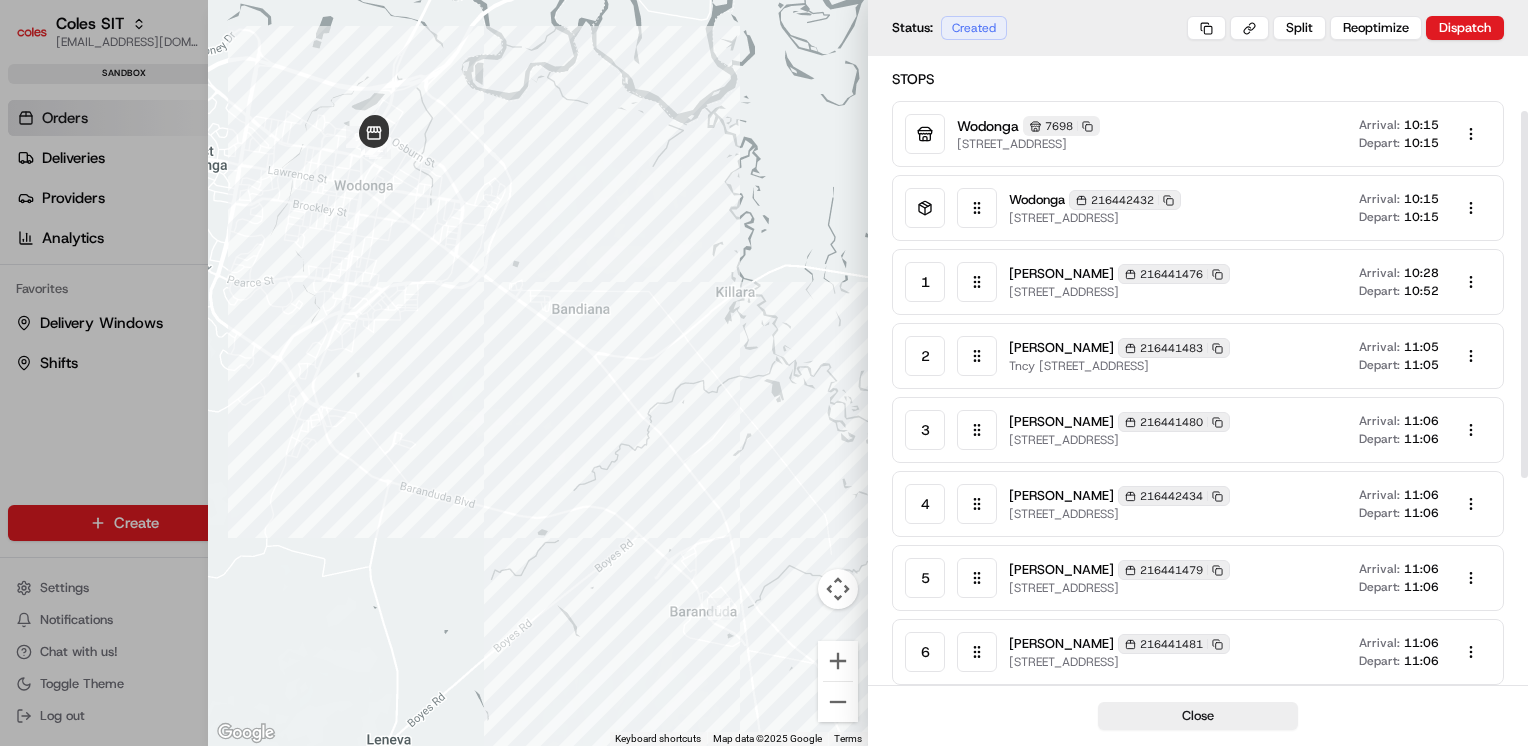 scroll, scrollTop: 0, scrollLeft: 0, axis: both 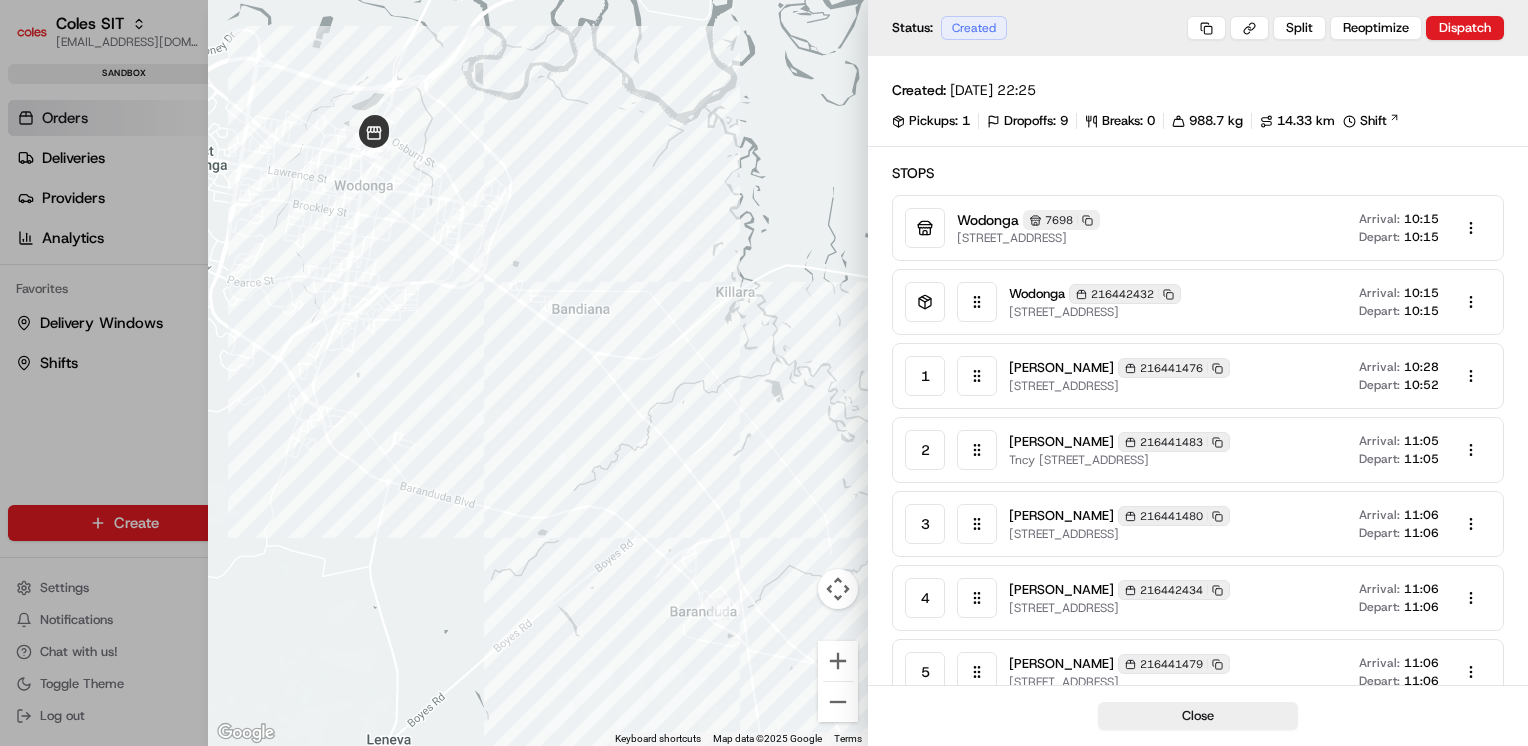 type 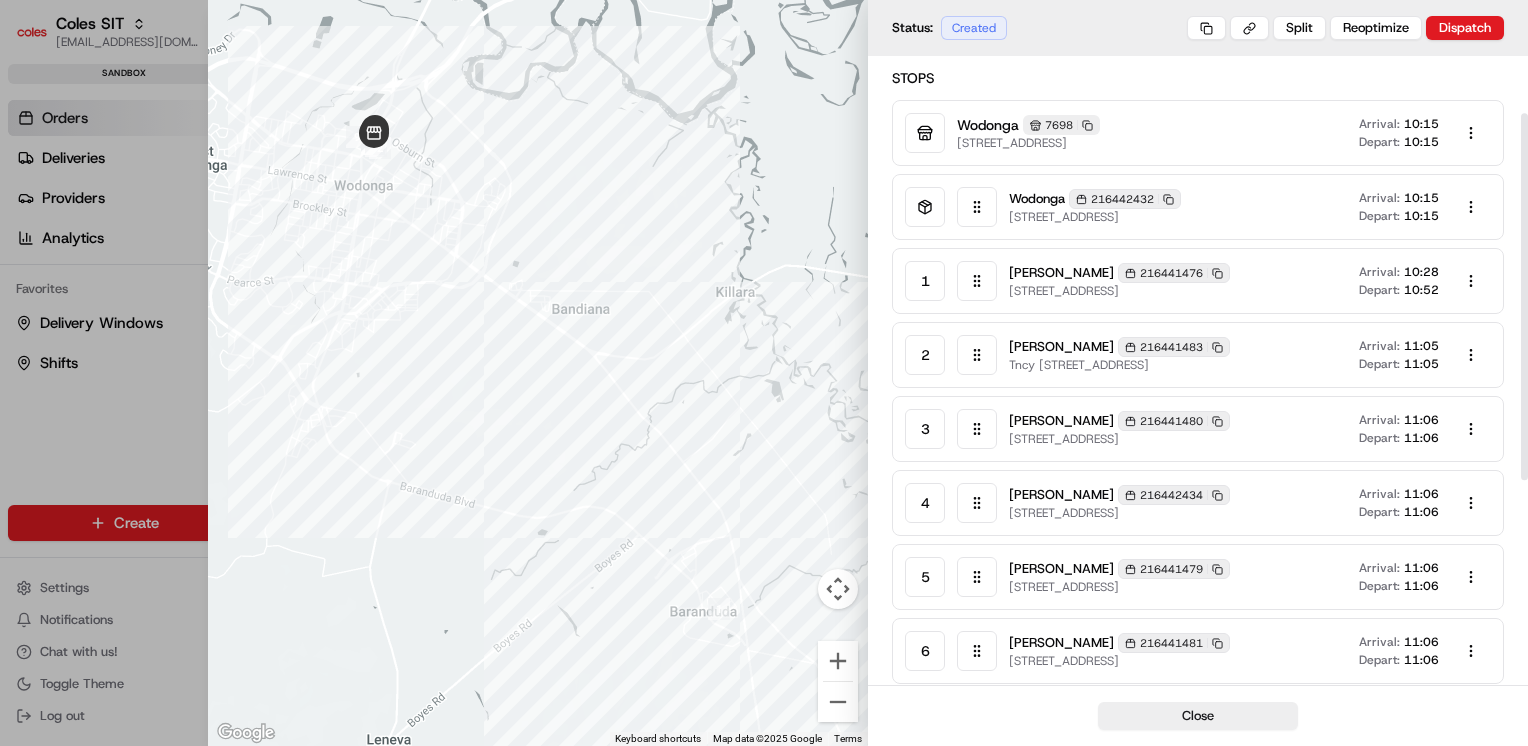 scroll, scrollTop: 0, scrollLeft: 0, axis: both 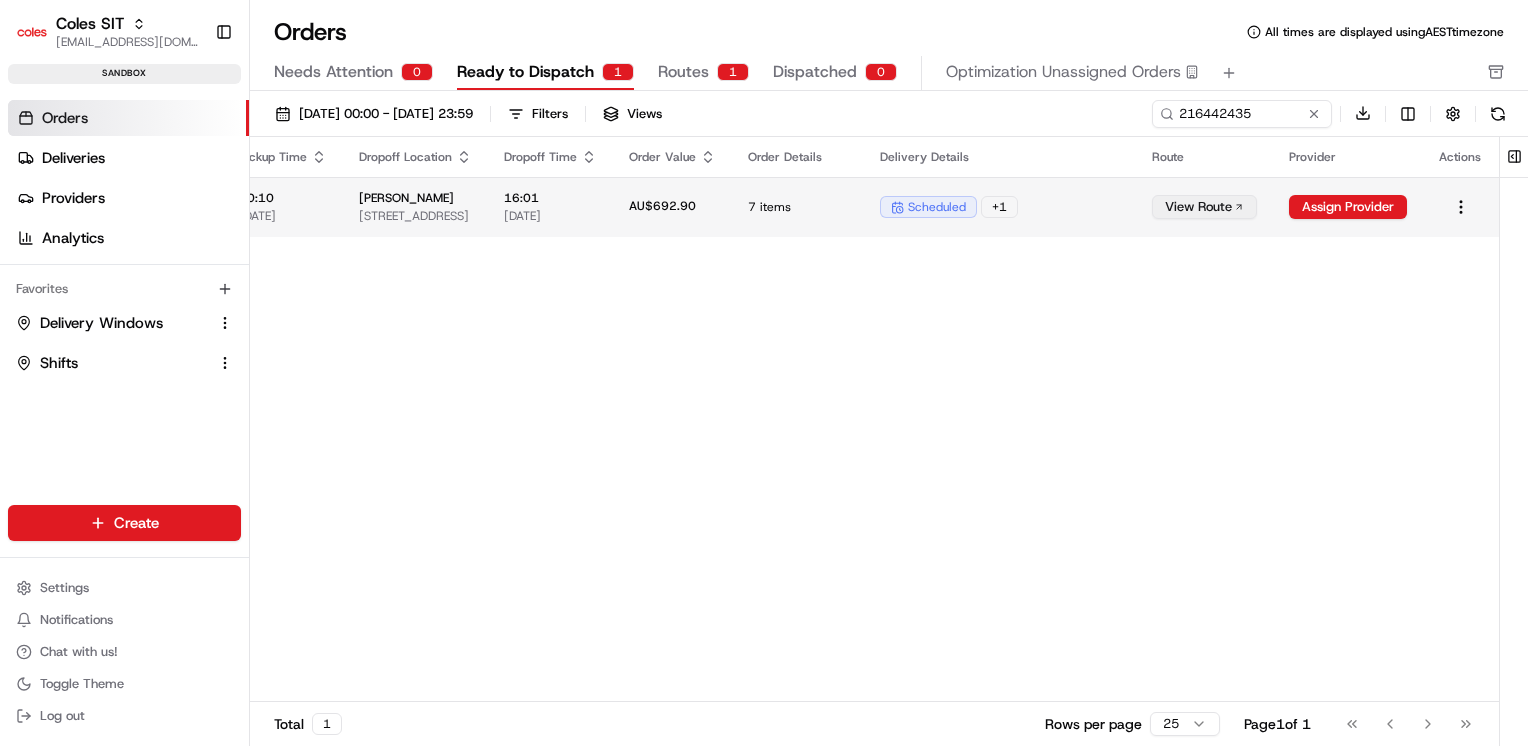 click on "View Route" at bounding box center (1204, 207) 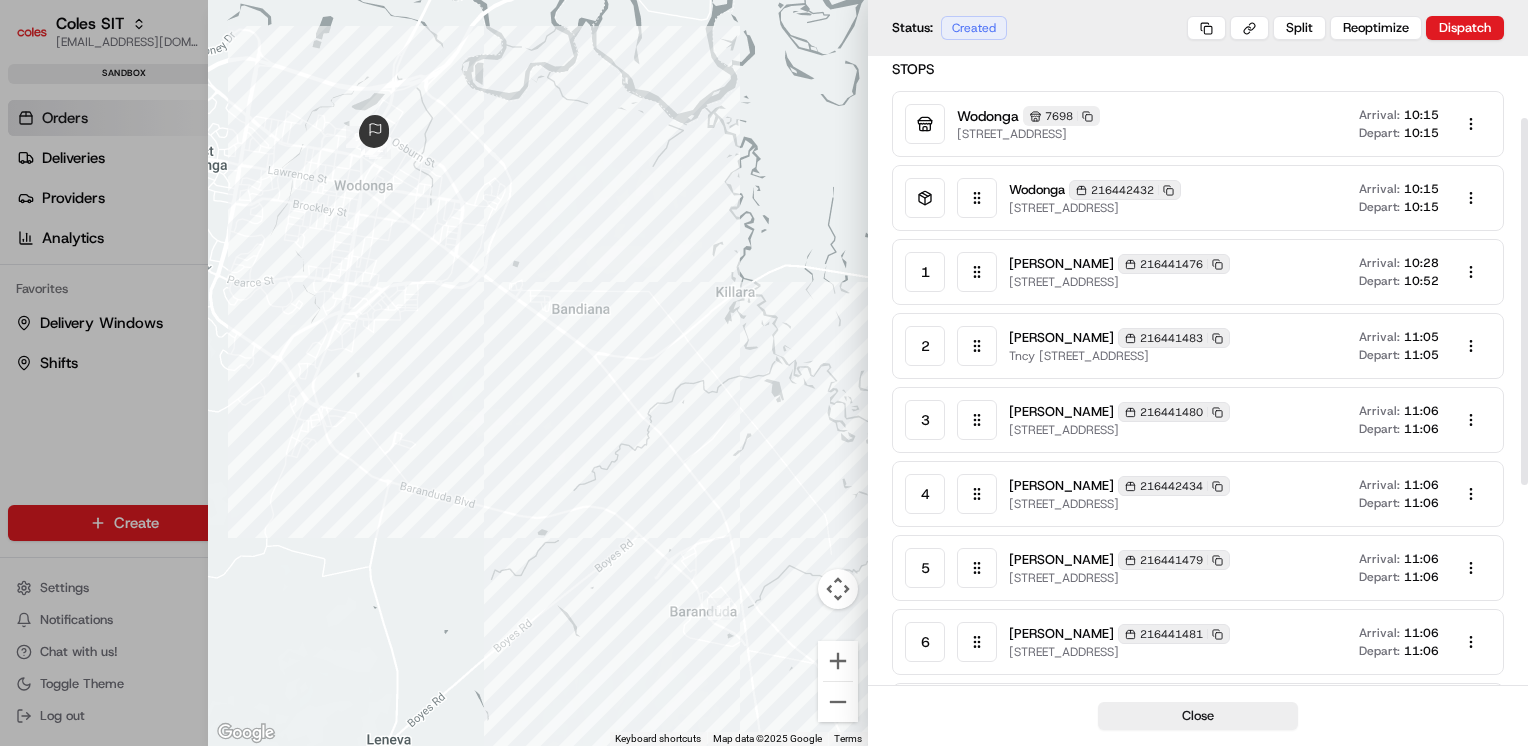 scroll, scrollTop: 104, scrollLeft: 0, axis: vertical 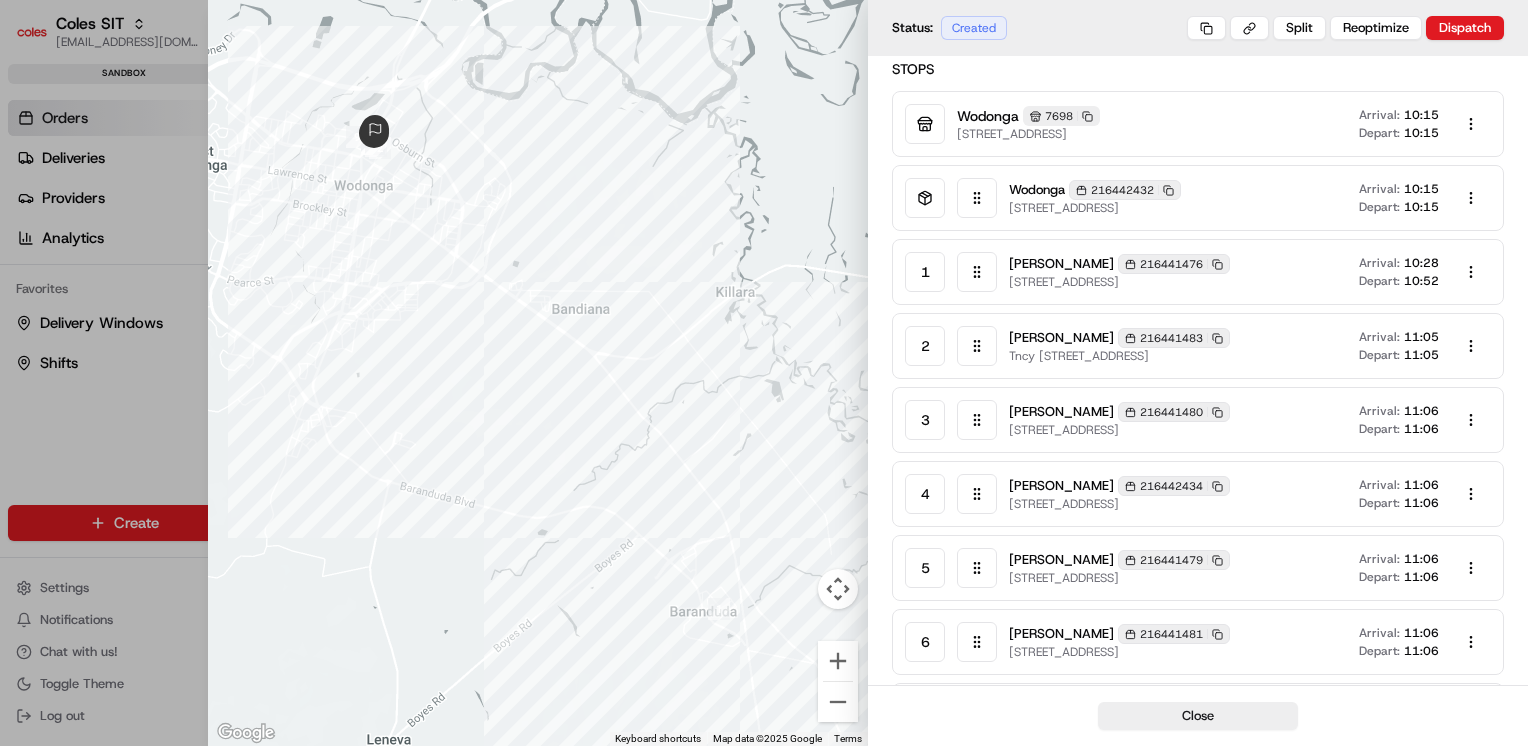 type 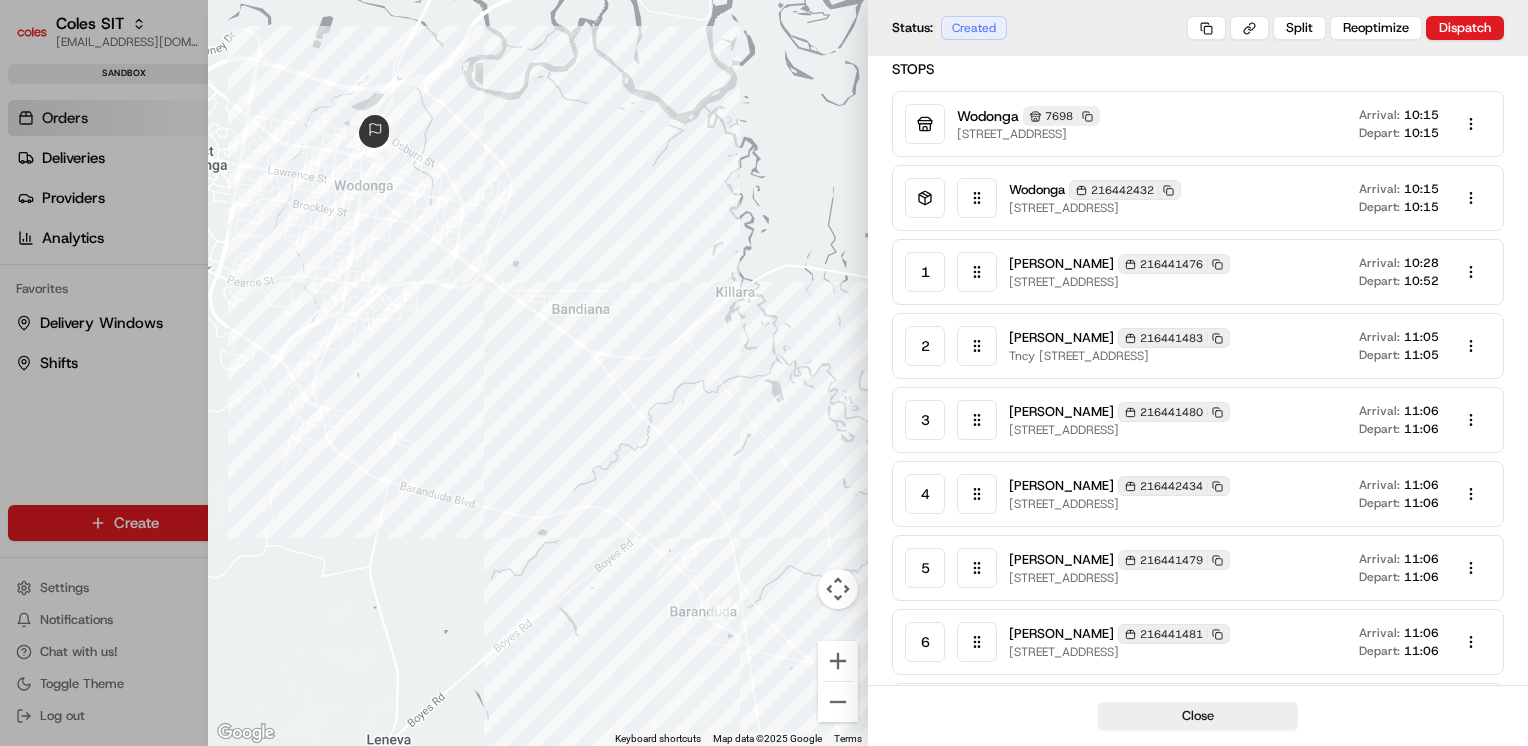 click 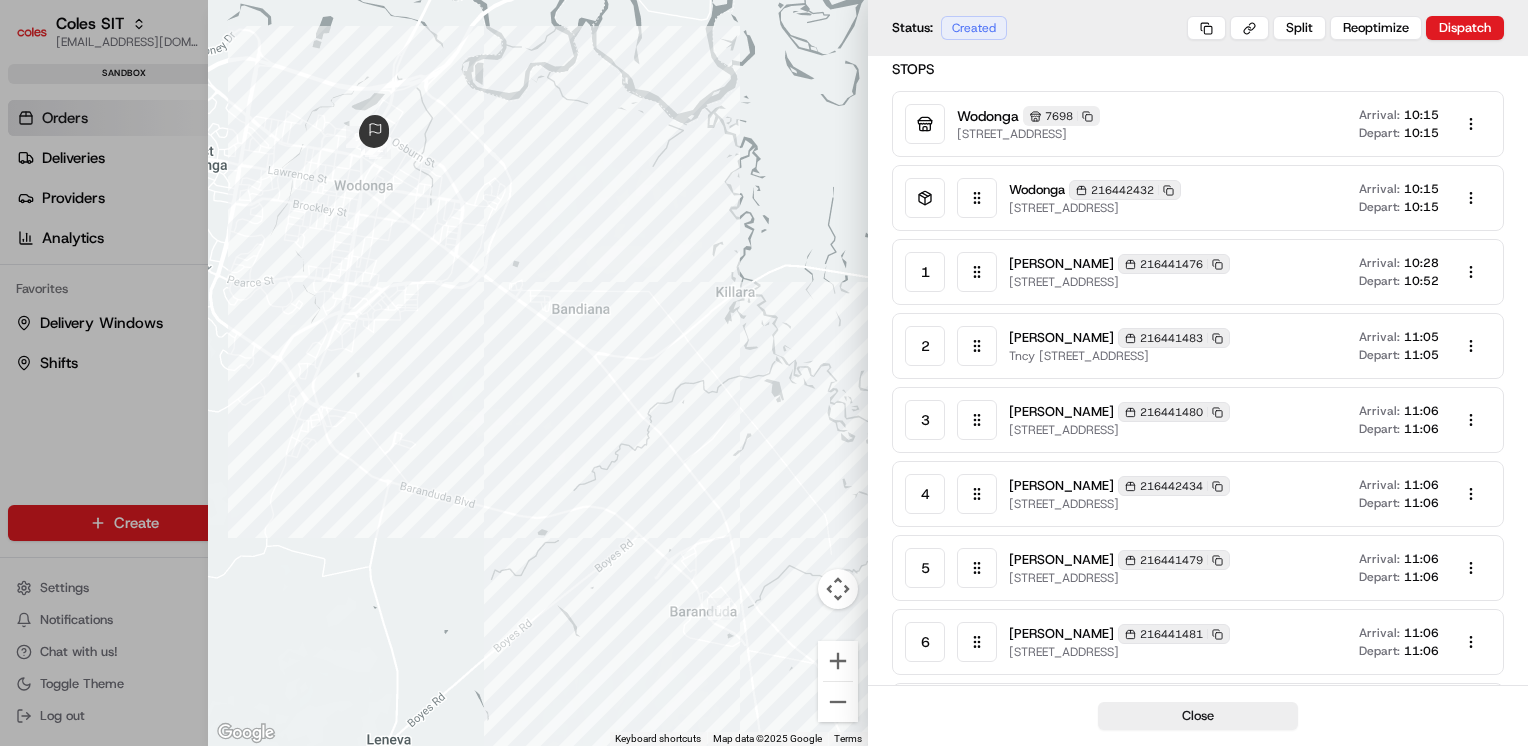 type 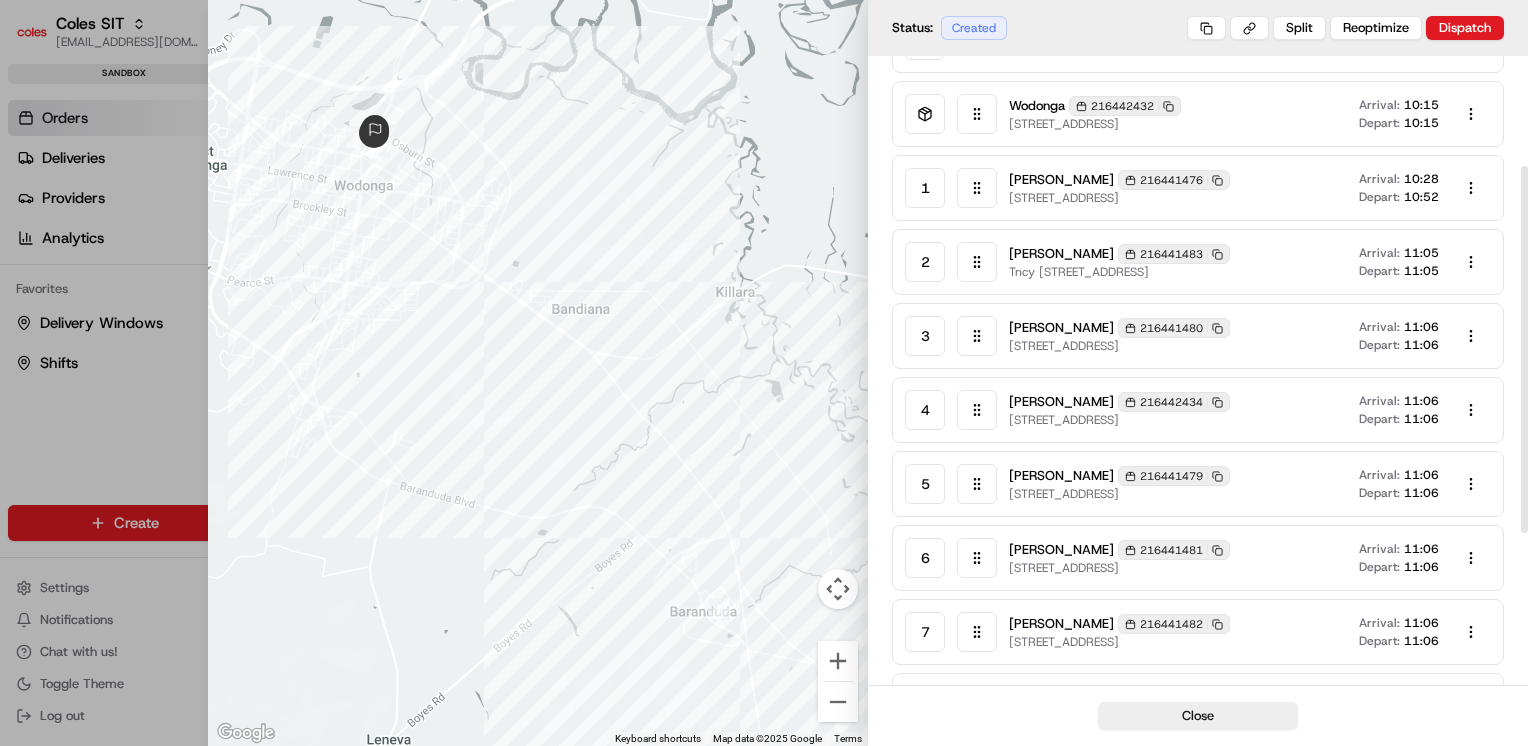 scroll, scrollTop: 188, scrollLeft: 0, axis: vertical 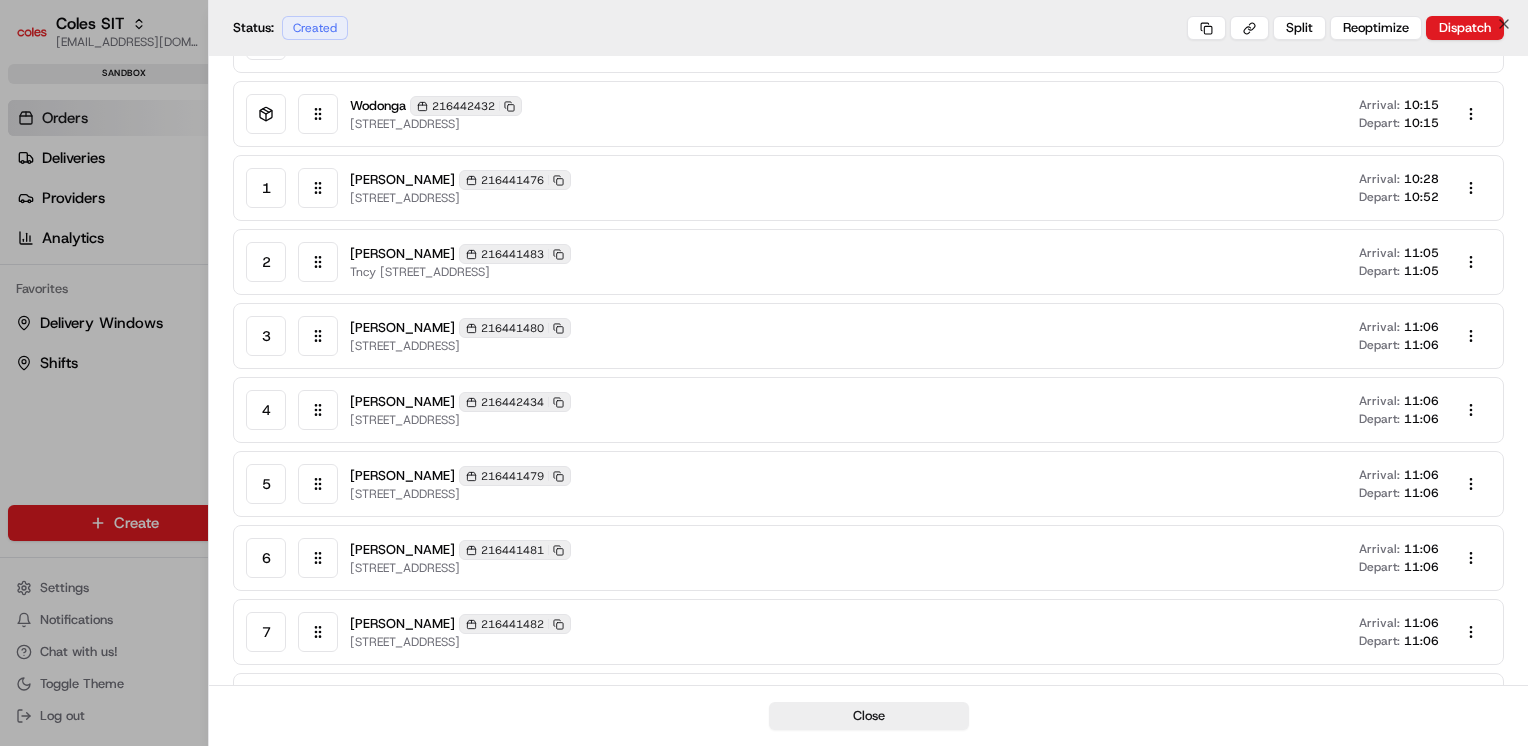 click at bounding box center (764, 373) 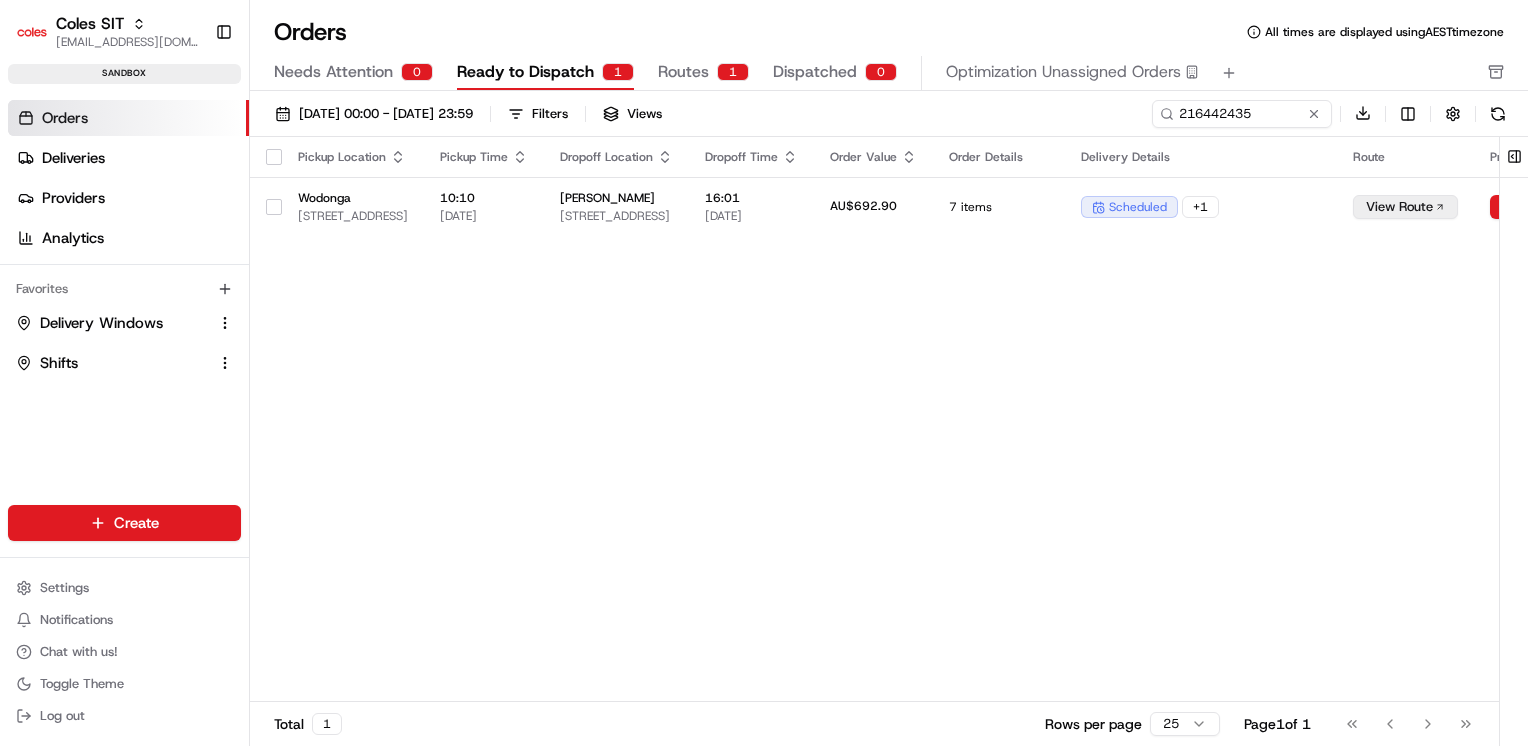 scroll, scrollTop: 0, scrollLeft: 0, axis: both 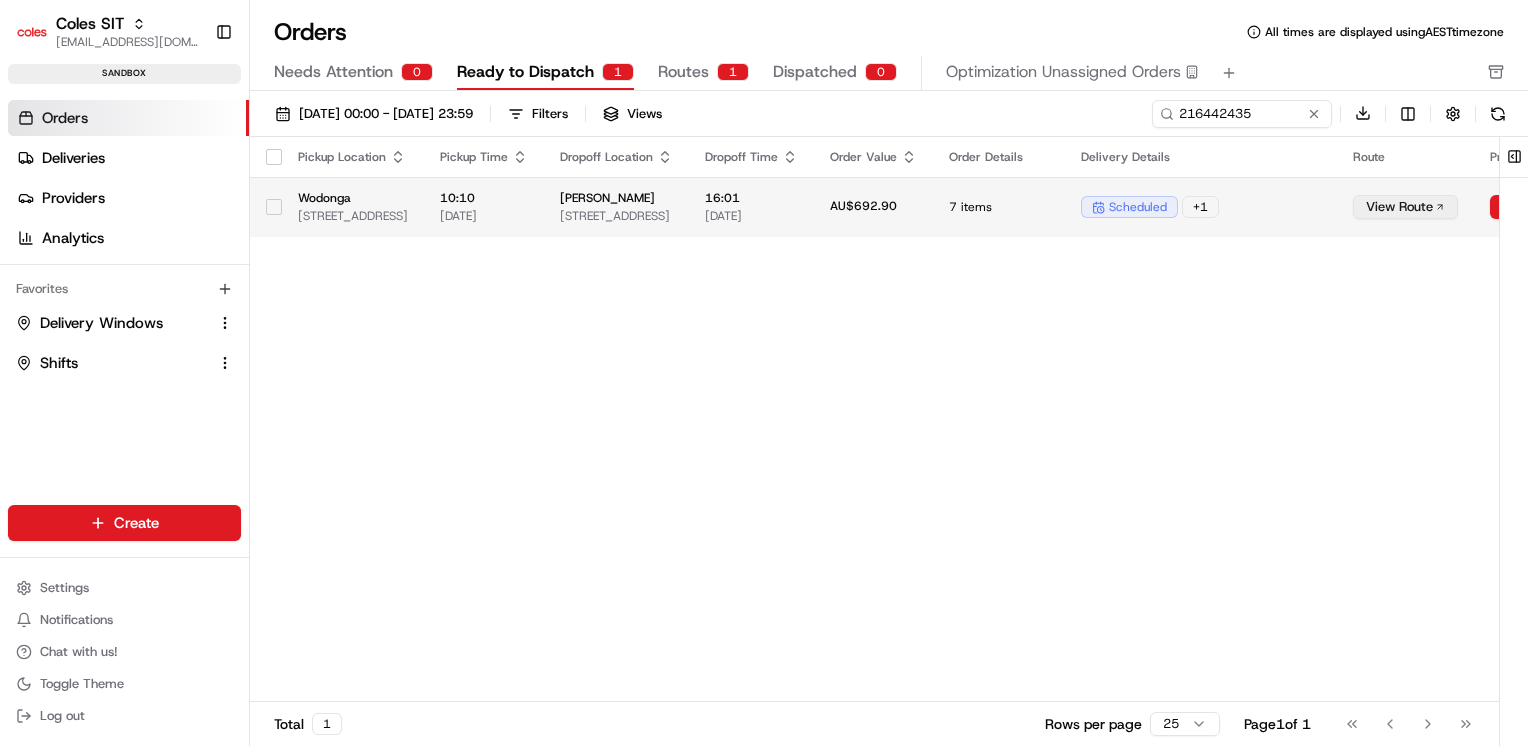 click on "16:01 [DATE]" at bounding box center (751, 207) 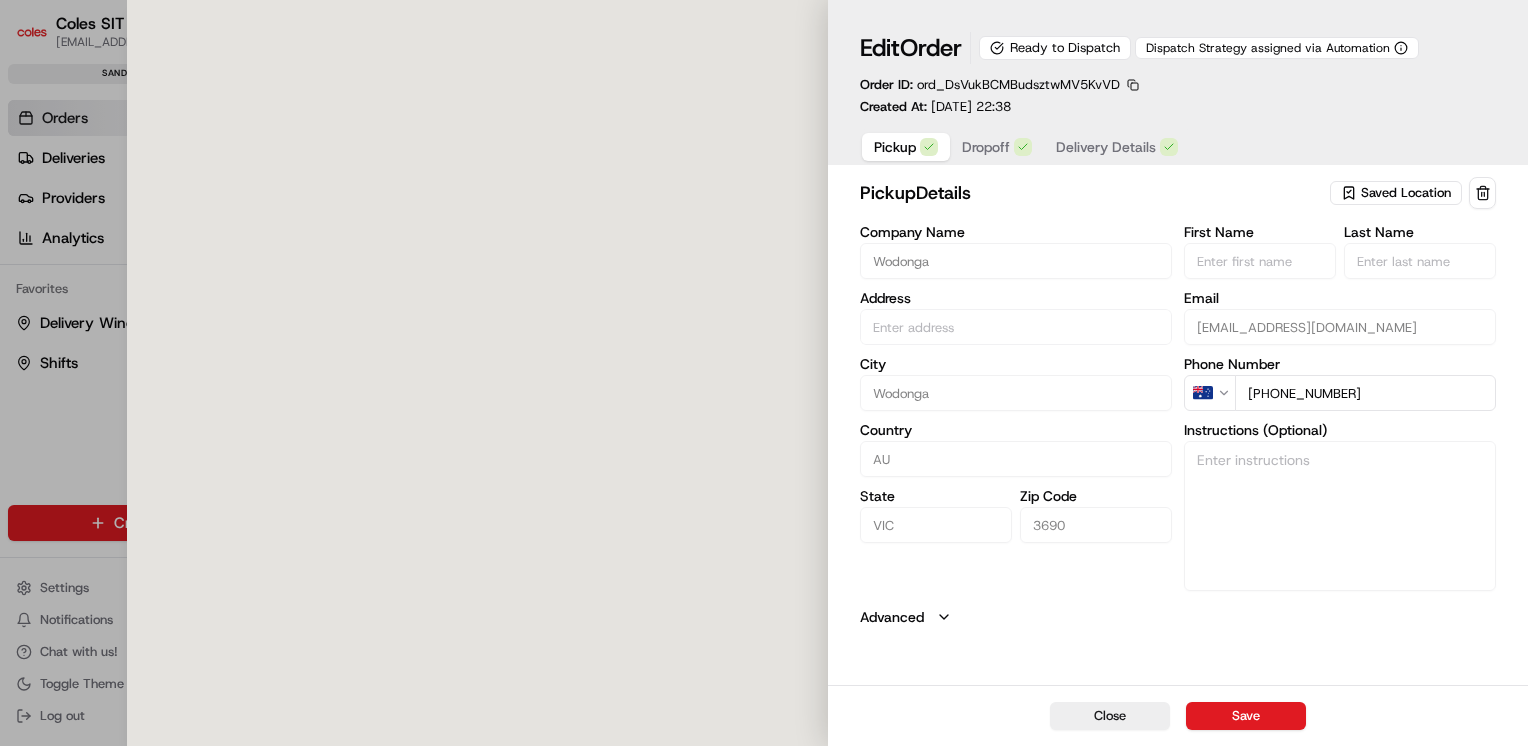 type on "[STREET_ADDRESS]" 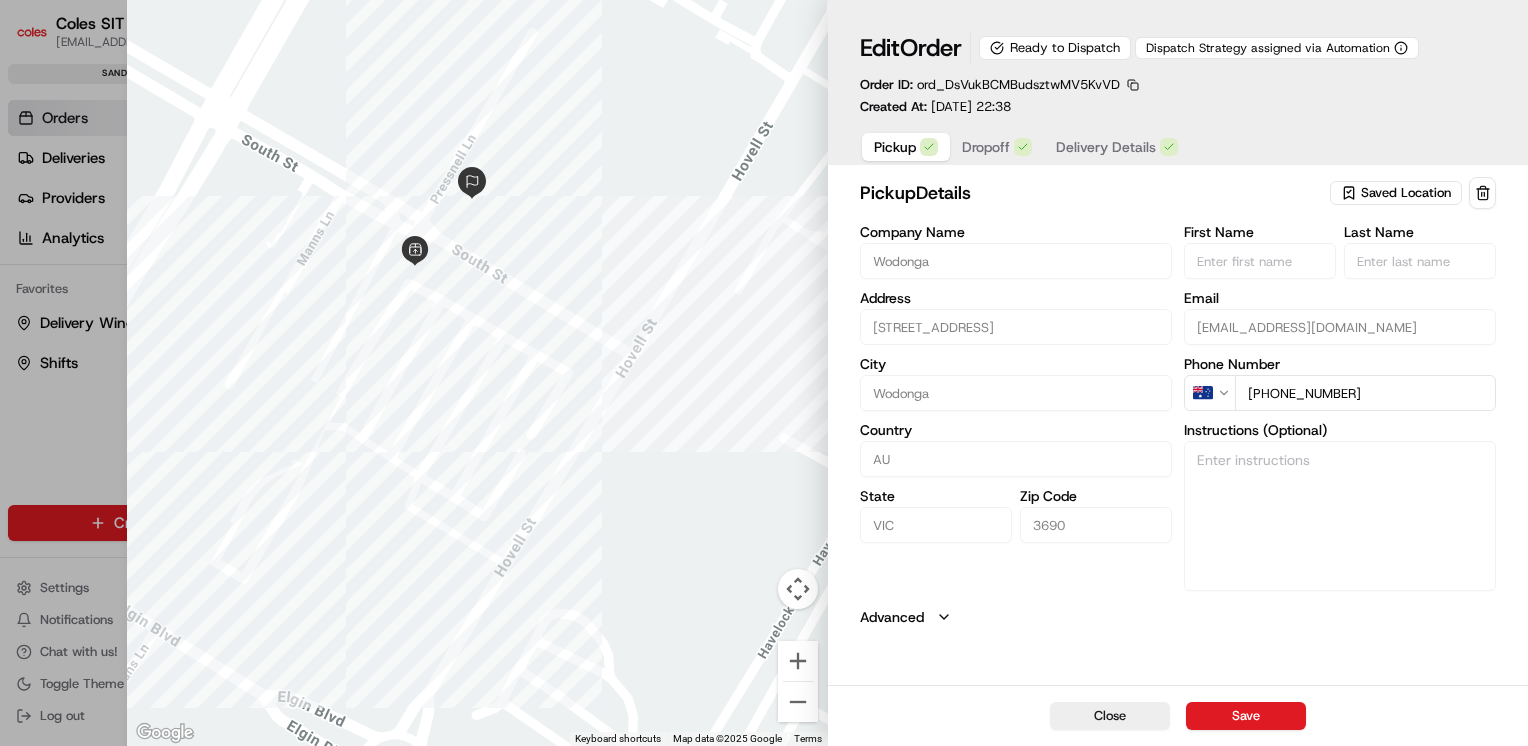 type 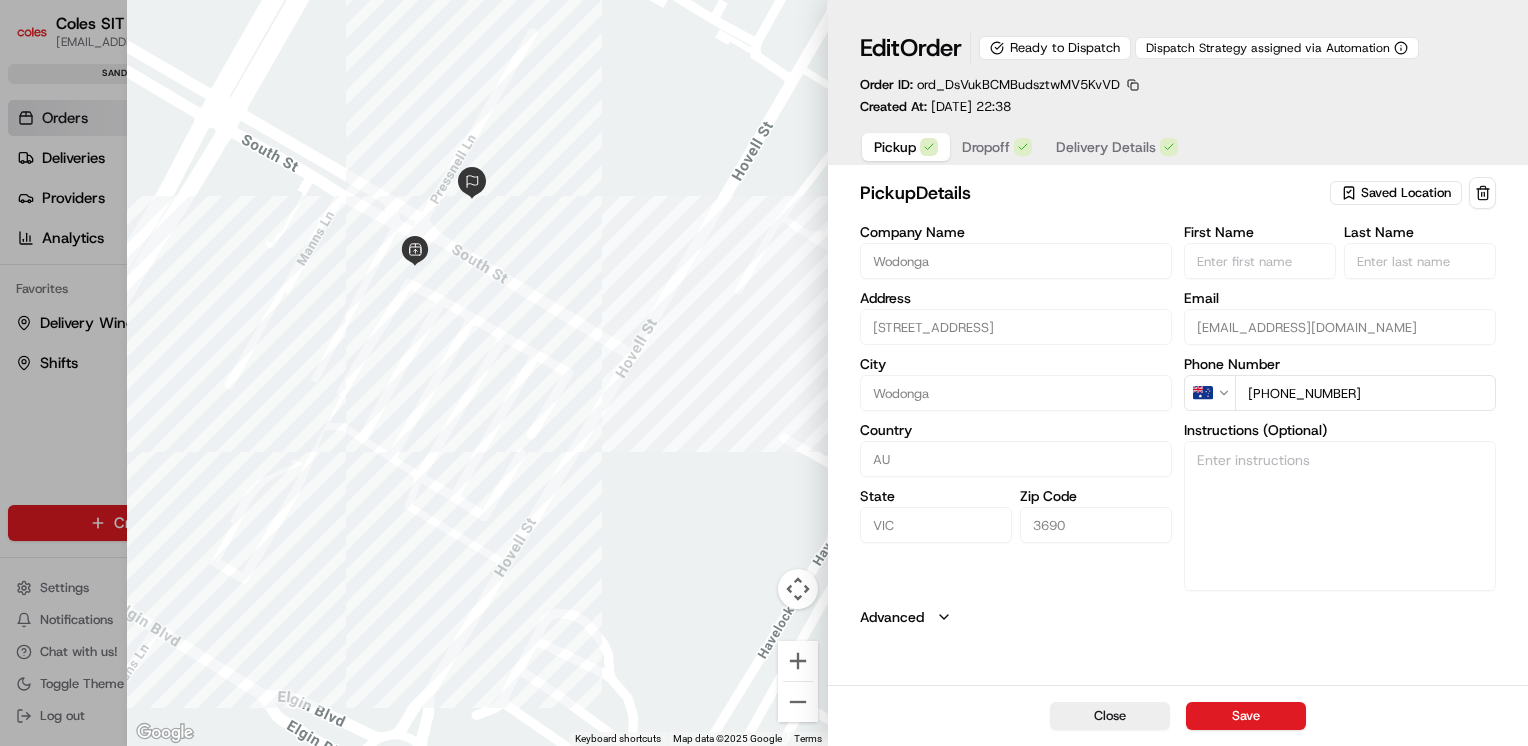 type 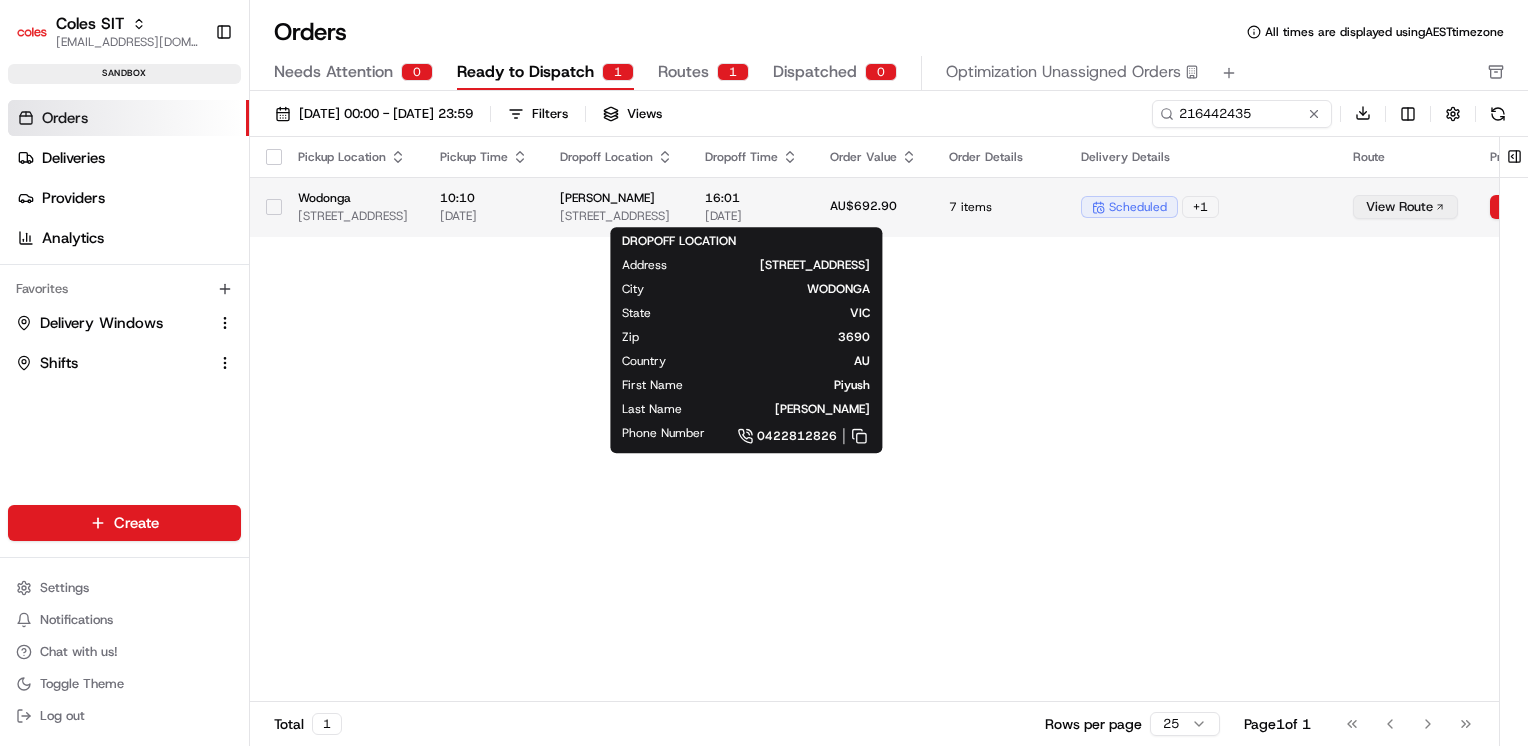 scroll, scrollTop: 0, scrollLeft: 441, axis: horizontal 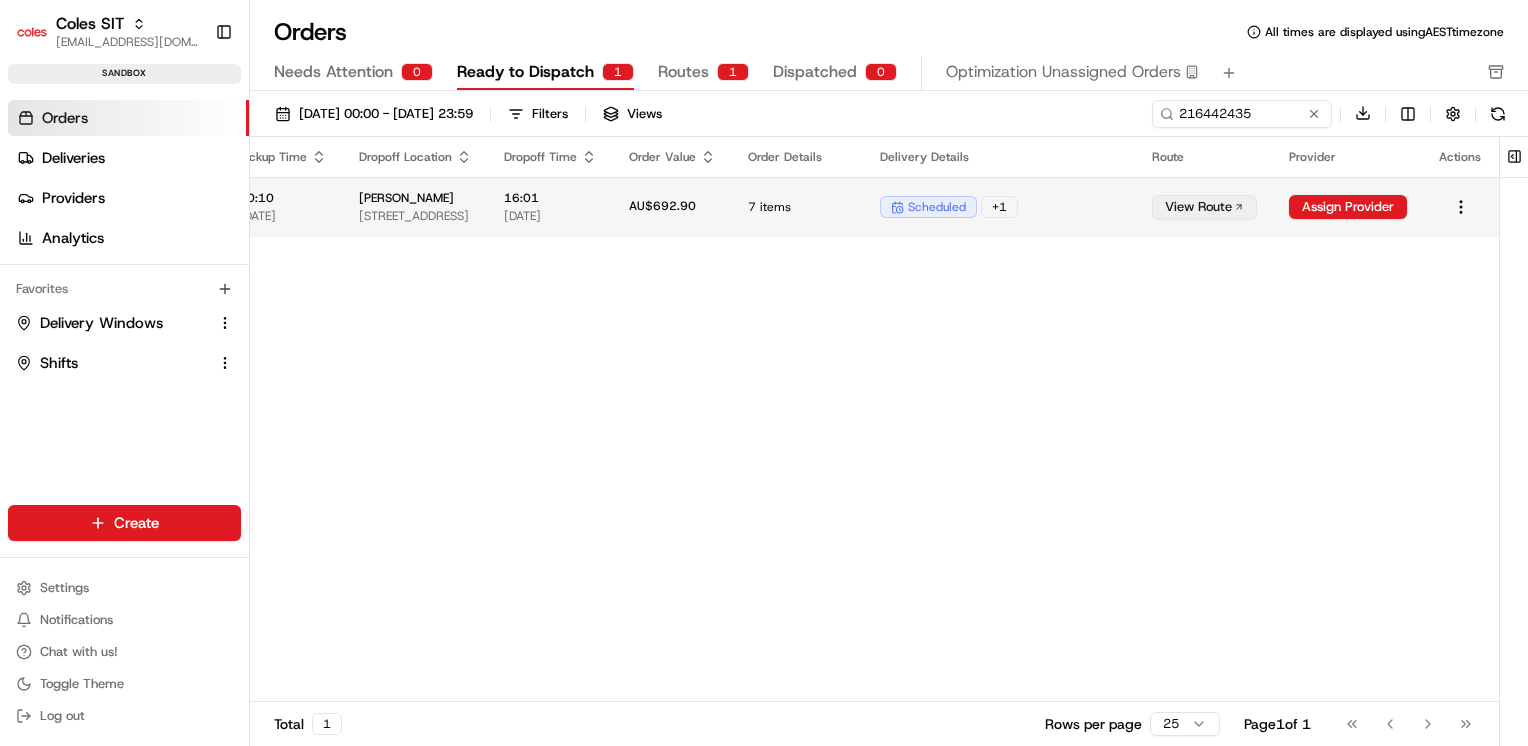 click on "View Route" at bounding box center [1204, 207] 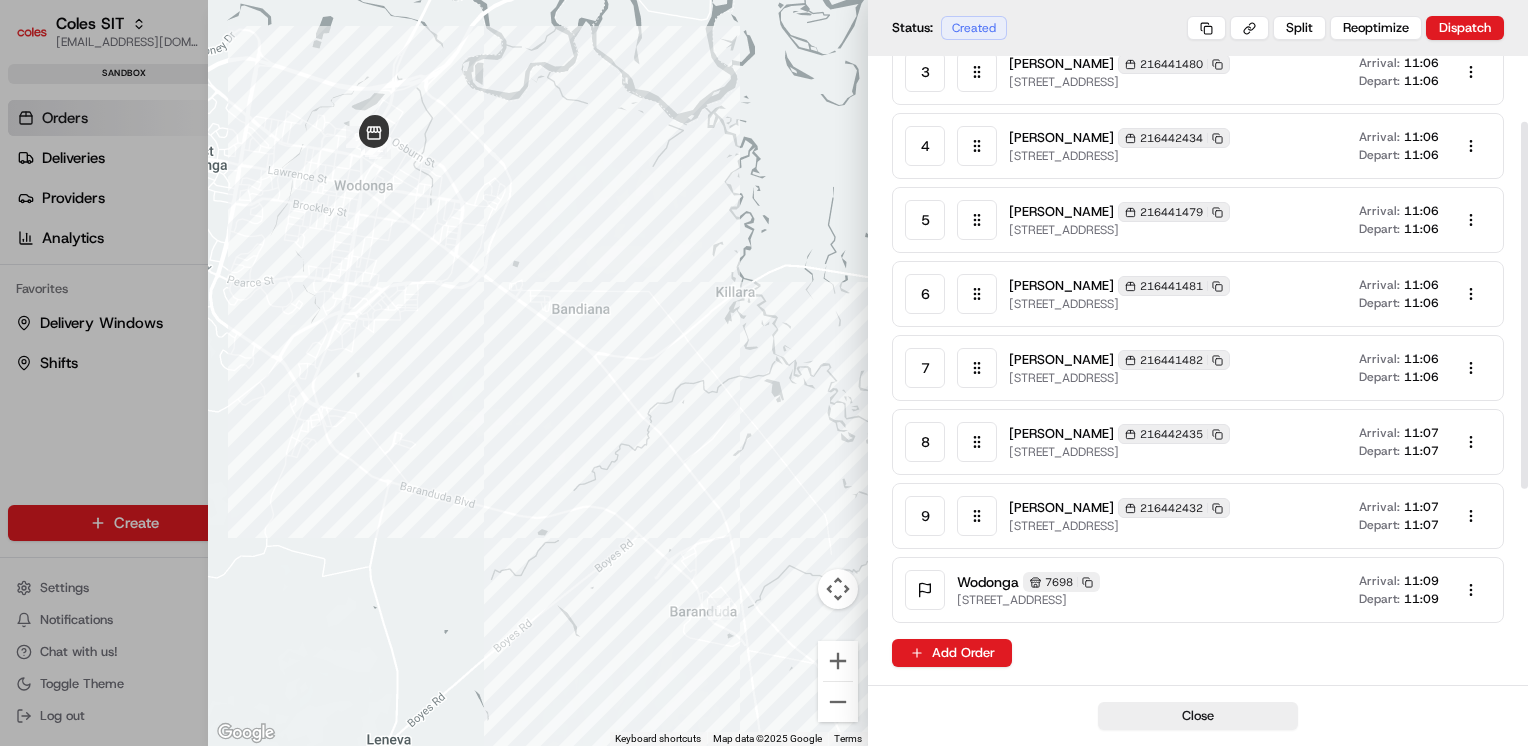 scroll, scrollTop: 0, scrollLeft: 0, axis: both 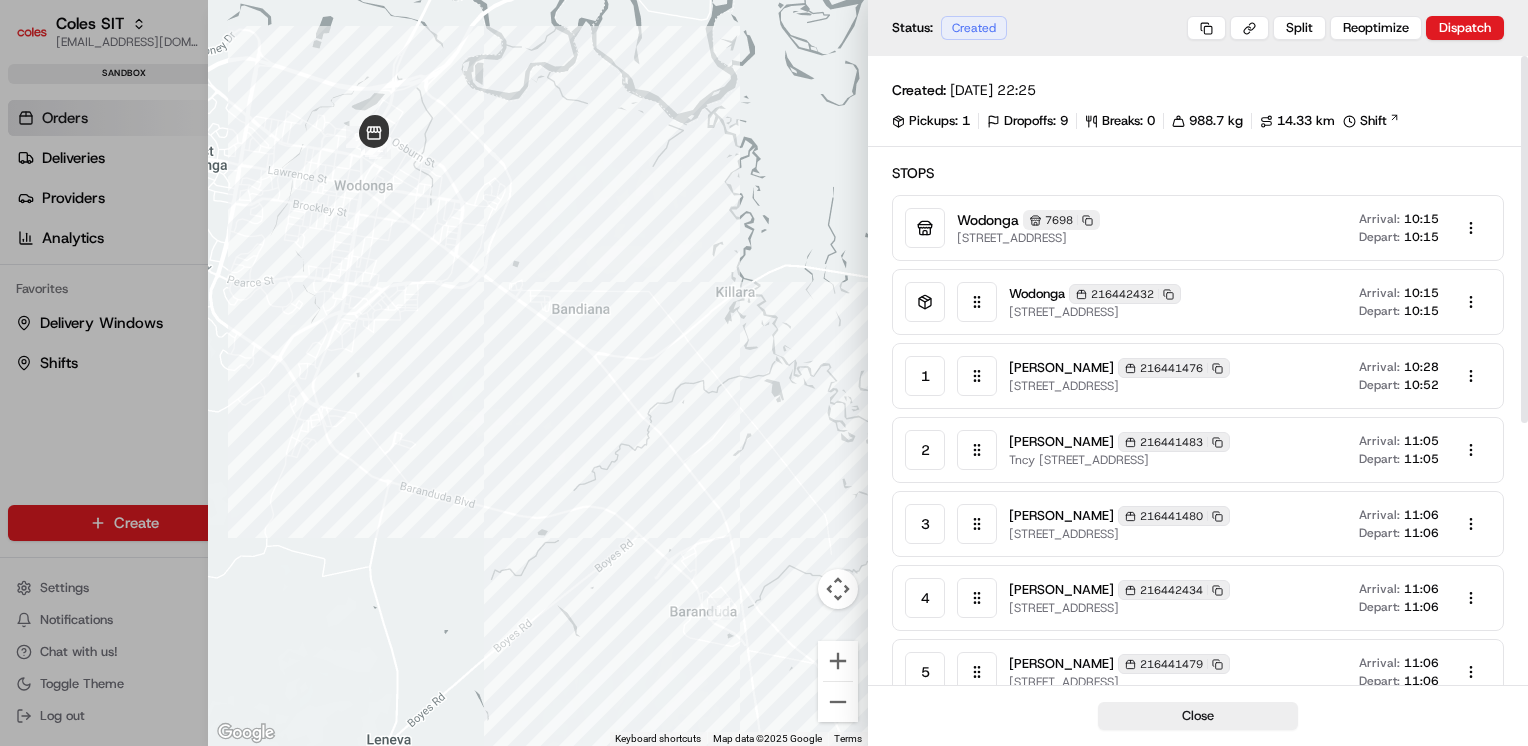 type 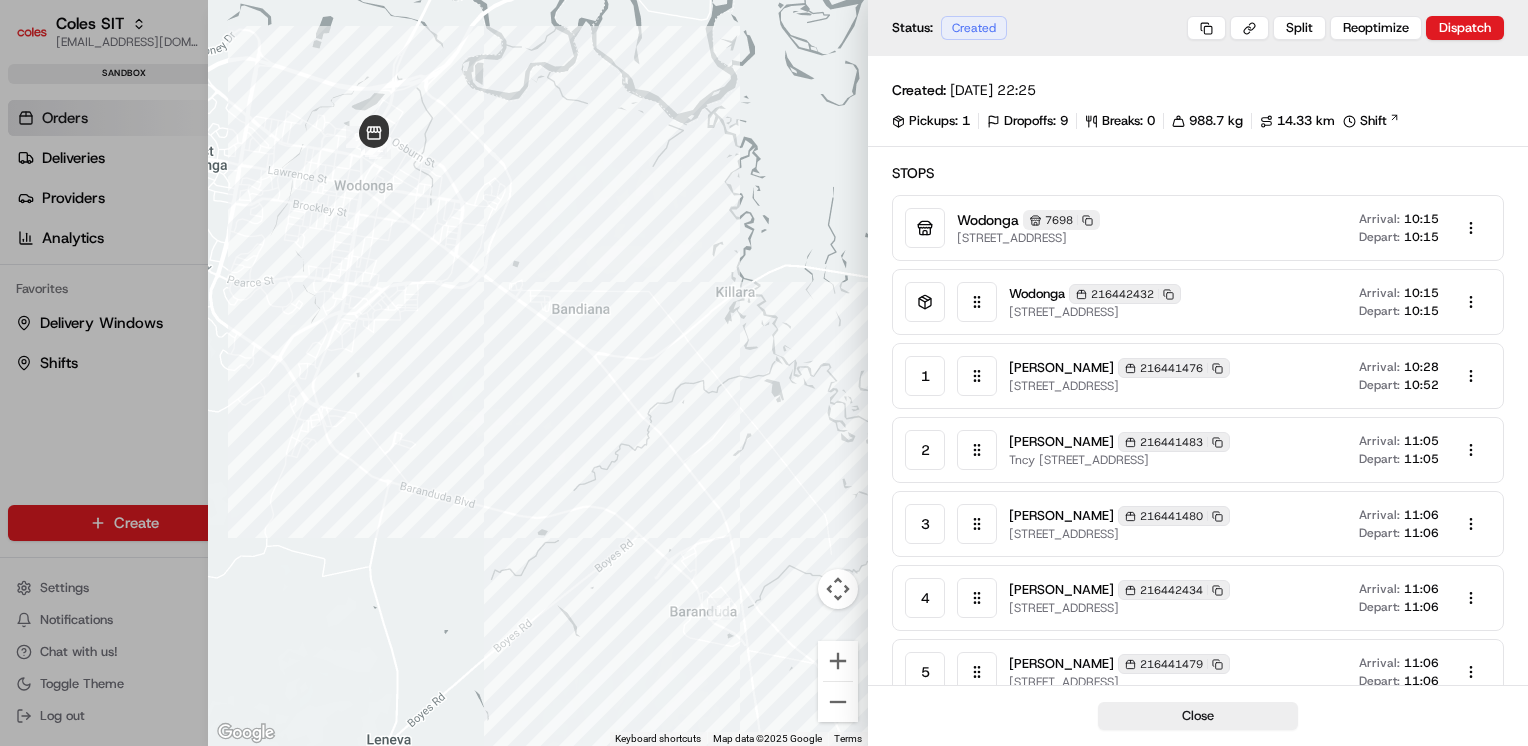 click at bounding box center (764, 373) 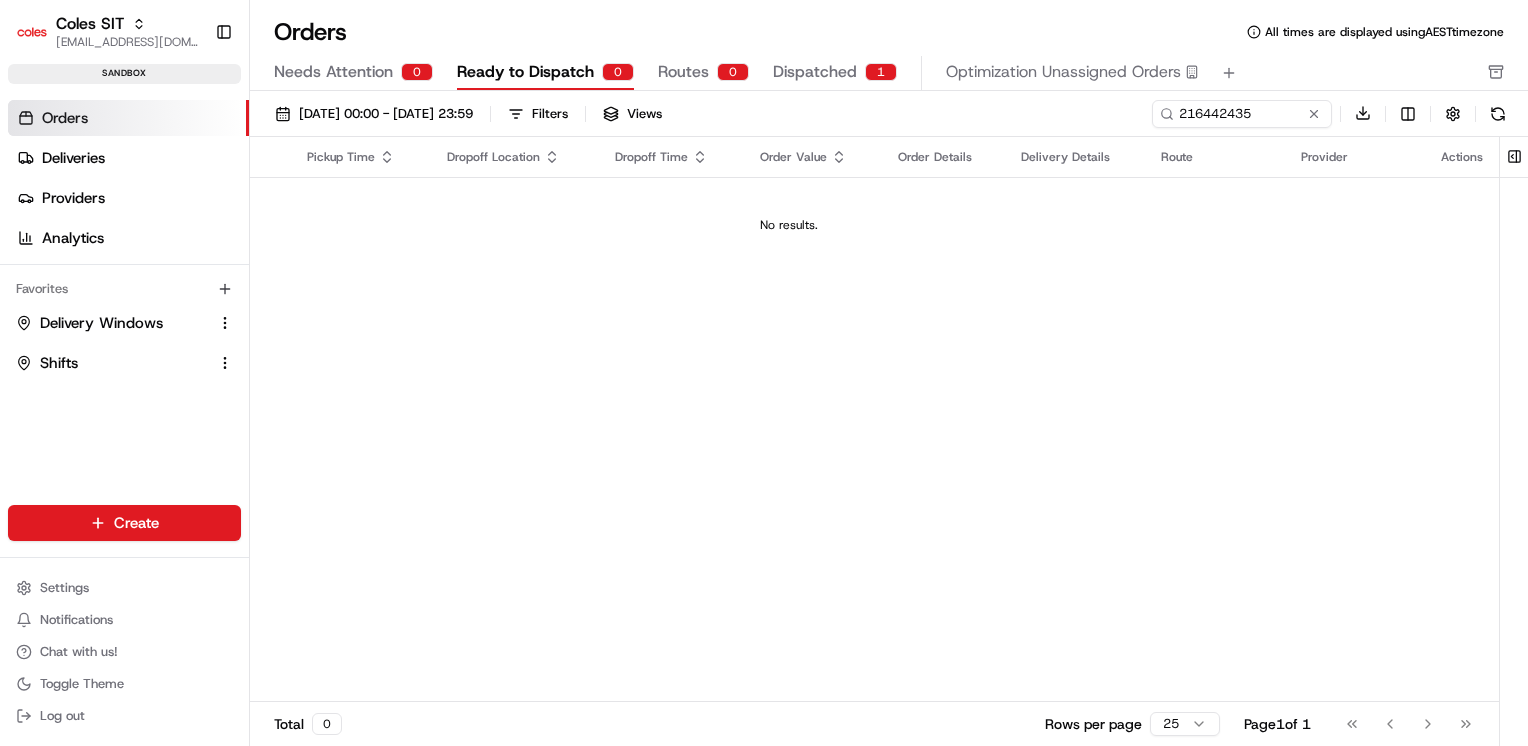 scroll, scrollTop: 0, scrollLeft: 171, axis: horizontal 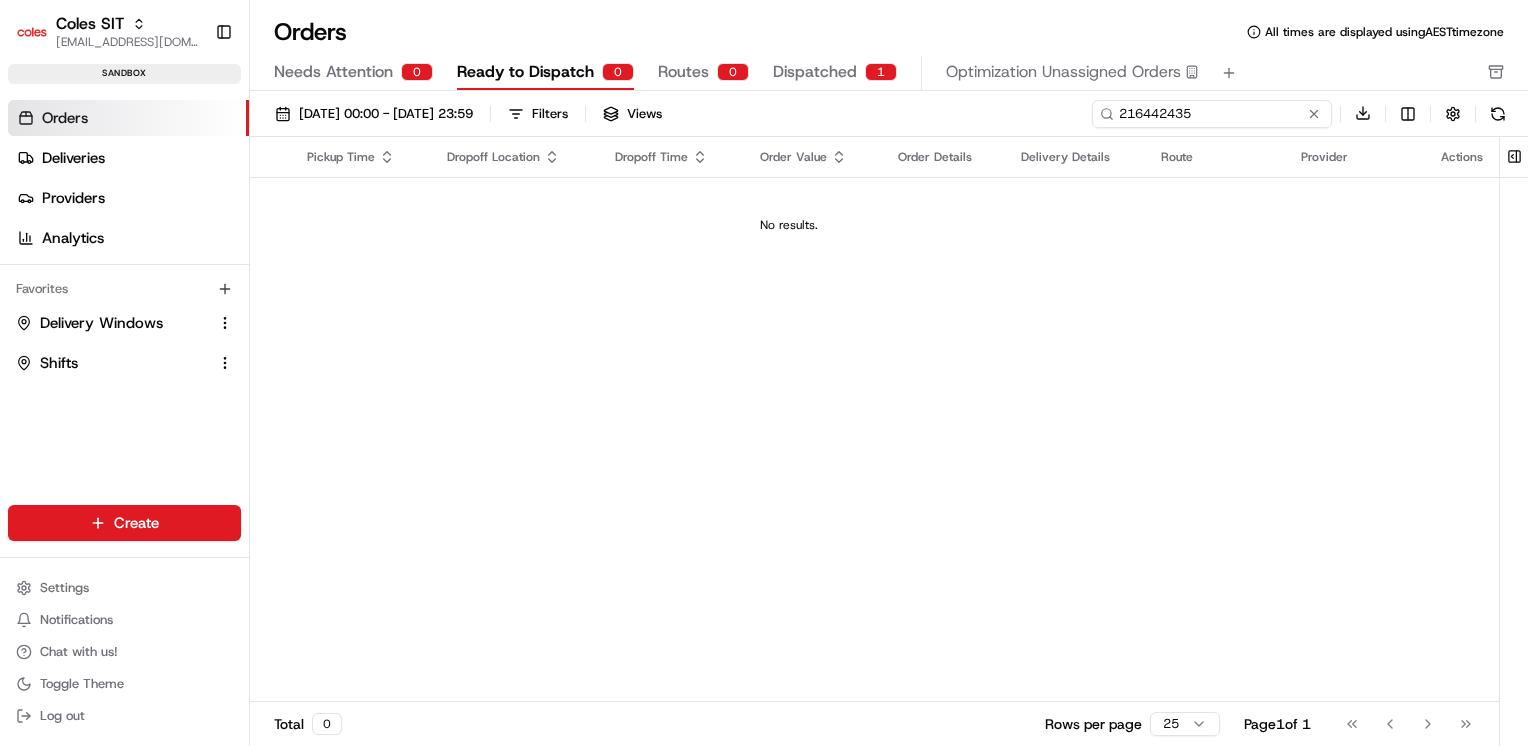 click on "216442435" at bounding box center [1212, 114] 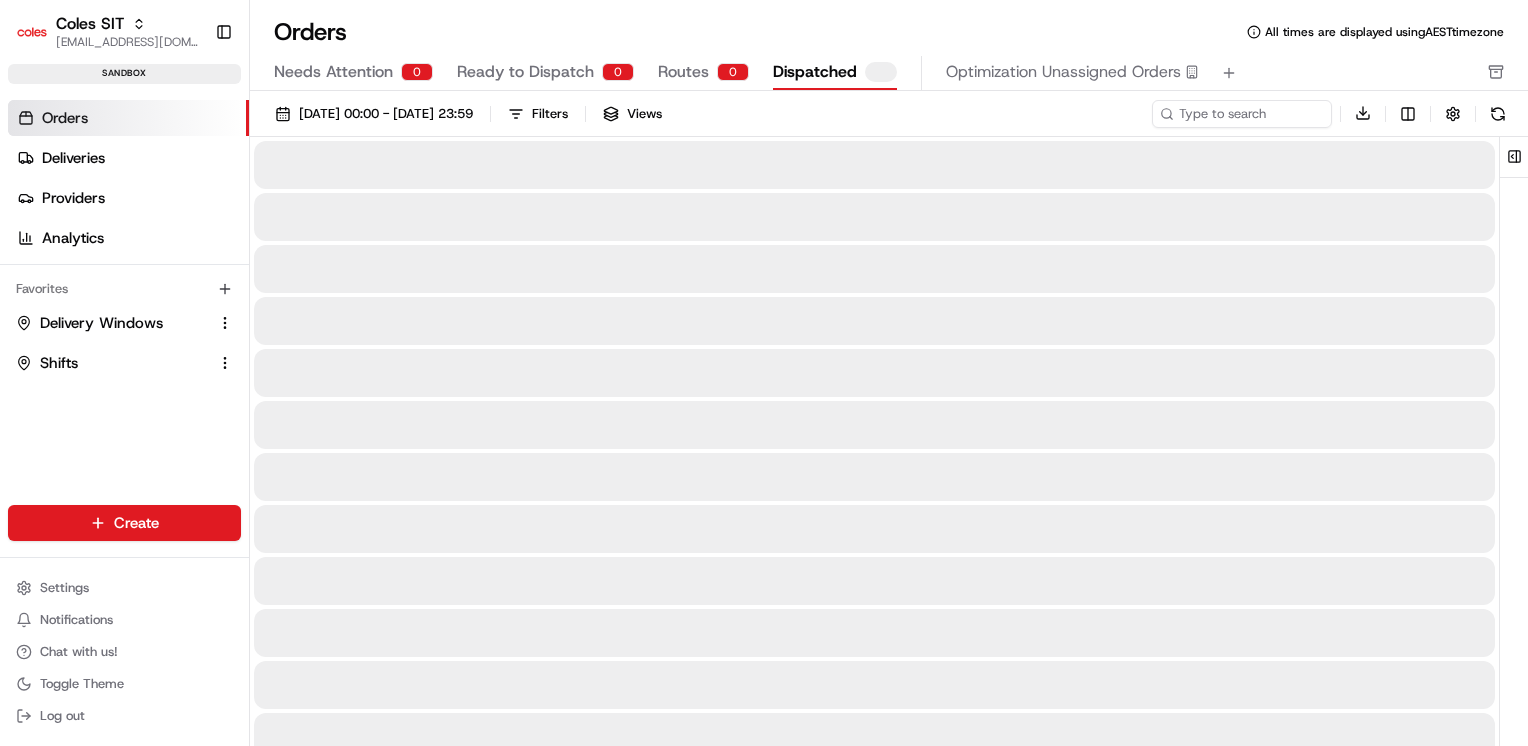 click on "Dispatched" at bounding box center [835, 73] 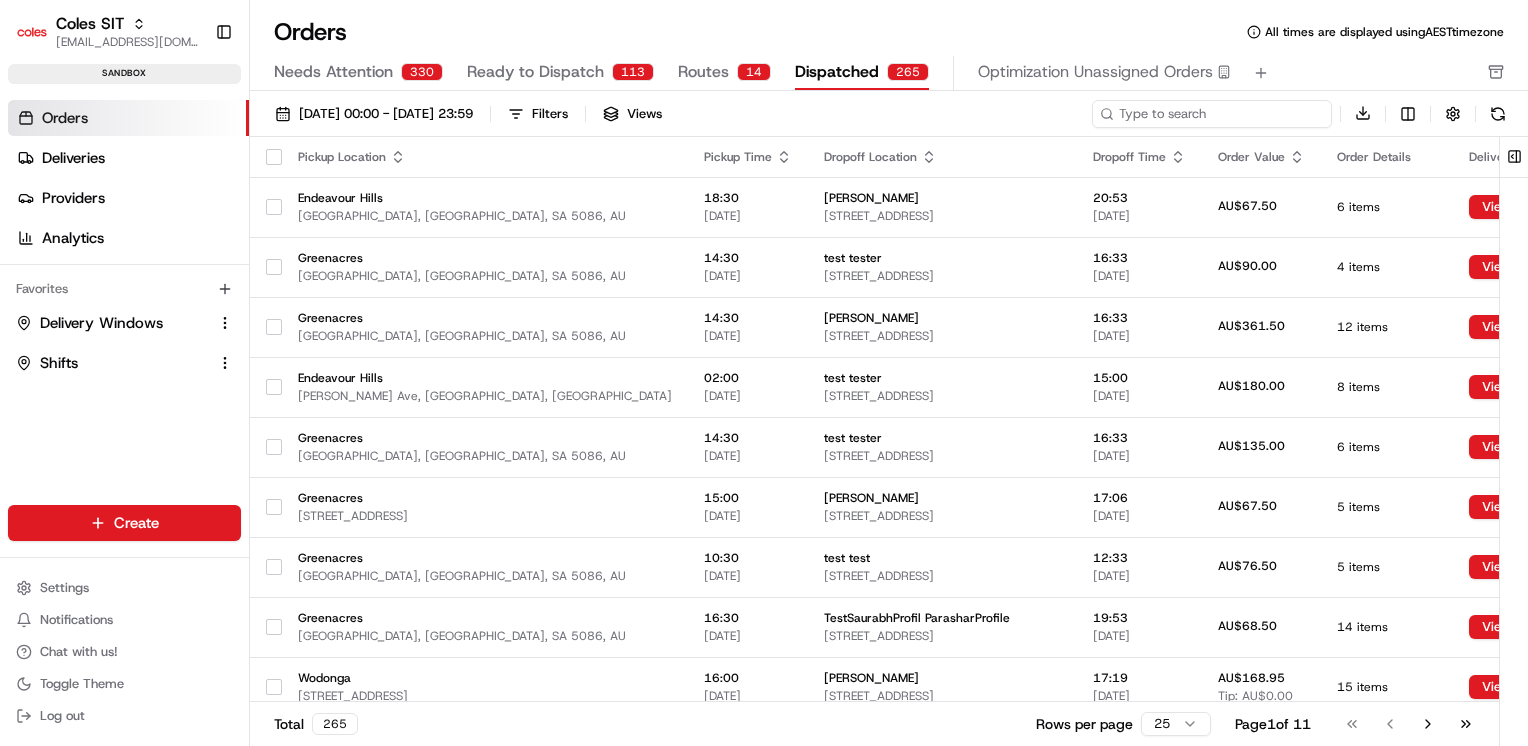 click at bounding box center [1212, 114] 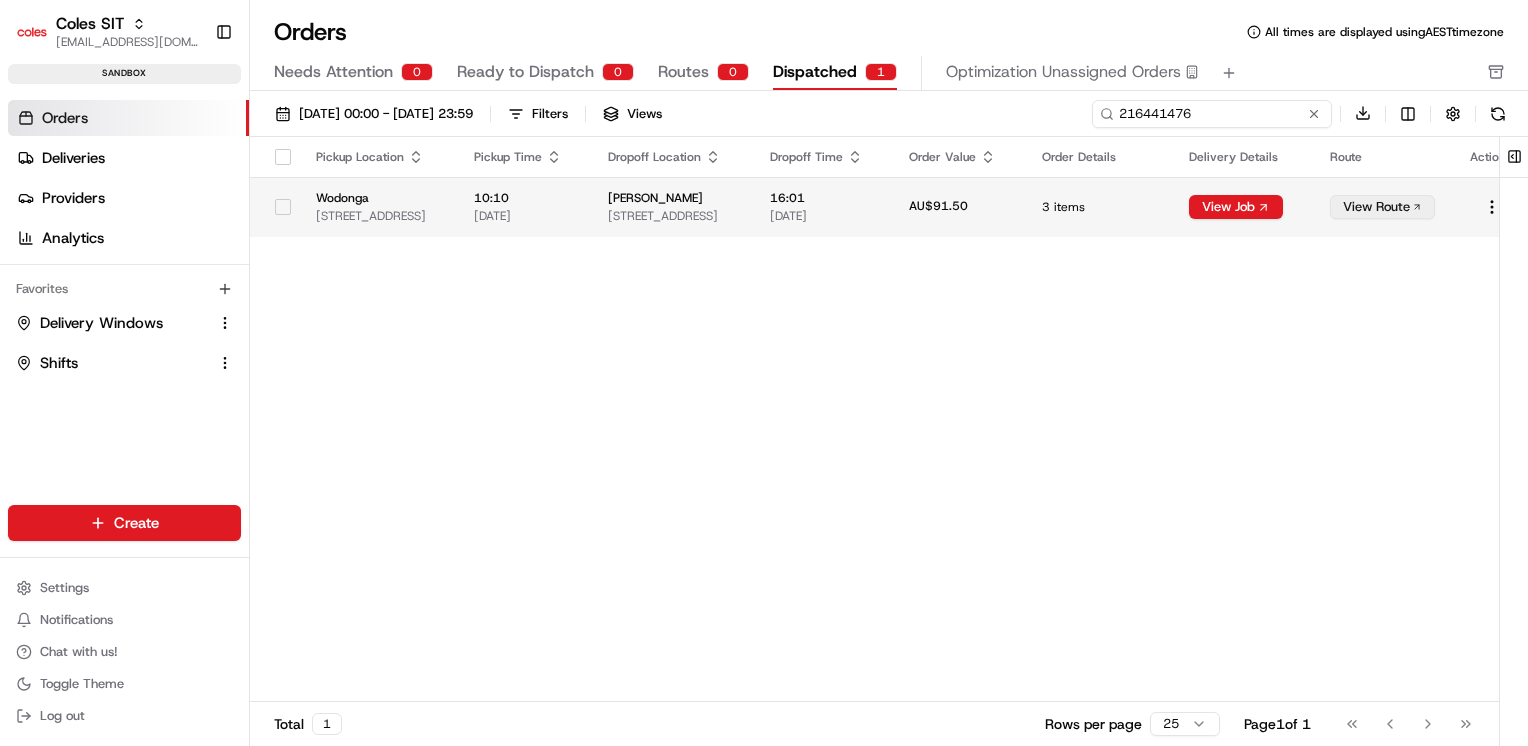 scroll, scrollTop: 0, scrollLeft: 176, axis: horizontal 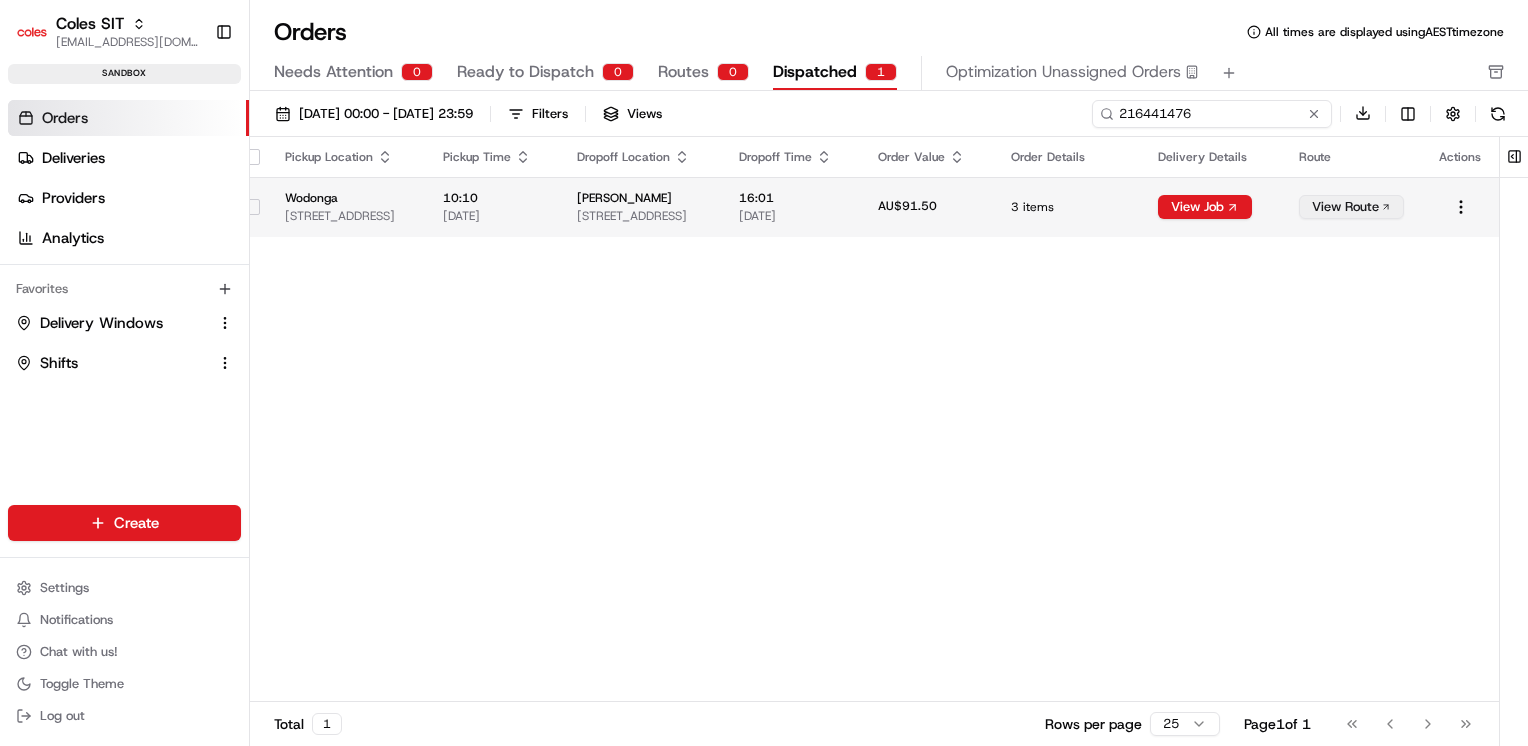 type on "216441476" 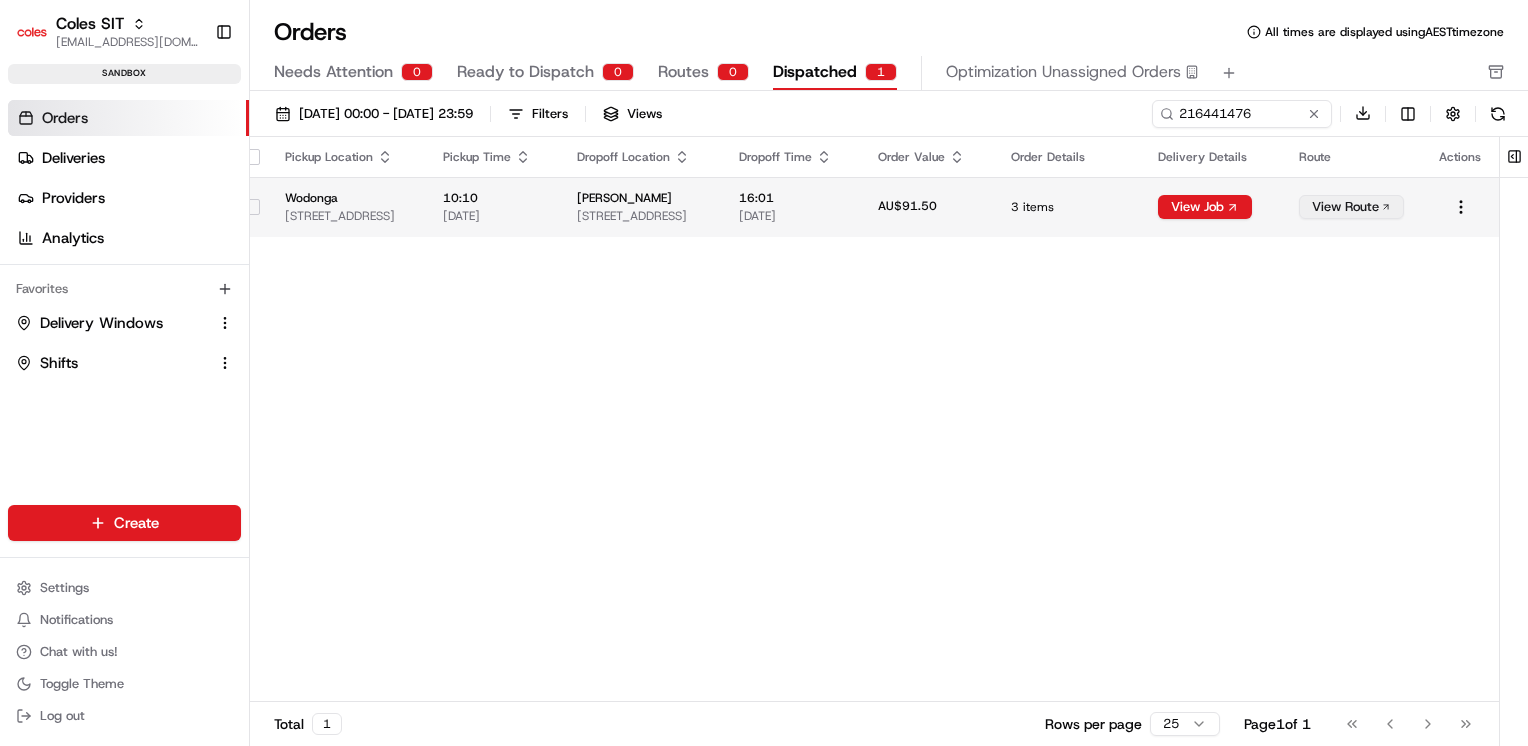 click on "View Route" at bounding box center (1351, 207) 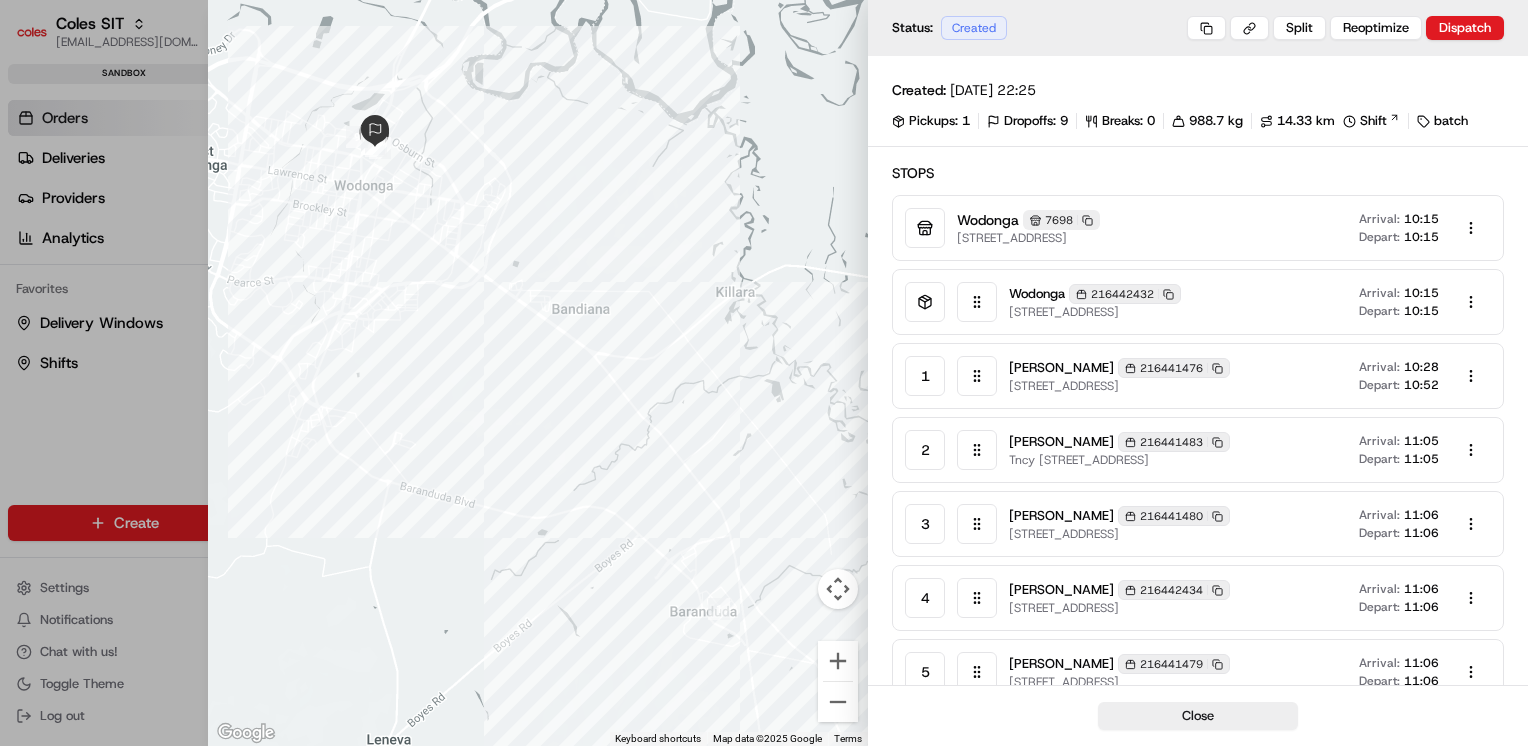 scroll, scrollTop: 0, scrollLeft: 0, axis: both 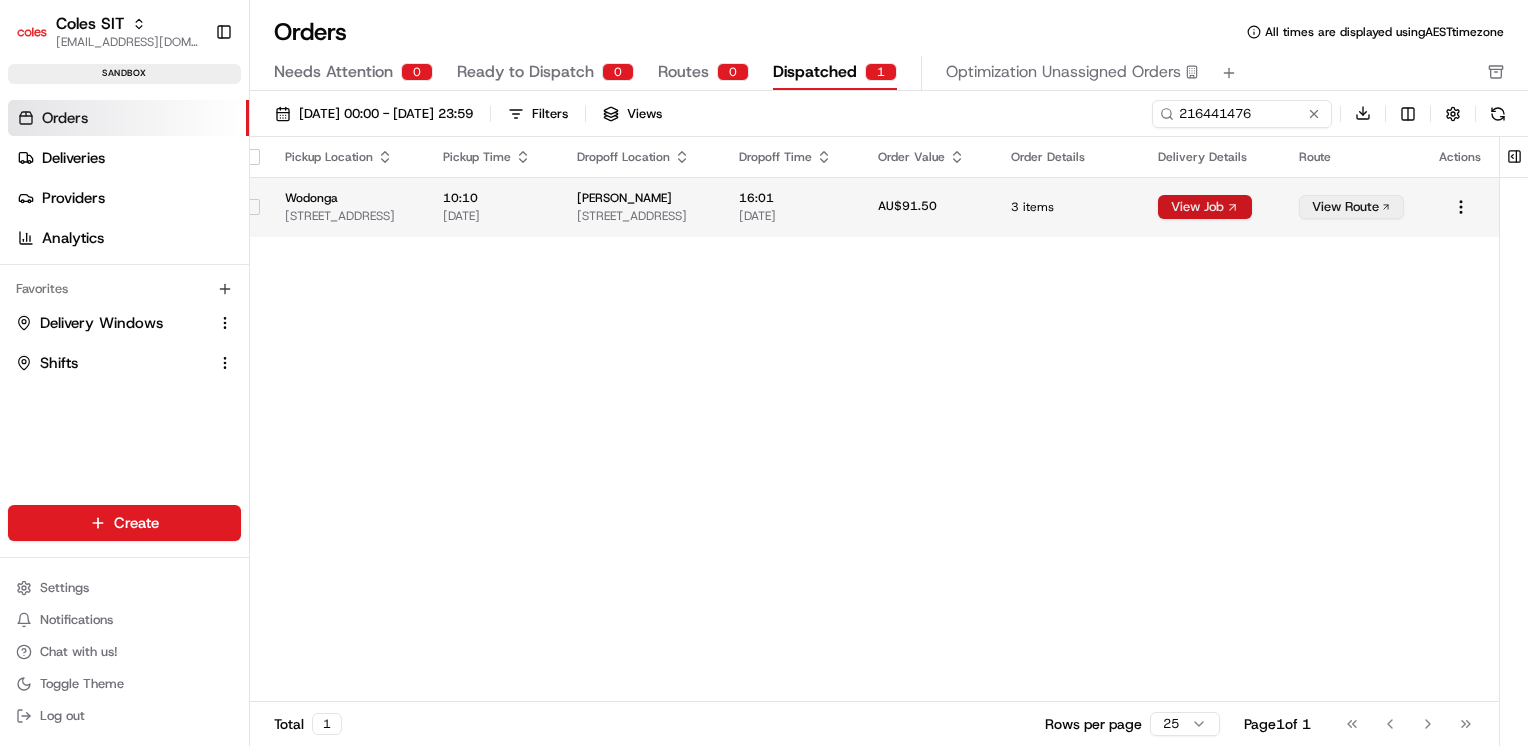 click on "View Job" at bounding box center [1205, 207] 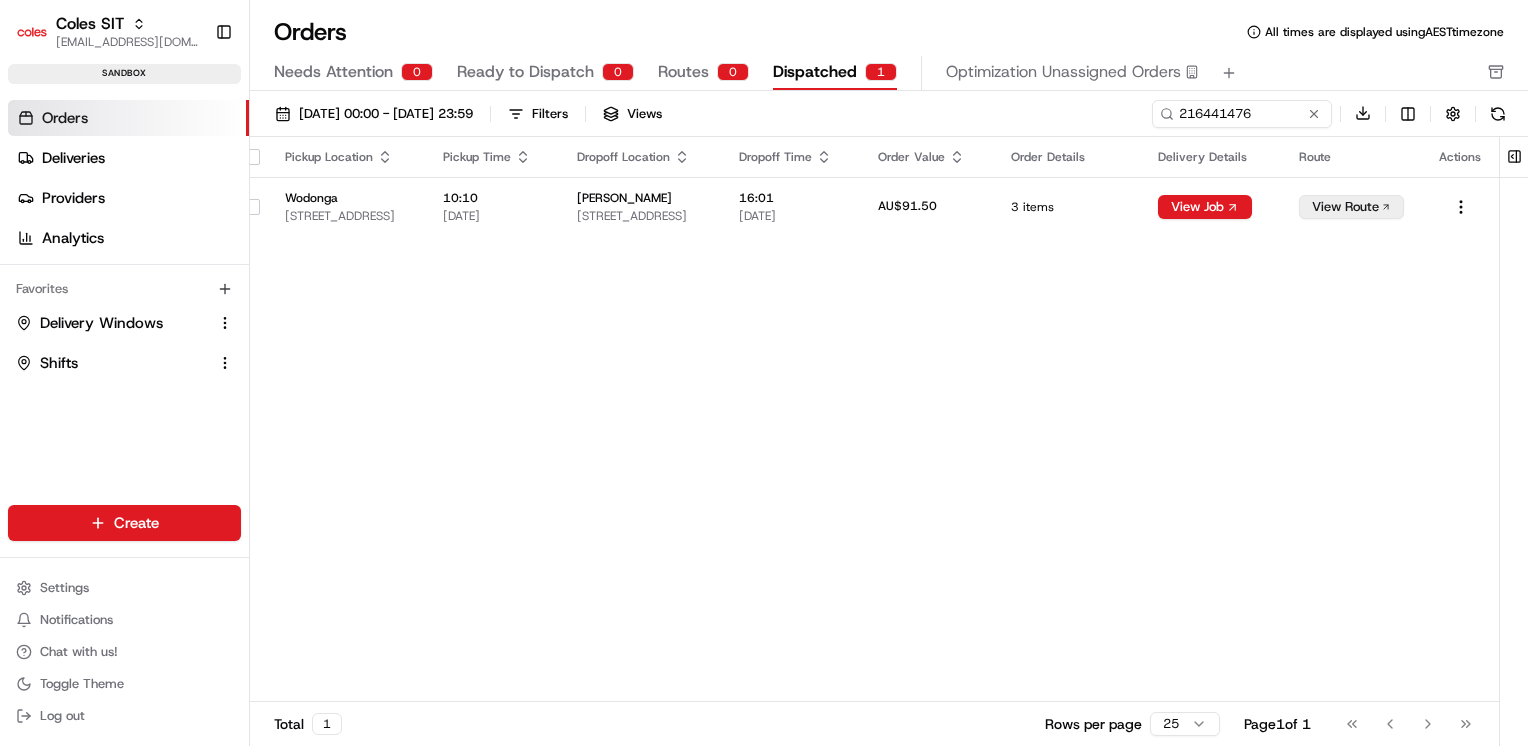 drag, startPoint x: 80, startPoint y: 580, endPoint x: 202, endPoint y: -74, distance: 665.2819 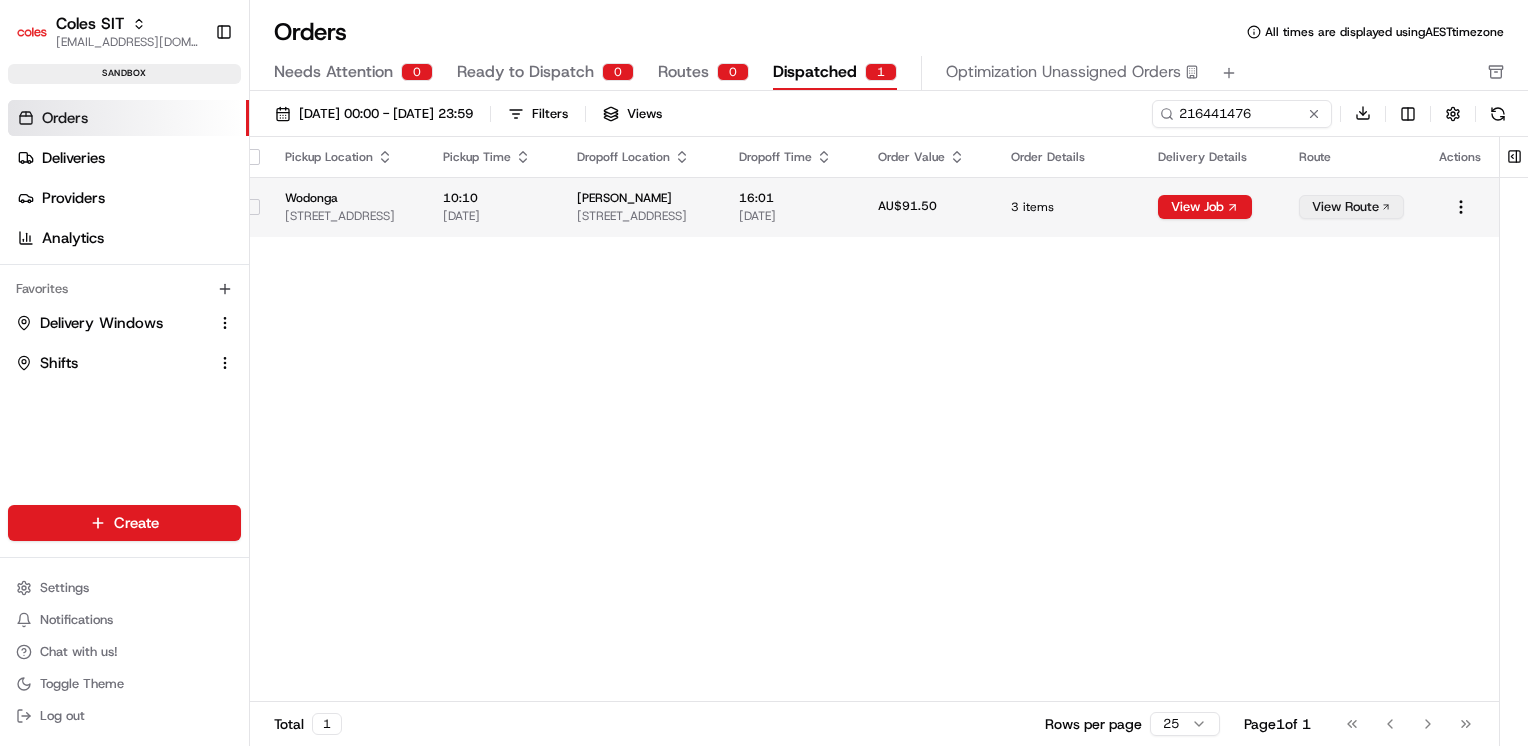 click on "Prateek Mohan" at bounding box center (642, 198) 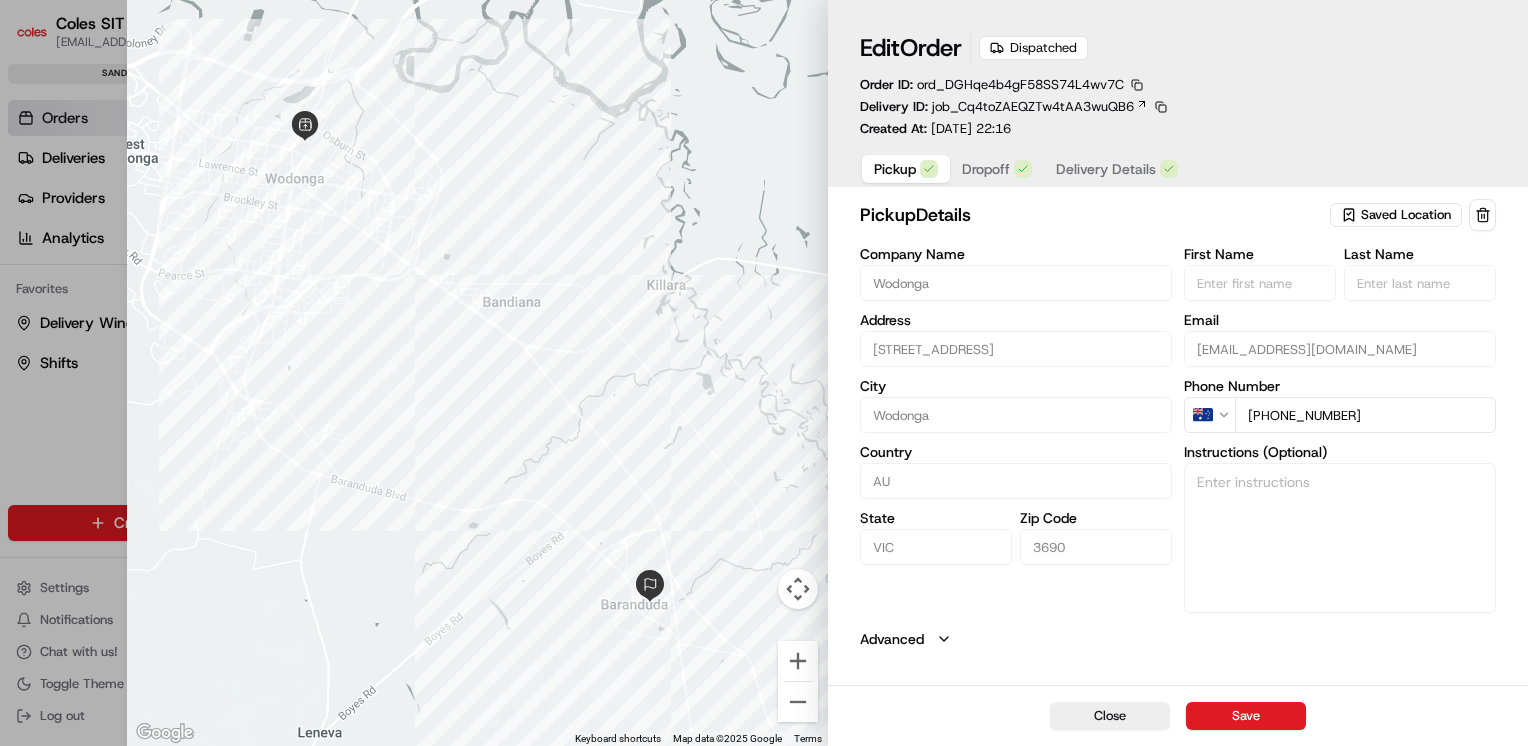 type 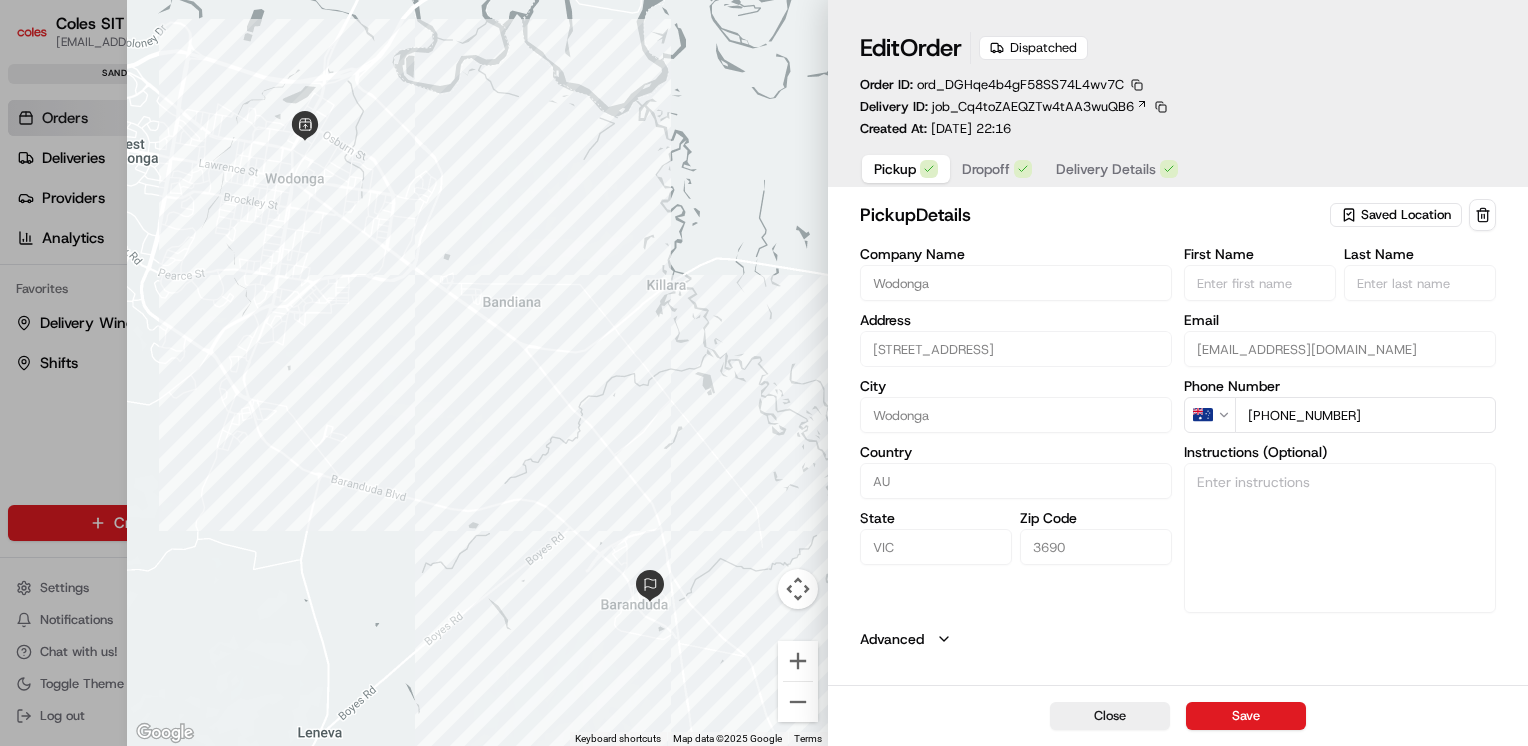 type 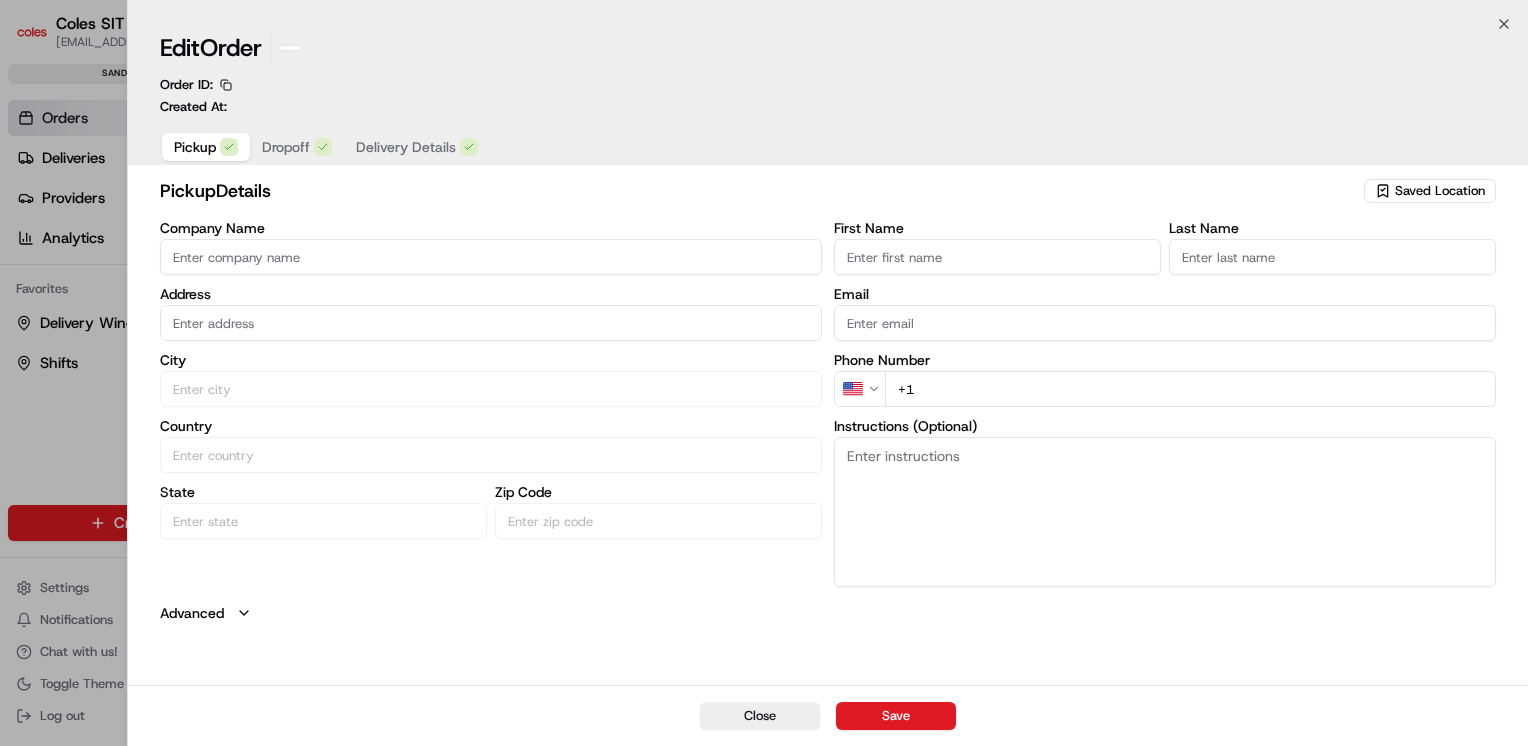 click at bounding box center [764, 373] 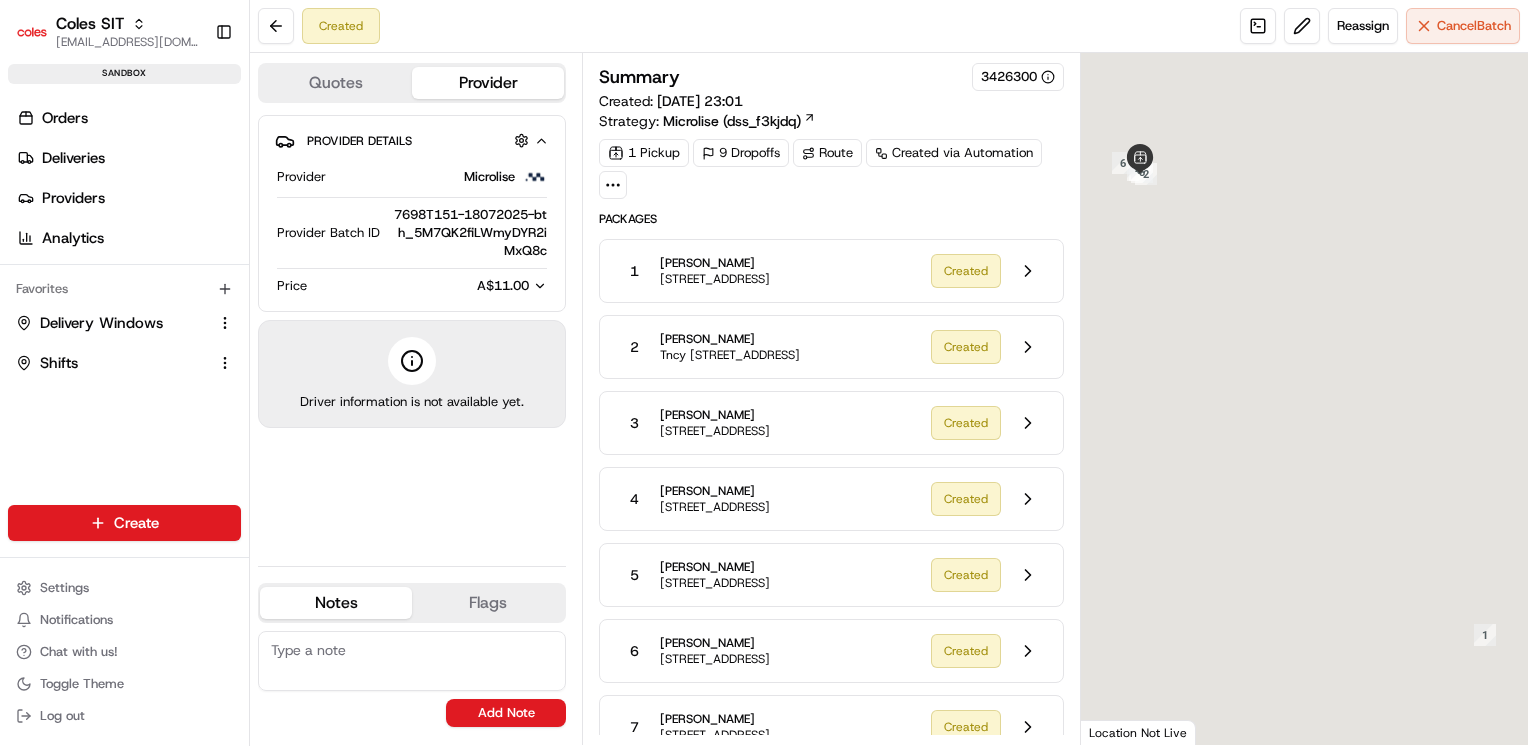 scroll, scrollTop: 0, scrollLeft: 0, axis: both 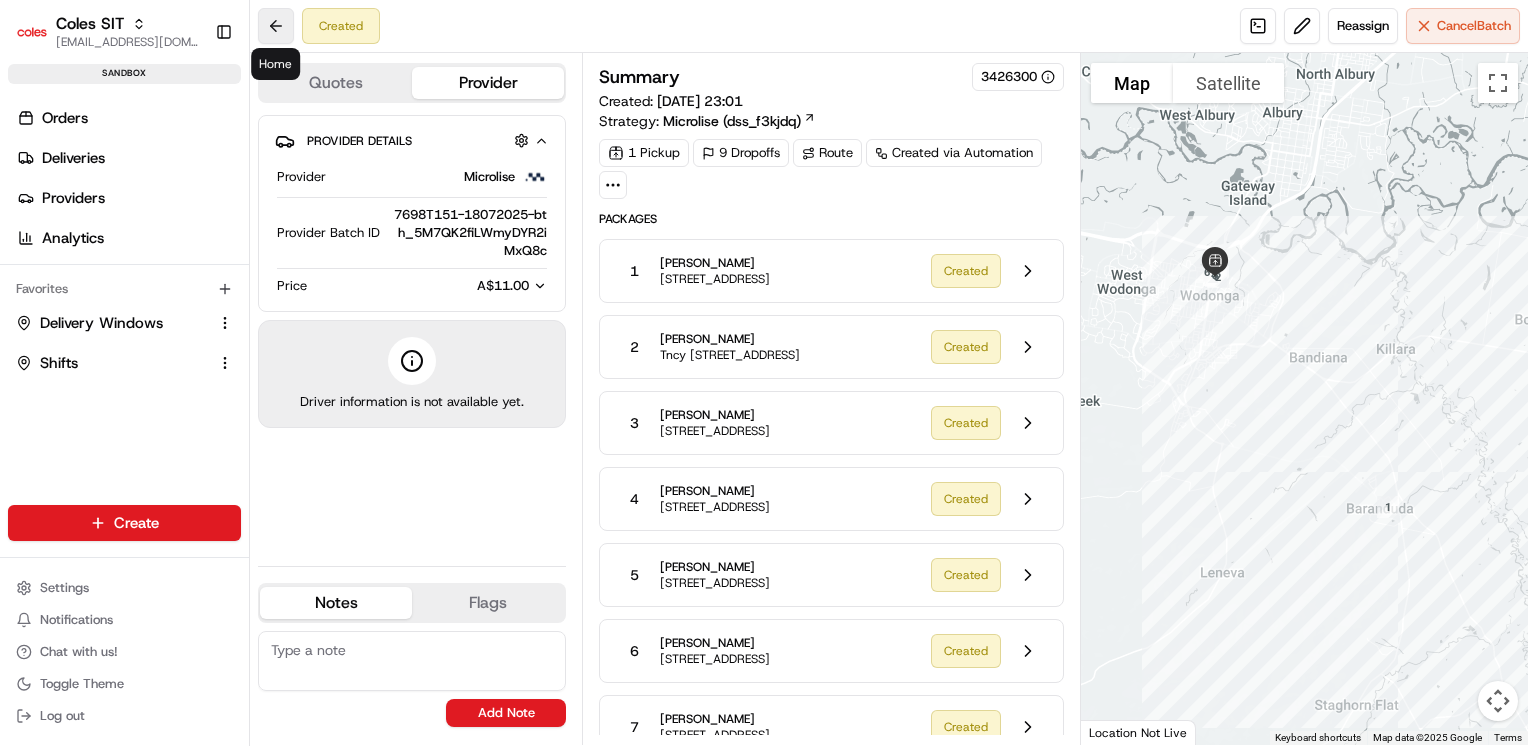 click at bounding box center [276, 26] 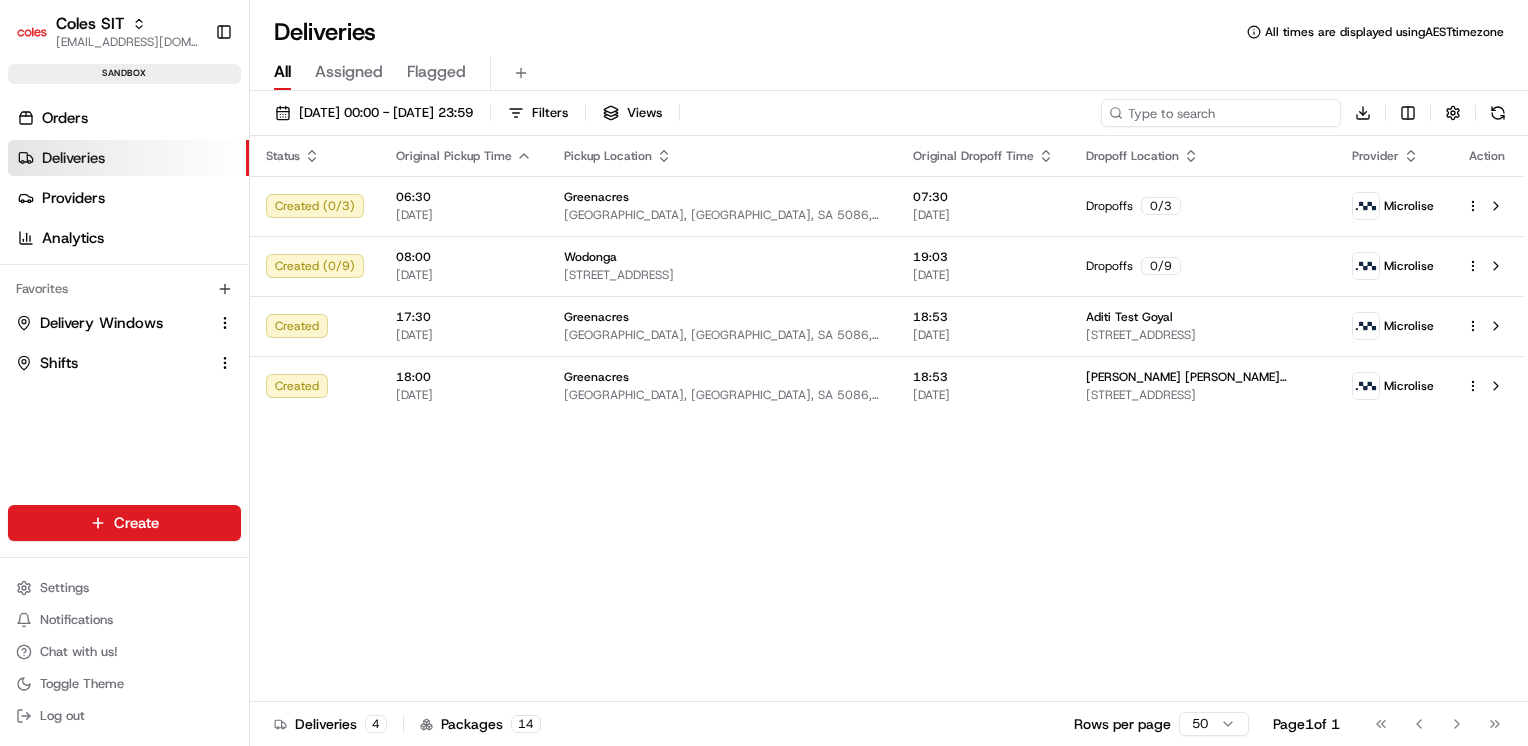 click at bounding box center (1221, 113) 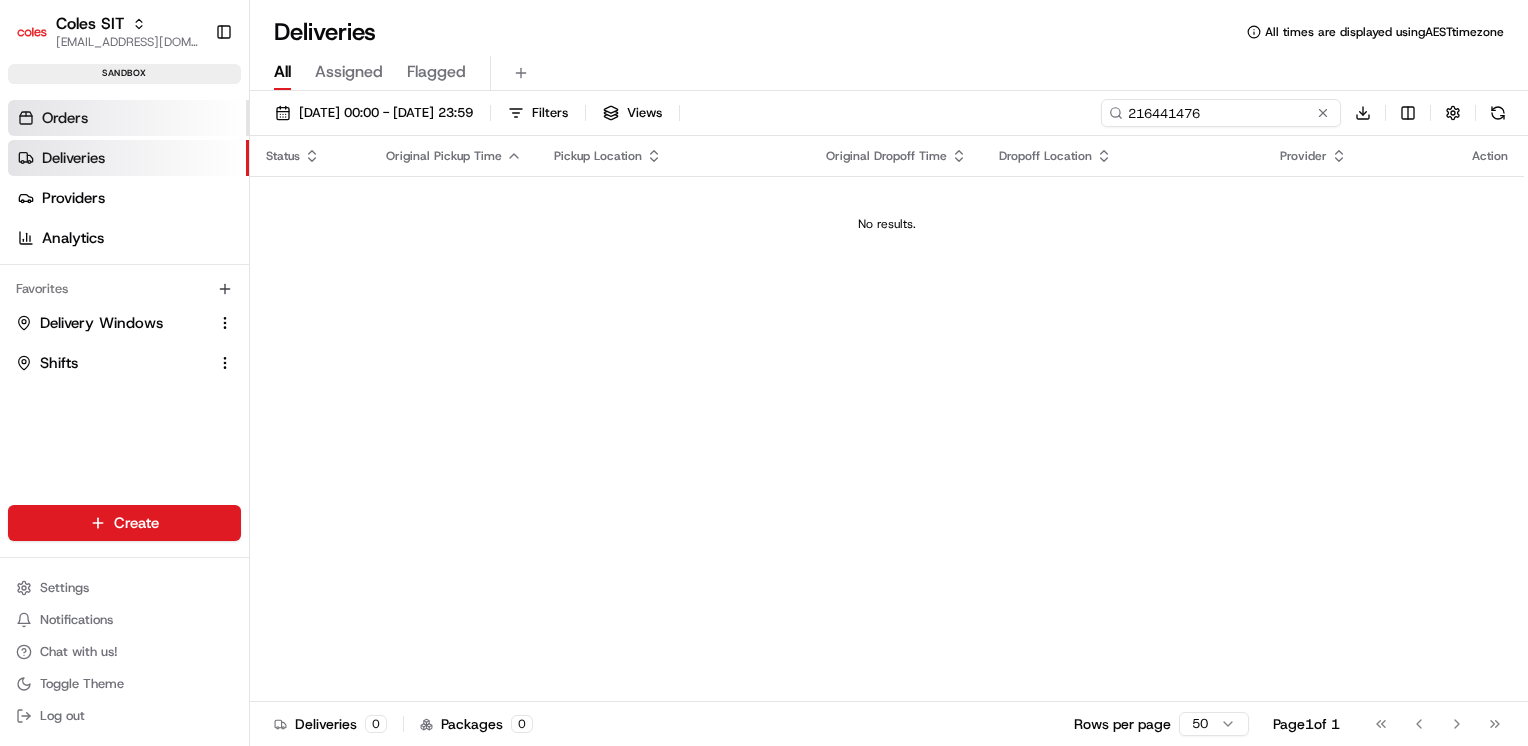 type on "216441476" 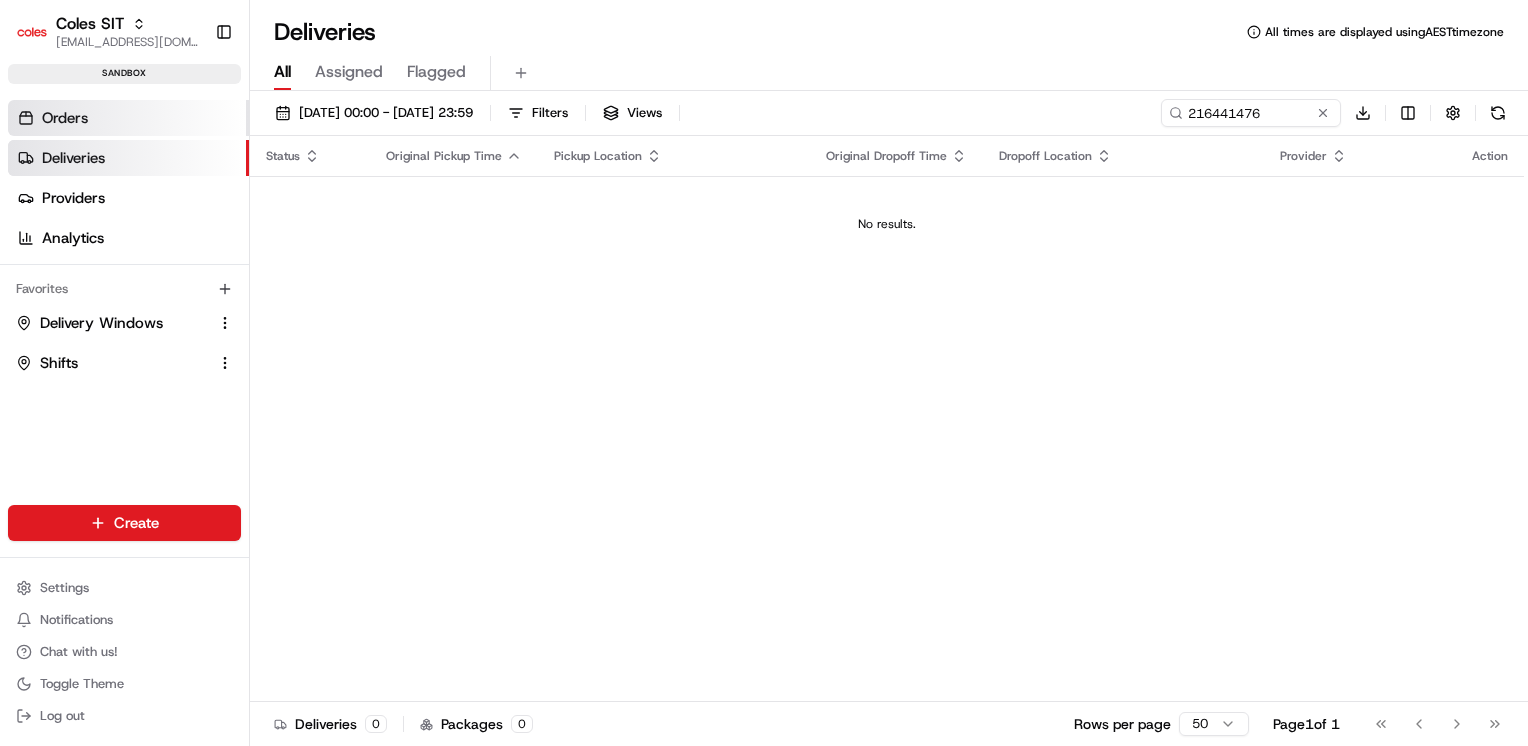 click on "Orders" at bounding box center [128, 118] 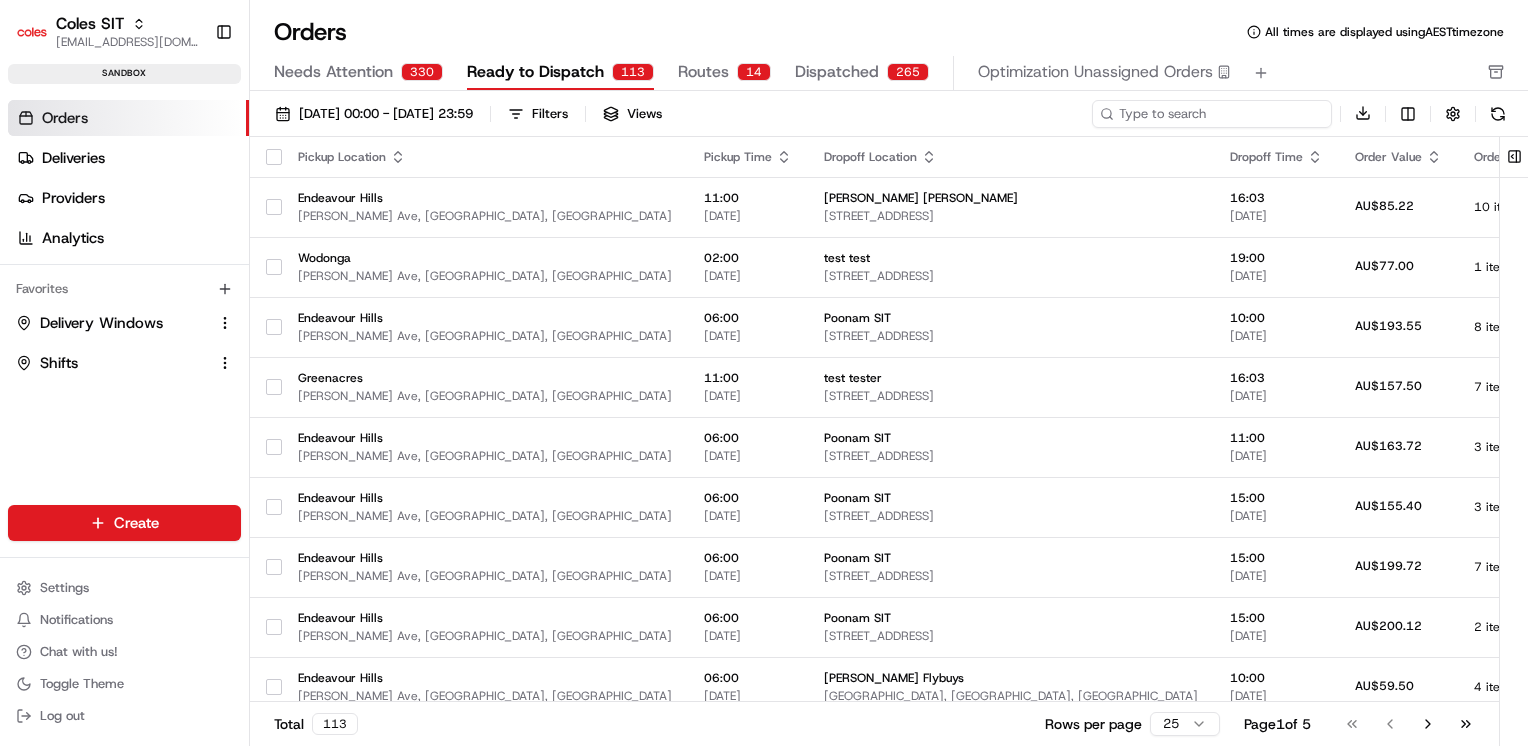 click at bounding box center [1212, 114] 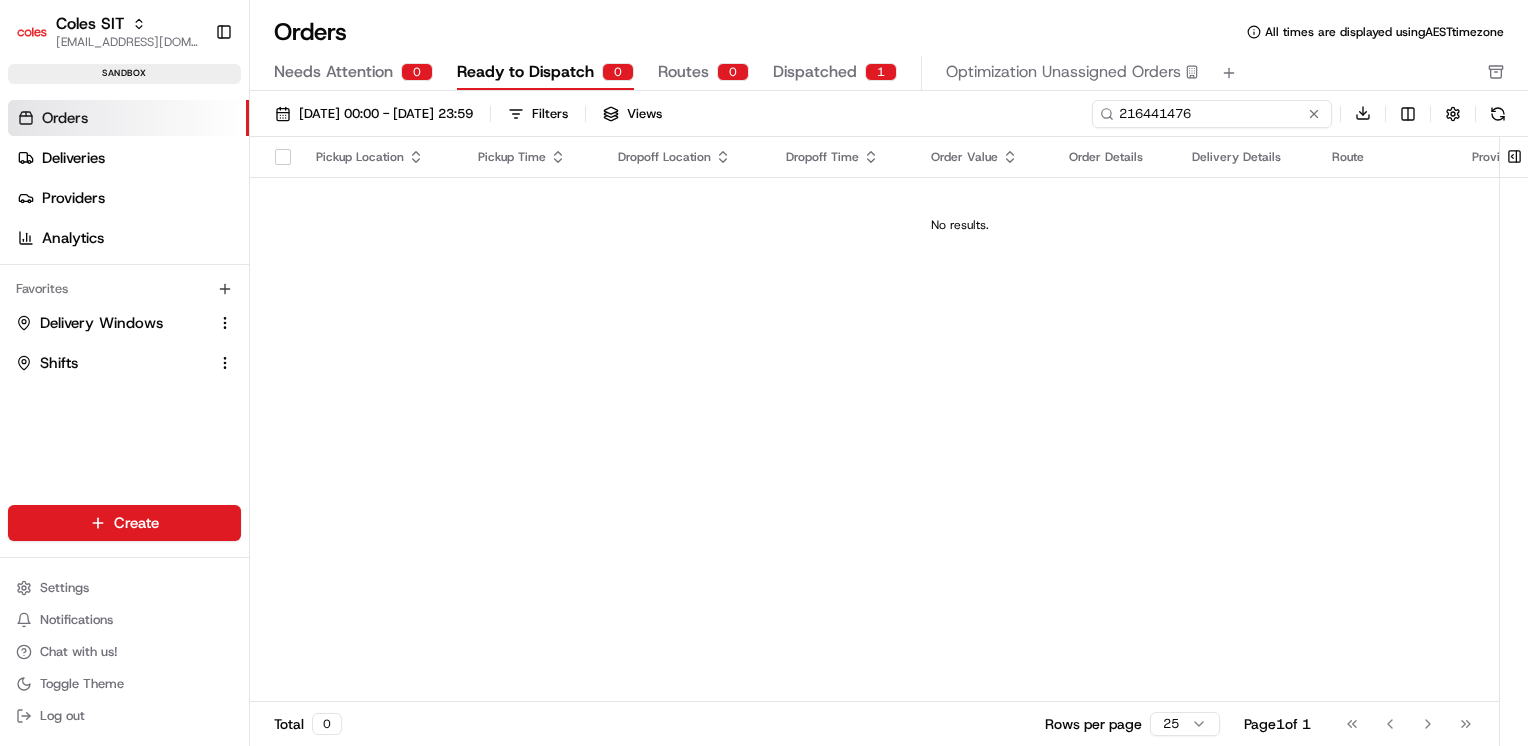type on "216441476" 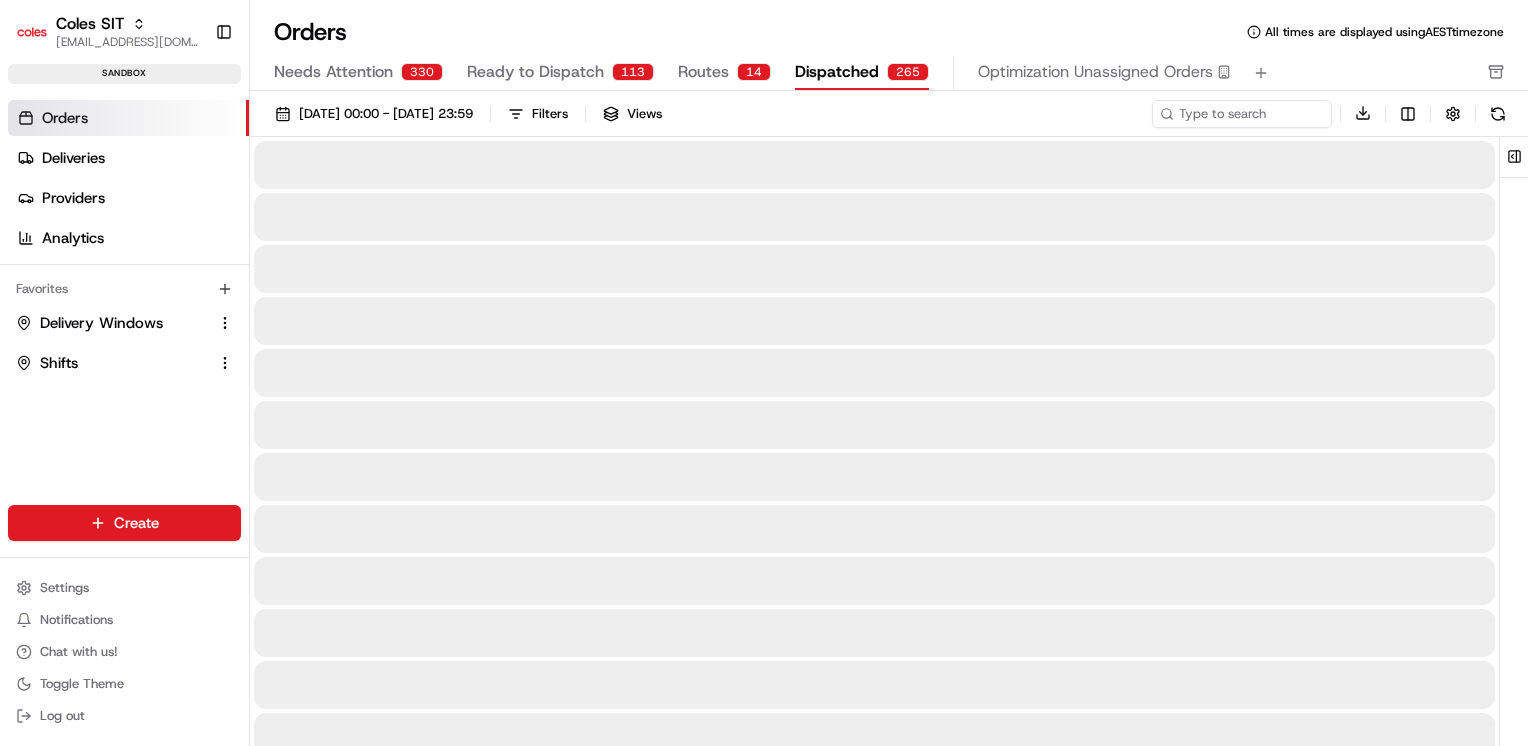 click on "Dispatched" at bounding box center [837, 72] 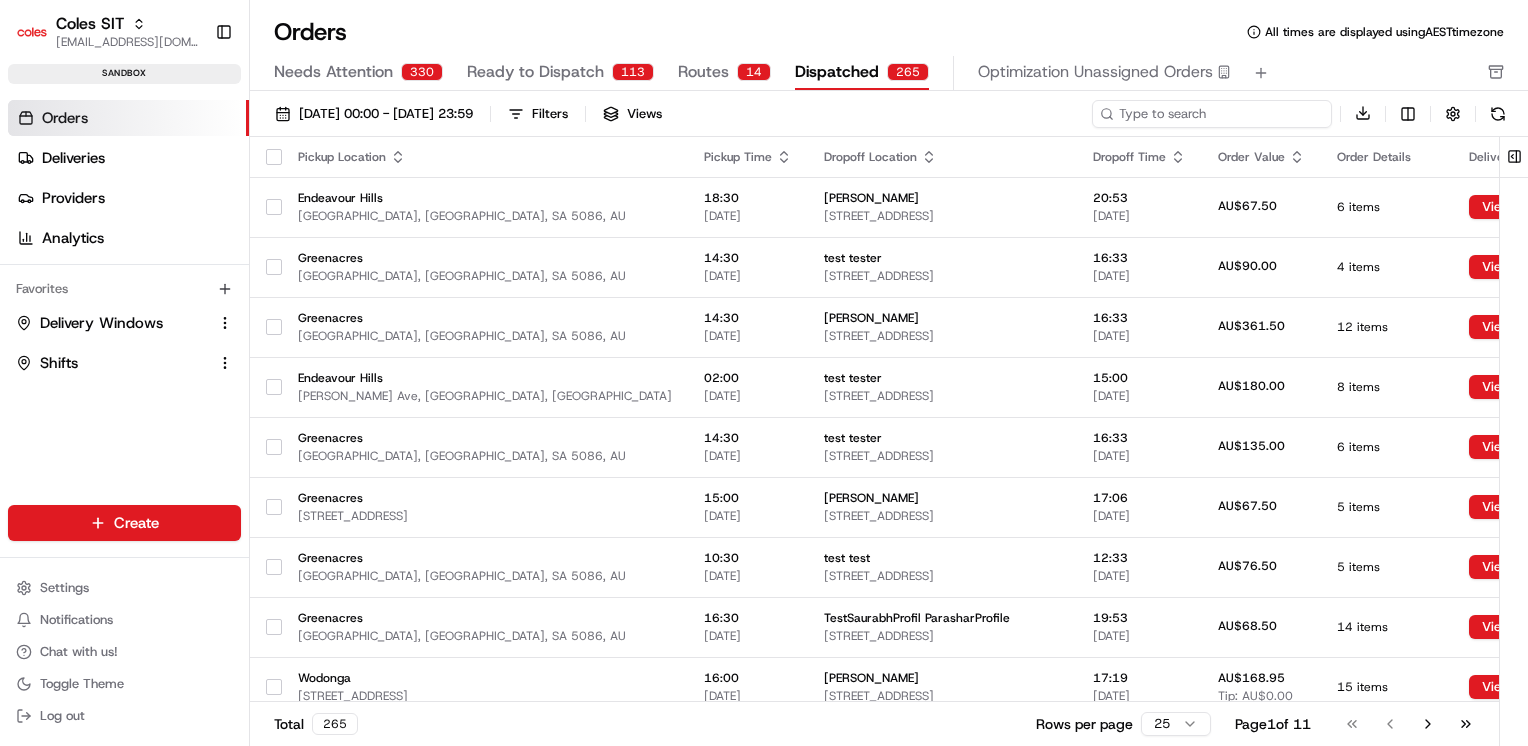 click at bounding box center (1212, 114) 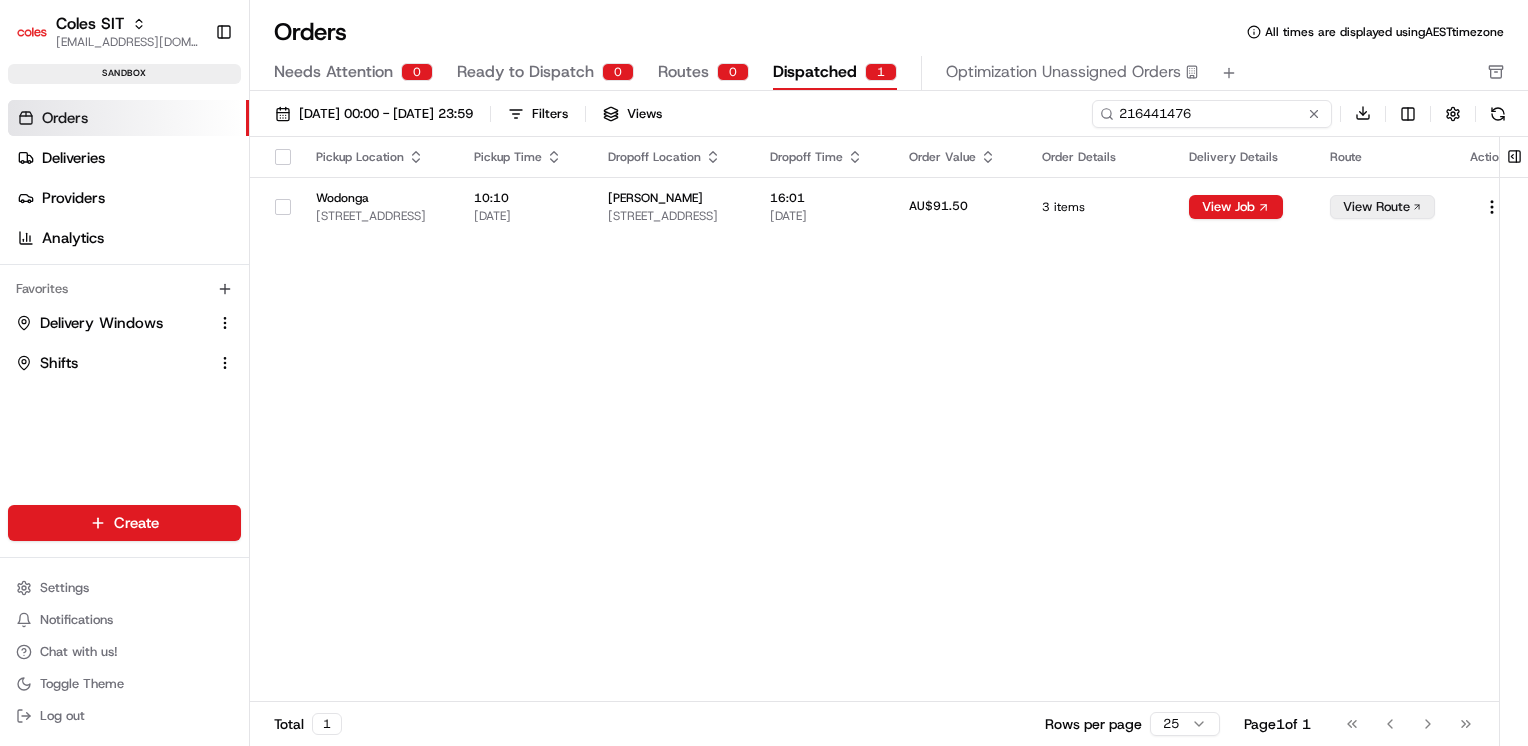 scroll, scrollTop: 0, scrollLeft: 176, axis: horizontal 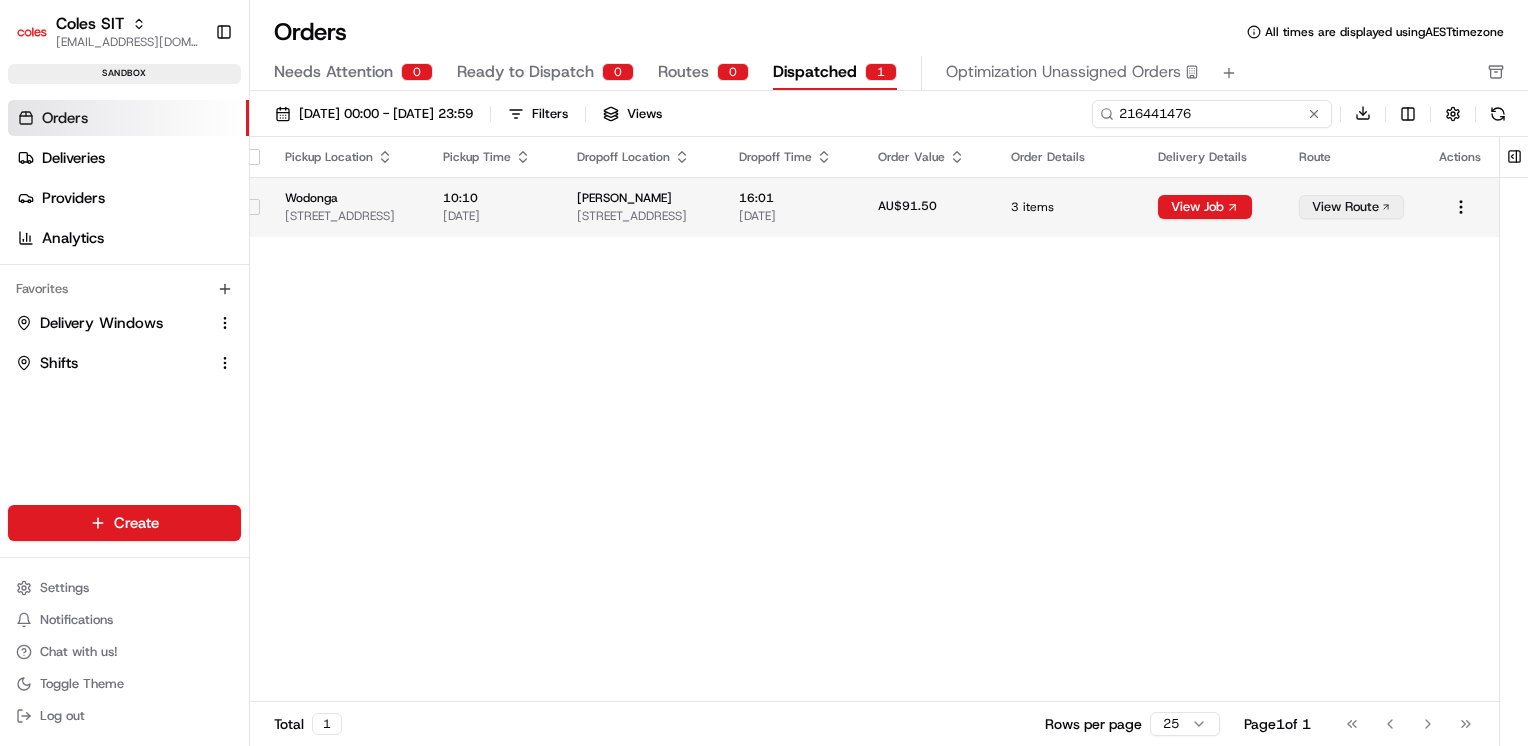 type on "216441476" 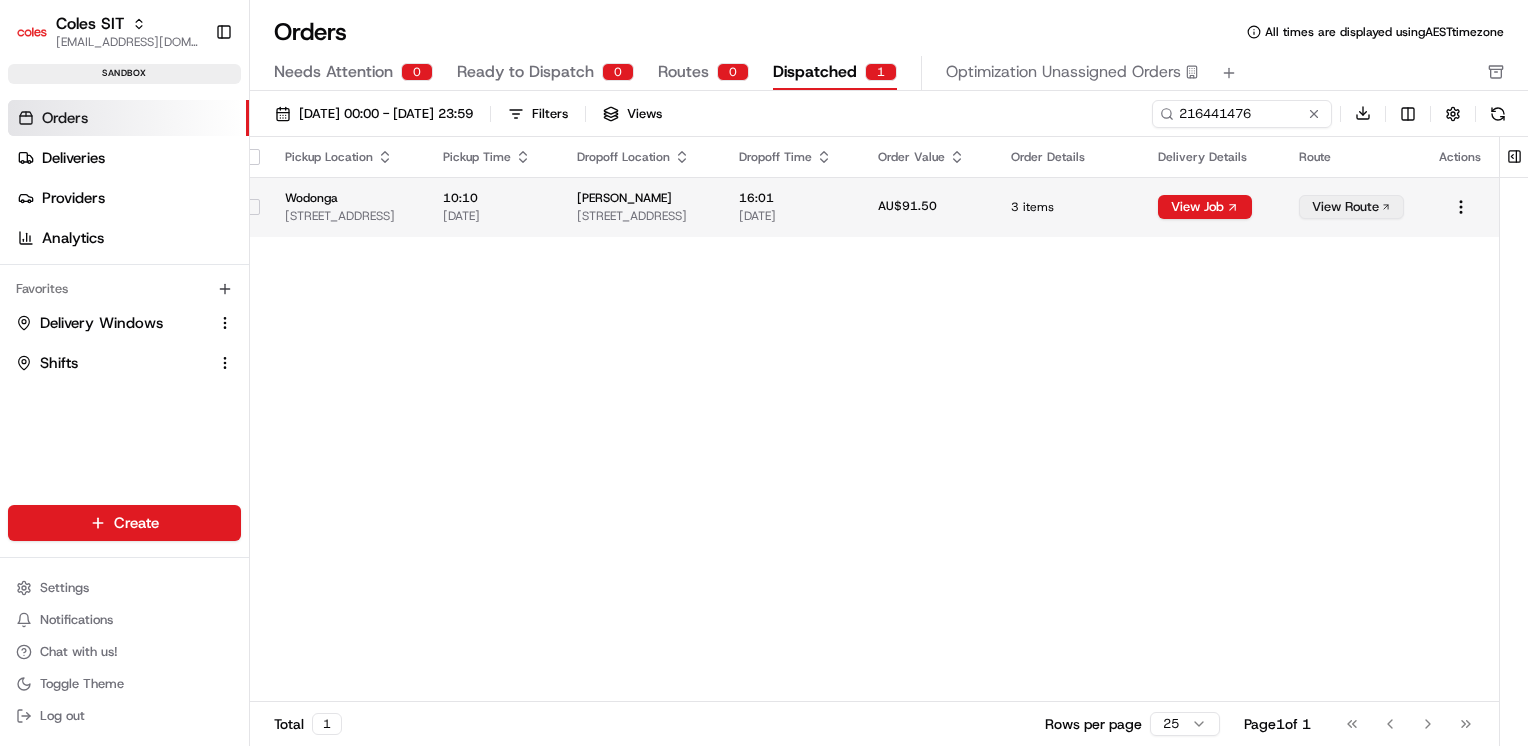 click on "[DATE]" at bounding box center [792, 216] 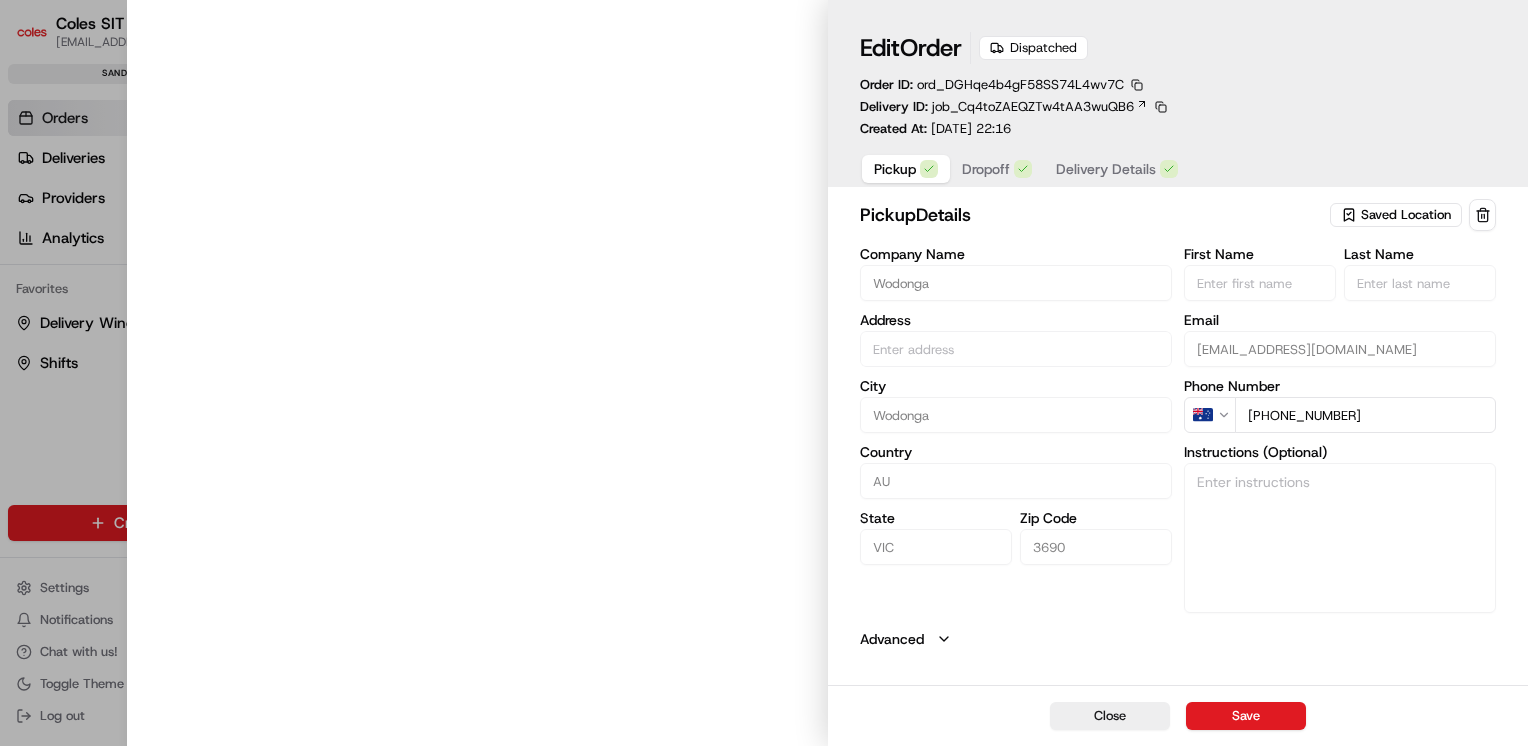 type on "[STREET_ADDRESS]" 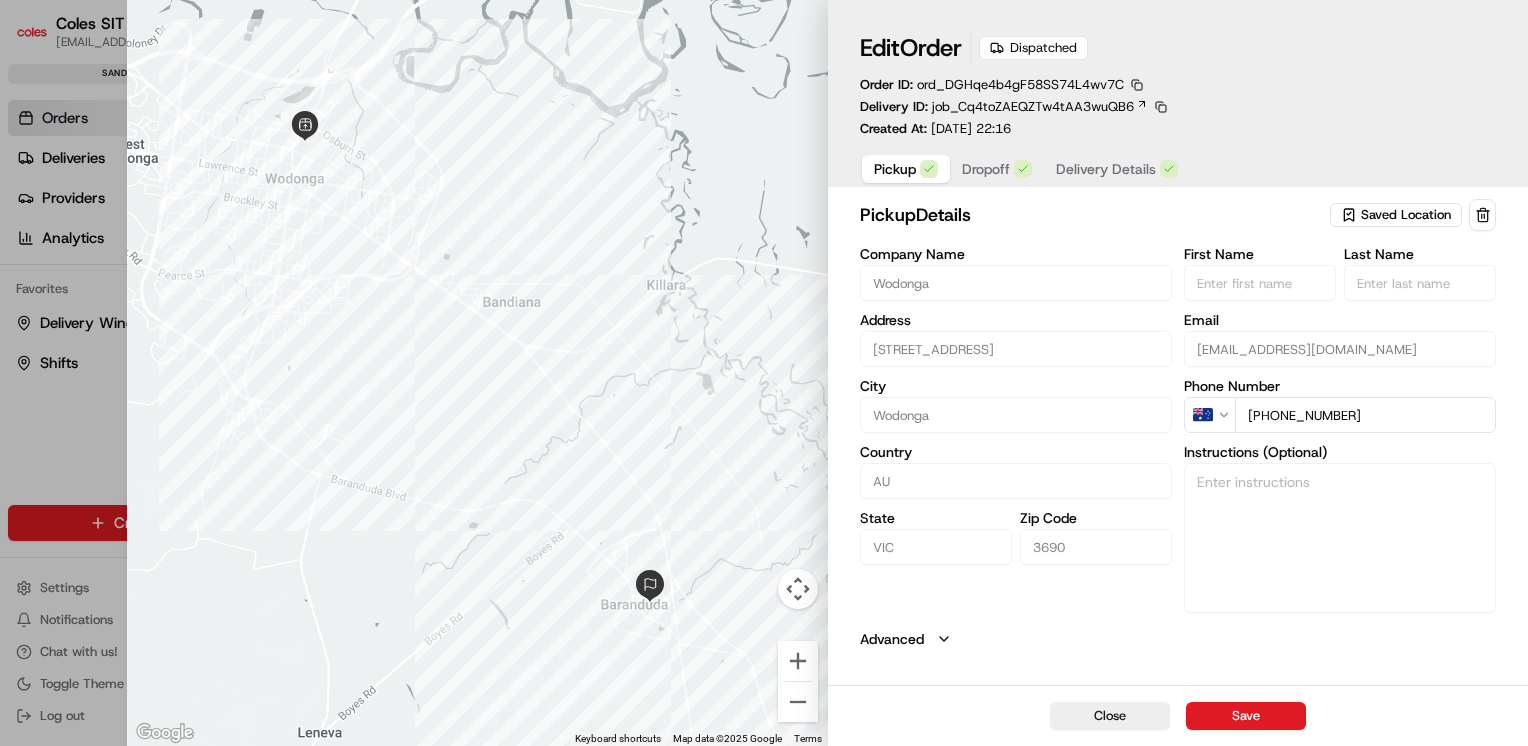 type 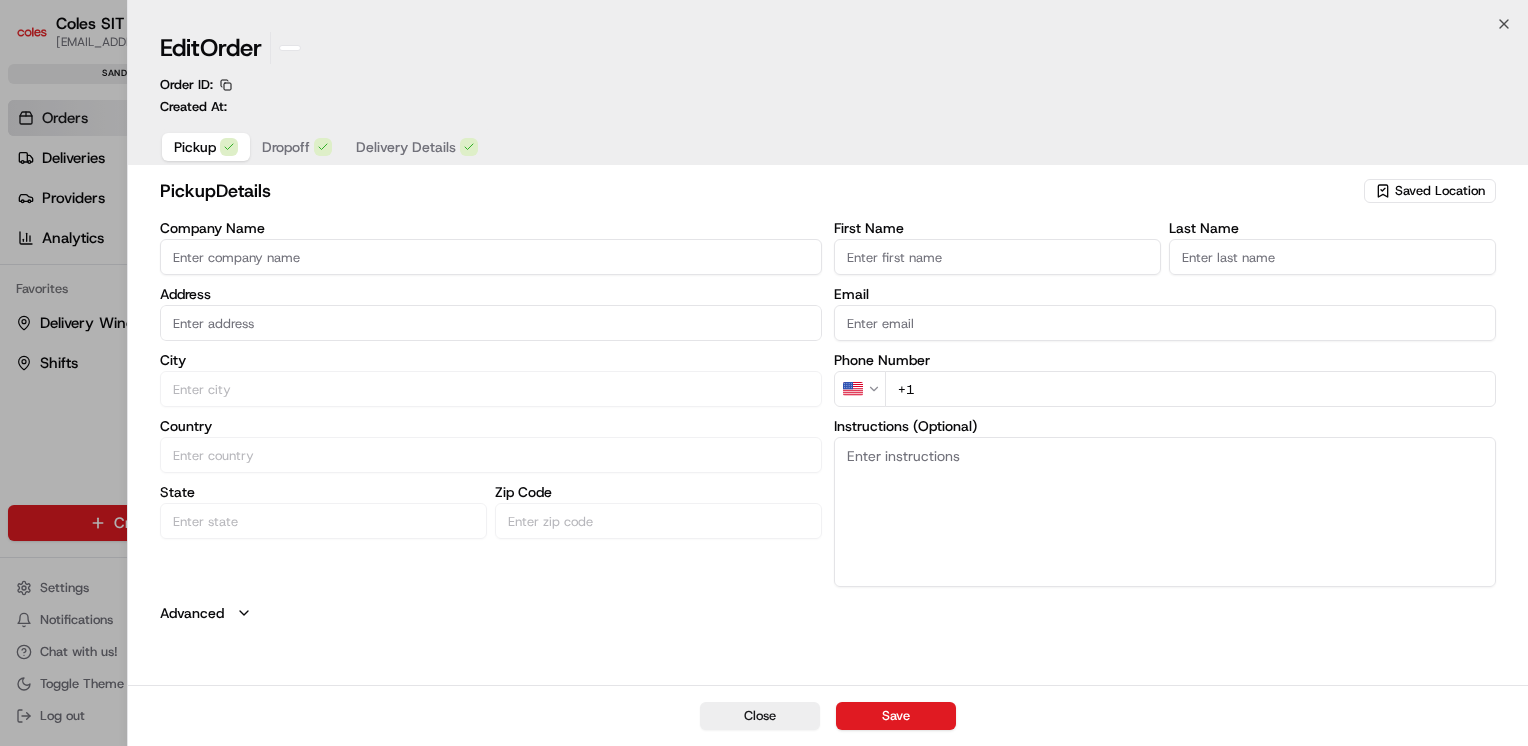 click at bounding box center [764, 373] 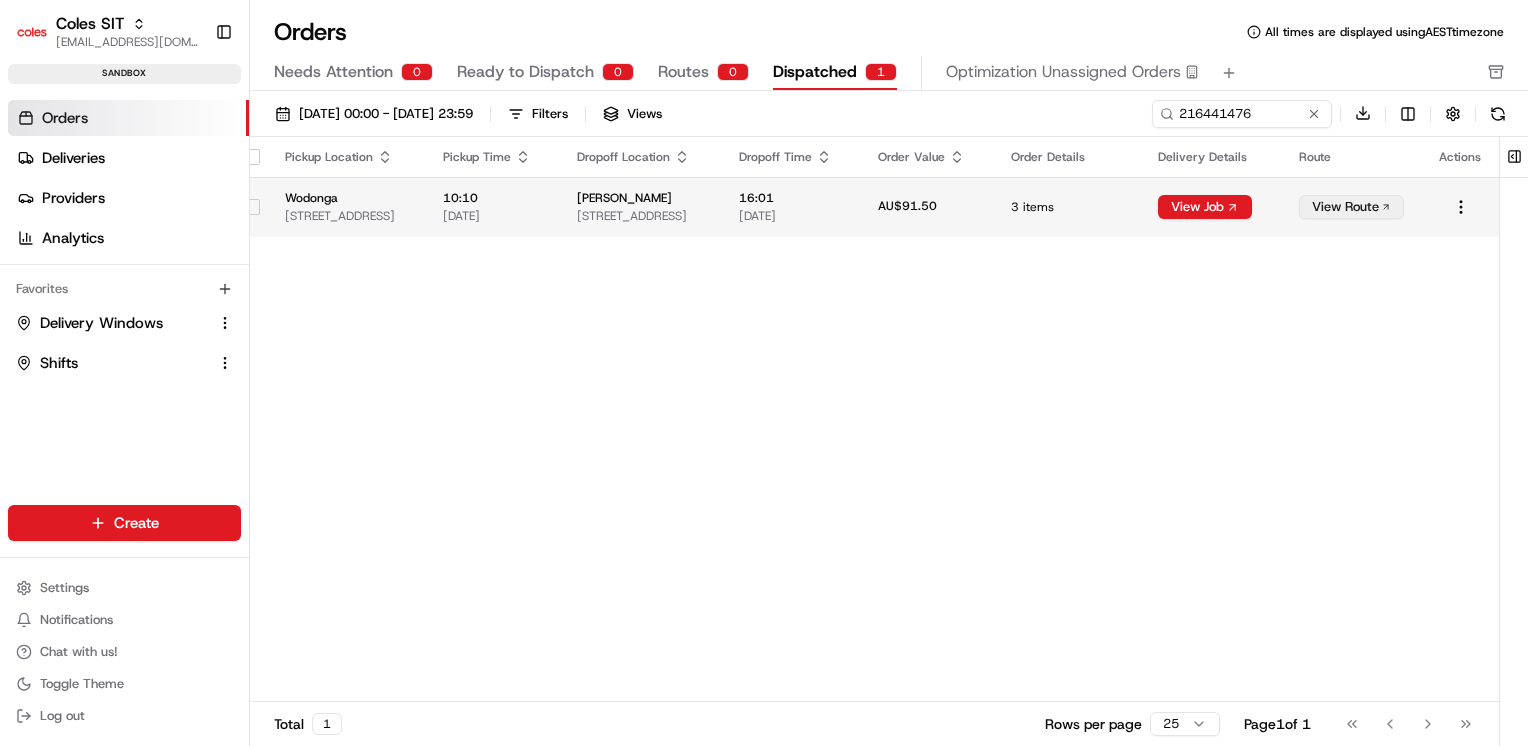 click on "View Route" at bounding box center [1351, 207] 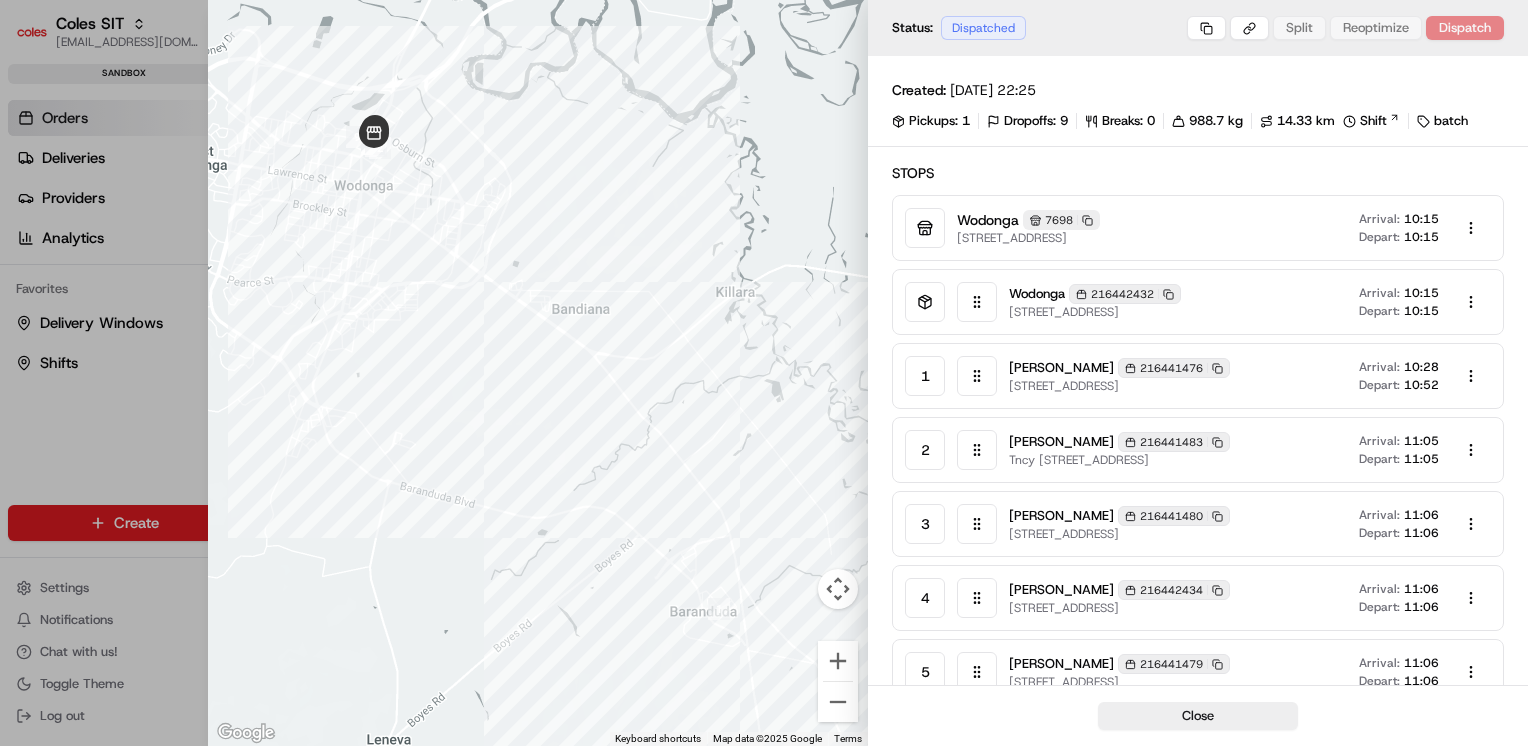 click on "Dispatched" at bounding box center [983, 28] 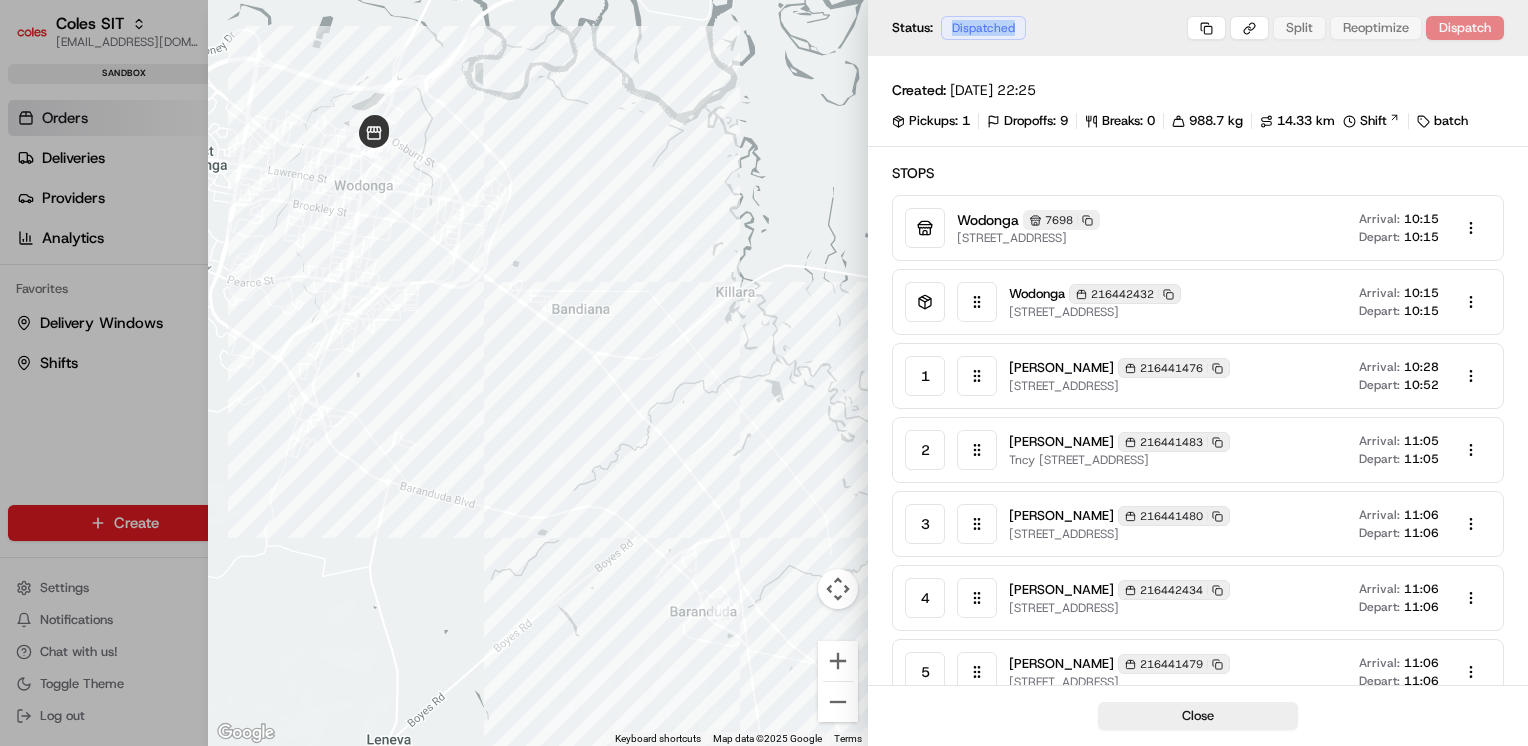 click on "Dispatched" at bounding box center [983, 28] 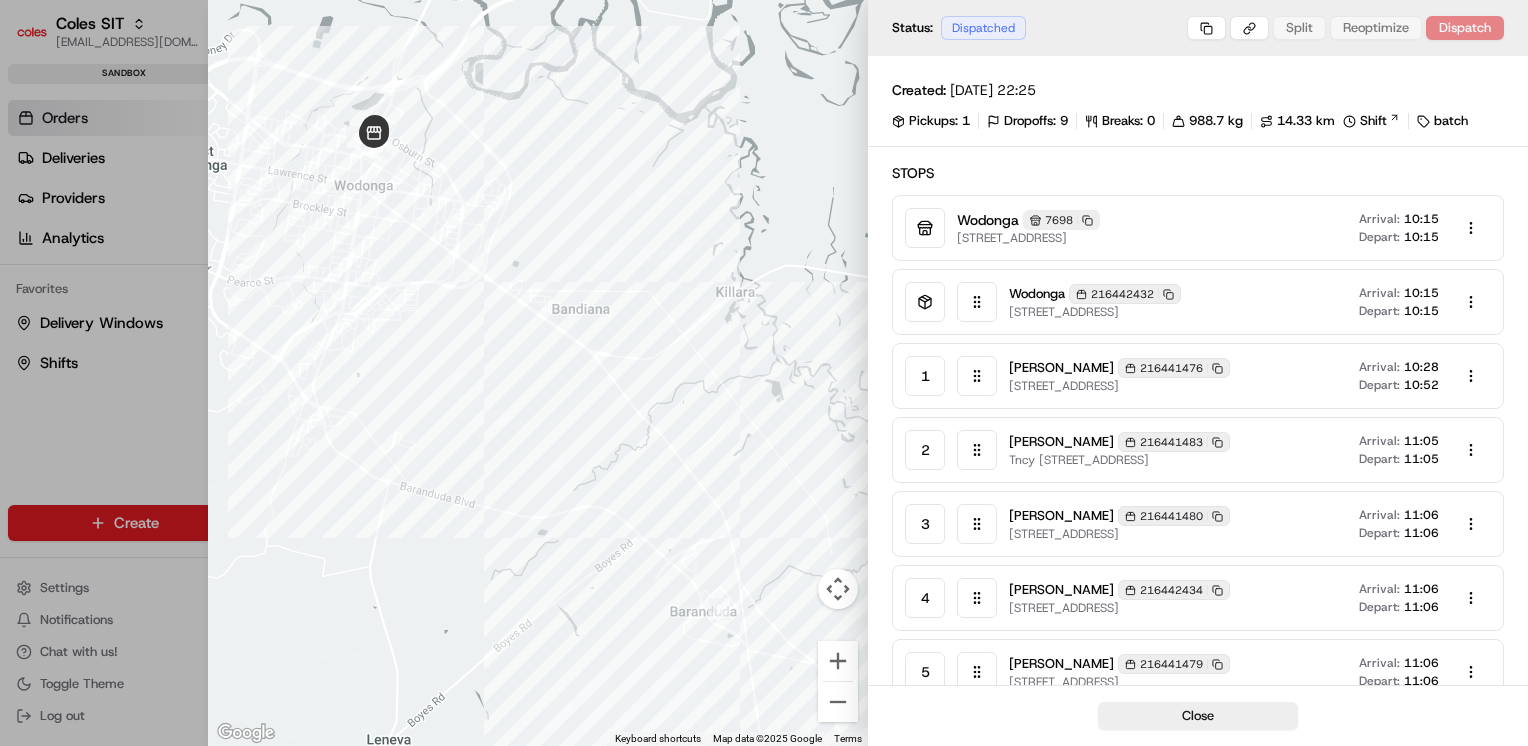 drag, startPoint x: 986, startPoint y: 32, endPoint x: 1241, endPoint y: 99, distance: 263.6551 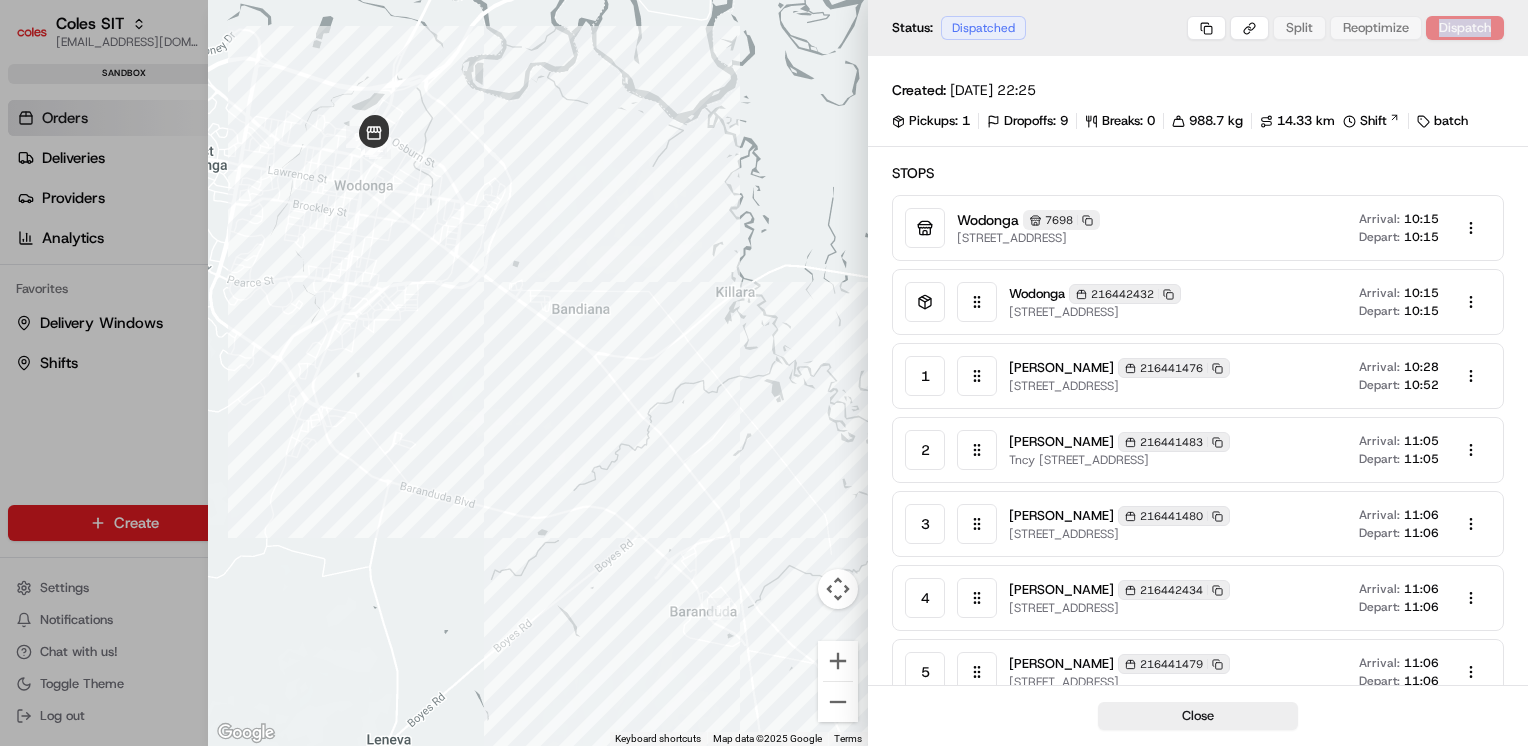 click on "Split Reoptimize Dispatch" at bounding box center (1345, 28) 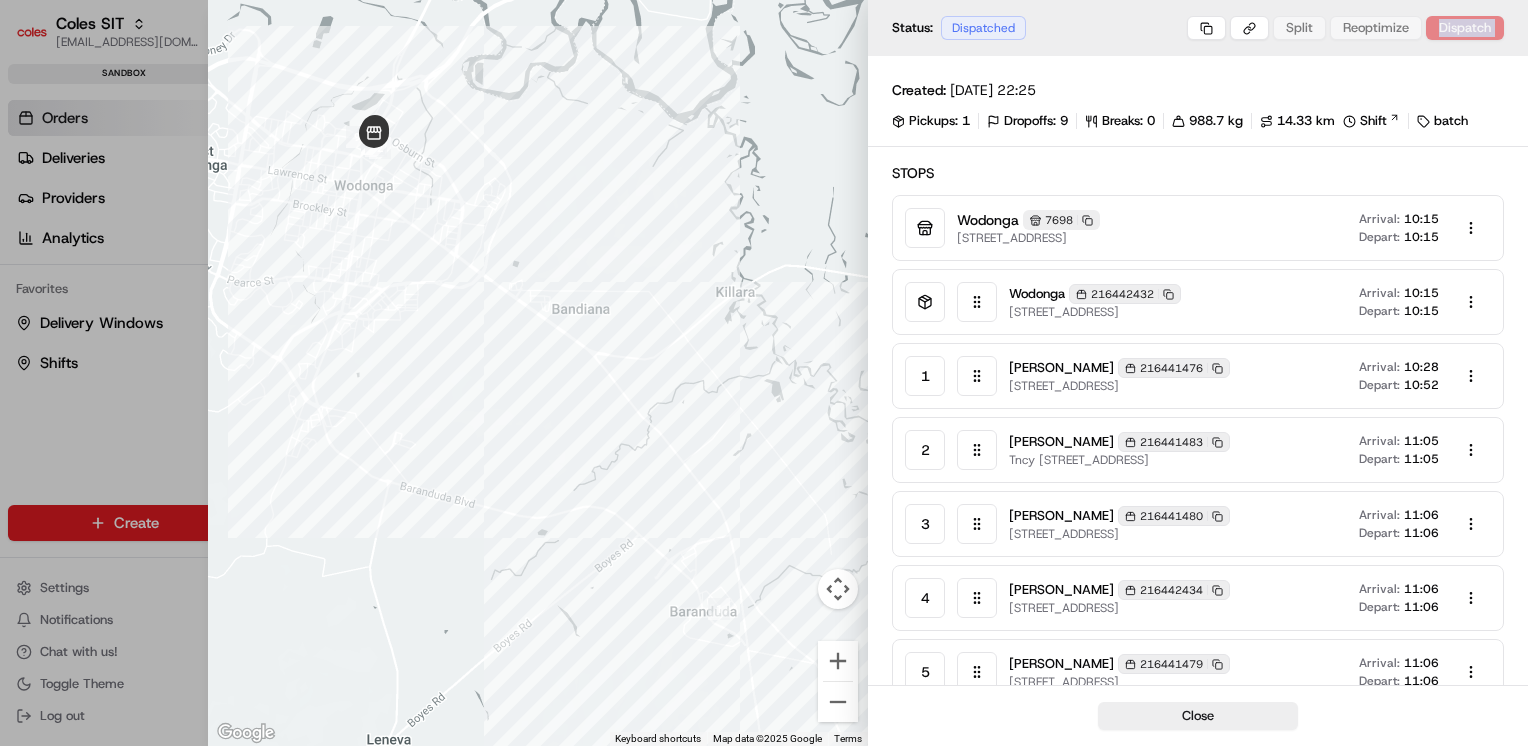 click on "Split Reoptimize Dispatch" at bounding box center (1345, 28) 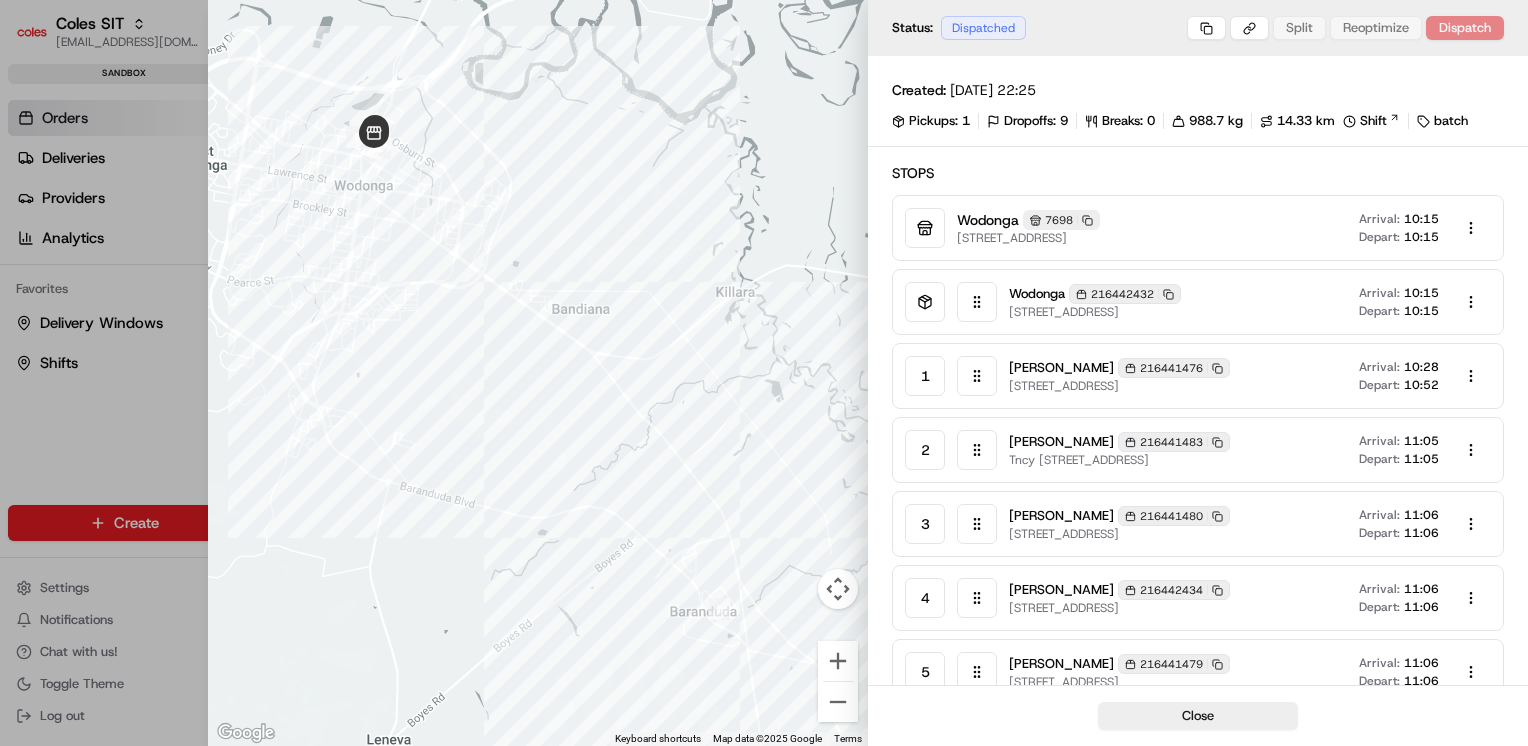 drag, startPoint x: 1459, startPoint y: 26, endPoint x: 1312, endPoint y: 61, distance: 151.10924 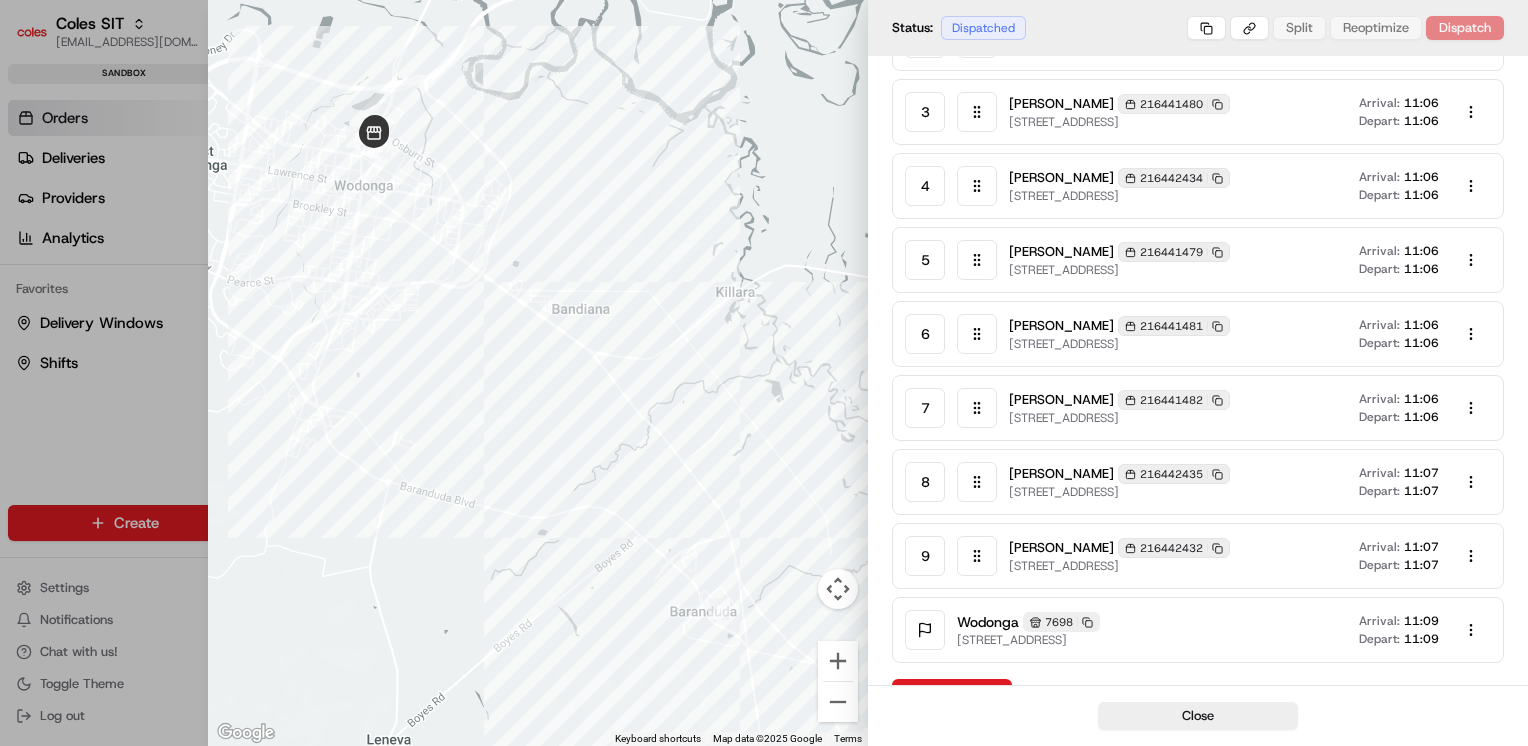 scroll, scrollTop: 452, scrollLeft: 0, axis: vertical 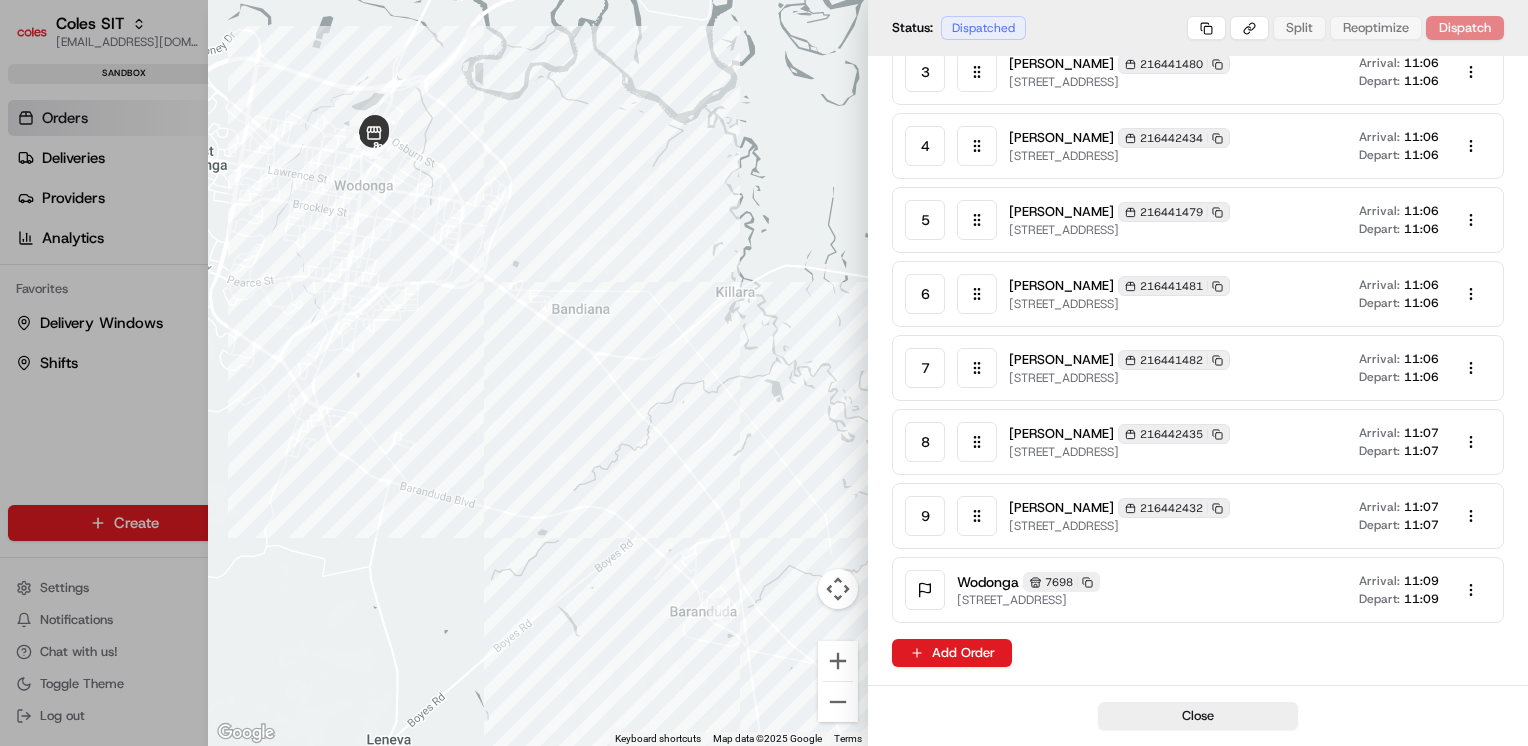 click at bounding box center [764, 373] 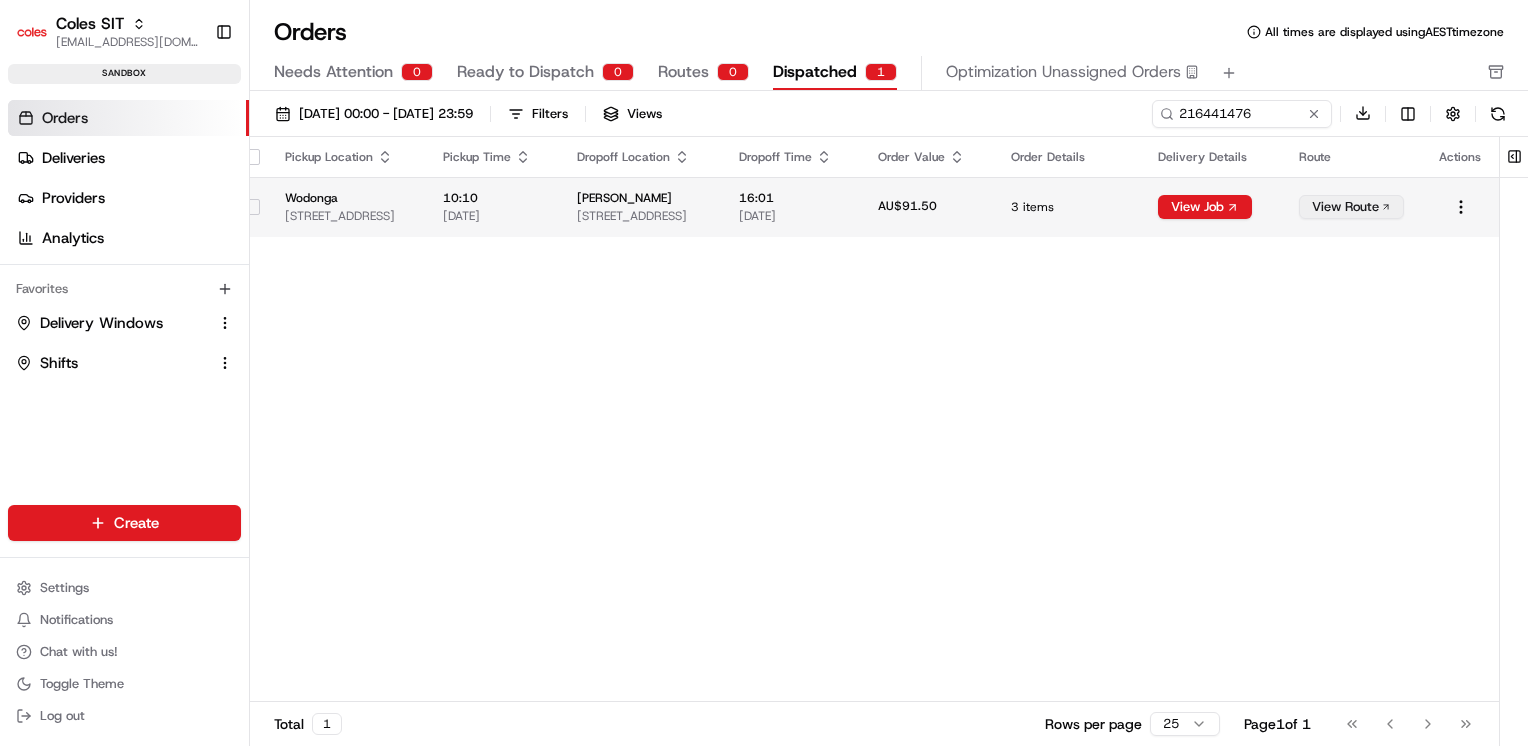 click on "View Route" at bounding box center (1351, 207) 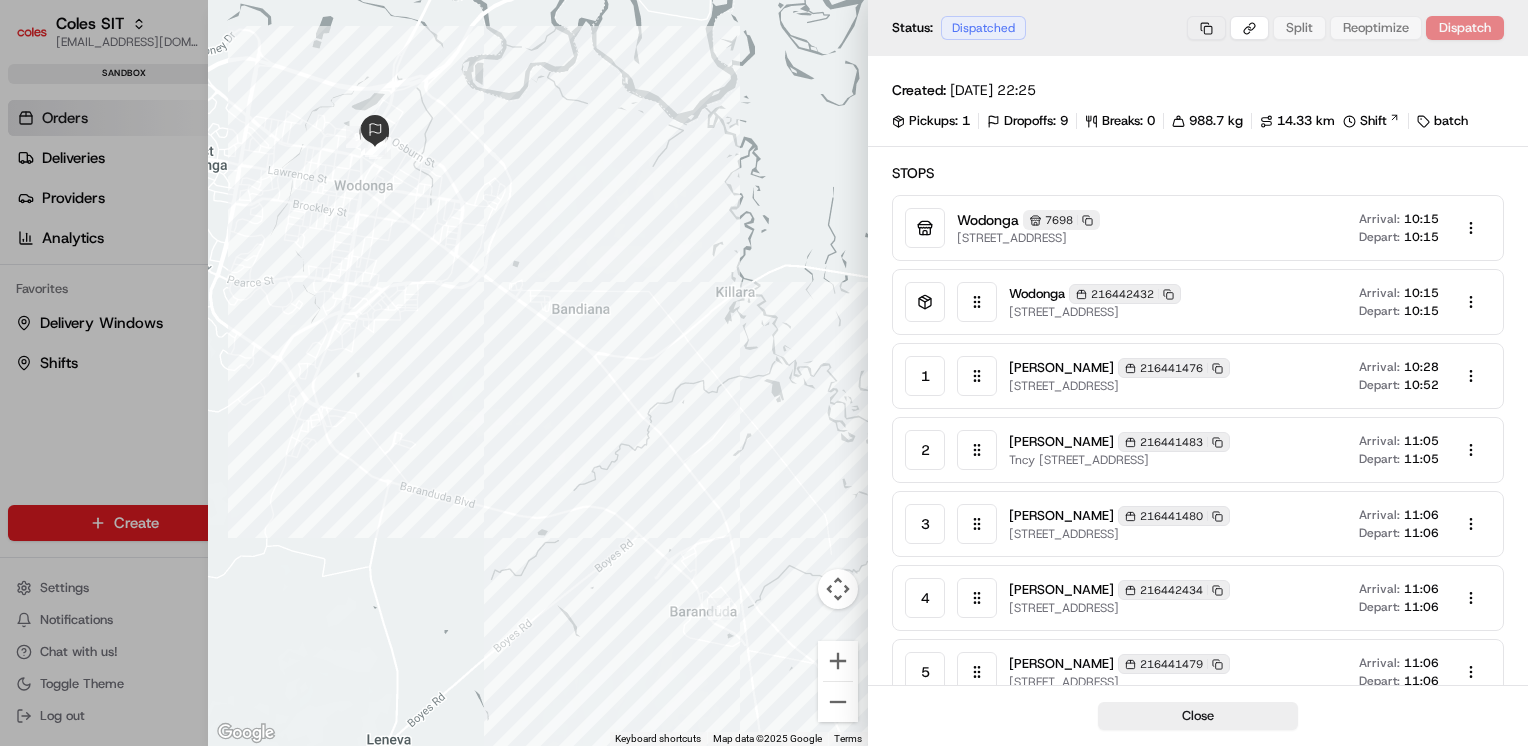 click on "Coles SIT prateekmohan.lal@coles.com.au Toggle Sidebar sandbox Orders Deliveries Providers Analytics Favorites Delivery Windows Shifts Main Menu Members & Organization Organization Users Roles Preferences Customization Tracking Orchestration Automations Dispatch Strategy Optimization Strategy Locations Pickup Locations Dropoff Locations Zones Shifts Delivery Windows Billing Billing Integrations Notification Triggers Webhooks API Keys Request Logs Create Settings Notifications Chat with us! Toggle Theme Log out Orders All times are displayed using  AEST  timezone Needs Attention 0 Ready to Dispatch 0 Routes 0 Dispatched 0 Optimization Unassigned Orders 01/07/2025 00:00 - 31/07/2025 23:59 Filters Views 216441476 Download Pickup Location Pickup Time Dropoff Location Dropoff Time Order Value Order Details Delivery Details Route Actions Wodonga 1-13 South St, Wodonga VIC 3690, Australia 10:10 18/07/2025 Prateek Mohan 20 Foxglove Tce, BARANDUDA, VIC 3691, AU 16:01 18/07/2025 AU$91.50 3   items View Job" at bounding box center (764, 373) 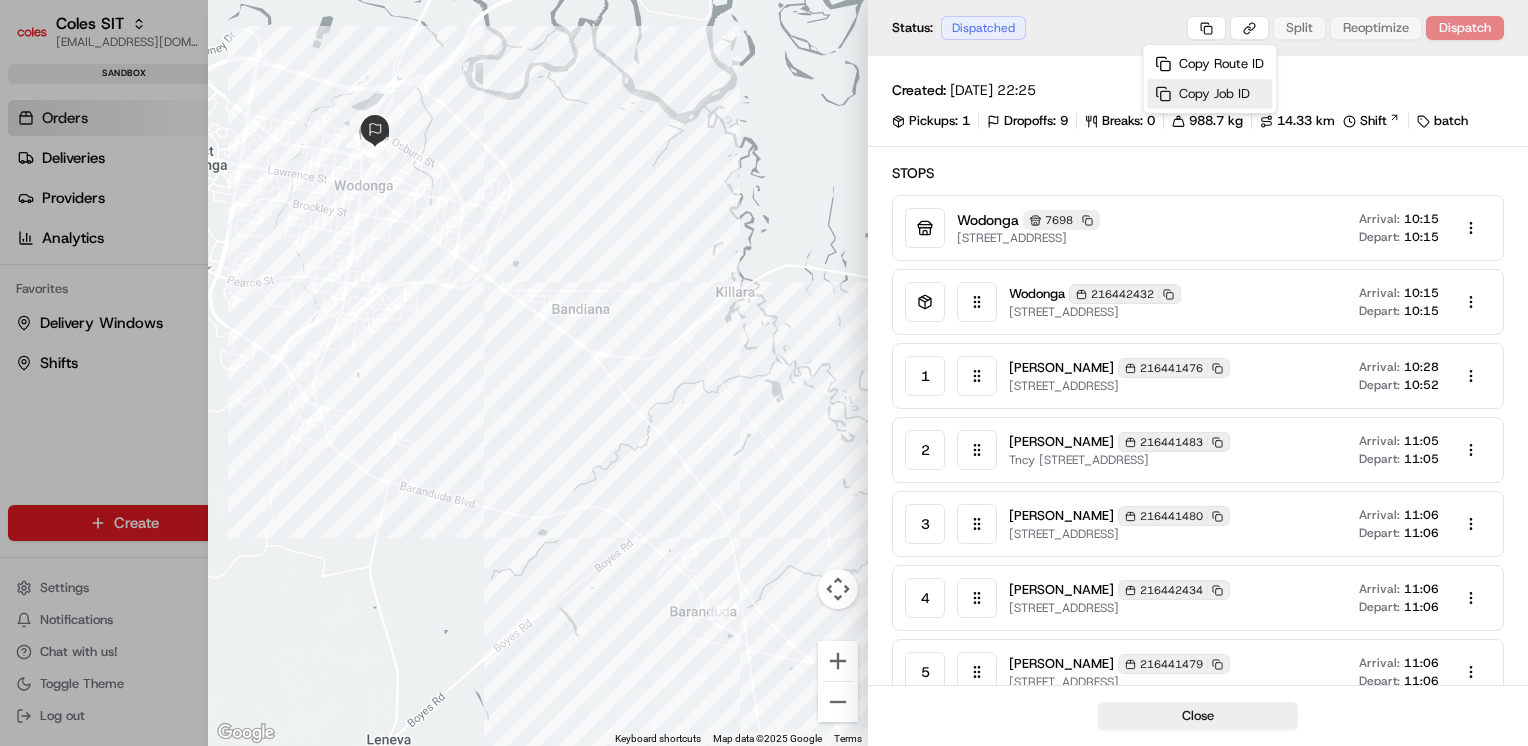 click on "Copy Job ID" at bounding box center [1209, 94] 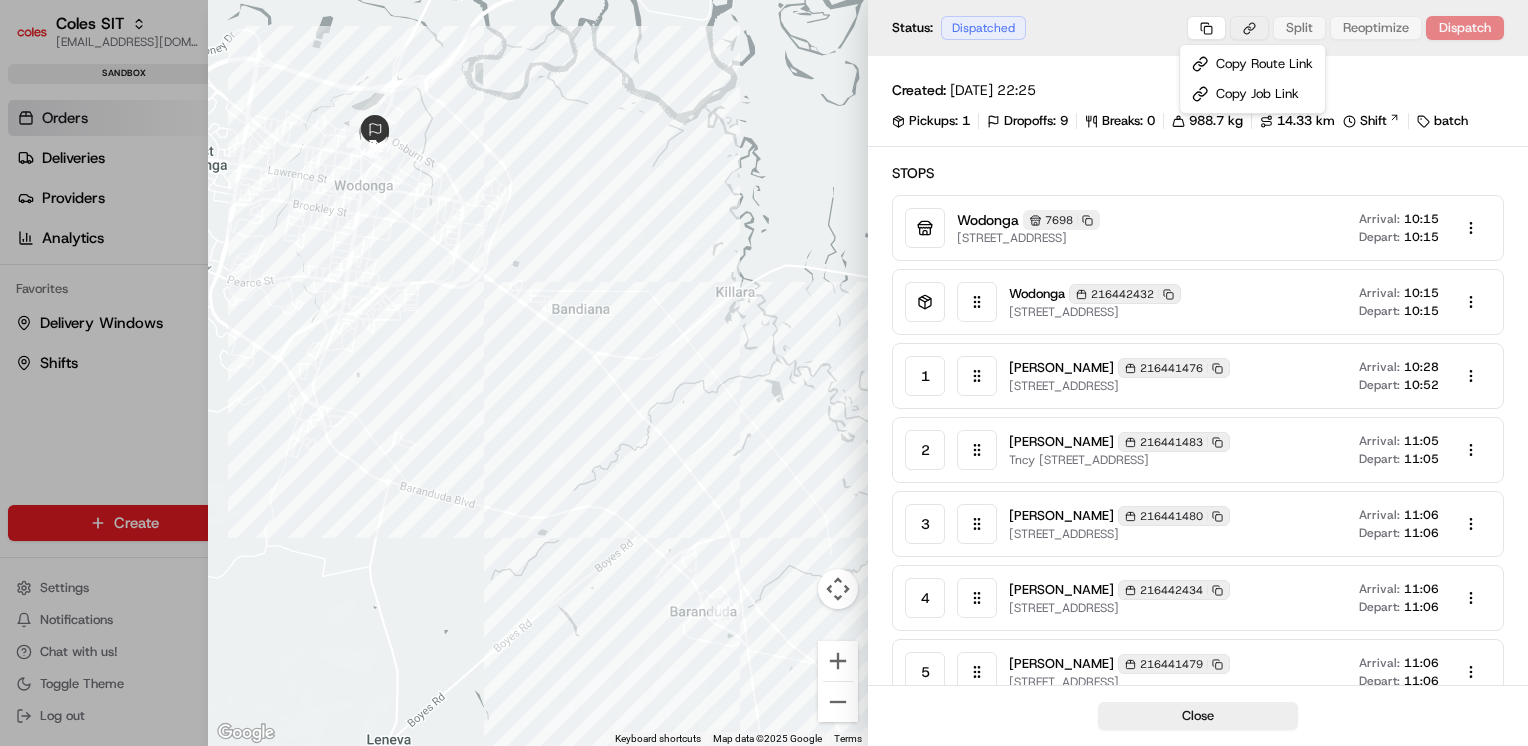 click on "Coles SIT prateekmohan.lal@coles.com.au Toggle Sidebar sandbox Orders Deliveries Providers Analytics Favorites Delivery Windows Shifts Main Menu Members & Organization Organization Users Roles Preferences Customization Tracking Orchestration Automations Dispatch Strategy Optimization Strategy Locations Pickup Locations Dropoff Locations Zones Shifts Delivery Windows Billing Billing Integrations Notification Triggers Webhooks API Keys Request Logs Create Settings Notifications Chat with us! Toggle Theme Log out Orders All times are displayed using  AEST  timezone Needs Attention 0 Ready to Dispatch 0 Routes 0 Dispatched 0 Optimization Unassigned Orders 01/07/2025 00:00 - 31/07/2025 23:59 Filters Views 216441476 Download Pickup Location Pickup Time Dropoff Location Dropoff Time Order Value Order Details Delivery Details Route Actions Wodonga 1-13 South St, Wodonga VIC 3690, Australia 10:10 18/07/2025 Prateek Mohan 20 Foxglove Tce, BARANDUDA, VIC 3691, AU 16:01 18/07/2025 AU$91.50 3   items View Job" at bounding box center [764, 373] 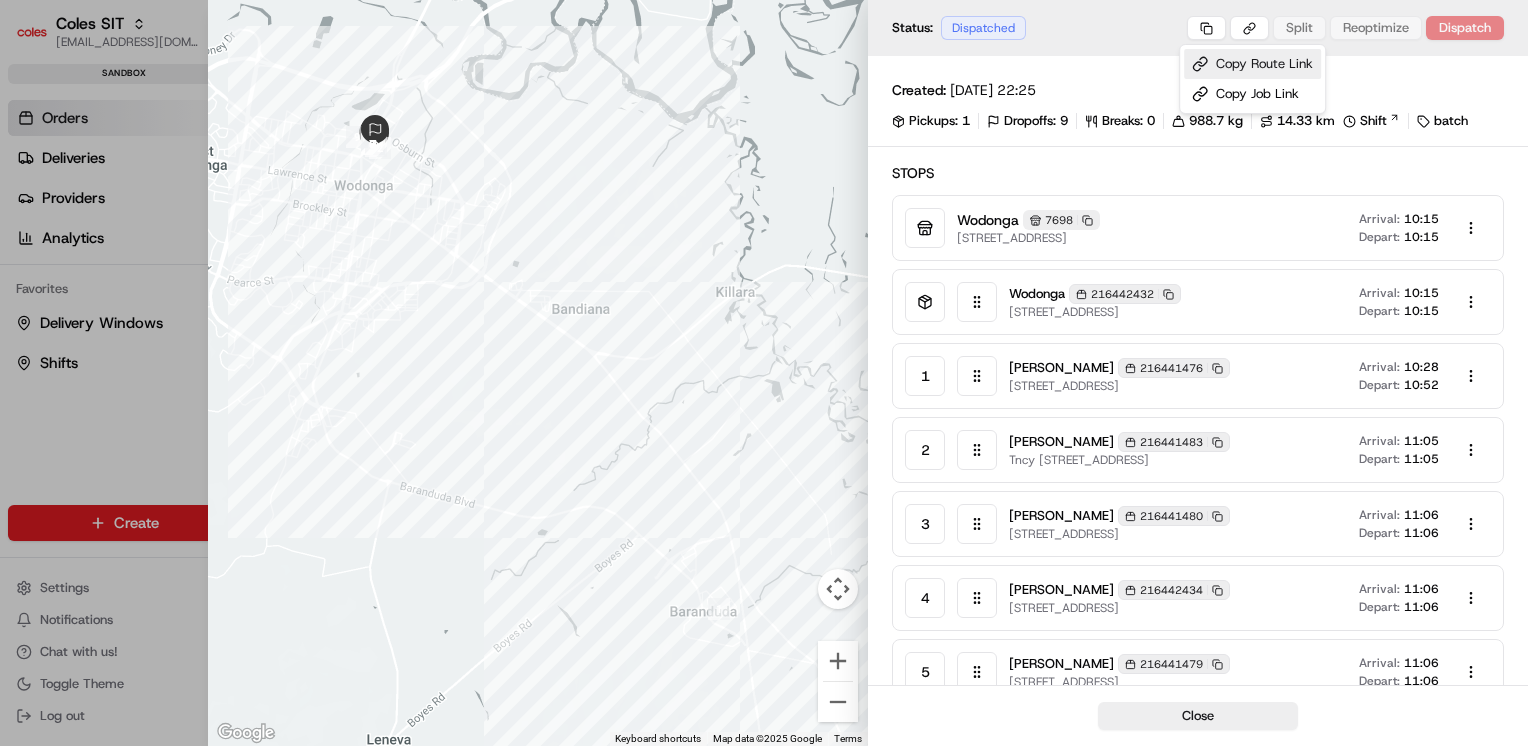 click on "Copy Route Link" at bounding box center (1252, 64) 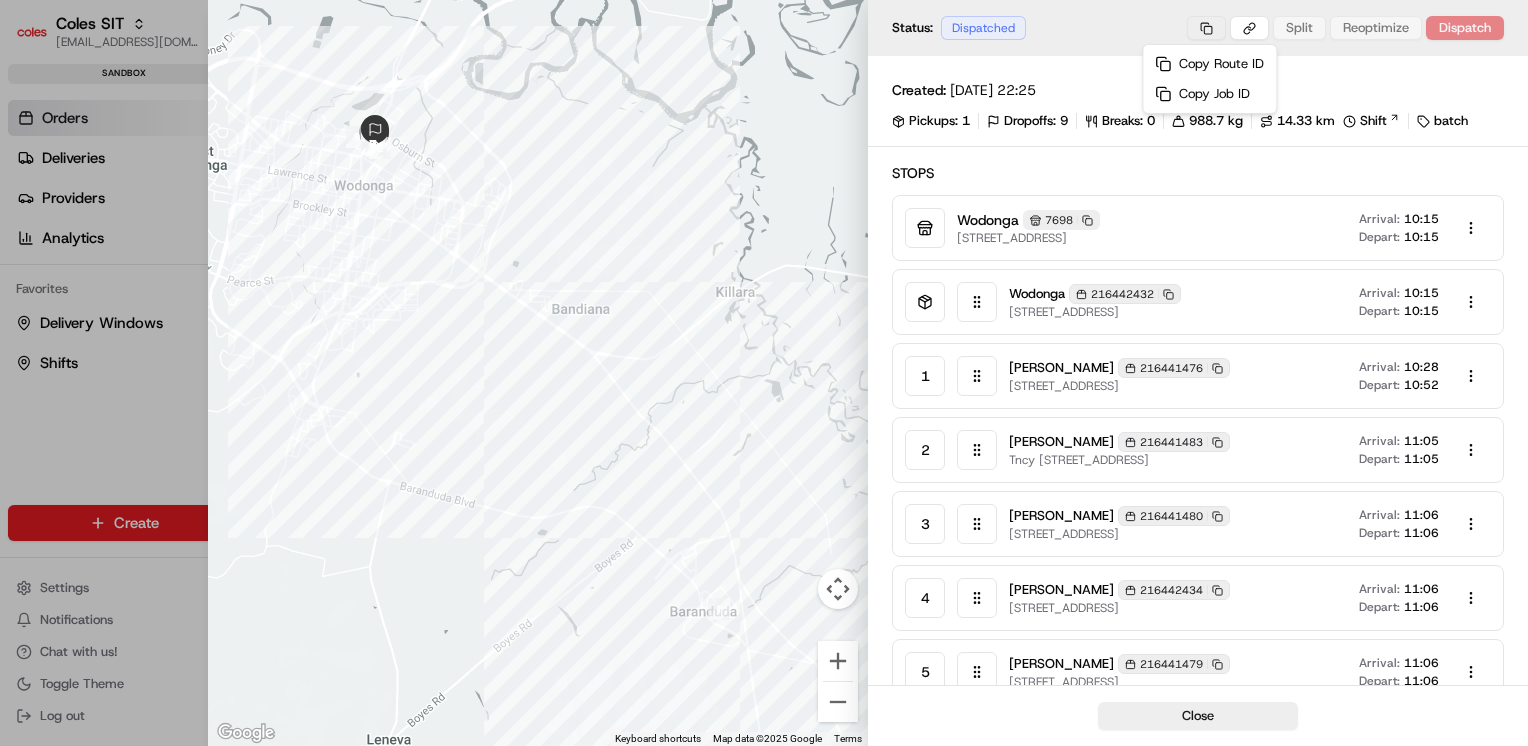 click on "Coles SIT prateekmohan.lal@coles.com.au Toggle Sidebar sandbox Orders Deliveries Providers Analytics Favorites Delivery Windows Shifts Main Menu Members & Organization Organization Users Roles Preferences Customization Tracking Orchestration Automations Dispatch Strategy Optimization Strategy Locations Pickup Locations Dropoff Locations Zones Shifts Delivery Windows Billing Billing Integrations Notification Triggers Webhooks API Keys Request Logs Create Settings Notifications Chat with us! Toggle Theme Log out Orders All times are displayed using  AEST  timezone Needs Attention 0 Ready to Dispatch 0 Routes 0 Dispatched 0 Optimization Unassigned Orders 01/07/2025 00:00 - 31/07/2025 23:59 Filters Views 216441476 Download Pickup Location Pickup Time Dropoff Location Dropoff Time Order Value Order Details Delivery Details Route Actions Wodonga 1-13 South St, Wodonga VIC 3690, Australia 10:10 18/07/2025 Prateek Mohan 20 Foxglove Tce, BARANDUDA, VIC 3691, AU 16:01 18/07/2025 AU$91.50 3   items View Job" at bounding box center (764, 373) 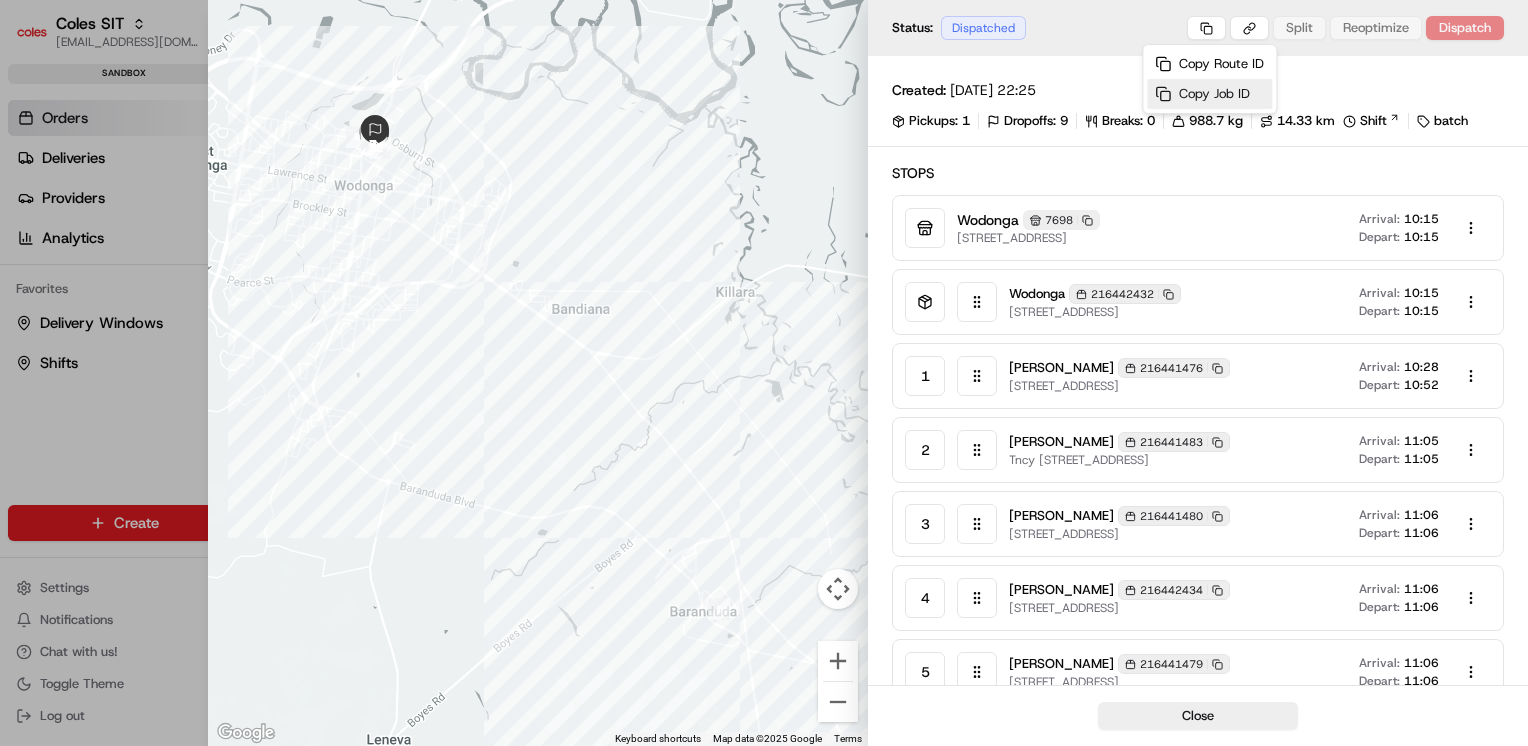 click on "Copy Job ID" at bounding box center (1209, 94) 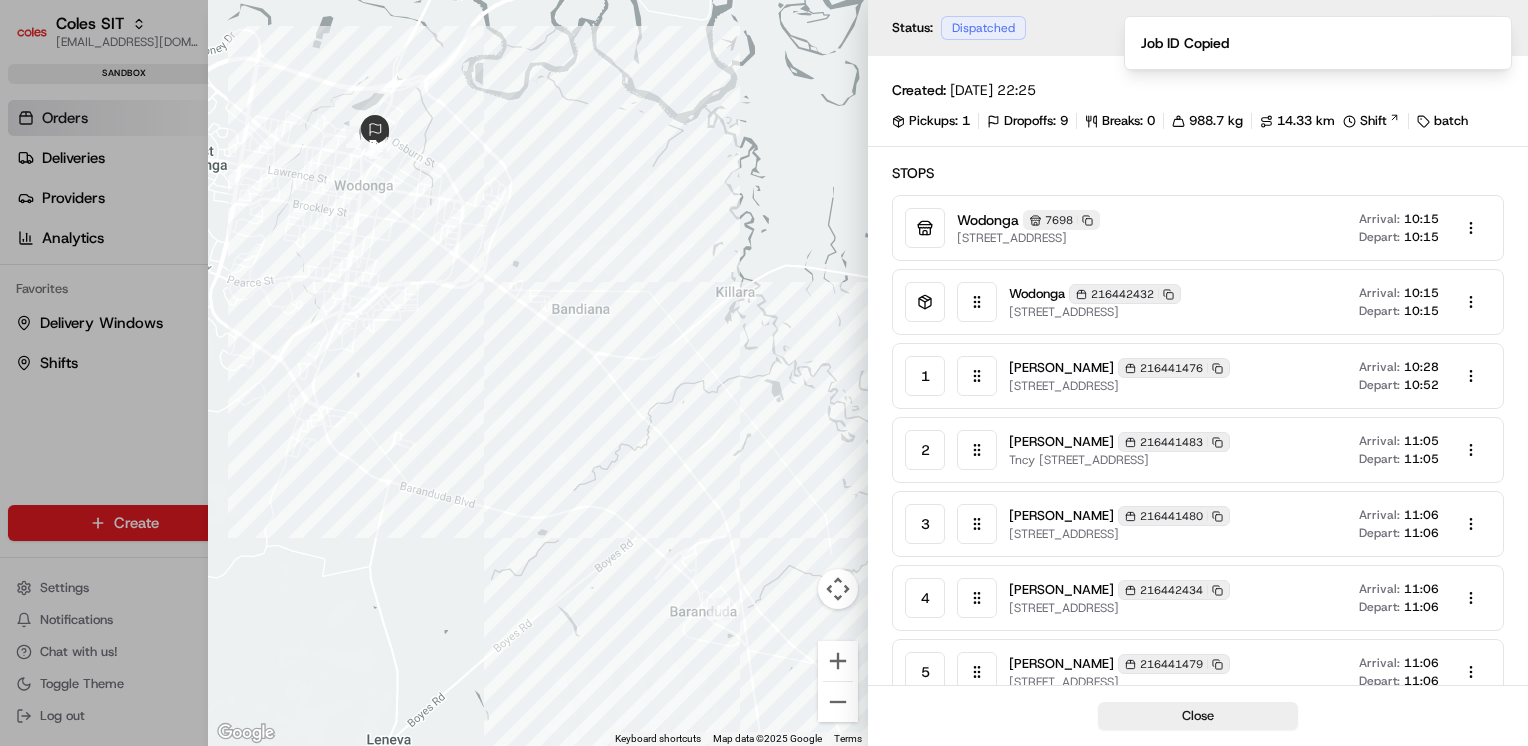 type 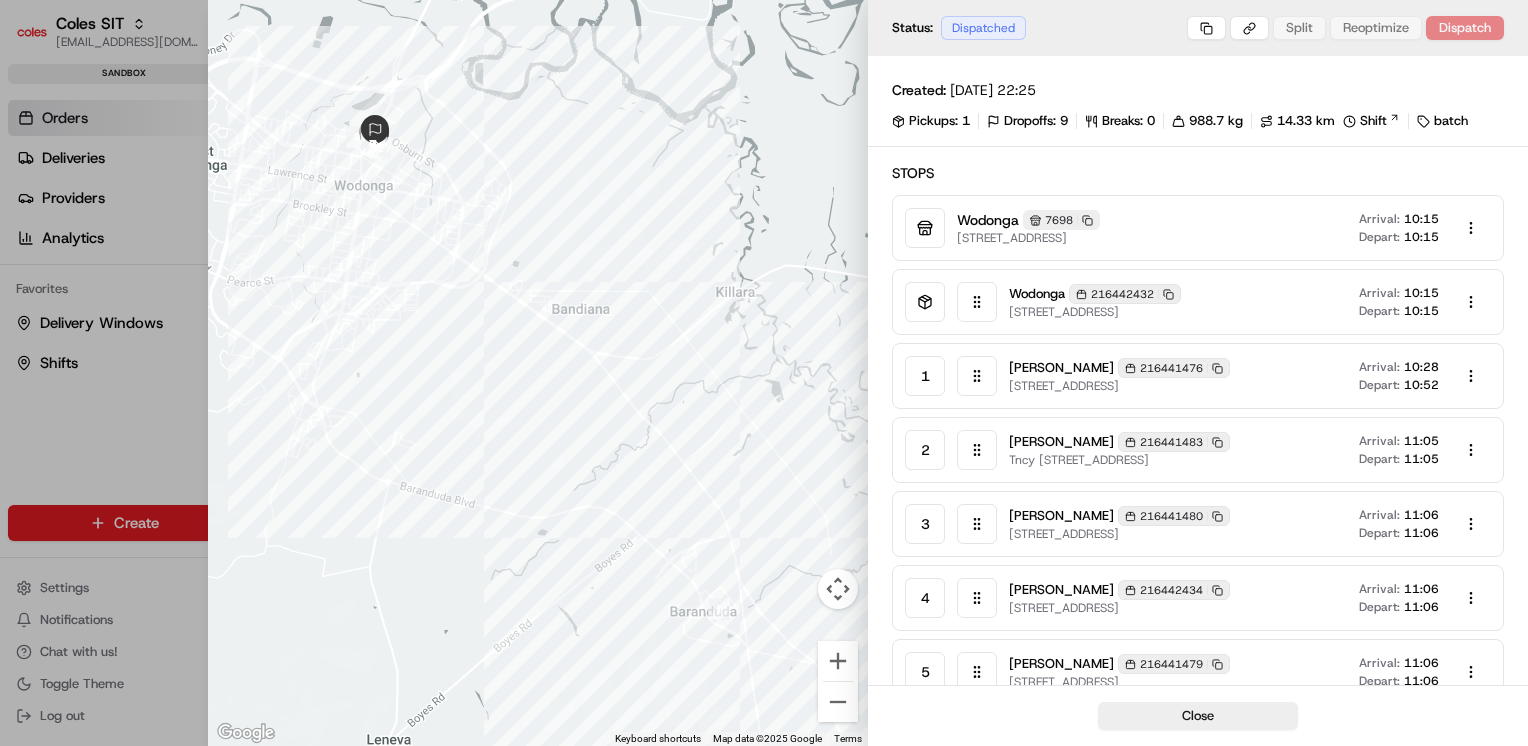 click on "Status: Dispatched Split Reoptimize Dispatch" at bounding box center (1198, 28) 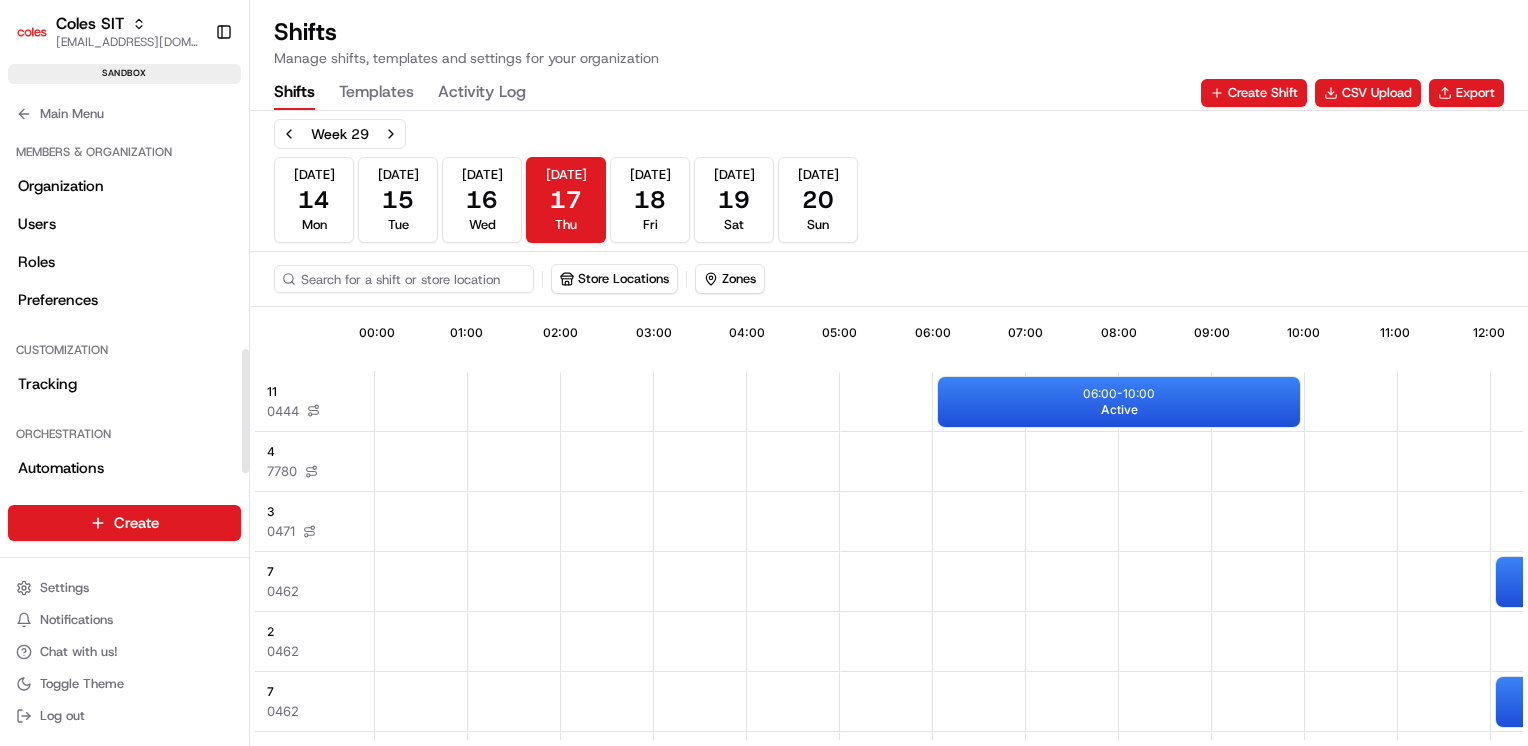scroll, scrollTop: 0, scrollLeft: 0, axis: both 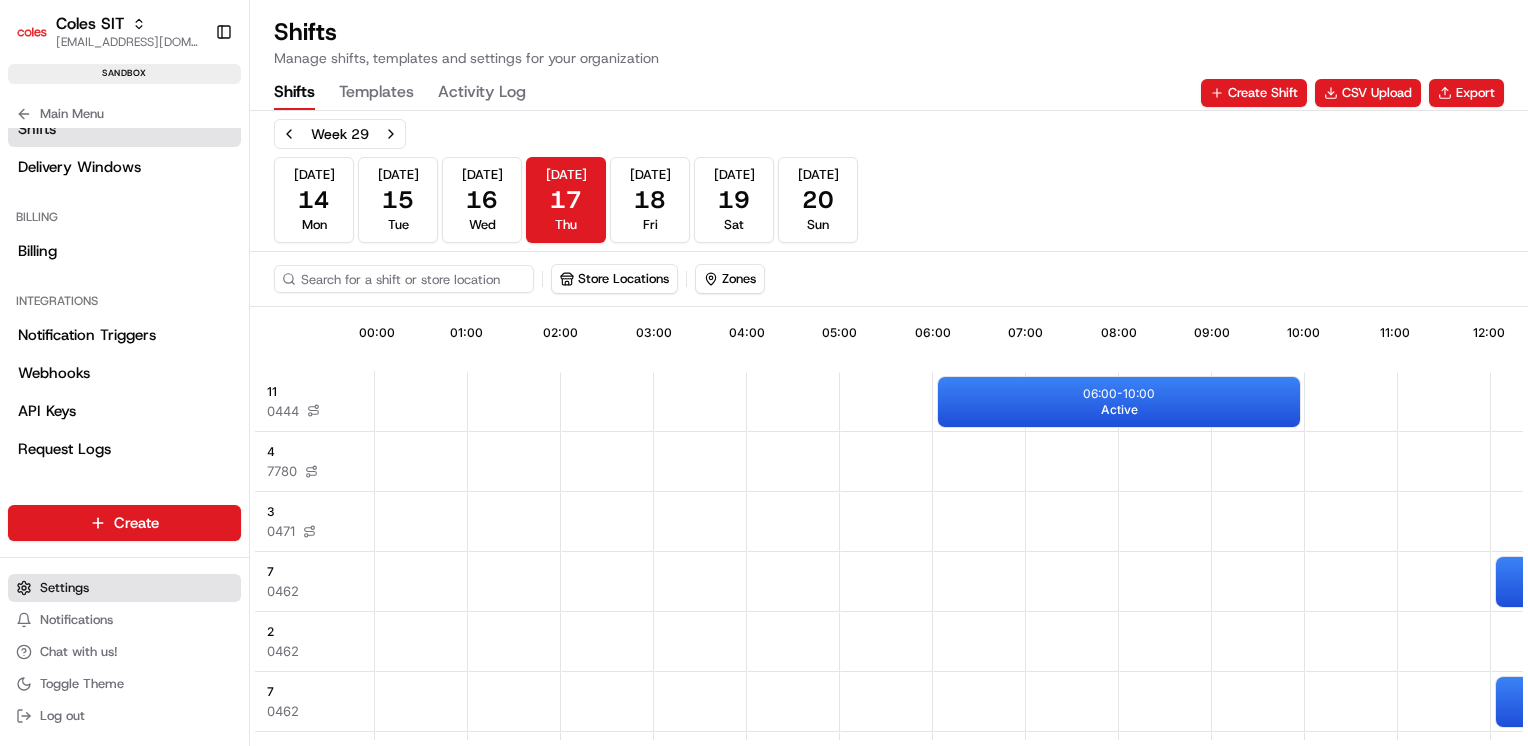 click on "Settings" at bounding box center [64, 588] 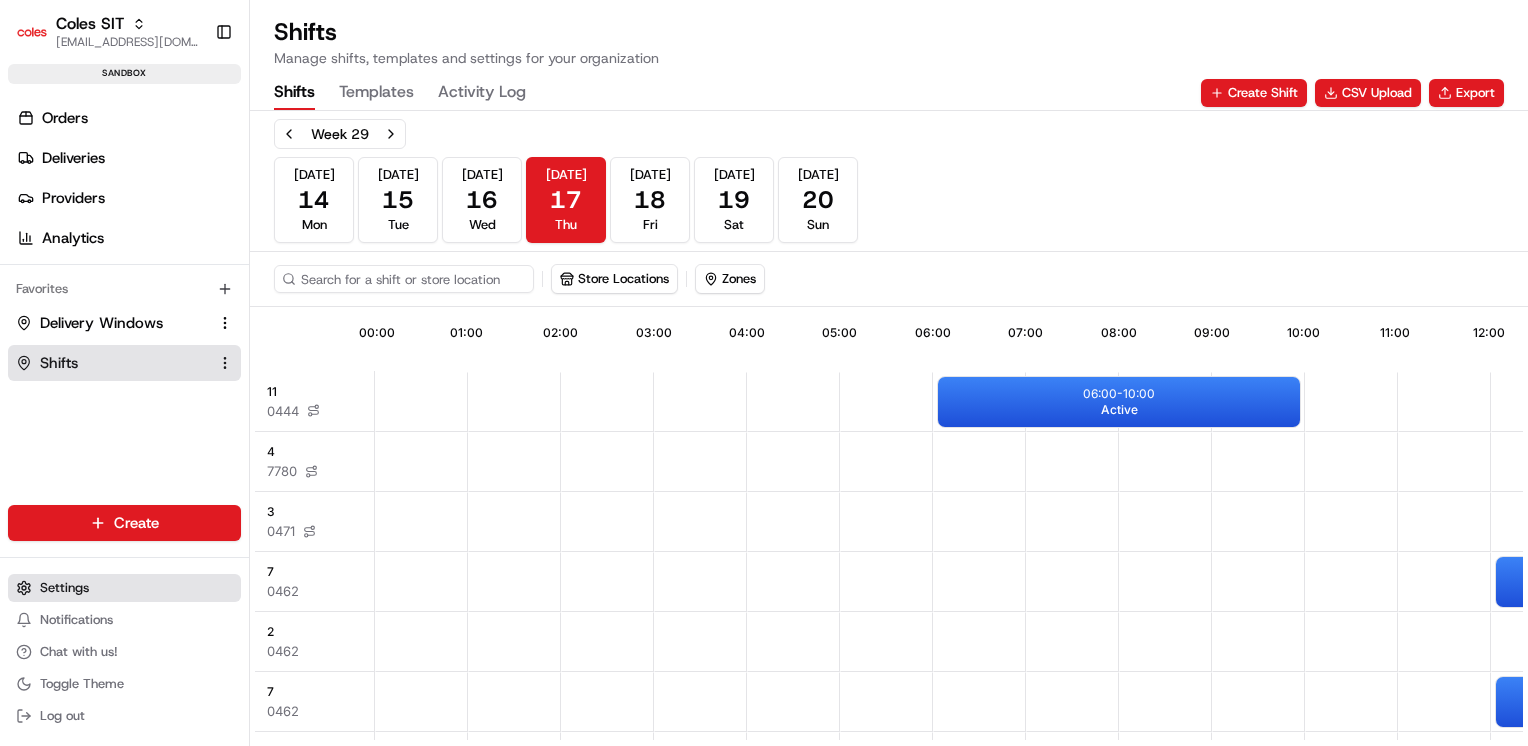 click on "Settings" at bounding box center [64, 588] 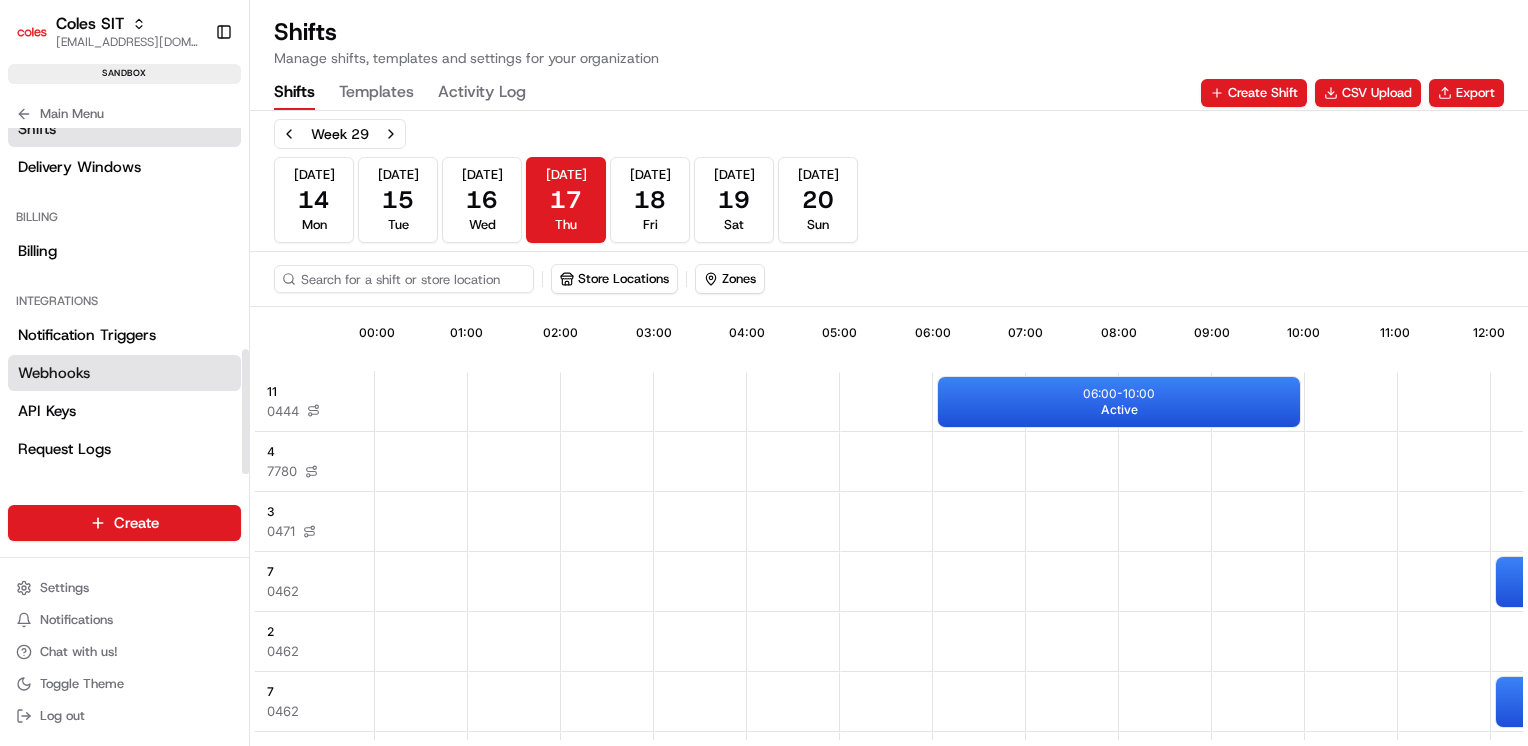 click on "Webhooks" at bounding box center [124, 373] 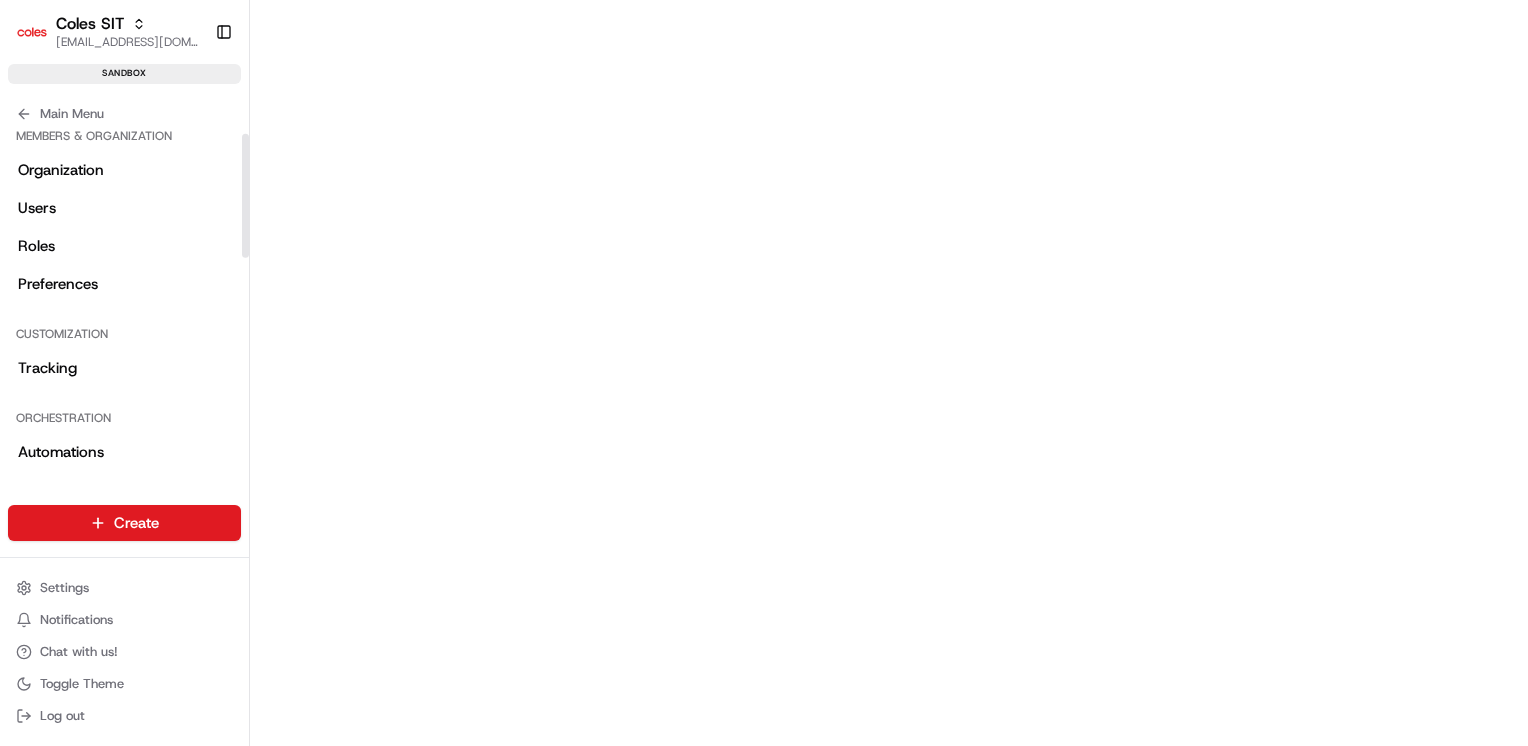 scroll, scrollTop: 0, scrollLeft: 0, axis: both 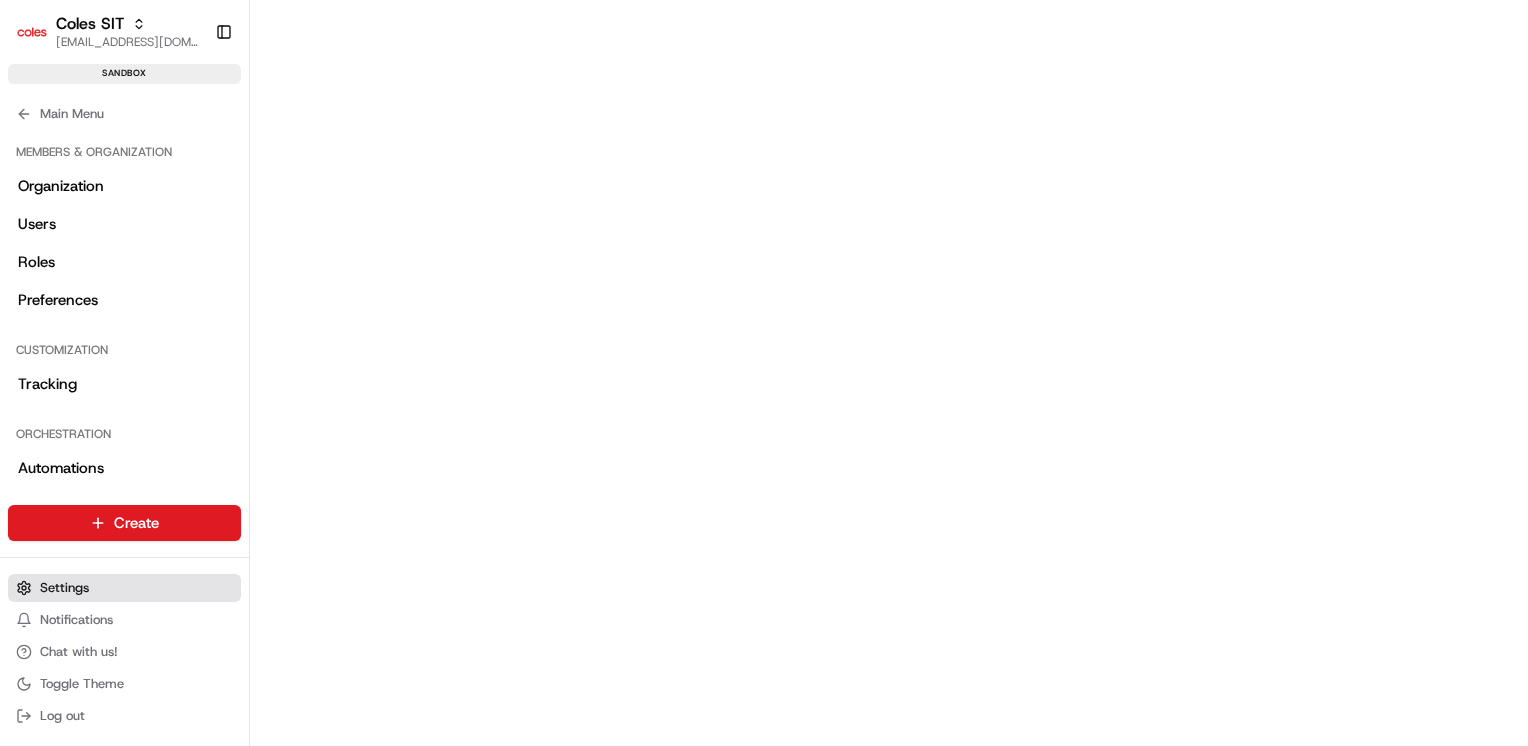 click on "Settings" at bounding box center [124, 588] 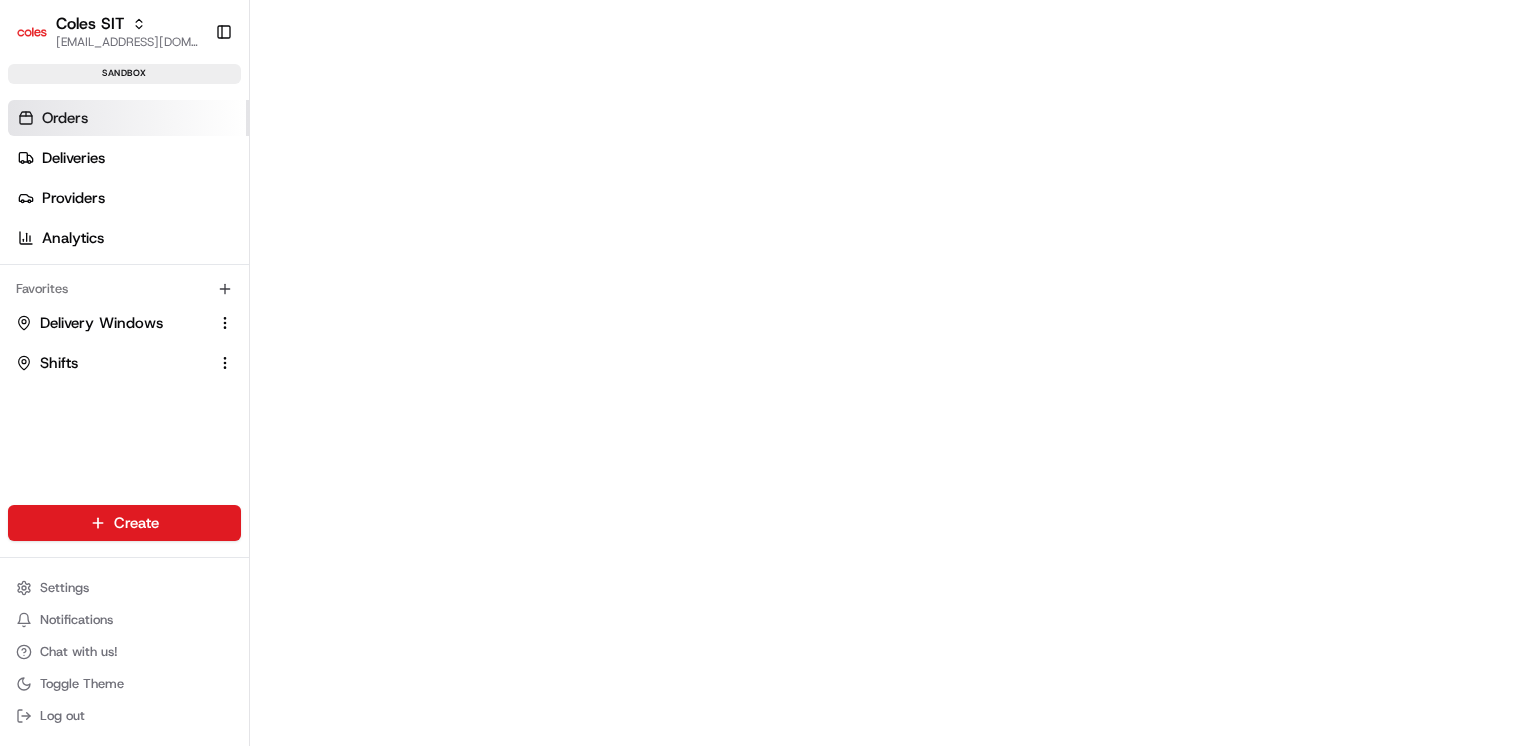 click on "Orders" at bounding box center (128, 118) 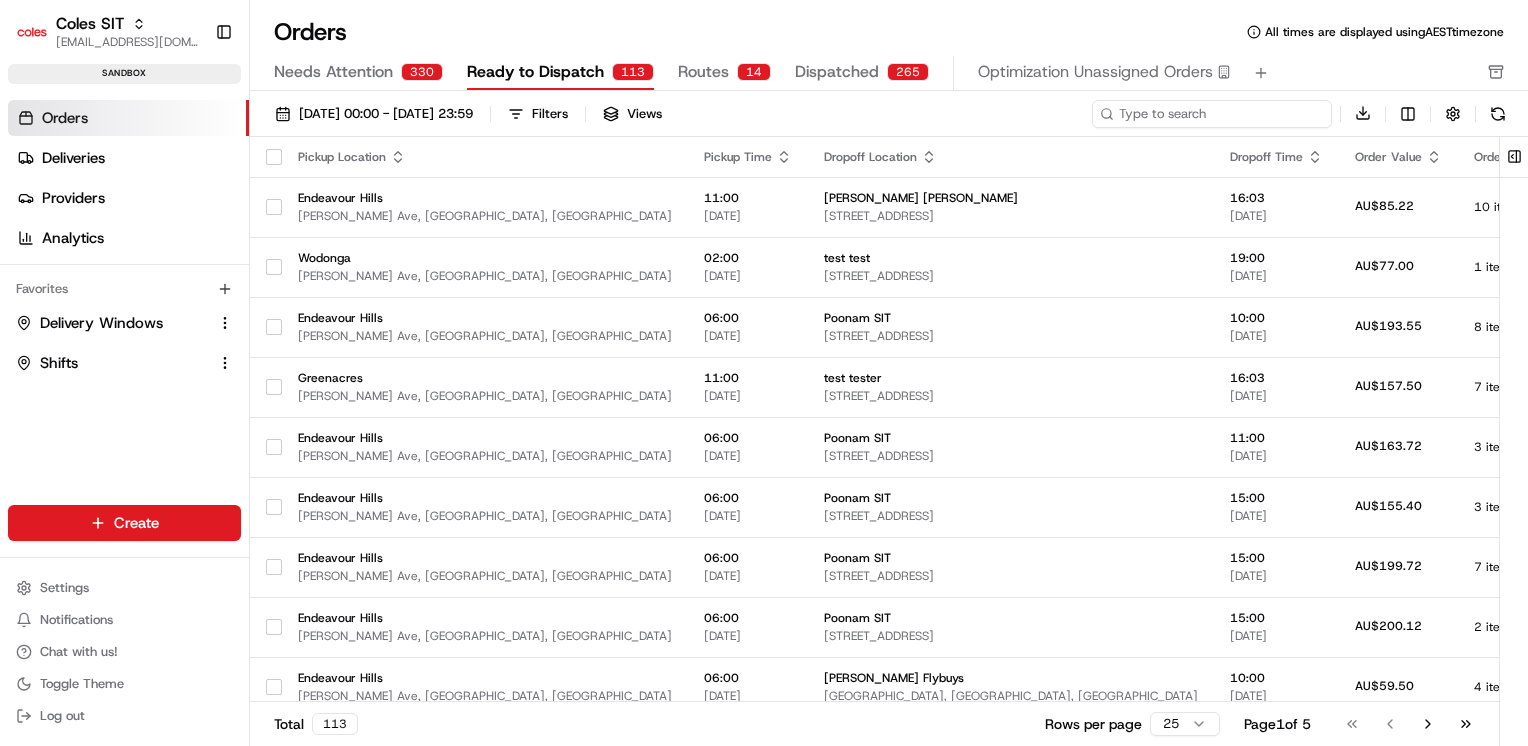 click at bounding box center (1212, 114) 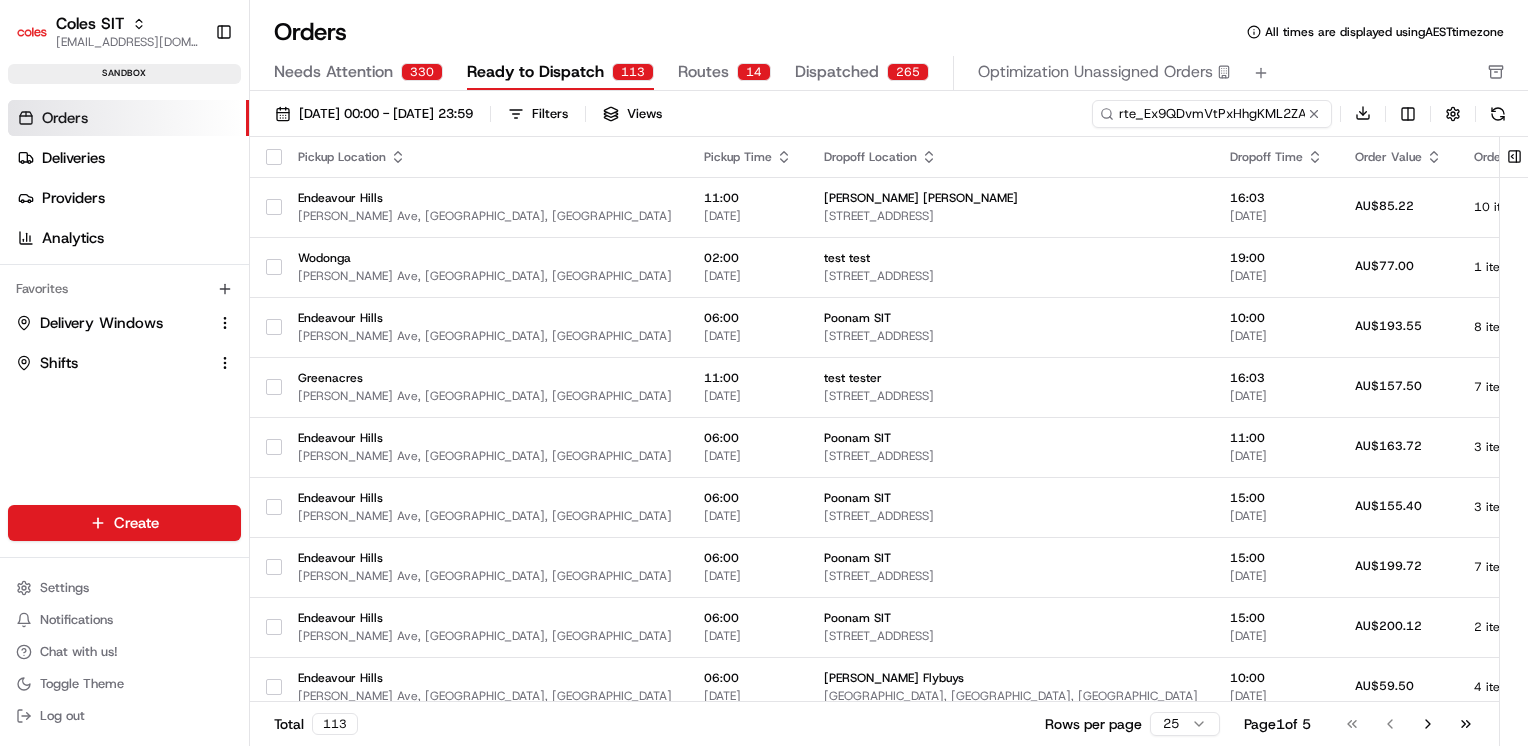 scroll, scrollTop: 0, scrollLeft: 22, axis: horizontal 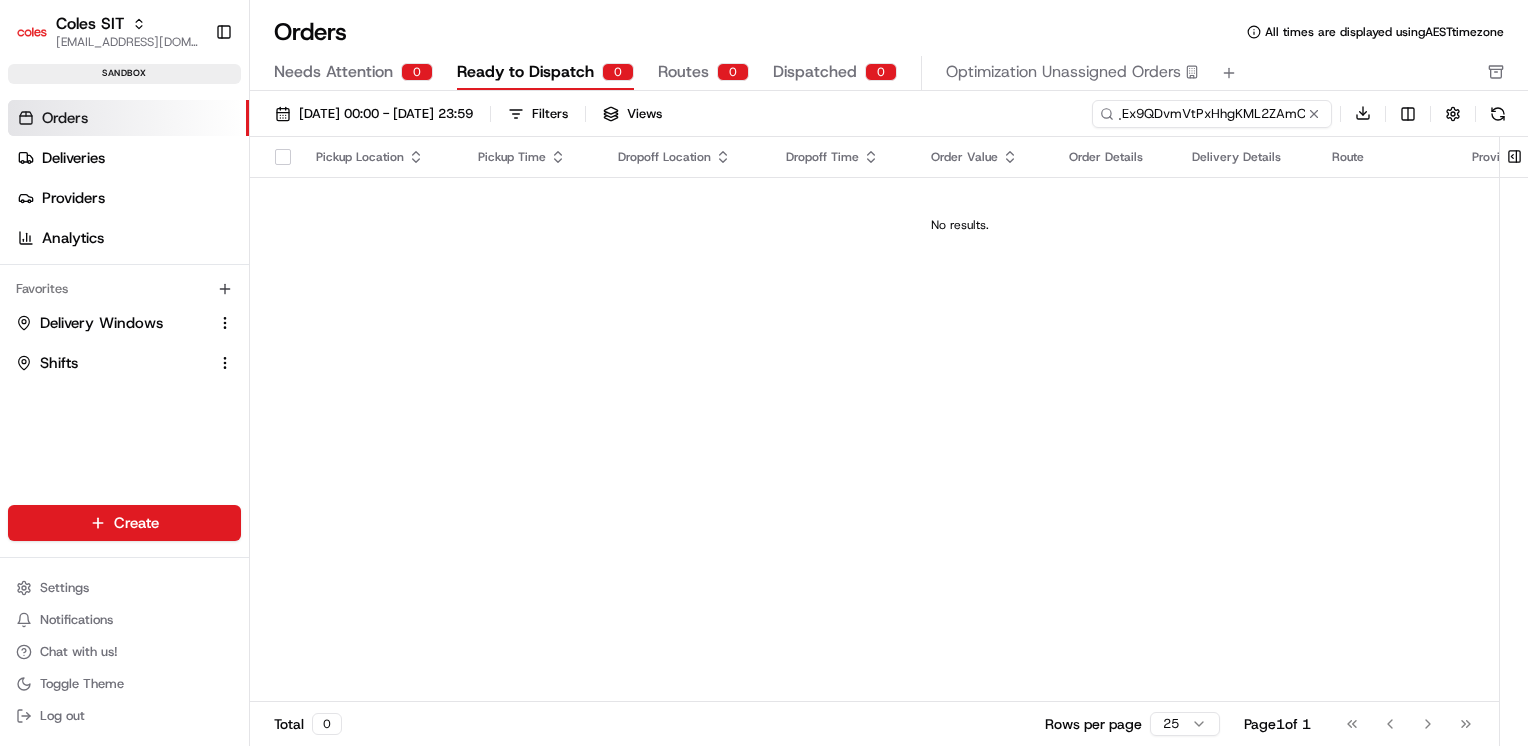 drag, startPoint x: 1162, startPoint y: 122, endPoint x: 1408, endPoint y: 80, distance: 249.55962 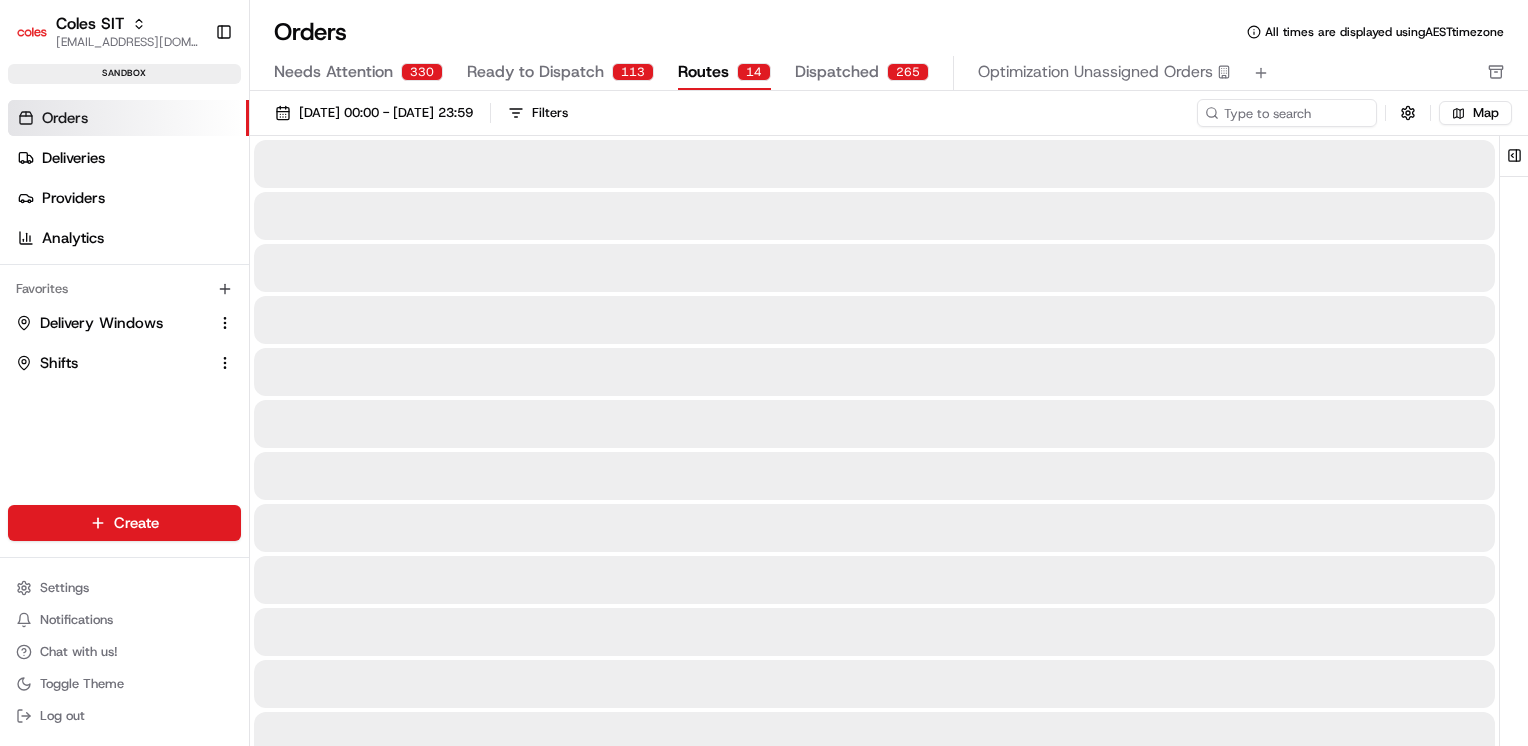 click on "Routes 14" at bounding box center [724, 73] 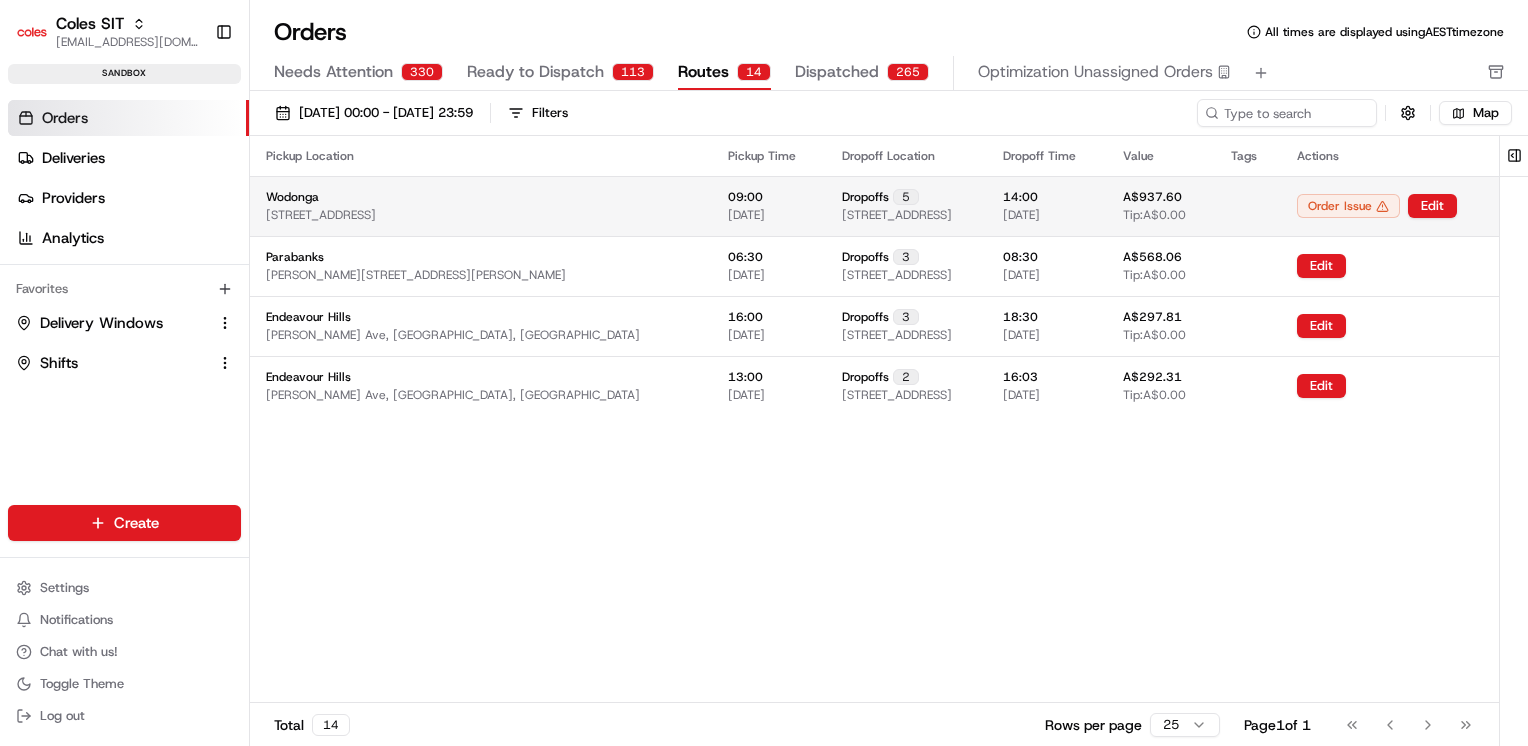 click on "Order Issue" at bounding box center [1348, 206] 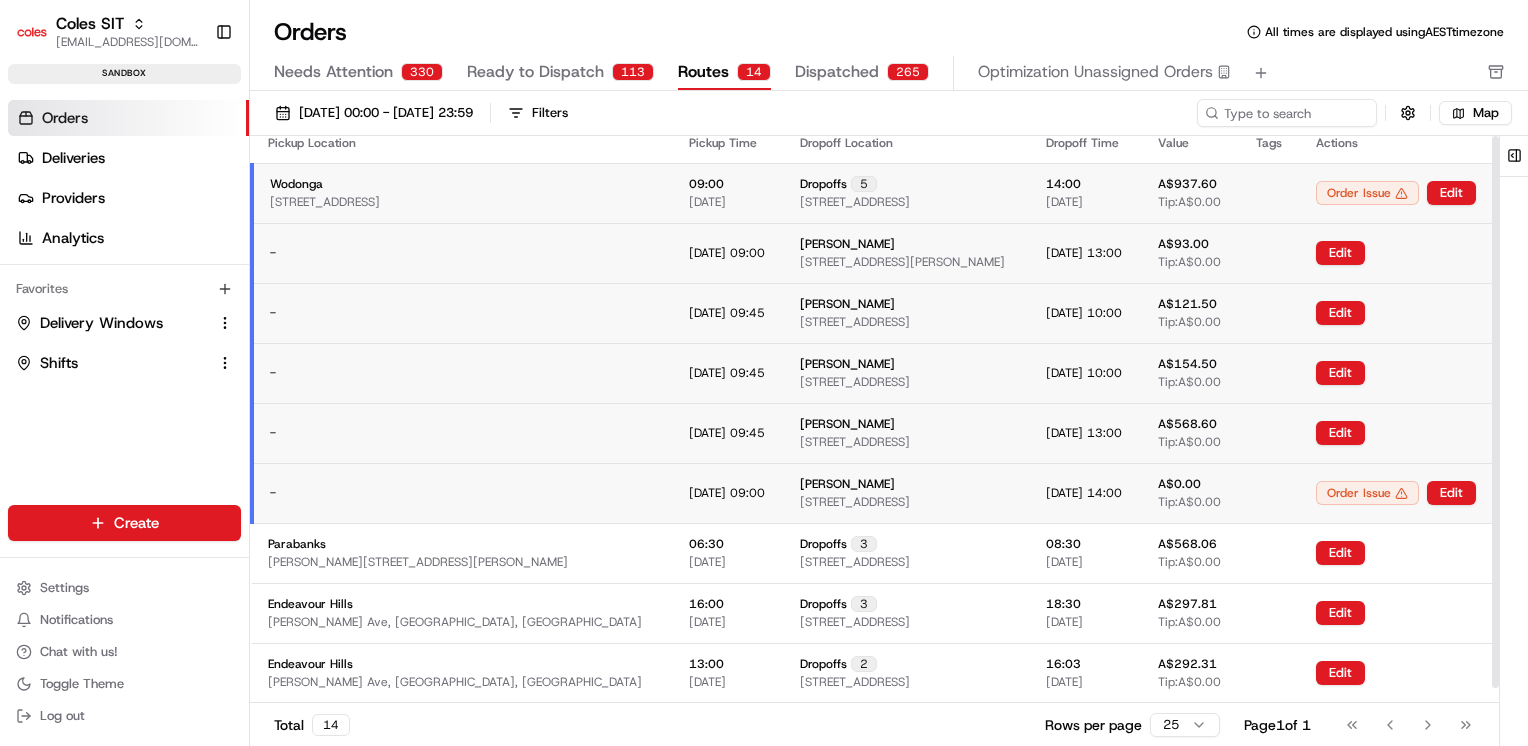 scroll, scrollTop: 0, scrollLeft: 0, axis: both 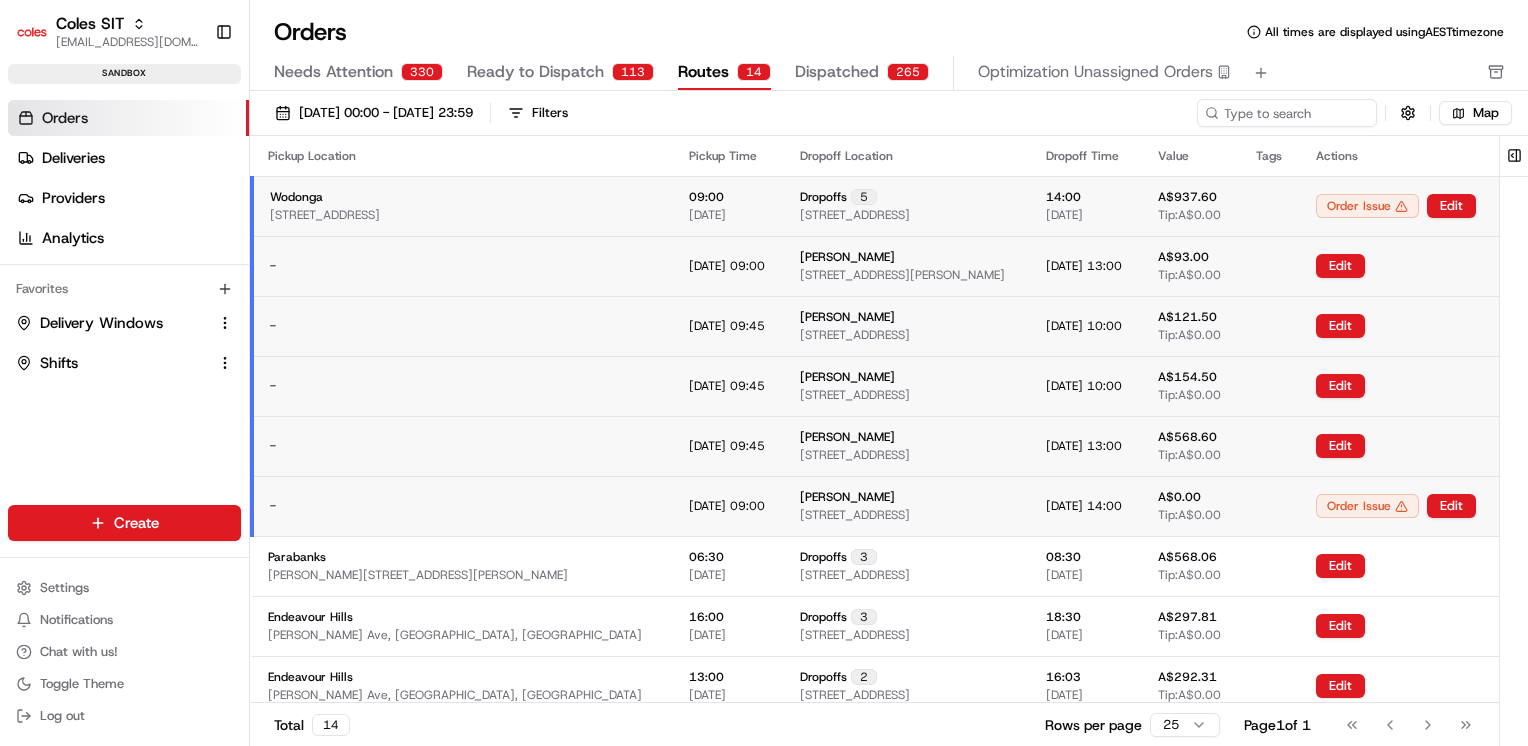 click on "Routes" at bounding box center [703, 72] 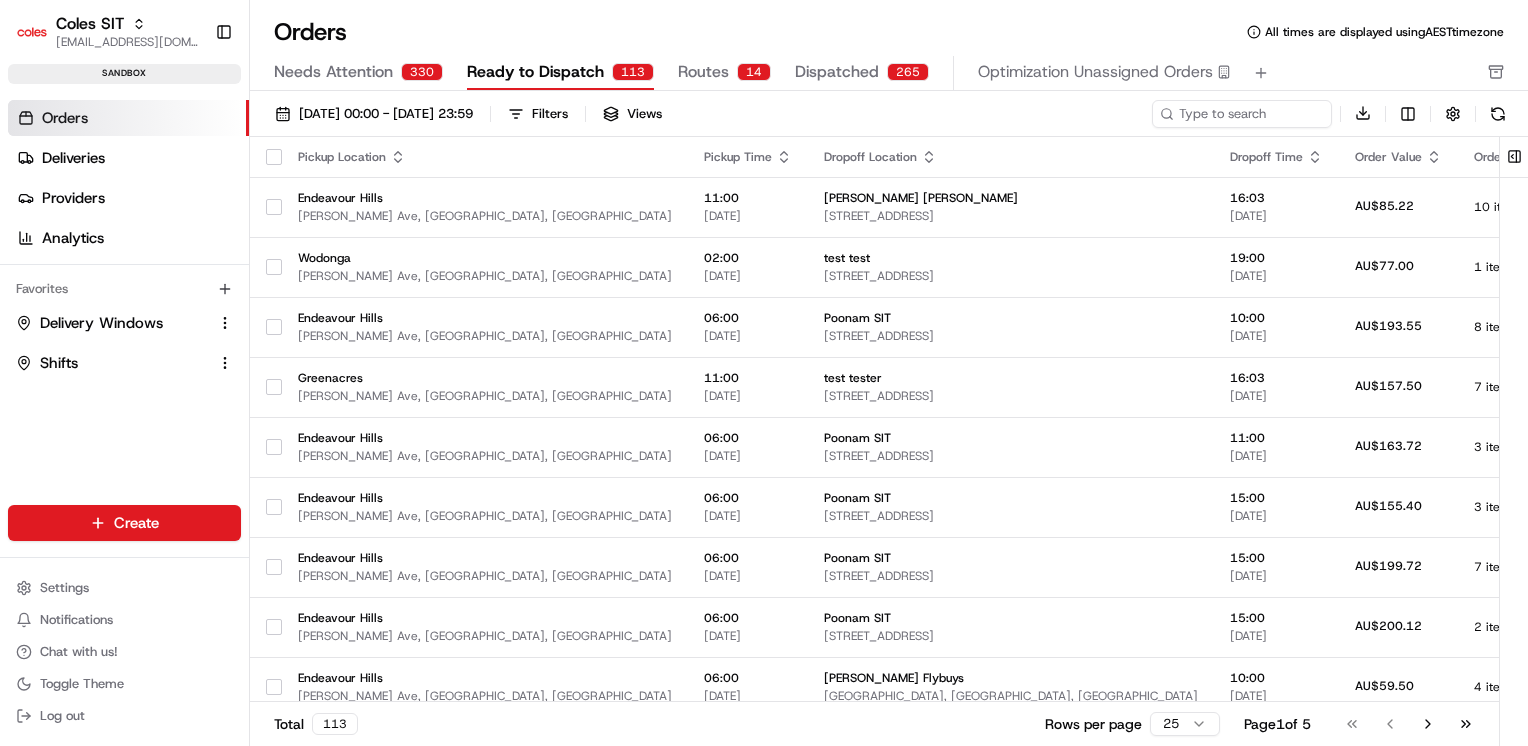 click on "Orders All times are displayed using  AEST  timezone" at bounding box center [889, 32] 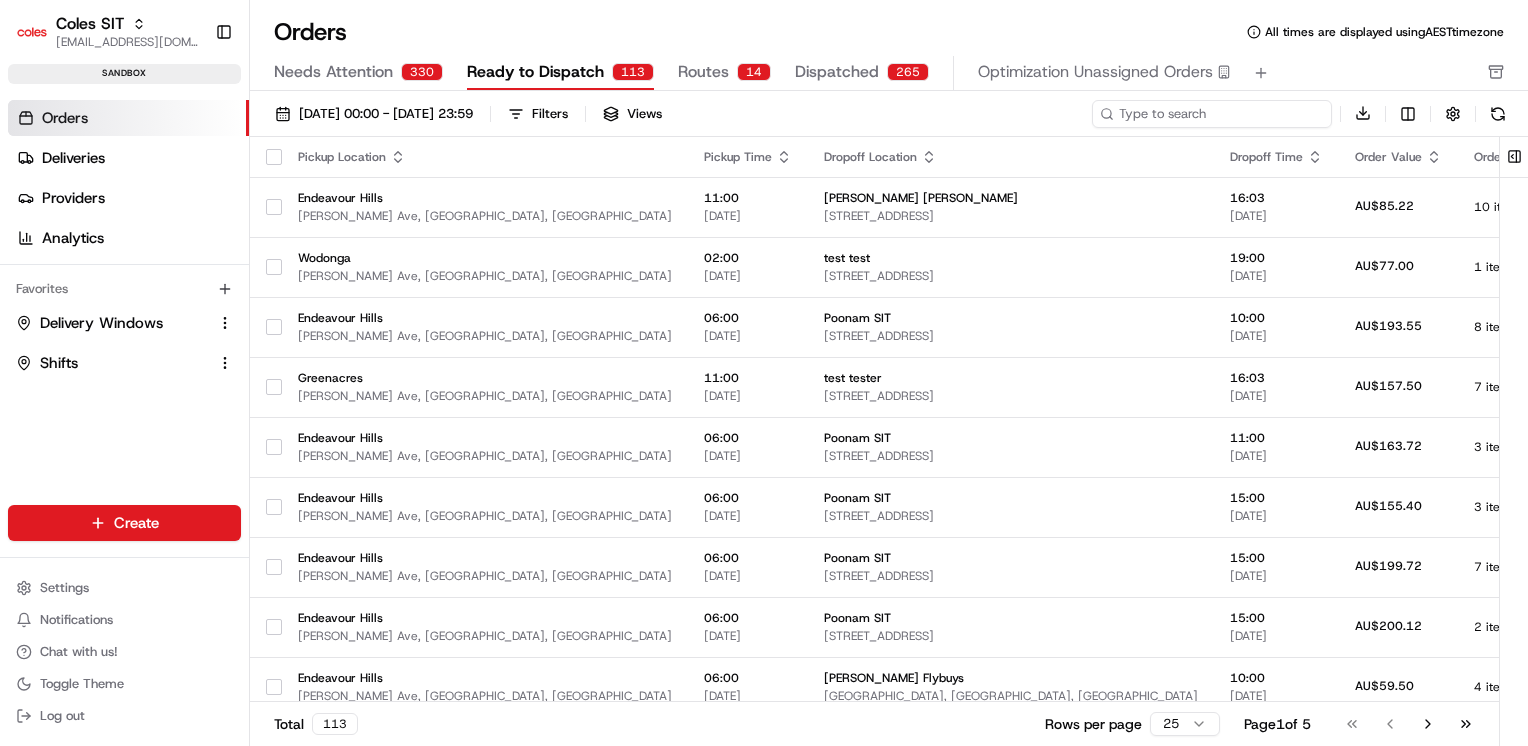 click at bounding box center (1212, 114) 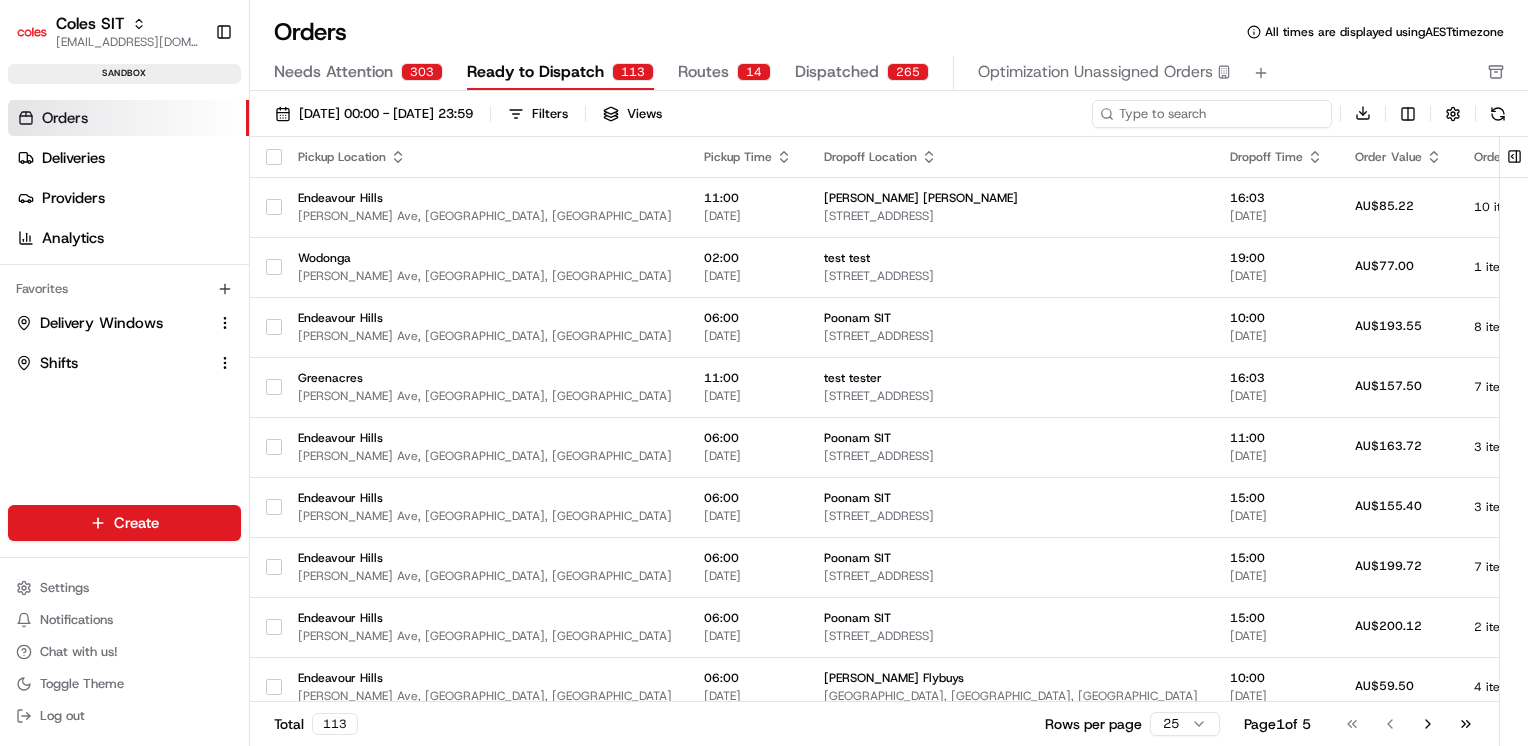 type on "G" 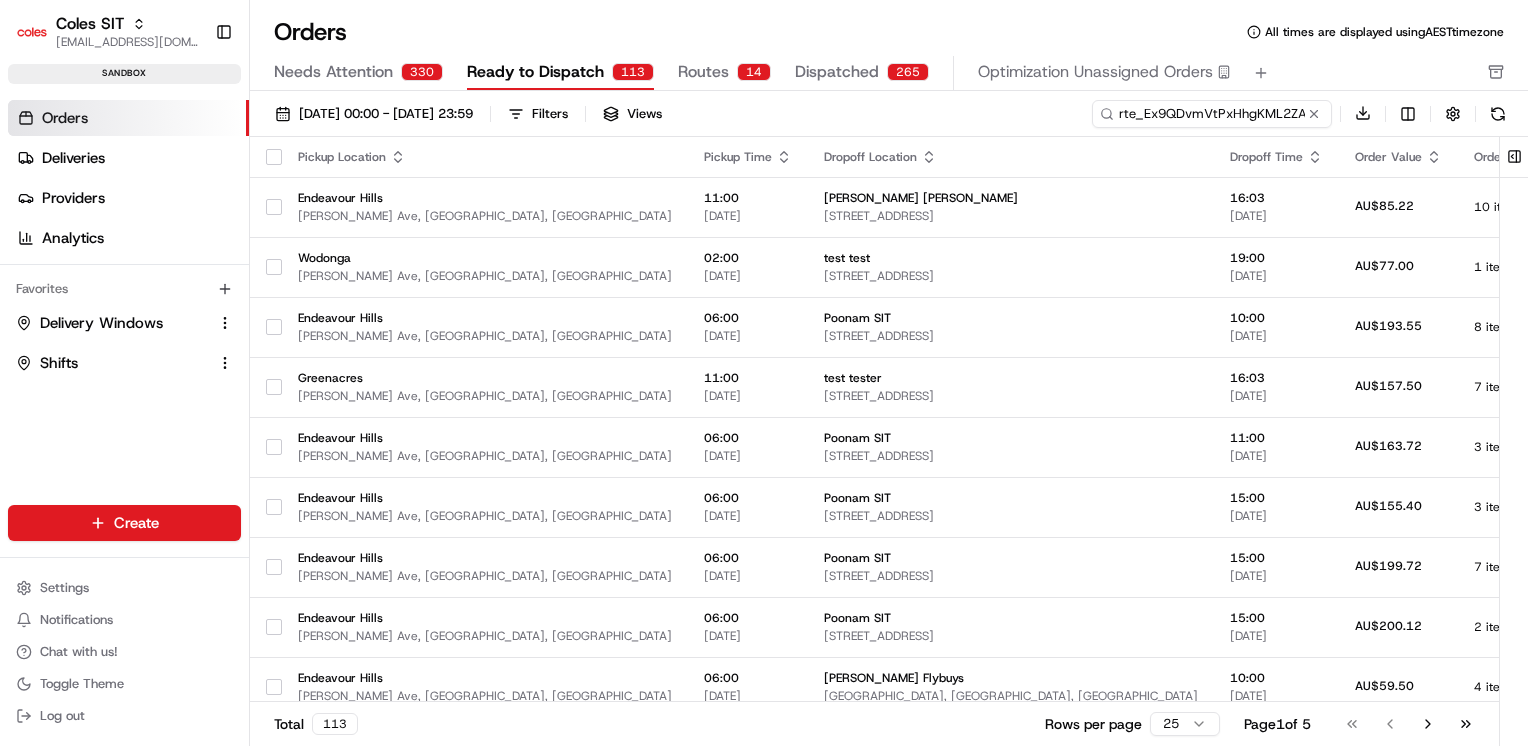 scroll, scrollTop: 0, scrollLeft: 22, axis: horizontal 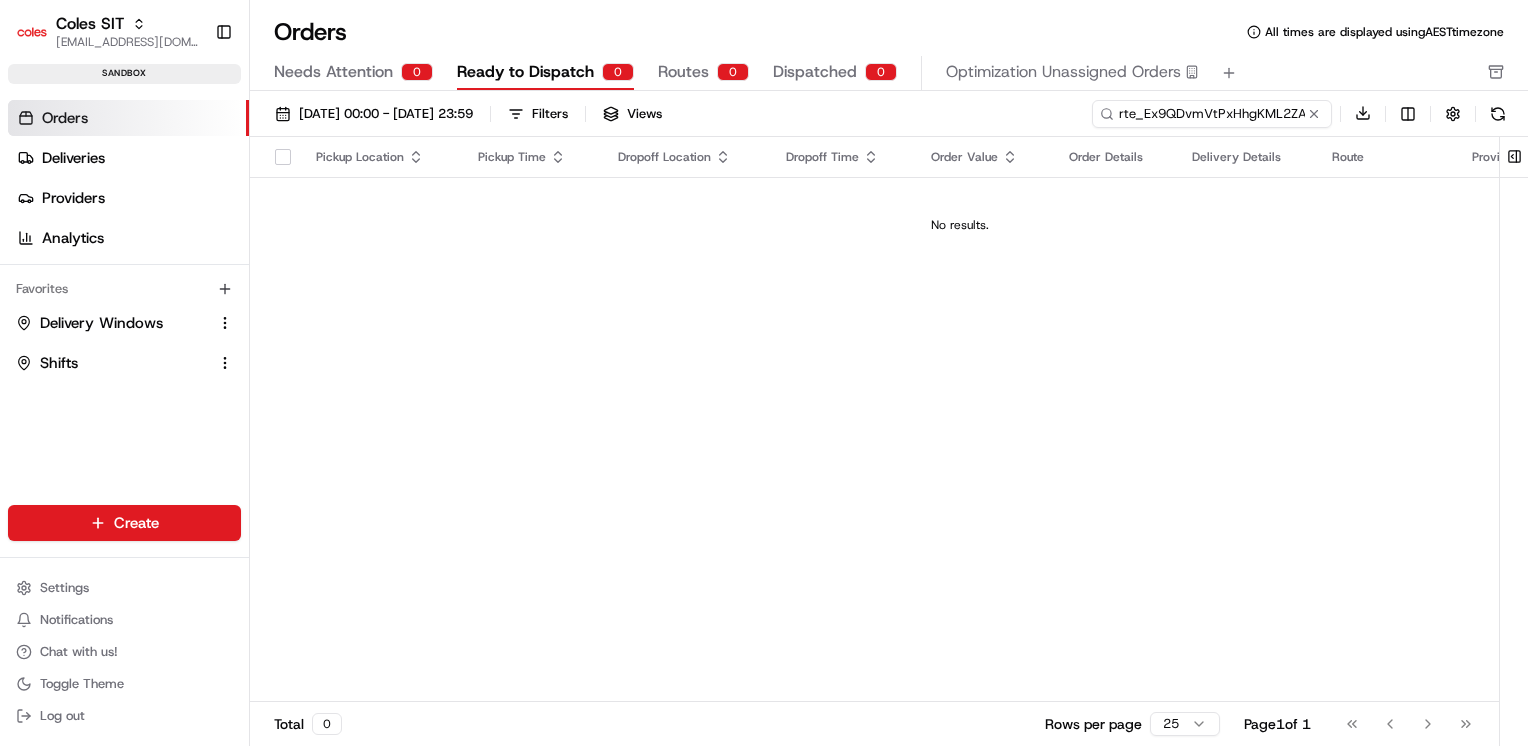 click on "rte_Ex9QDvmVtPxHhgKML2ZAmC" at bounding box center [1212, 114] 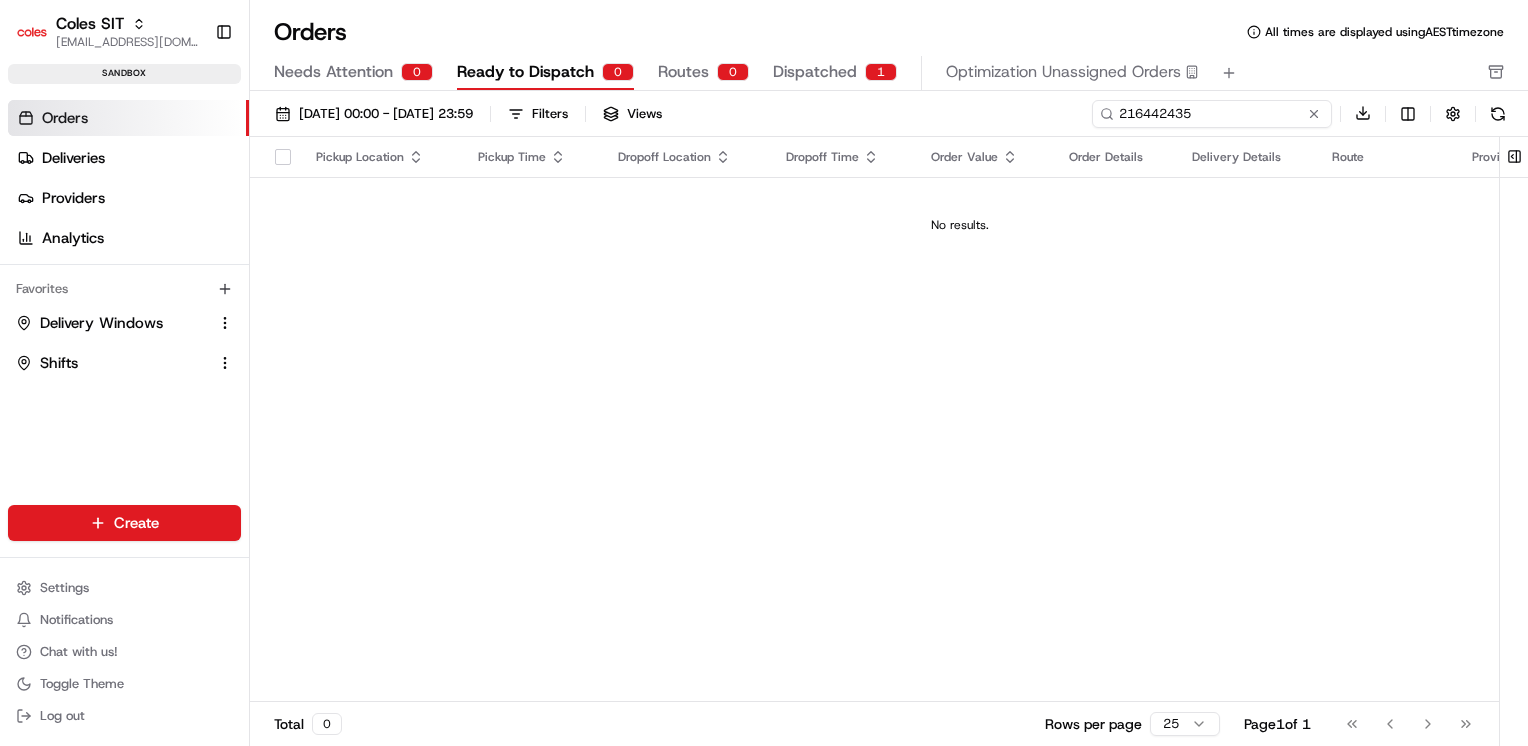 type on "216442435" 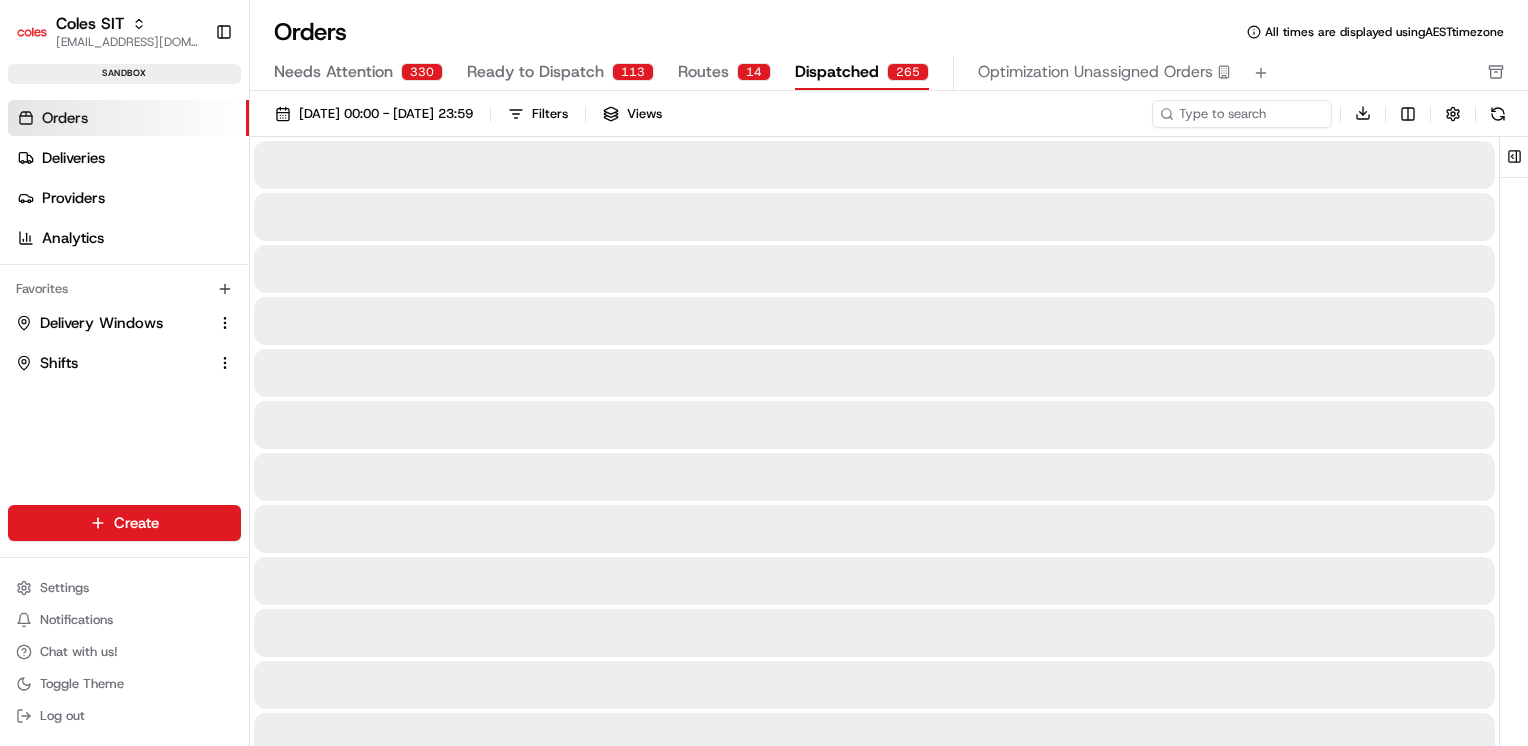 click on "Dispatched" at bounding box center [837, 72] 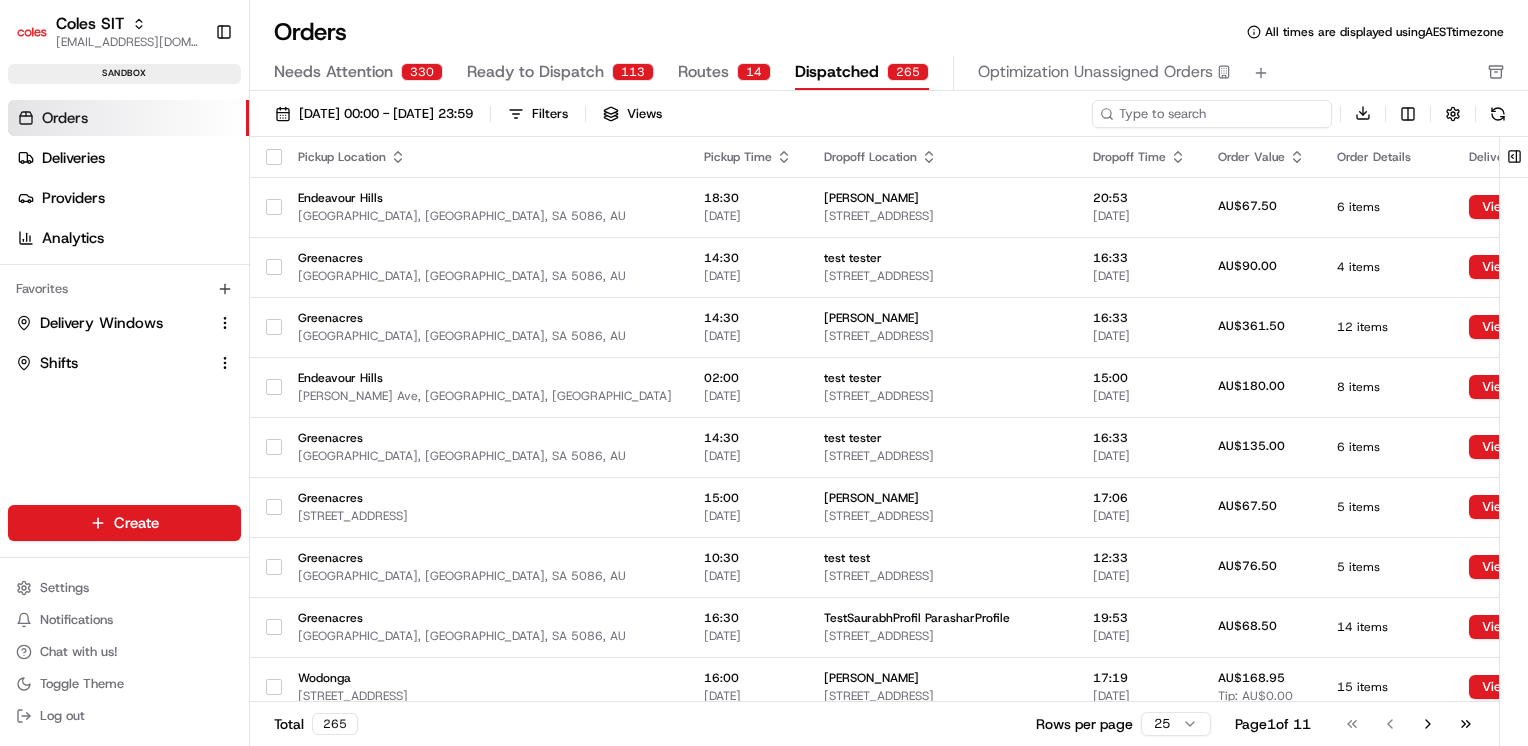 click at bounding box center (1212, 114) 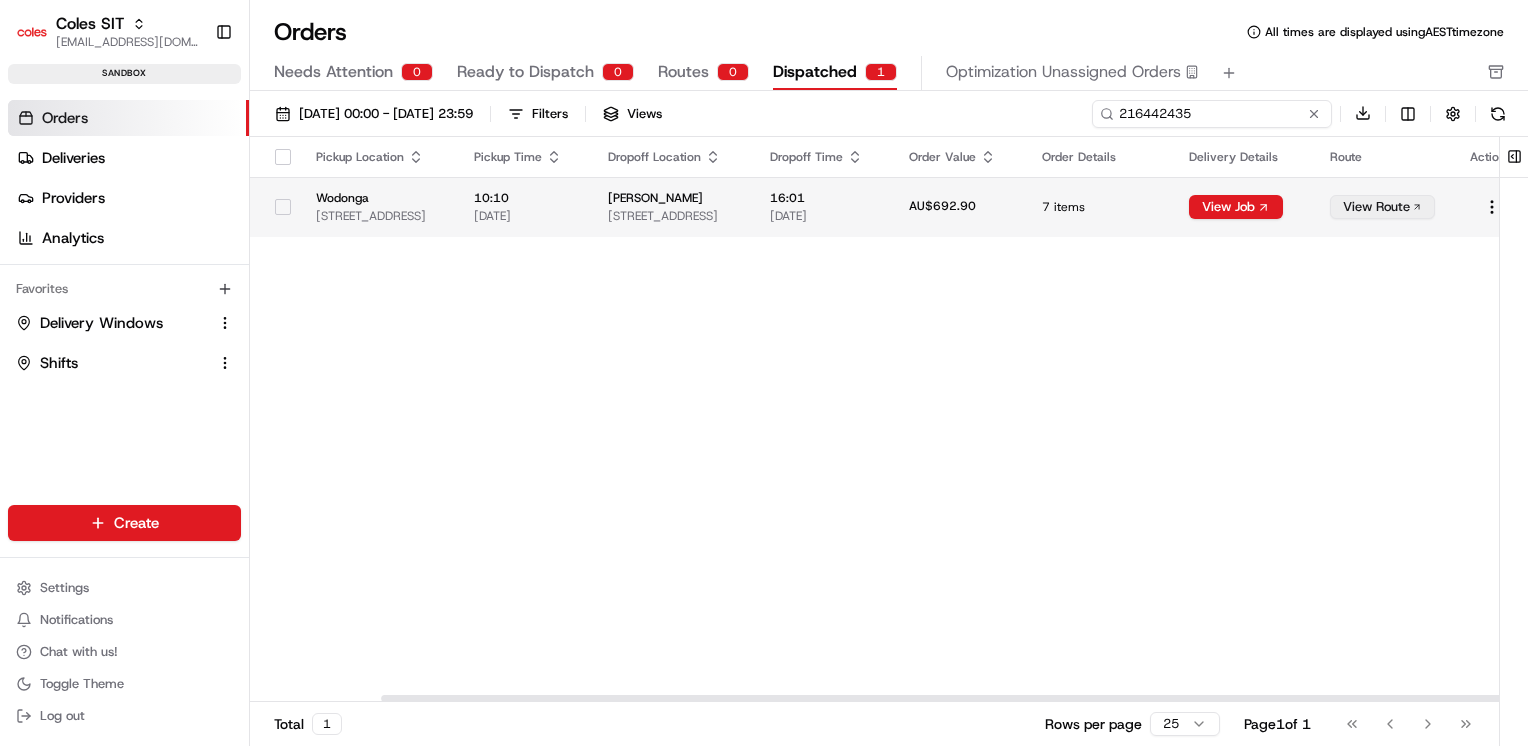 scroll, scrollTop: 0, scrollLeft: 145, axis: horizontal 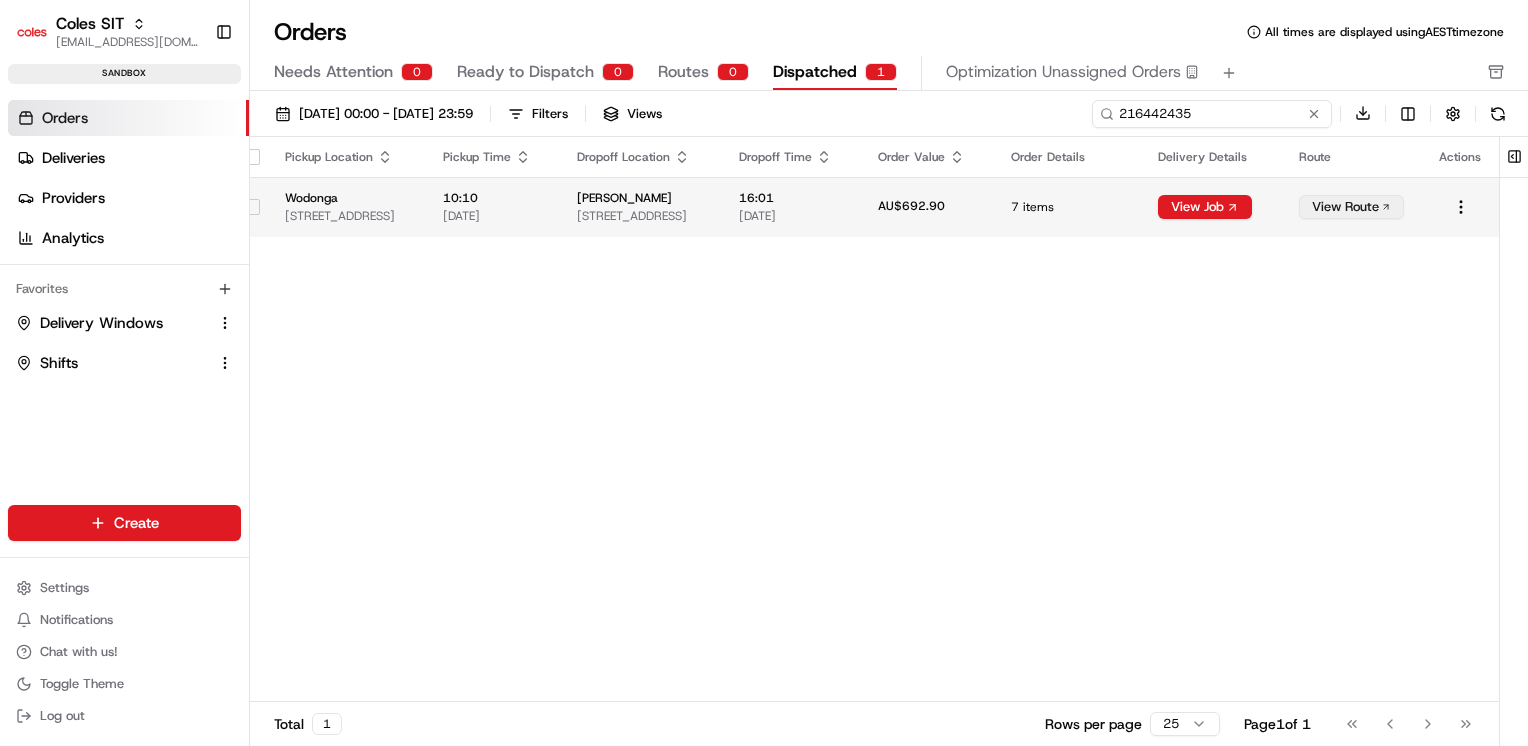 type on "216442435" 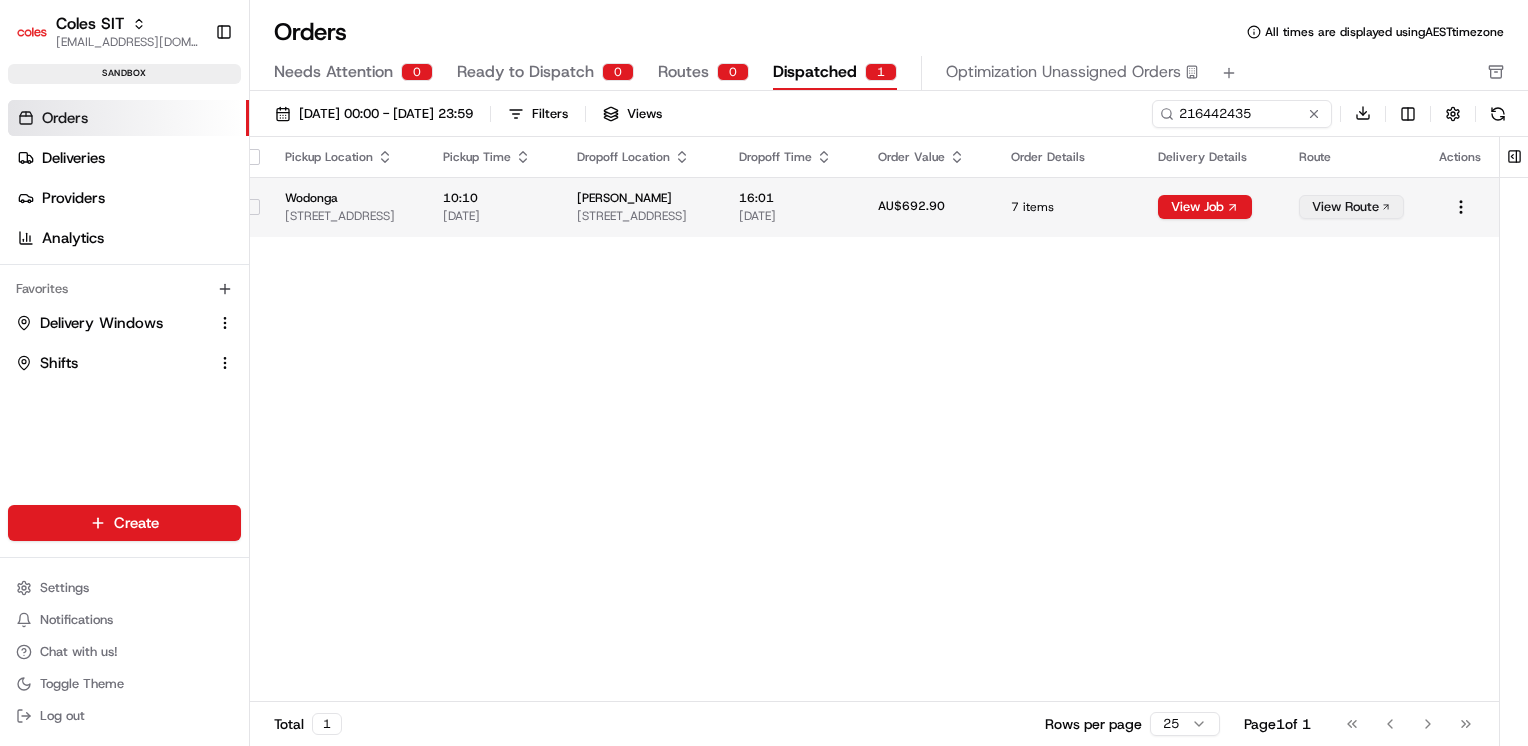 click on "View Route" at bounding box center [1351, 207] 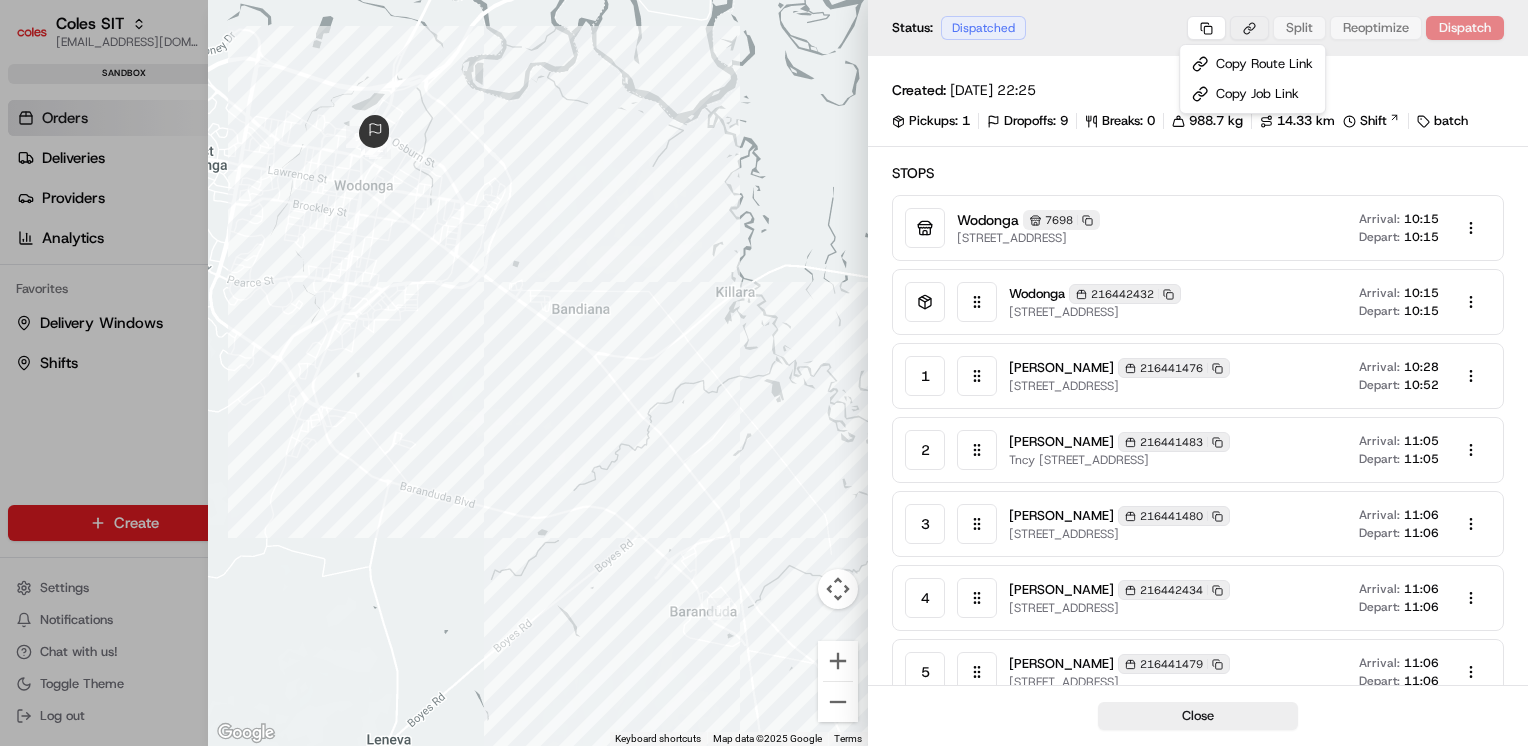 click on "Coles SIT prateekmohan.lal@coles.com.au Toggle Sidebar sandbox Orders Deliveries Providers Analytics Favorites Delivery Windows Shifts Main Menu Members & Organization Organization Users Roles Preferences Customization Tracking Orchestration Automations Dispatch Strategy Optimization Strategy Locations Pickup Locations Dropoff Locations Zones Shifts Delivery Windows Billing Billing Integrations Notification Triggers Webhooks API Keys Request Logs Create Settings Notifications Chat with us! Toggle Theme Log out Orders All times are displayed using  AEST  timezone Needs Attention 0 Ready to Dispatch 0 Routes 0 Dispatched 0 Optimization Unassigned Orders 01/07/2025 00:00 - 31/07/2025 23:59 Filters Views 216442435 Download Pickup Location Pickup Time Dropoff Location Dropoff Time Order Value Order Details Delivery Details Route Actions Wodonga 1-13 South St, Wodonga VIC 3690, Australia 10:10 18/07/2025 Piyush Raghav 12 South St, WODONGA, VIC 3690, AU 16:01 18/07/2025 AU$692.90 7   items View Job Total" at bounding box center (764, 373) 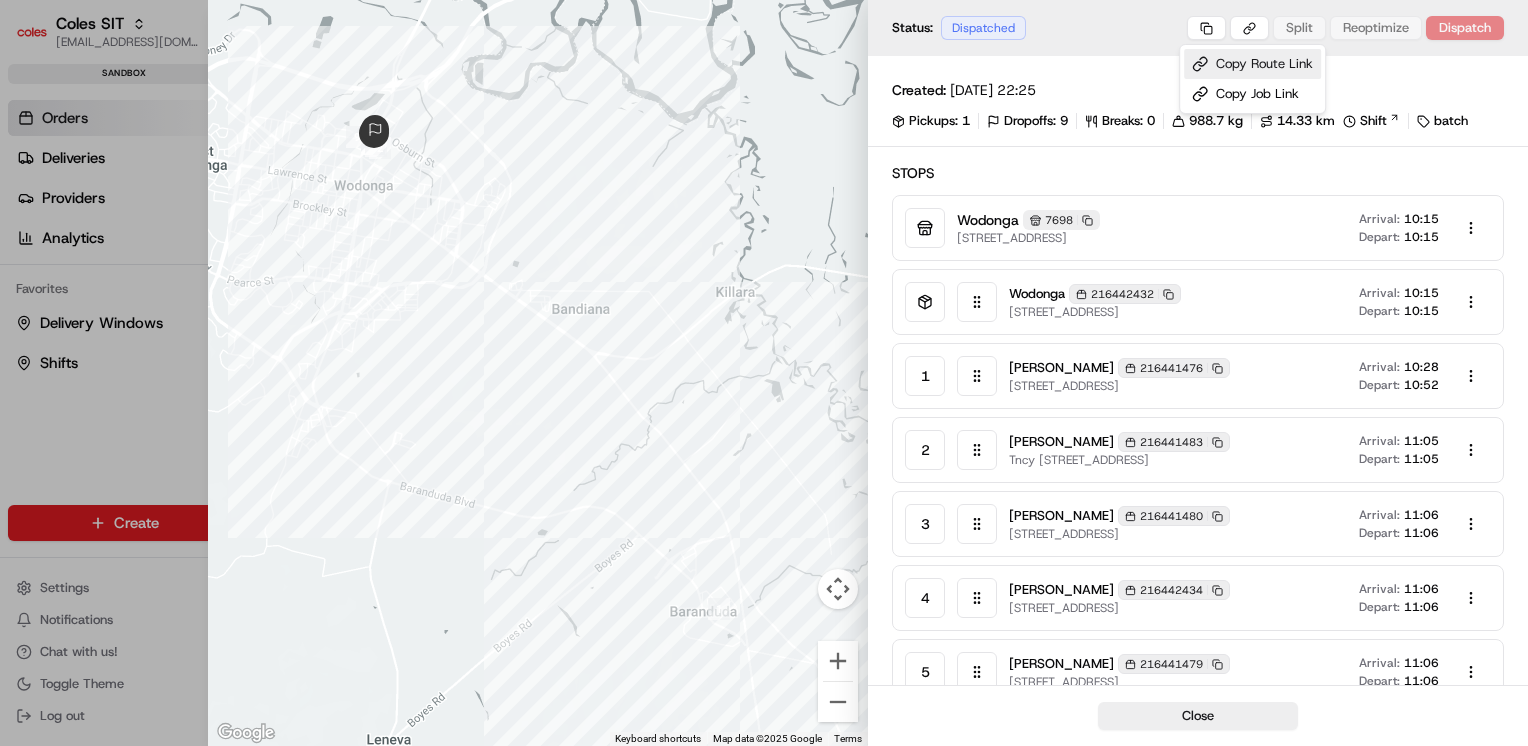 click on "Copy Route Link" at bounding box center (1252, 64) 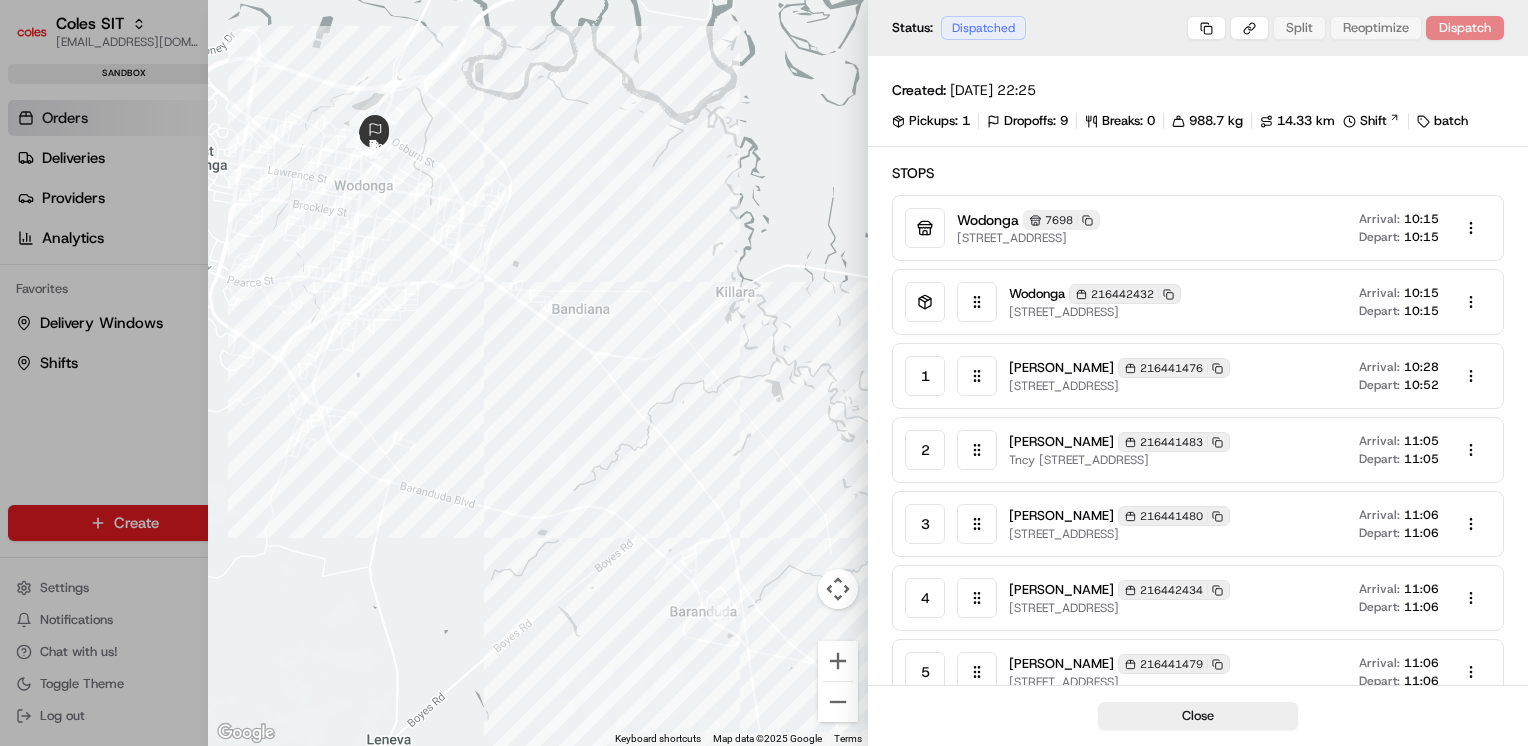 click at bounding box center [764, 373] 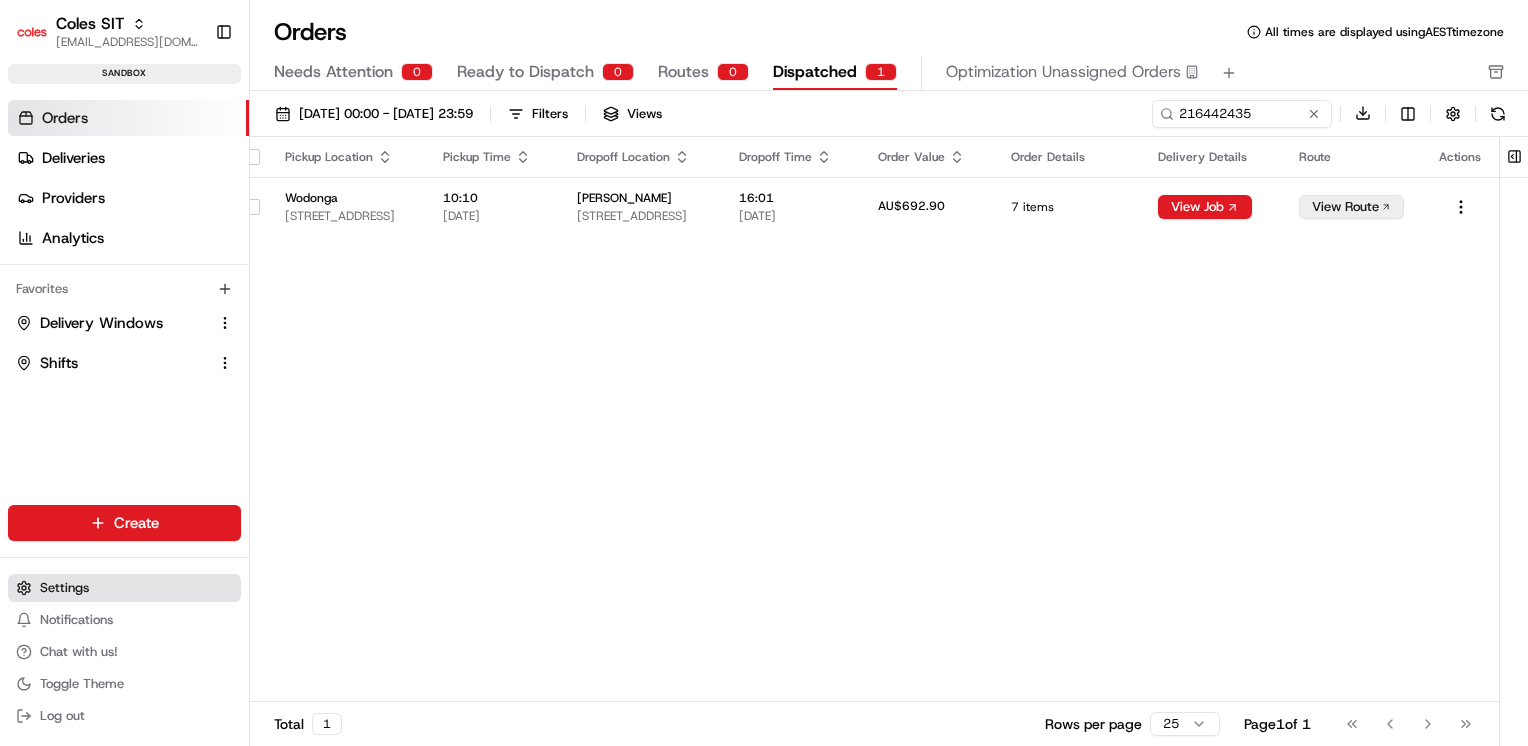 click on "Settings" at bounding box center (64, 588) 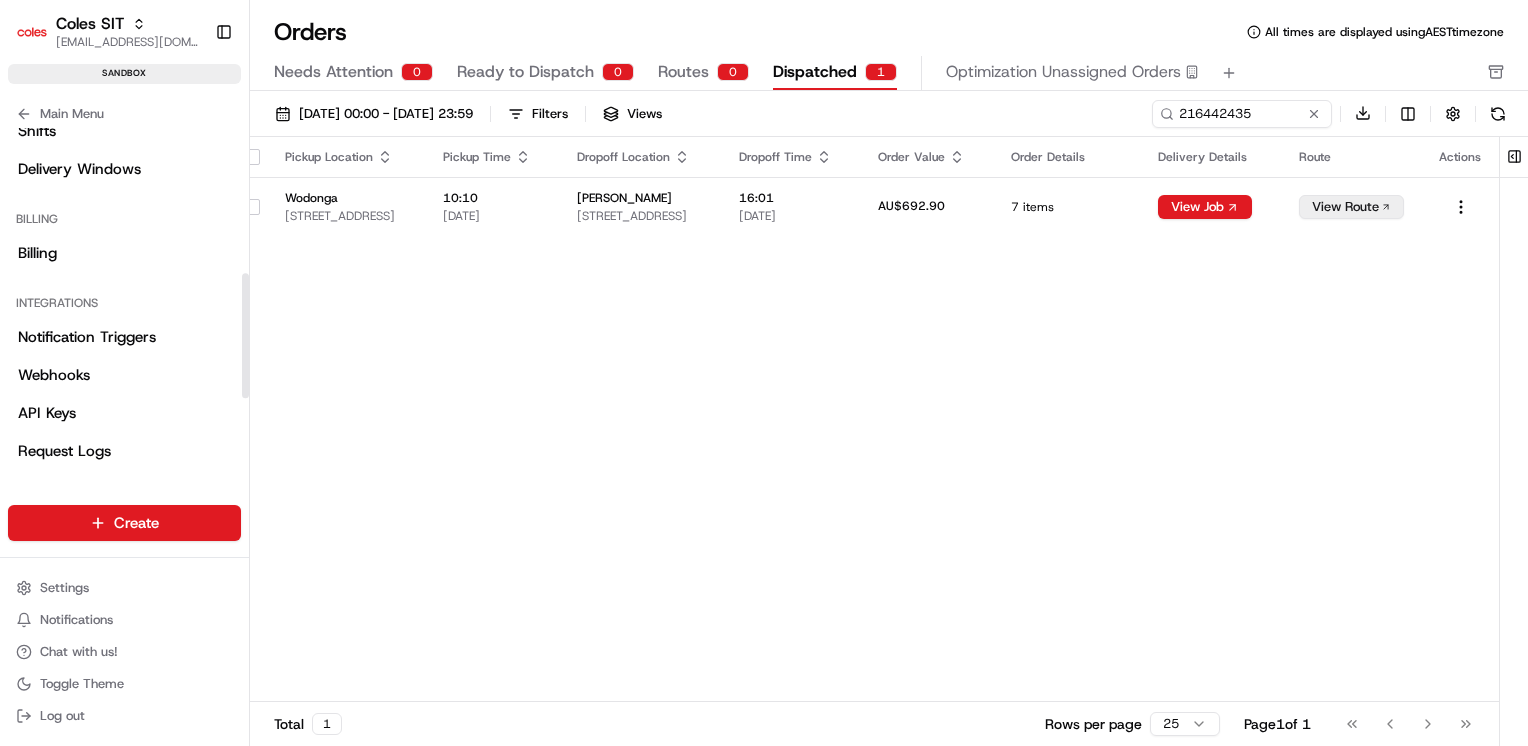 scroll, scrollTop: 613, scrollLeft: 0, axis: vertical 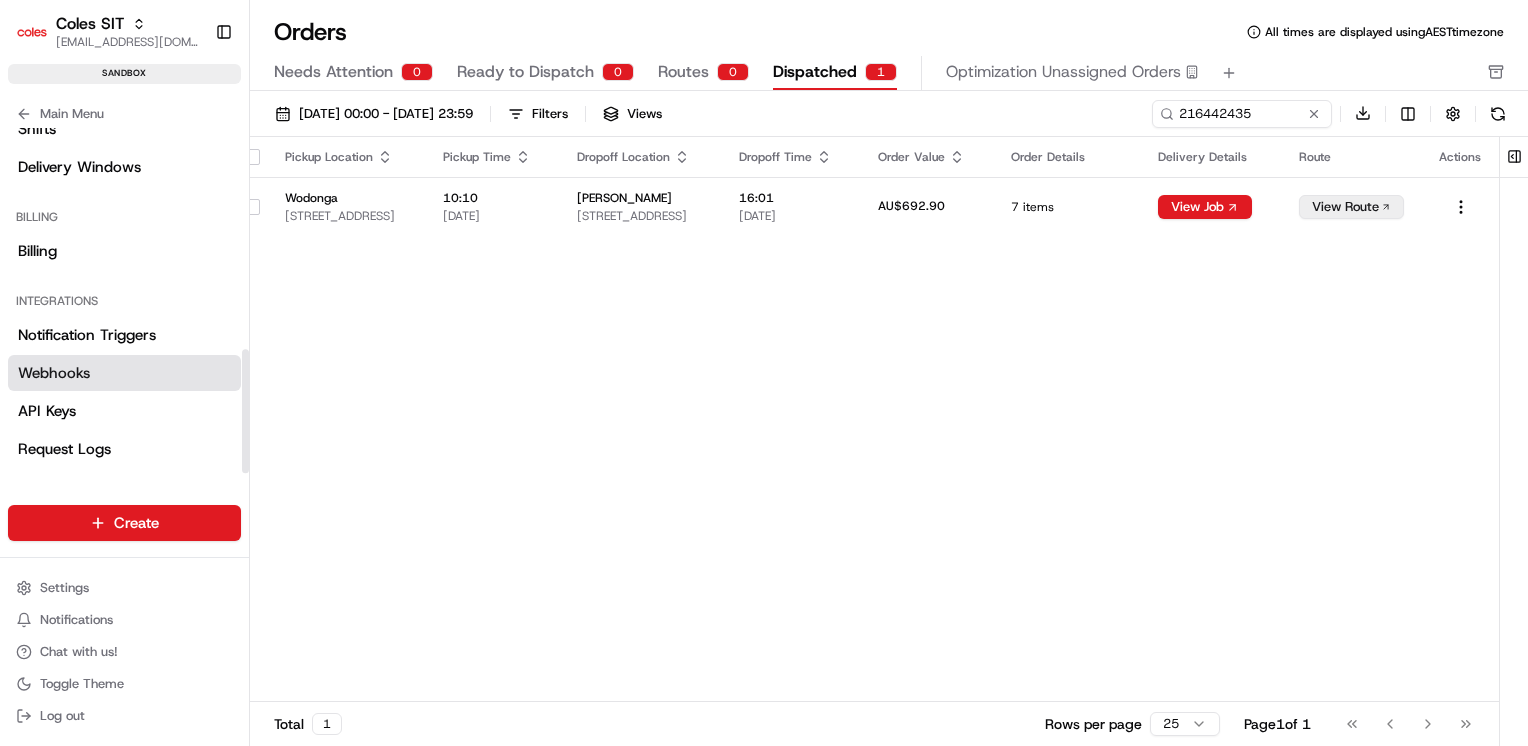 click on "Webhooks" at bounding box center (124, 373) 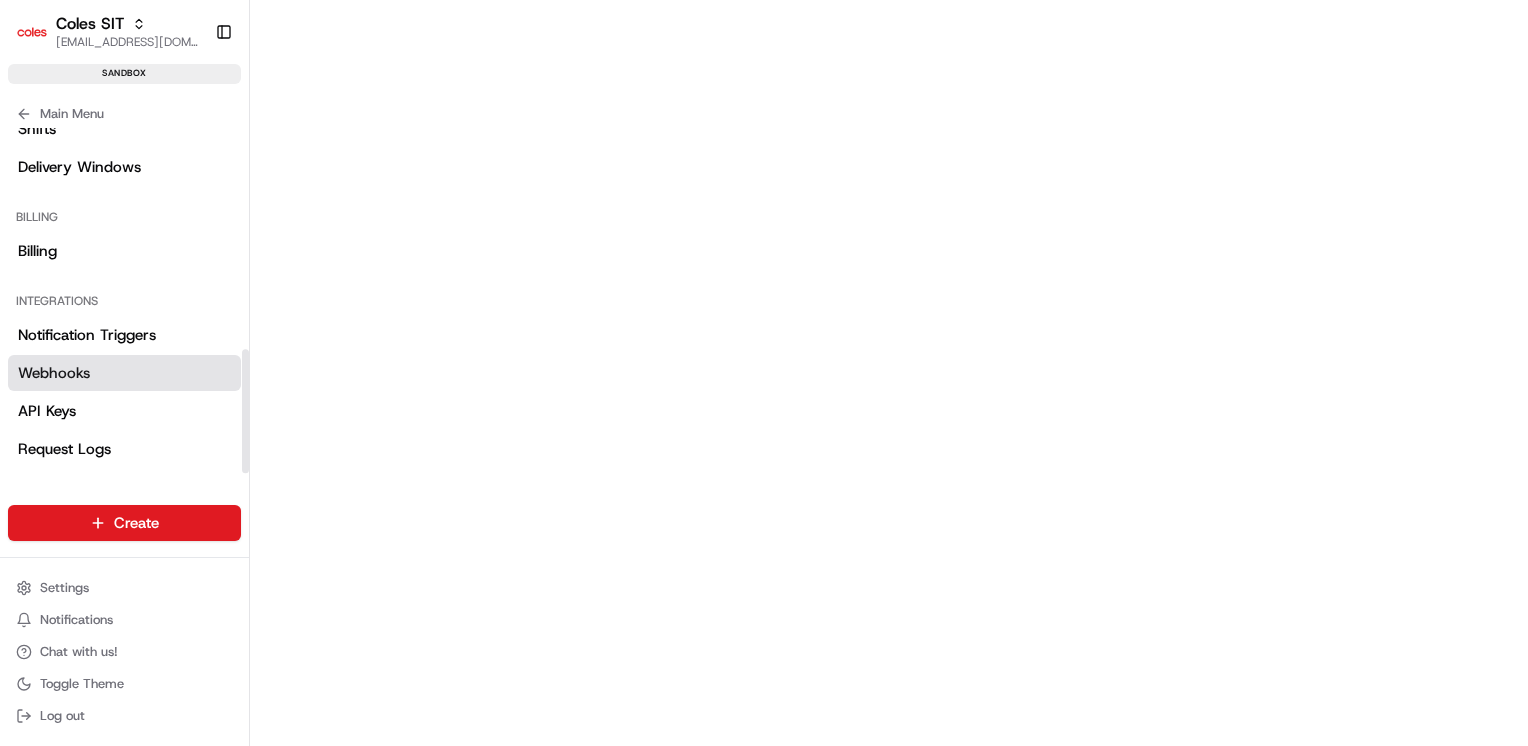 click on "Webhooks" at bounding box center [124, 373] 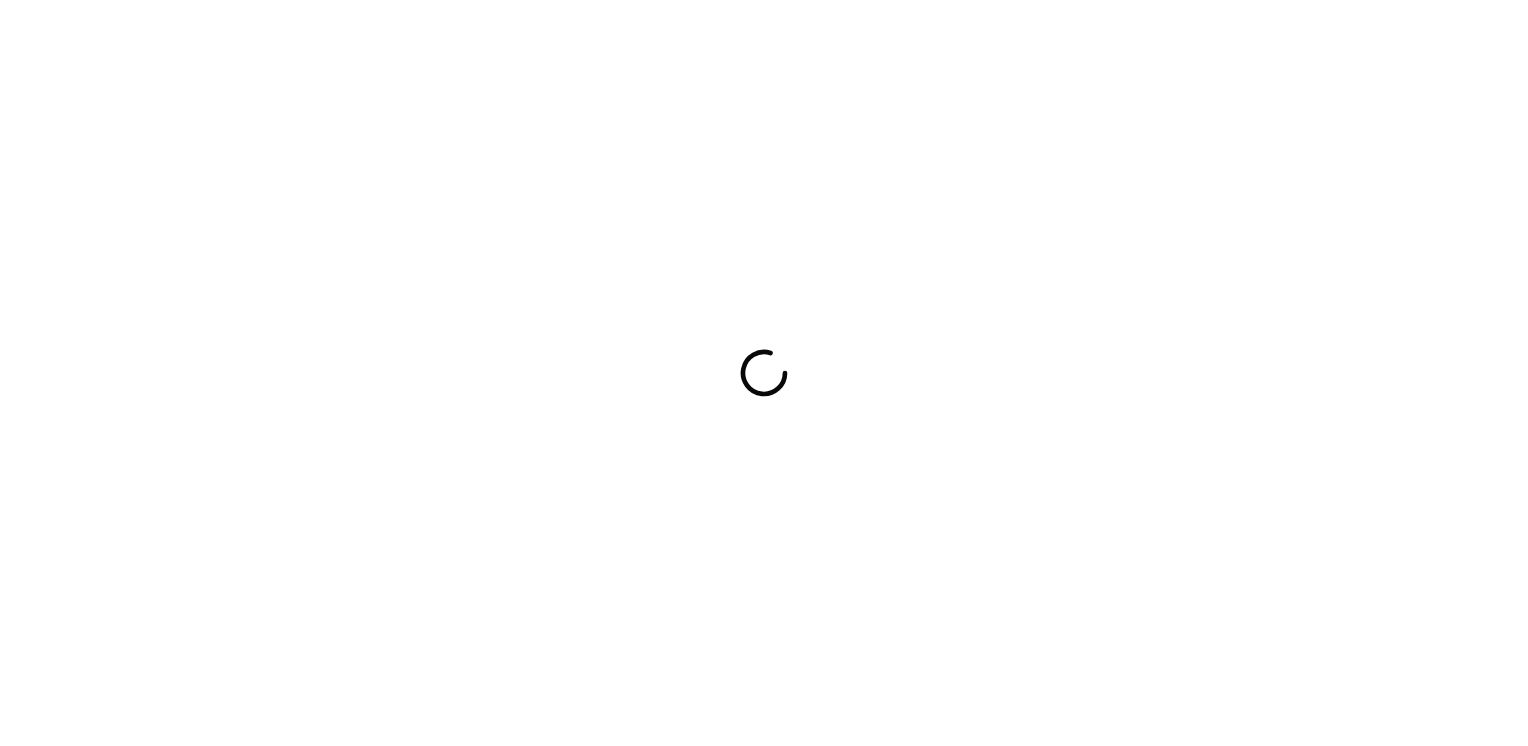 scroll, scrollTop: 0, scrollLeft: 0, axis: both 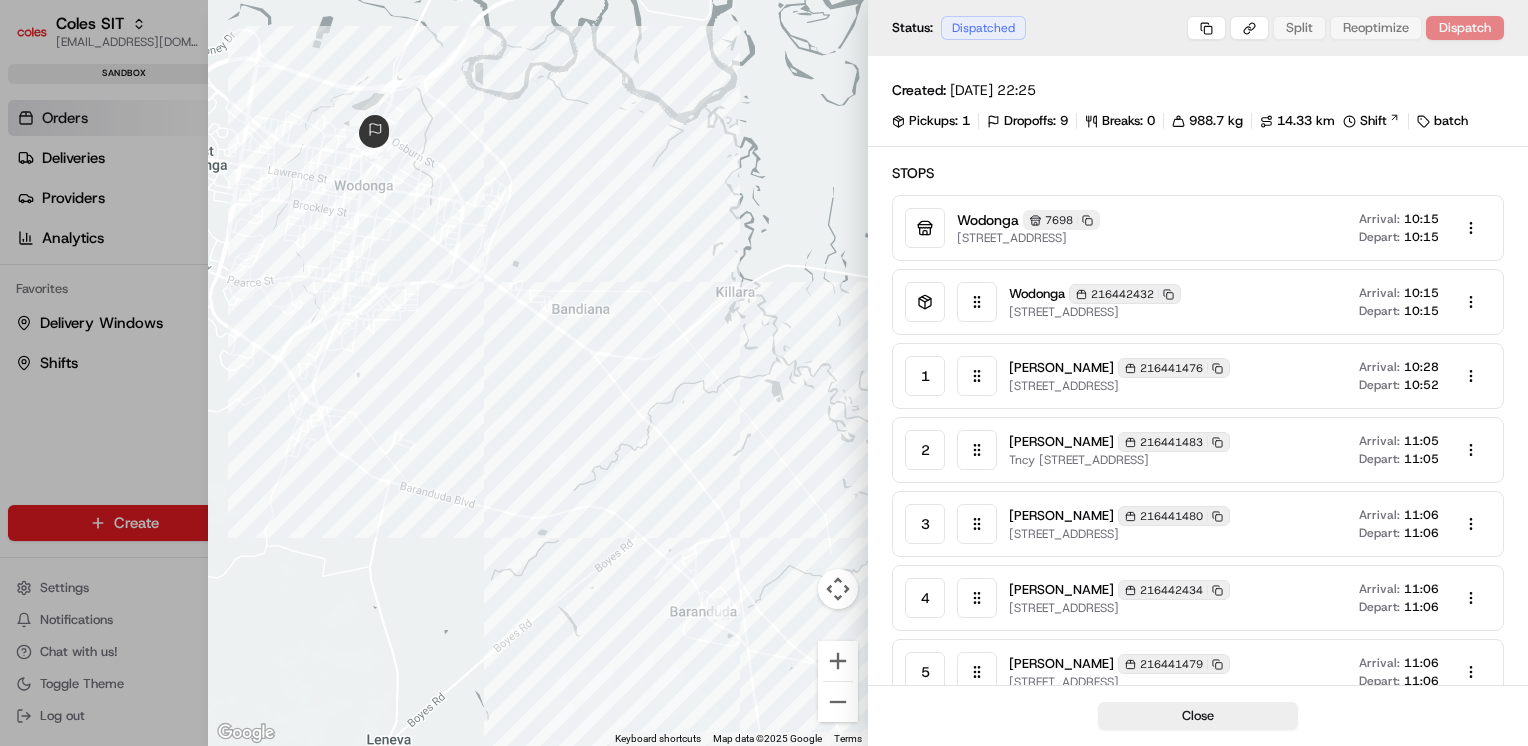 click at bounding box center (764, 373) 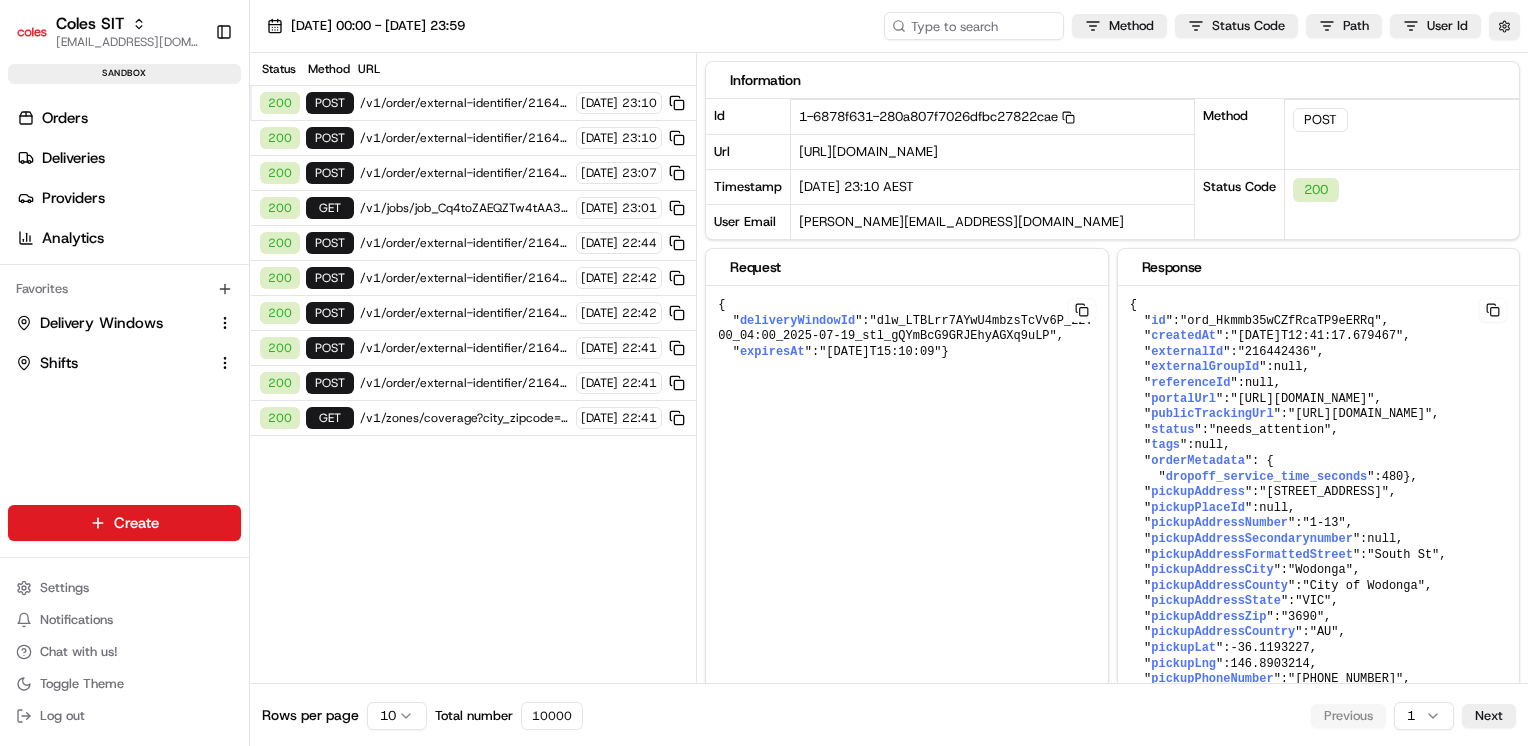 scroll, scrollTop: 0, scrollLeft: 0, axis: both 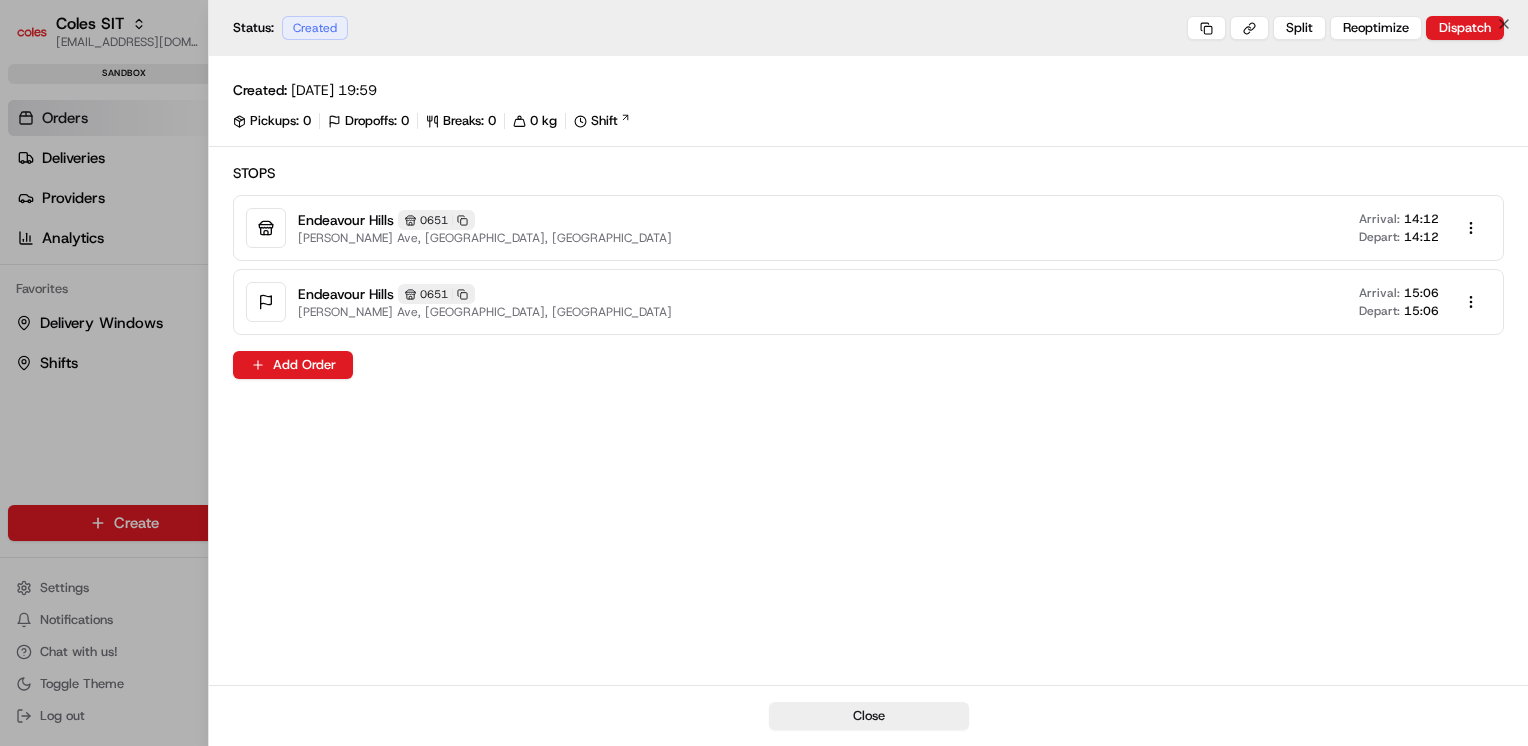click at bounding box center [764, 373] 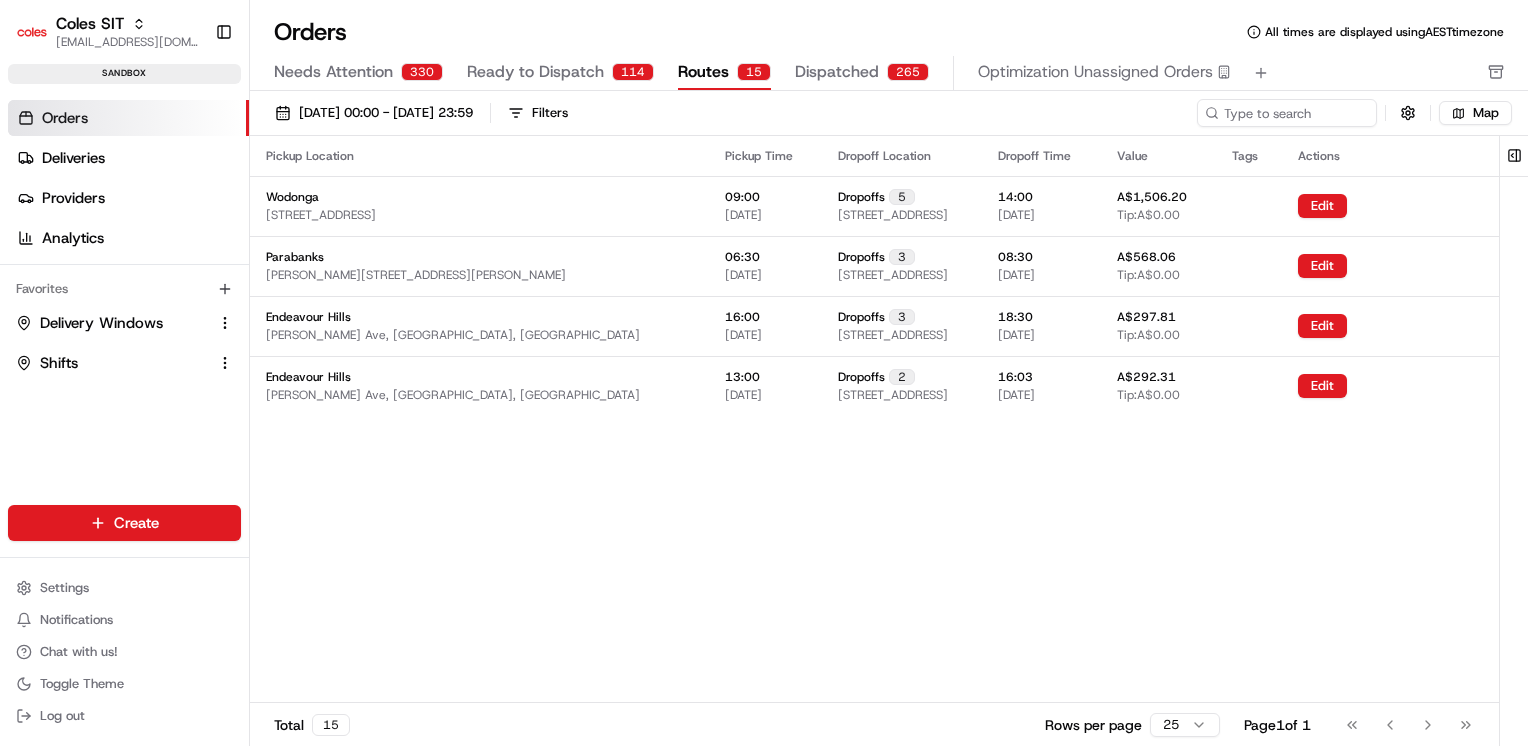 click on "Pickup Location Pickup Time Dropoff Location Dropoff Time Value Tags Actions [GEOGRAPHIC_DATA] [STREET_ADDRESS] 09:00 [DATE] Dropoffs 5 [STREET_ADDRESS] 14:00 [DATE] A$1,506.20 Tip:  A$0.00 Edit Parabanks [PERSON_NAME][STREET_ADDRESS][PERSON_NAME] 06:30 [DATE] Dropoffs [STREET_ADDRESS], [GEOGRAPHIC_DATA] 08:30 [DATE] A$568.06 Tip:  A$0.00 Edit [GEOGRAPHIC_DATA] [PERSON_NAME][GEOGRAPHIC_DATA], AU 16:00 [DATE] Dropoffs 3 [STREET_ADDRESS], AU 18:30 [DATE] A$297.81 Tip:  A$0.00 Edit Endeavour Hills [PERSON_NAME][GEOGRAPHIC_DATA], AU 13:00 [DATE] Dropoffs 2 [STREET_ADDRESS] 16:03 [DATE] A$292.31 Tip:  A$0.00 Edit" at bounding box center (874, 419) 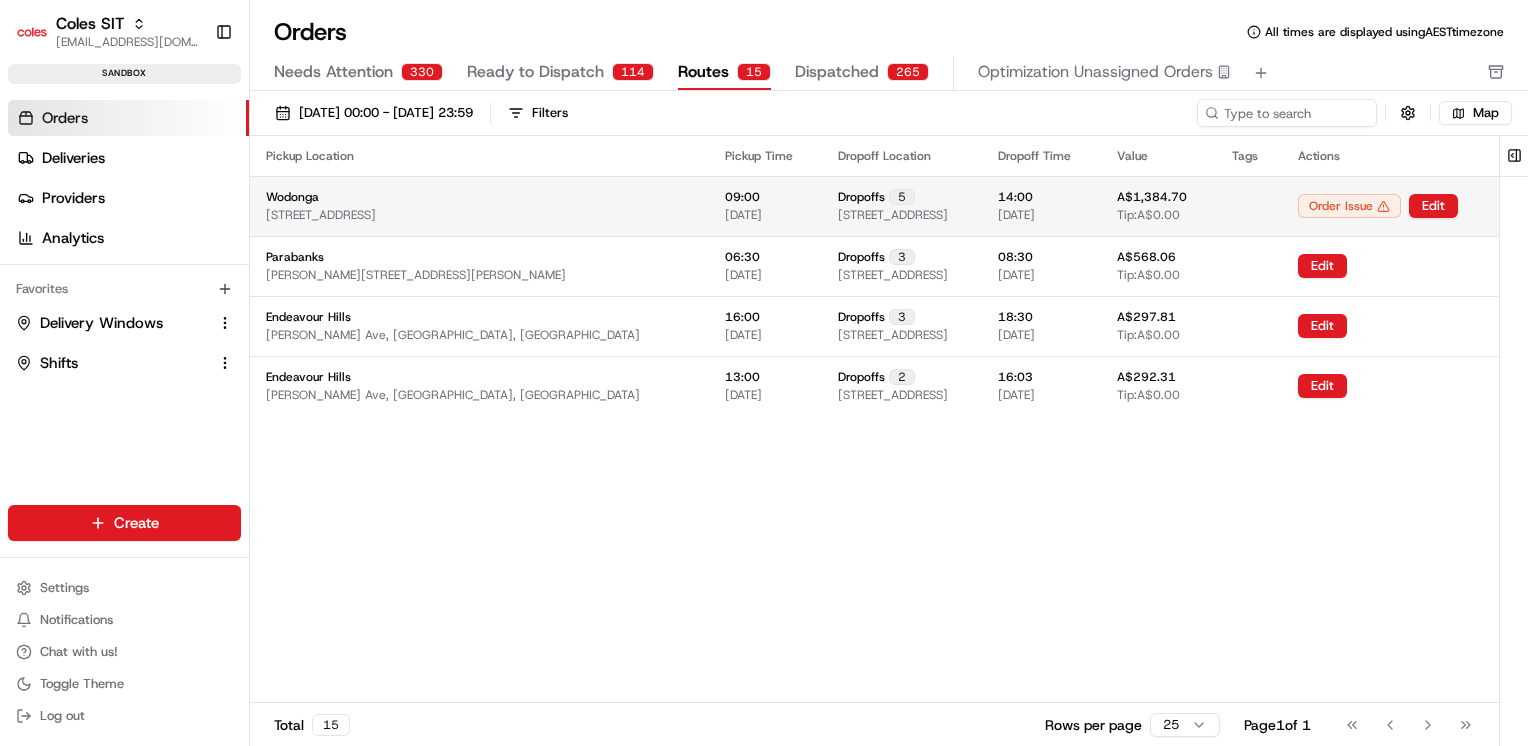 click on "[STREET_ADDRESS]" at bounding box center [893, 215] 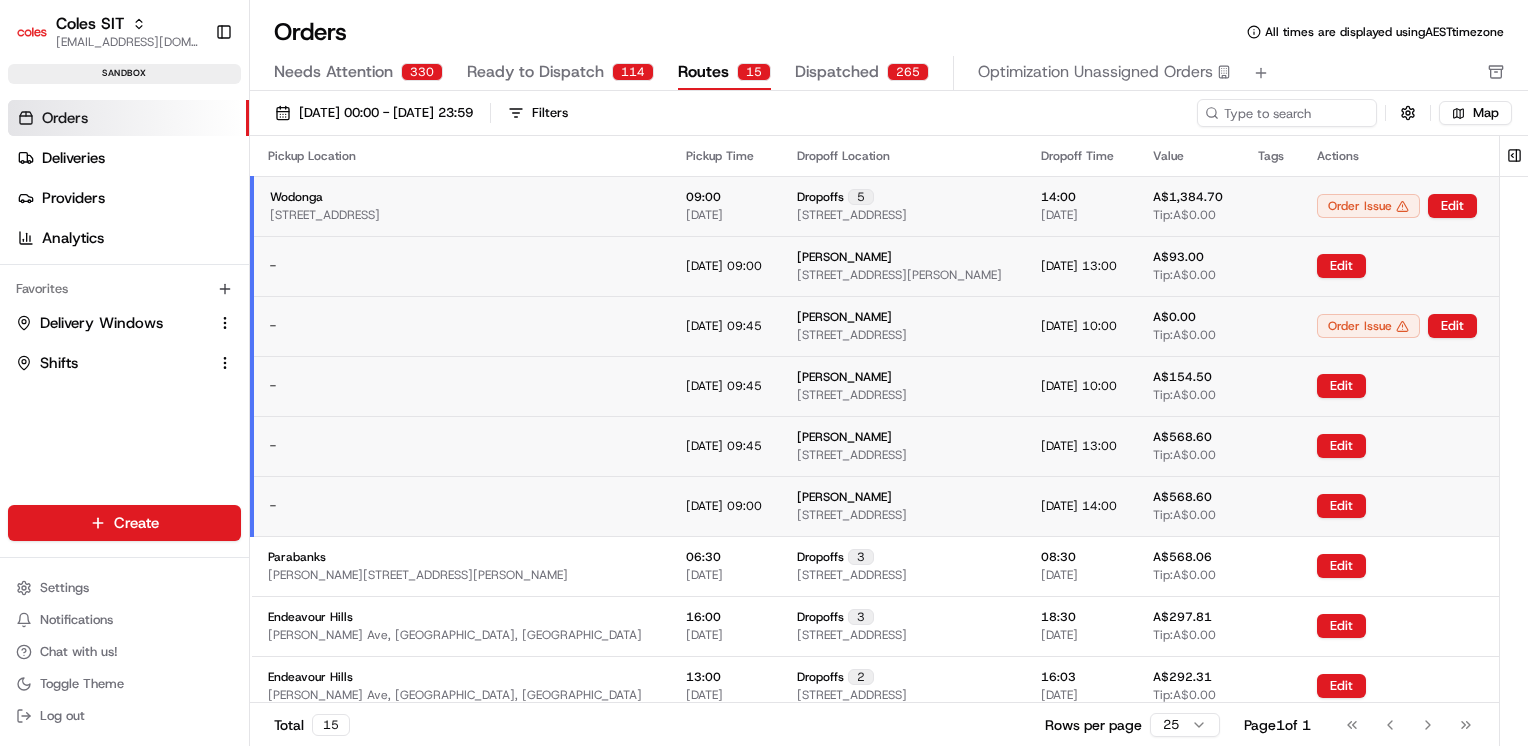 click on "Dropoffs 5 [STREET_ADDRESS]" at bounding box center (903, 206) 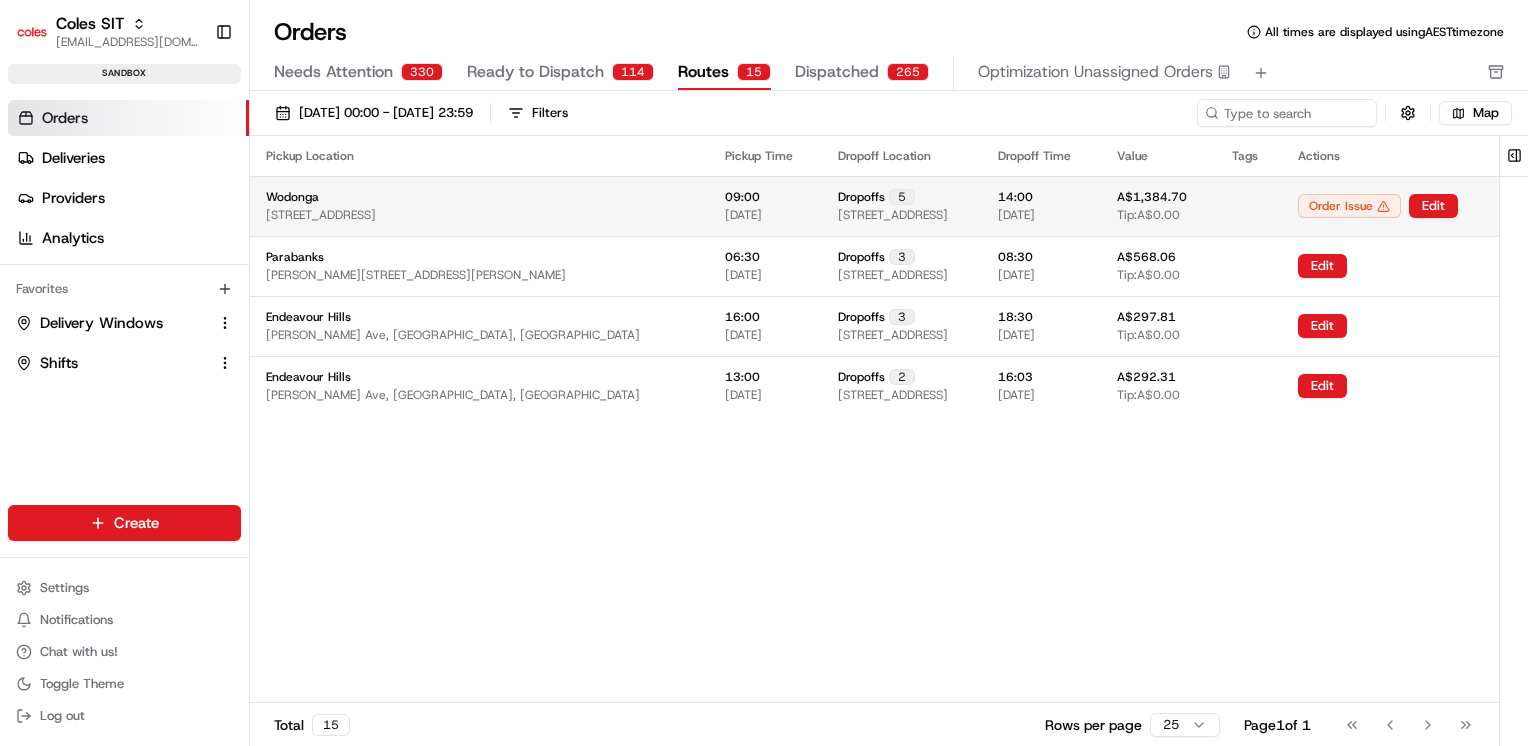click on "Dropoffs 5 [STREET_ADDRESS]" at bounding box center [902, 206] 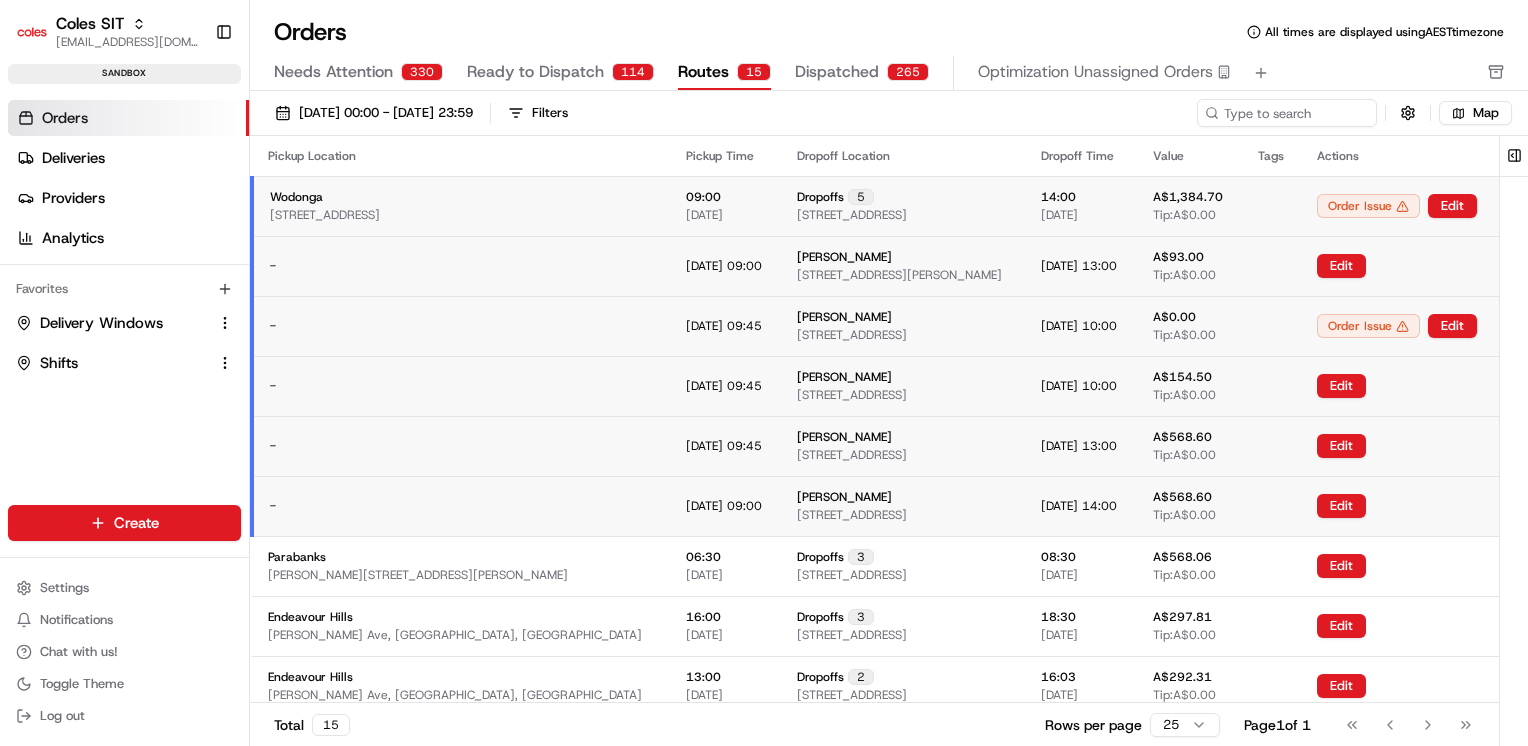 click on "Dropoffs 5 [STREET_ADDRESS]" at bounding box center [903, 206] 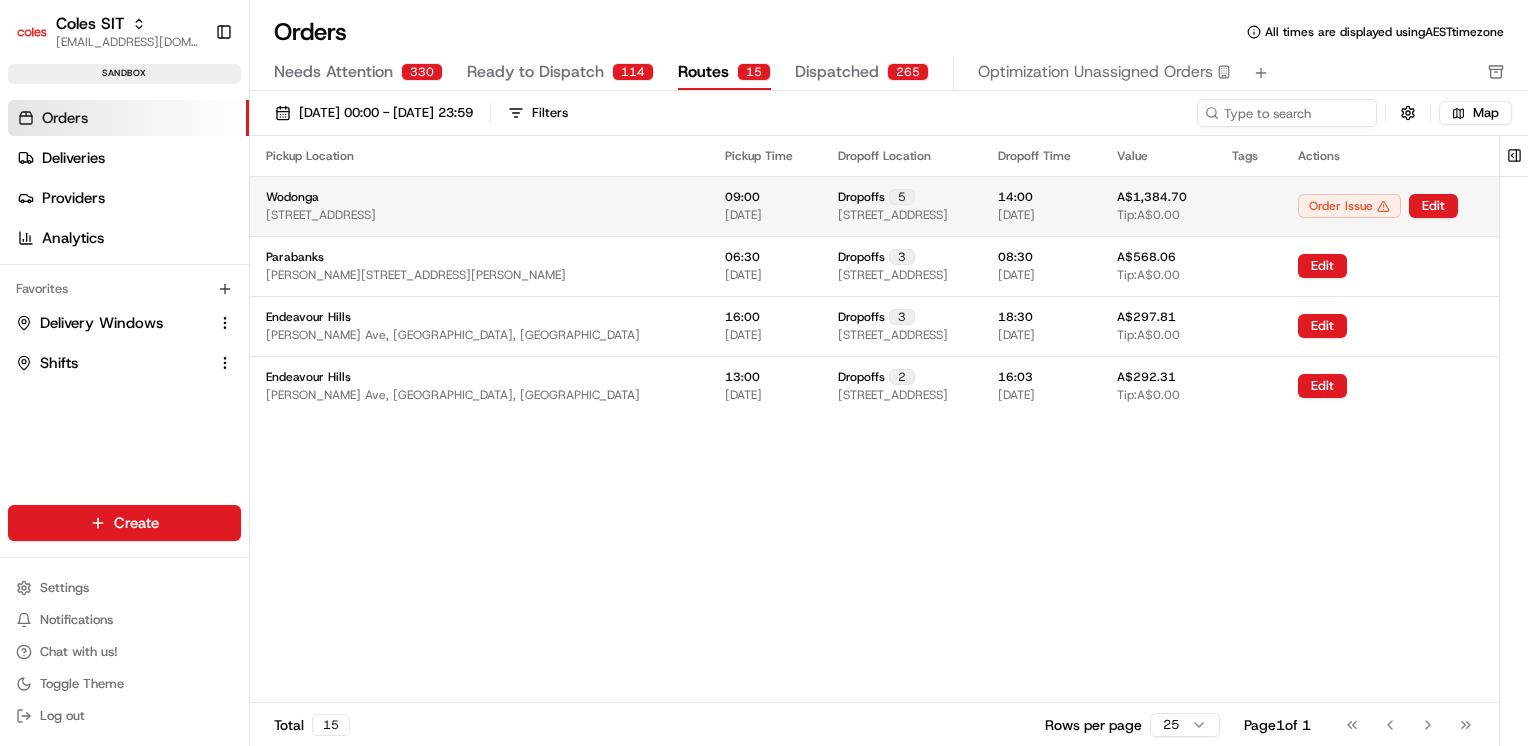 click on "Dropoffs 5 [STREET_ADDRESS]" at bounding box center (902, 206) 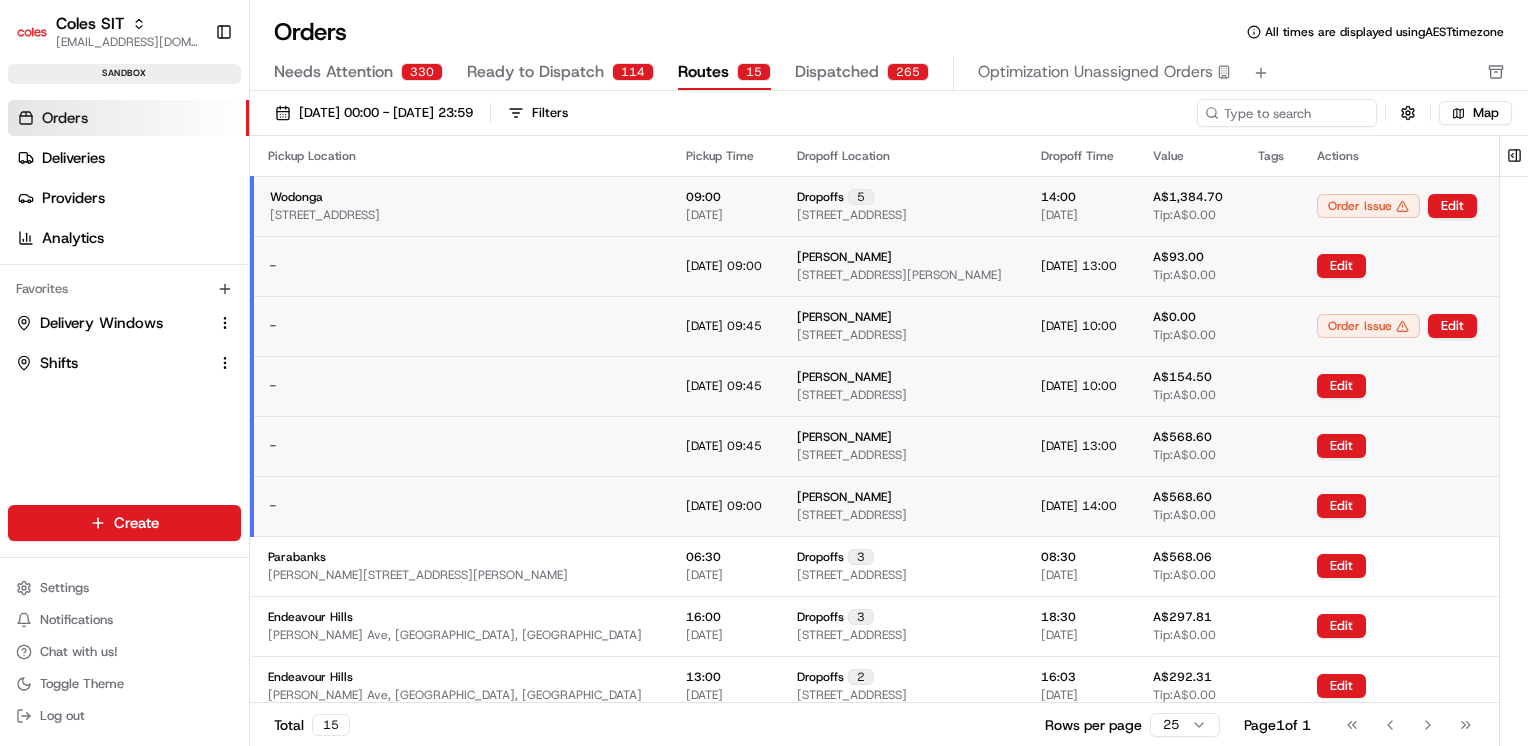 scroll, scrollTop: 13, scrollLeft: 0, axis: vertical 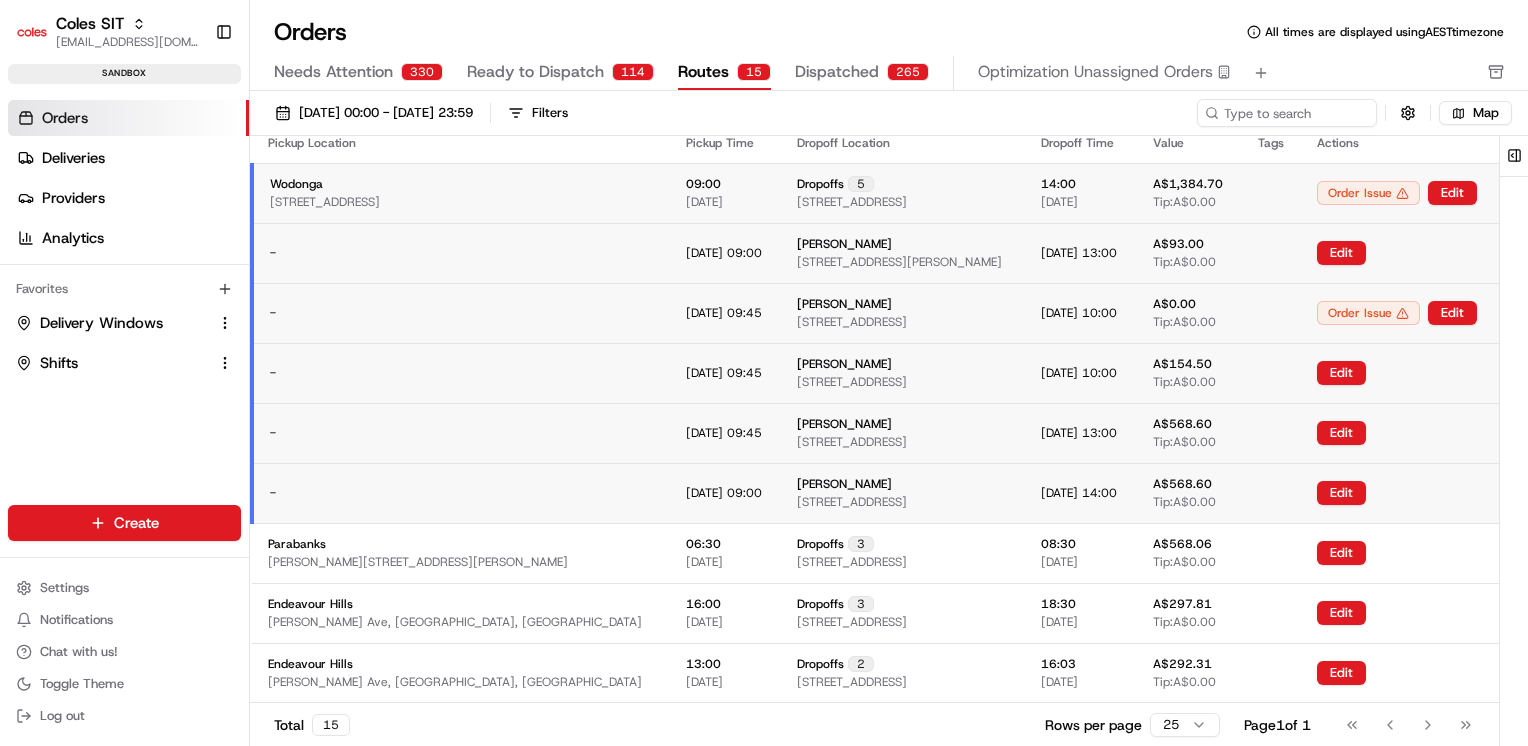 click on "Order Issue" at bounding box center [1368, 313] 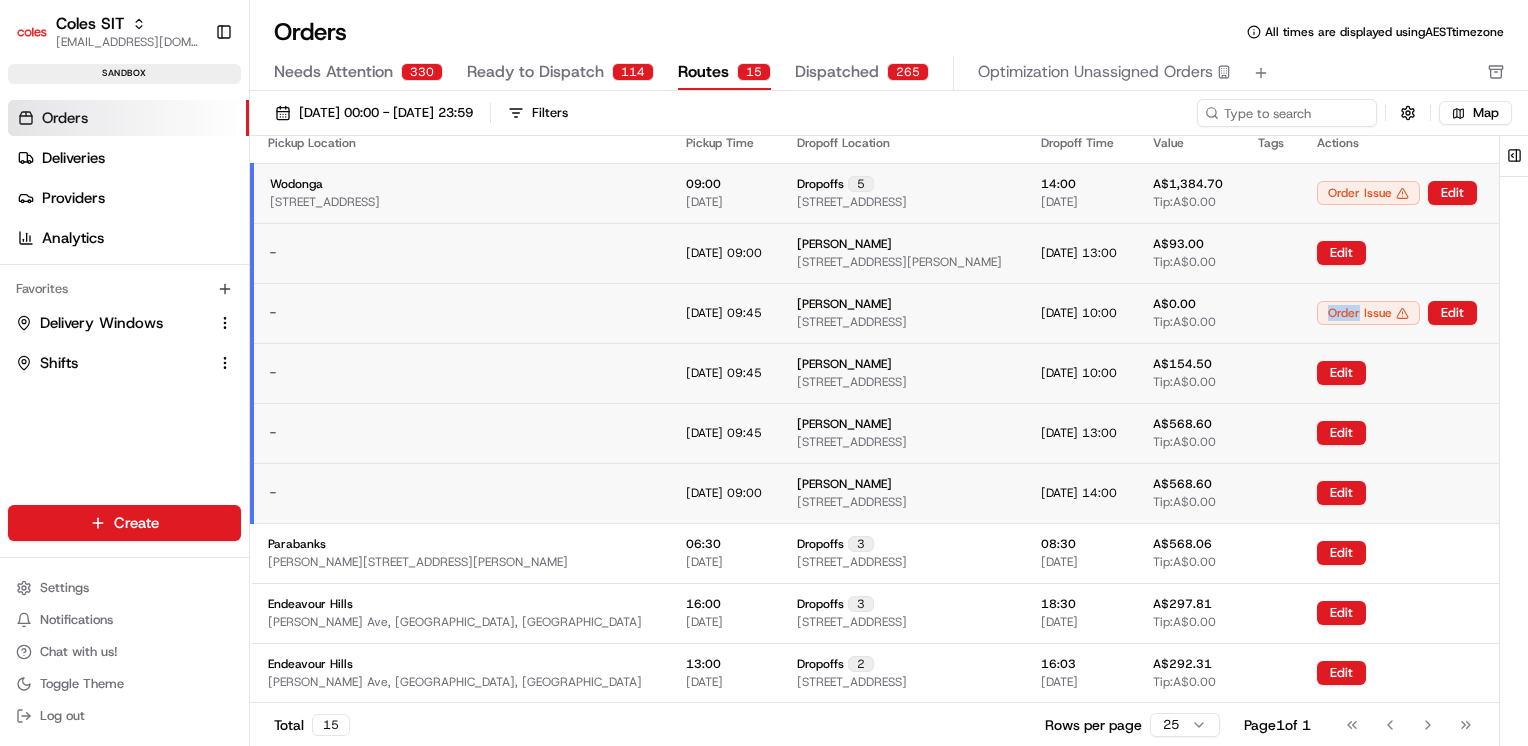 click on "Order Issue" at bounding box center (1368, 313) 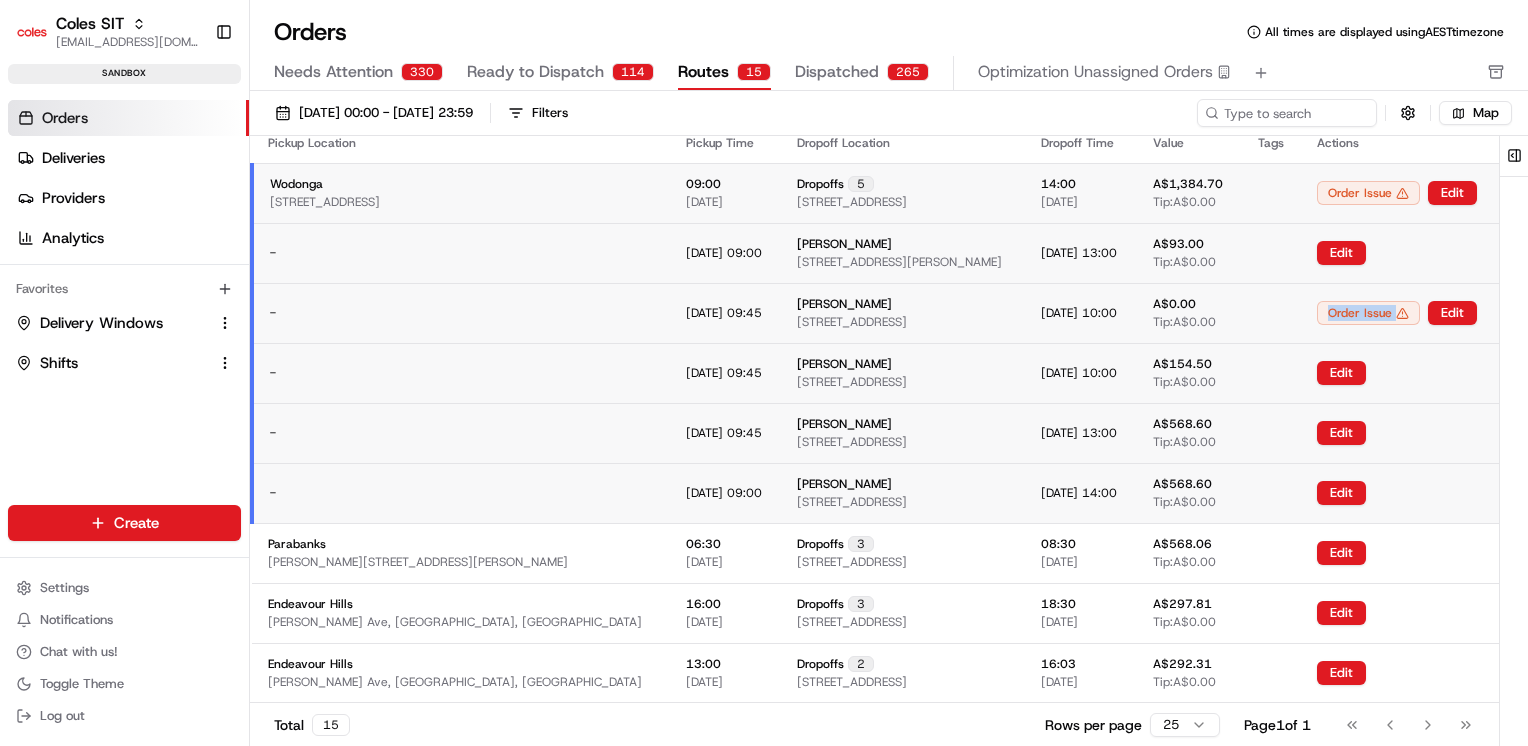 click on "Order Issue" at bounding box center [1368, 313] 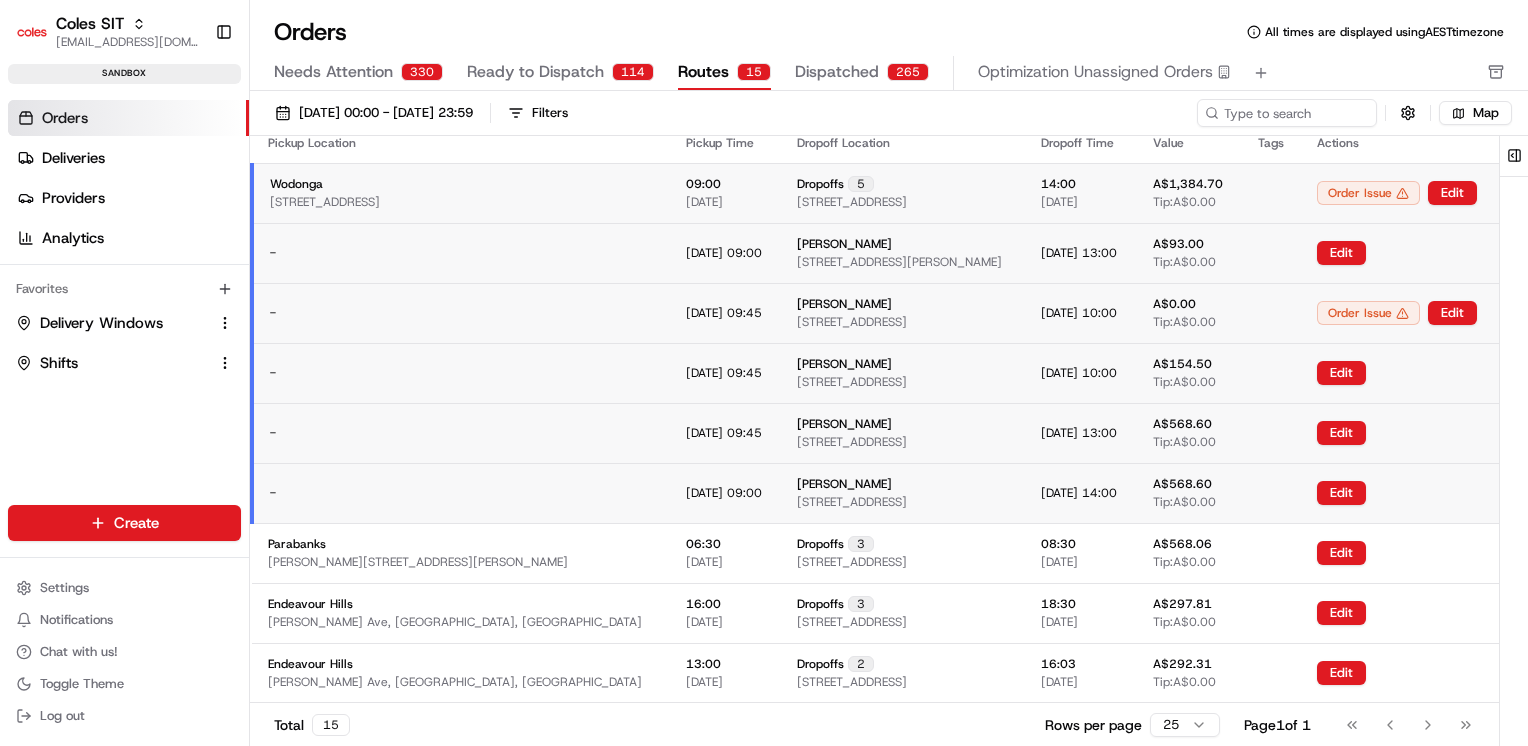 click at bounding box center (1272, 313) 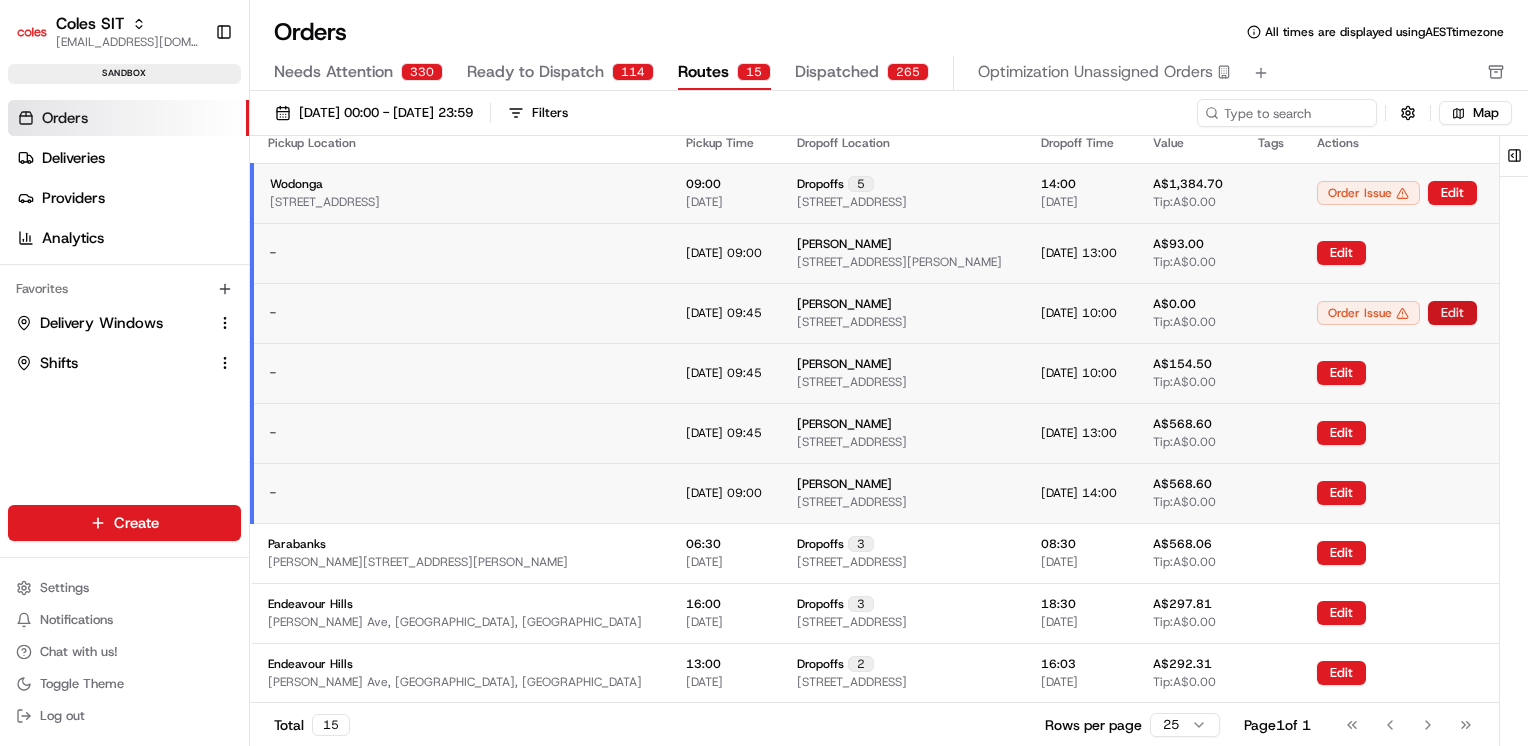 click on "Edit" at bounding box center [1452, 313] 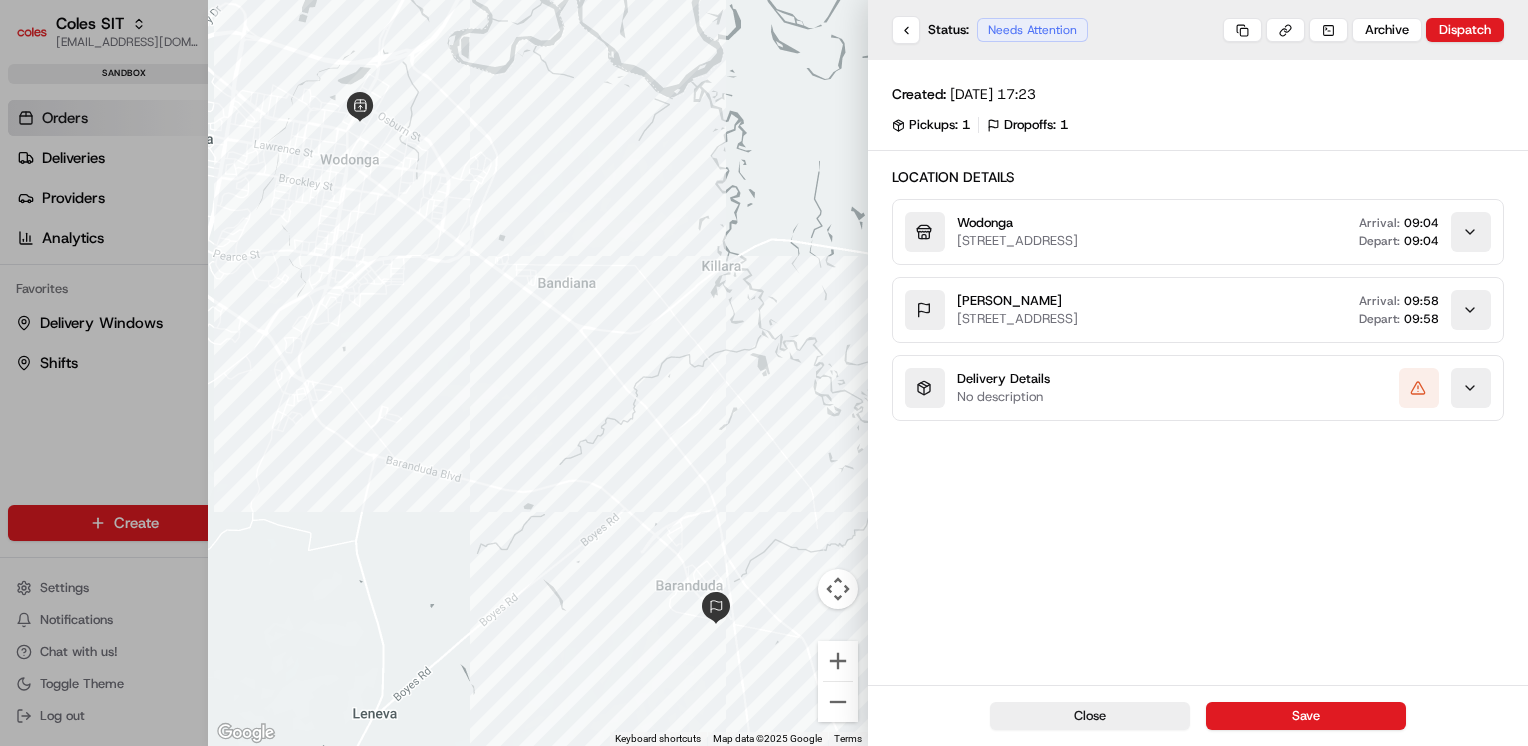 click on "No description" at bounding box center (1003, 397) 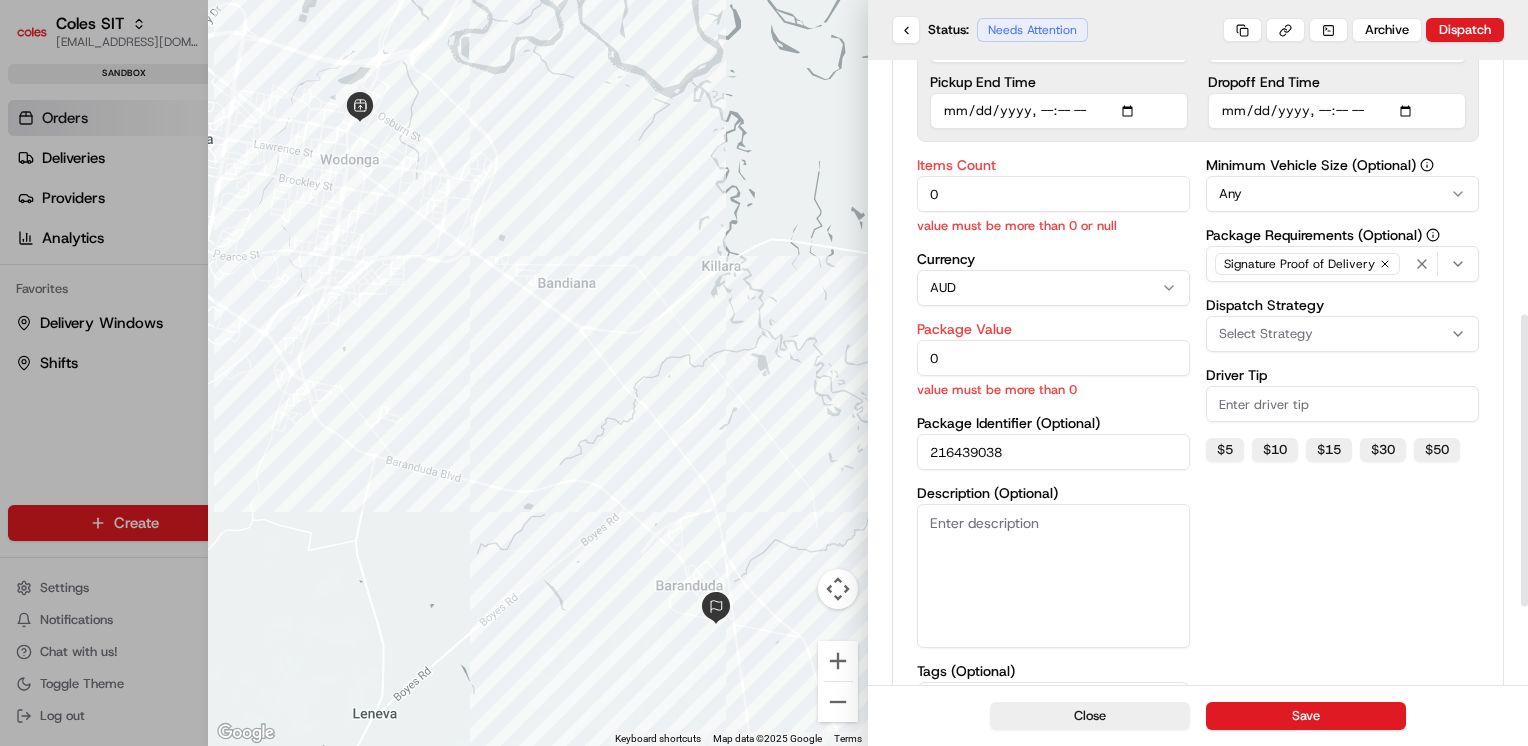 scroll, scrollTop: 547, scrollLeft: 0, axis: vertical 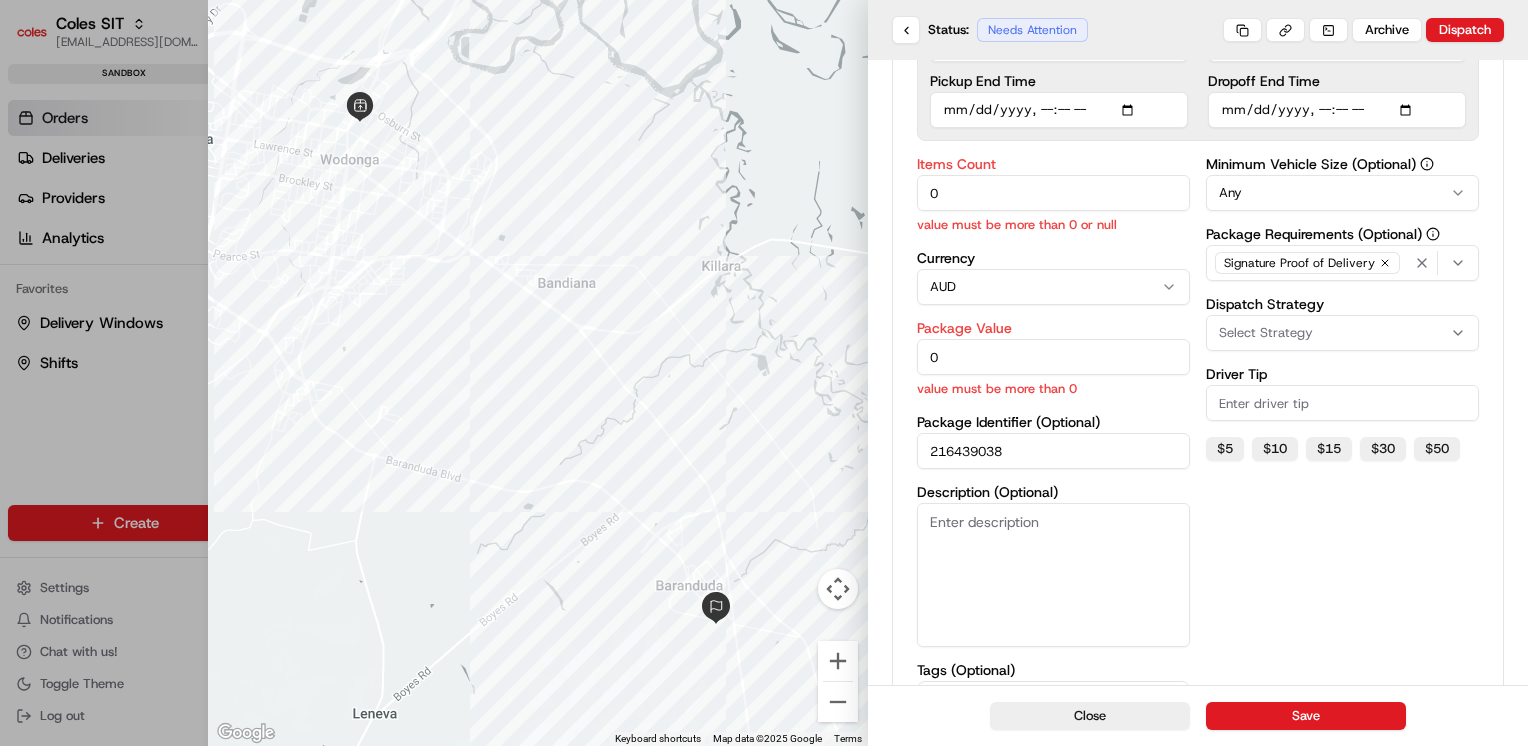click on "216439038" at bounding box center (1053, 451) 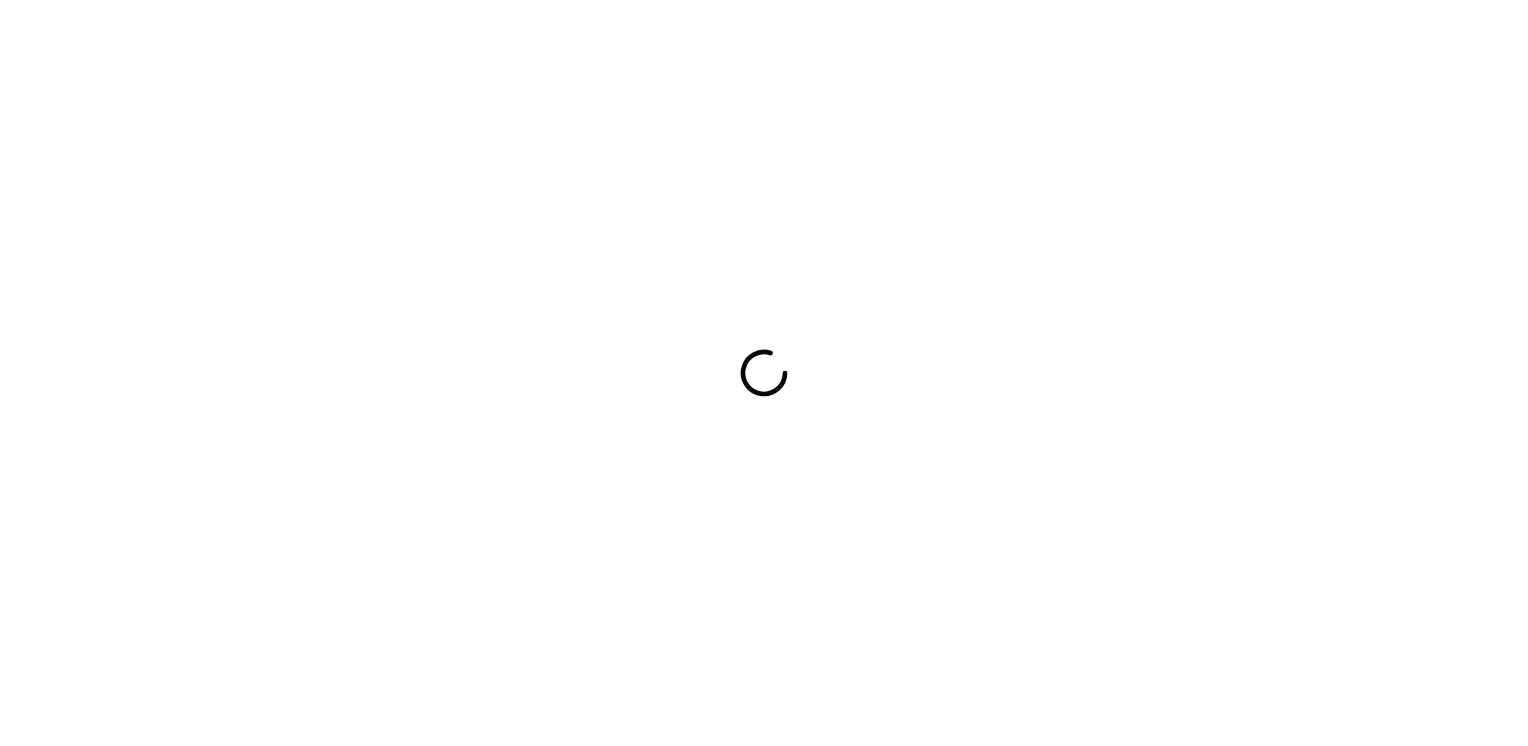 scroll, scrollTop: 0, scrollLeft: 0, axis: both 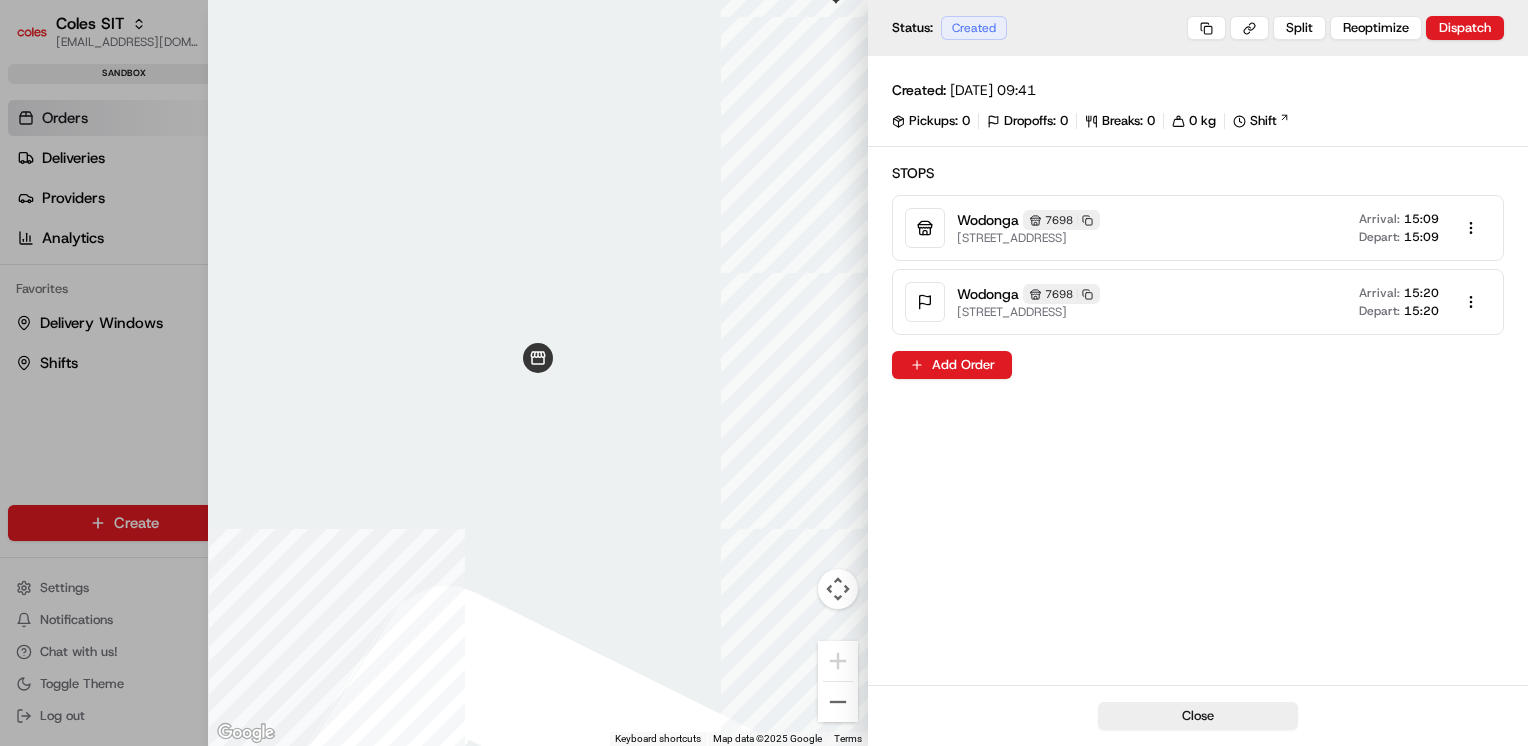 click at bounding box center (764, 373) 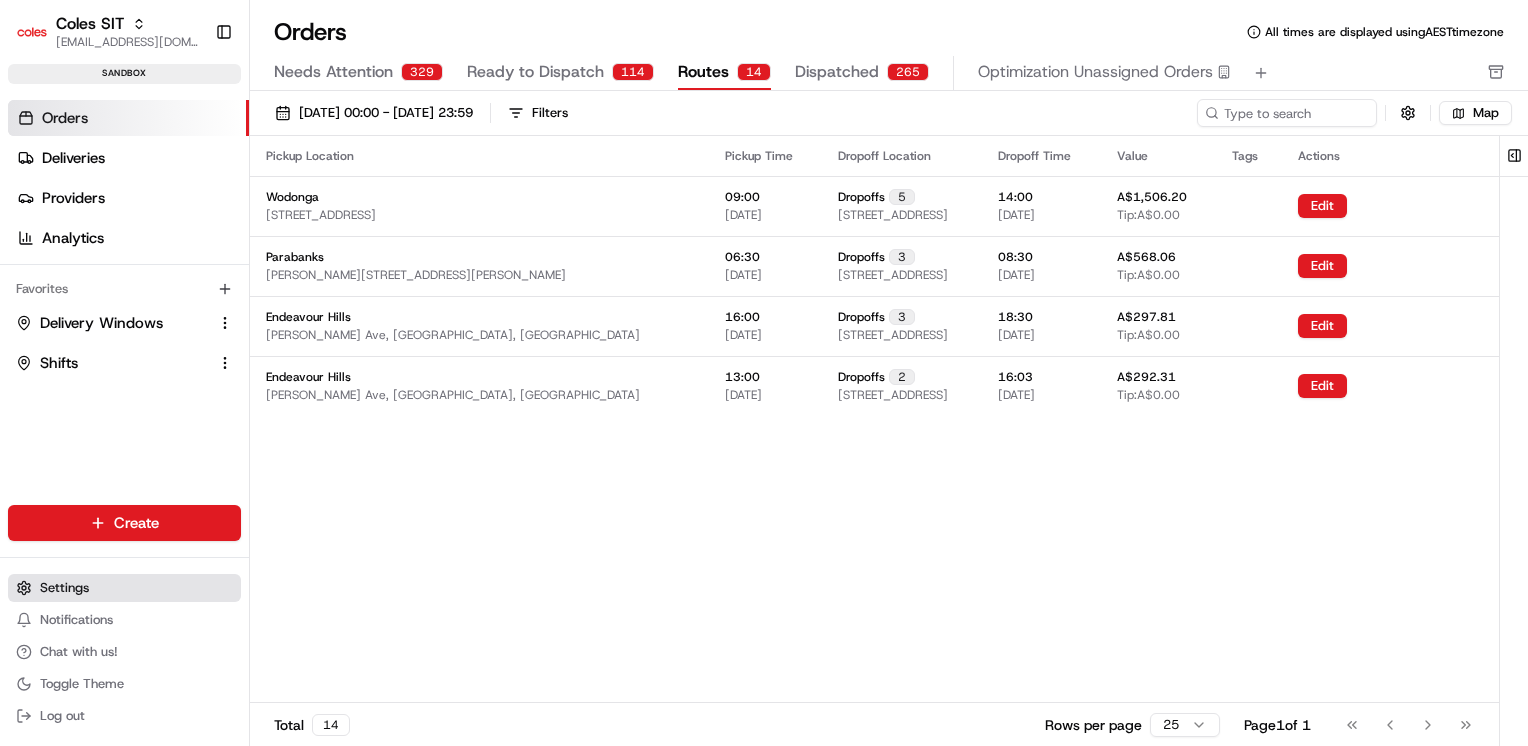 click on "Settings" at bounding box center [64, 588] 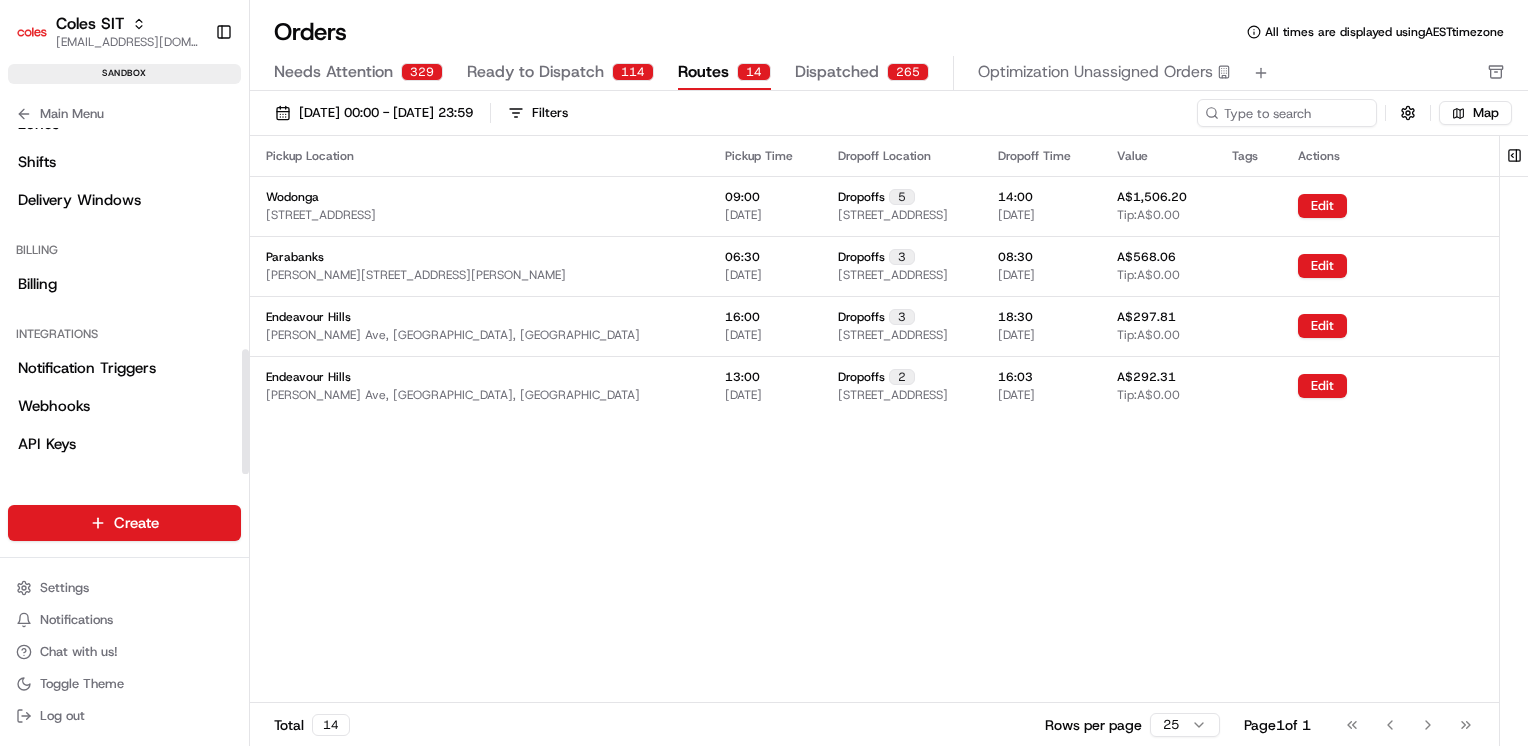 scroll, scrollTop: 613, scrollLeft: 0, axis: vertical 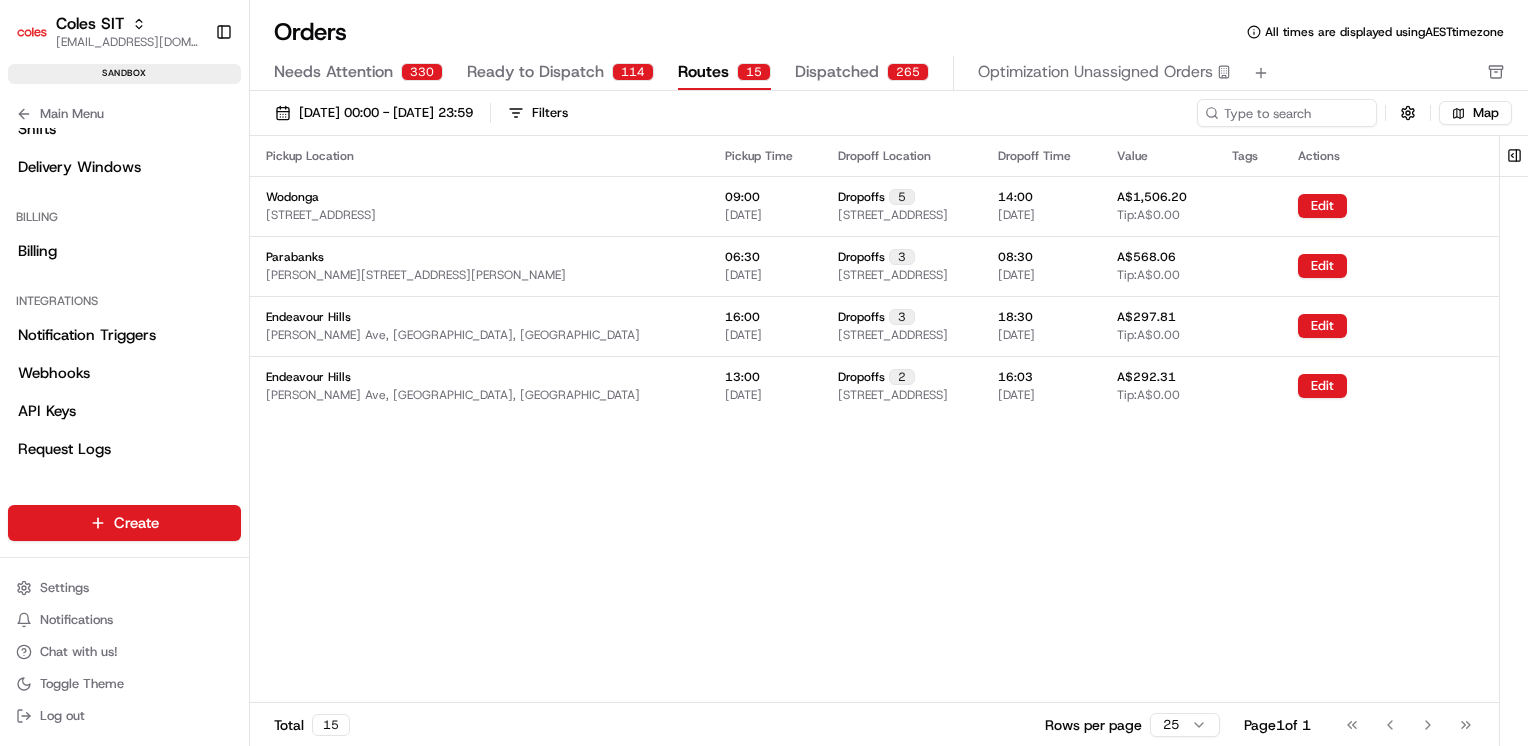 type 